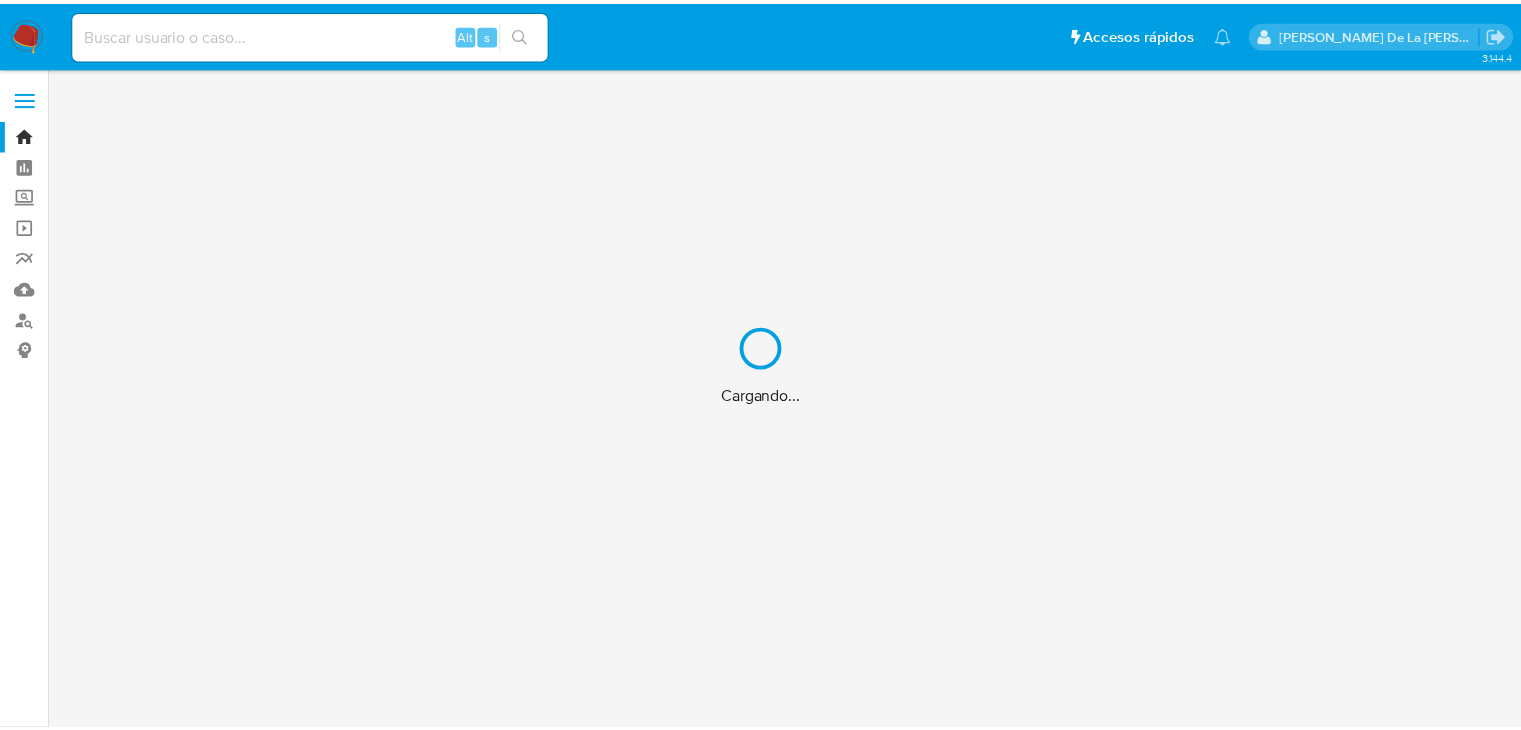 scroll, scrollTop: 0, scrollLeft: 0, axis: both 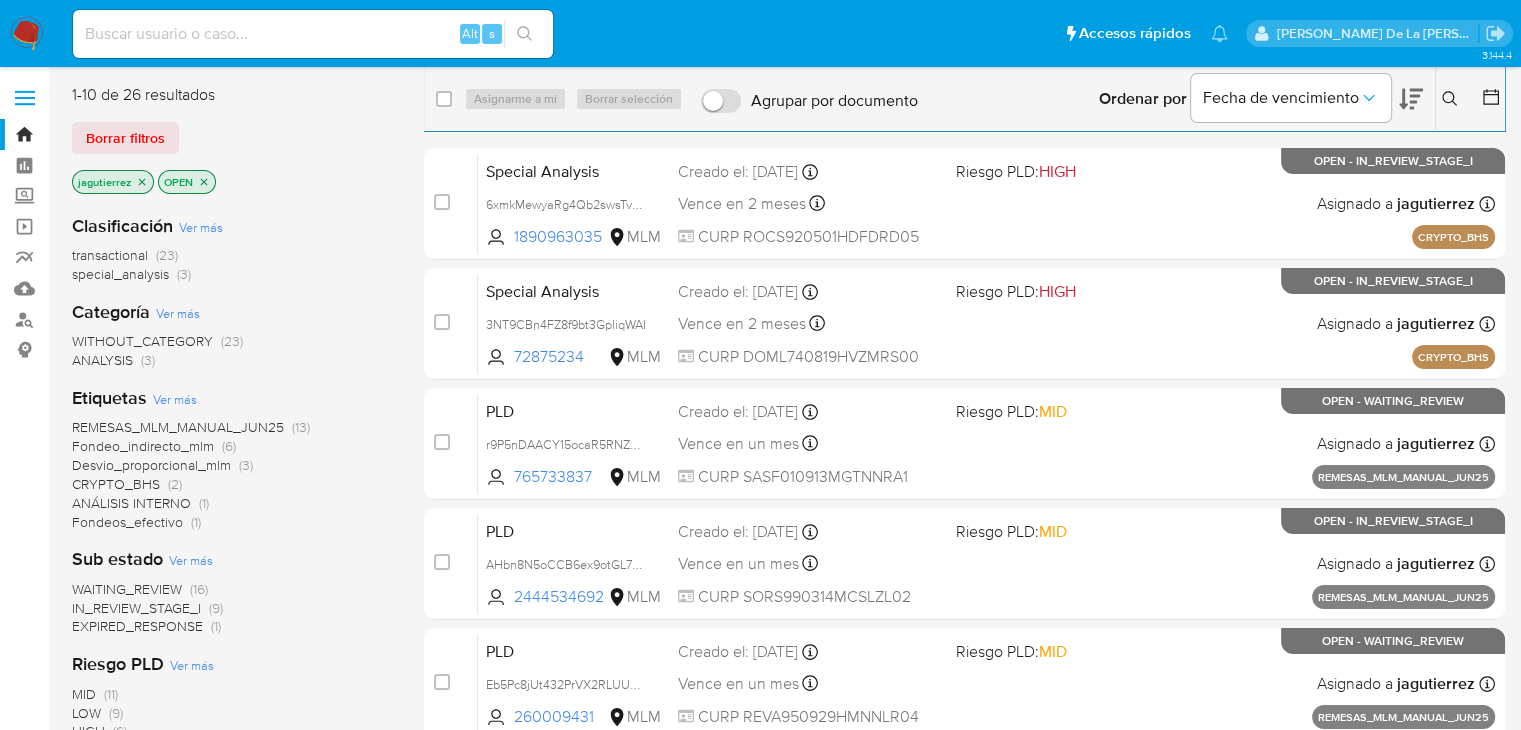 click on "IN_REVIEW_STAGE_I" at bounding box center (136, 608) 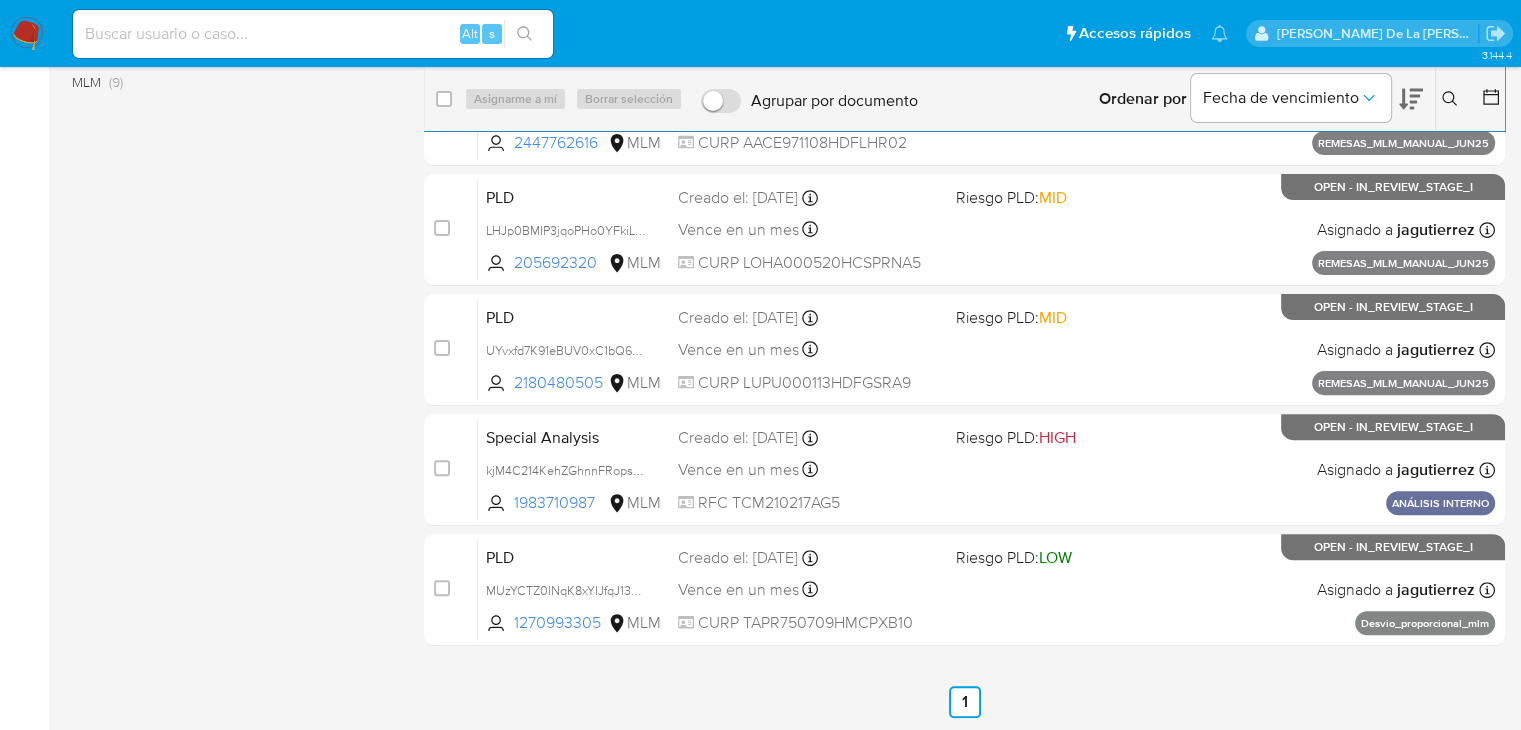 scroll, scrollTop: 575, scrollLeft: 0, axis: vertical 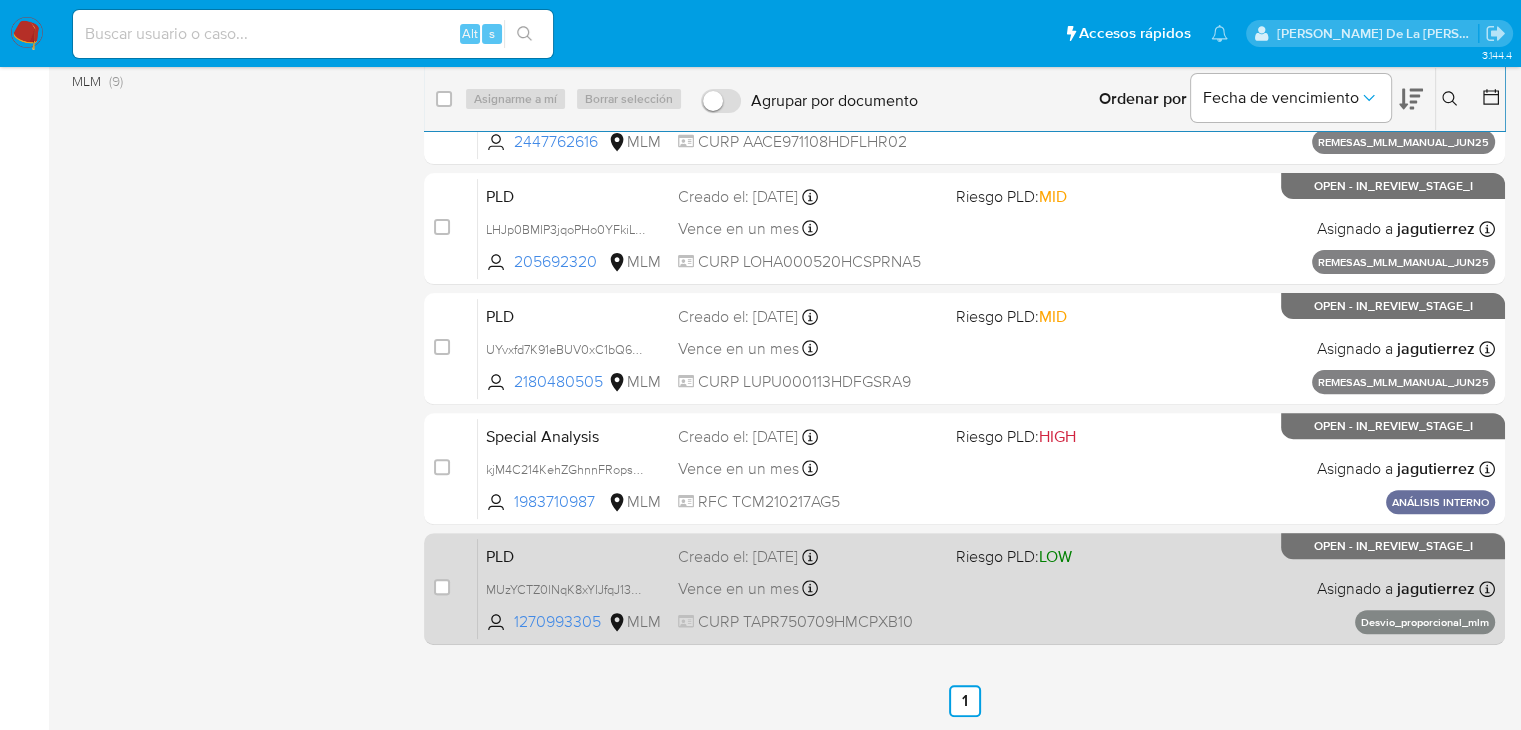 click on "PLD MUzYCTZ0lNqK8xYIJfqJ13mo 1270993305 MLM Riesgo PLD:  LOW Creado el: 12/06/2025   Creado el: 12/06/2025 02:05:26 Vence en un mes   Vence el 11/08/2025 02:05:27 CURP   TAPR750709HMCPXB10 Asignado a   jagutierrez   Asignado el: 08/07/2025 15:00:45 Desvio_proporcional_mlm OPEN - IN_REVIEW_STAGE_I" at bounding box center [986, 588] 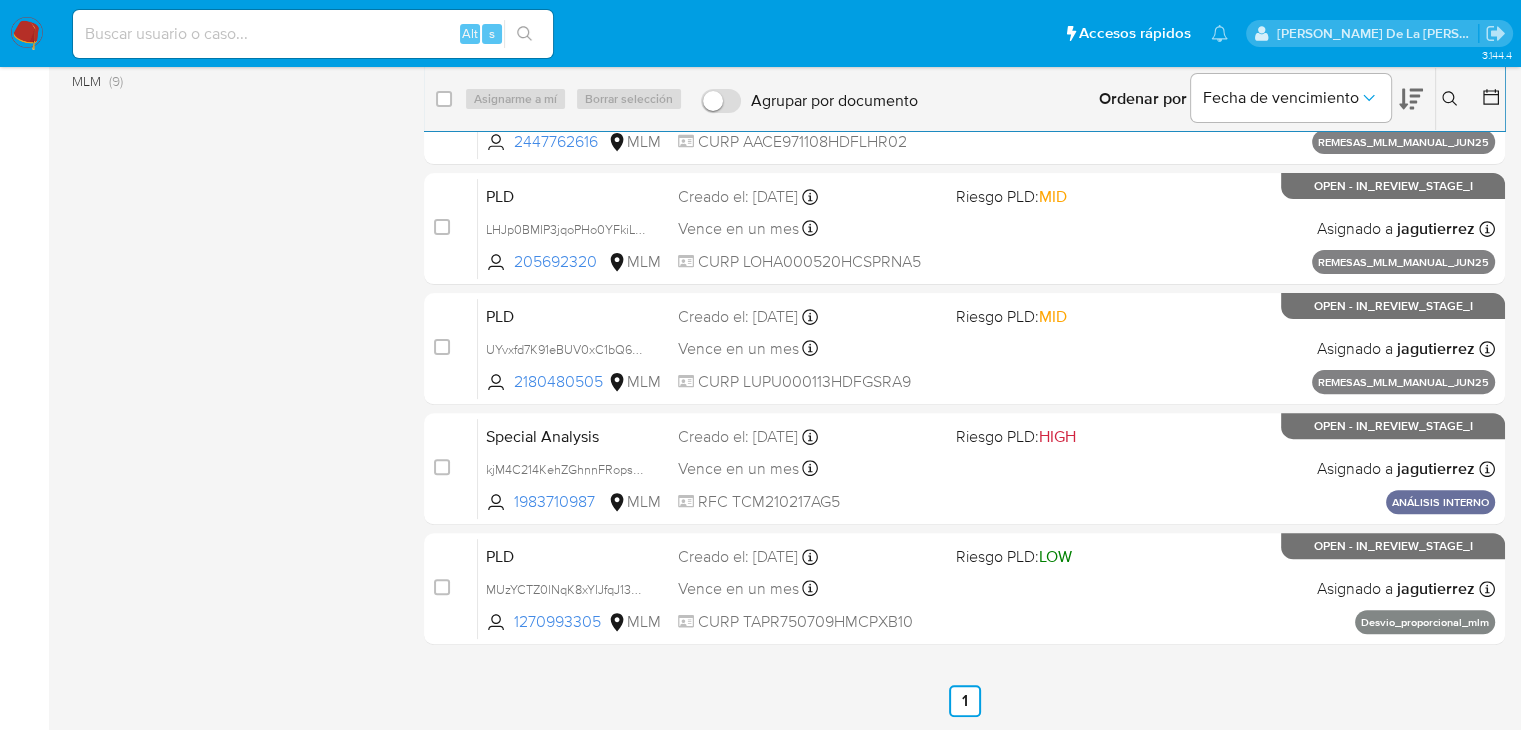 click on "Alt s" at bounding box center (313, 34) 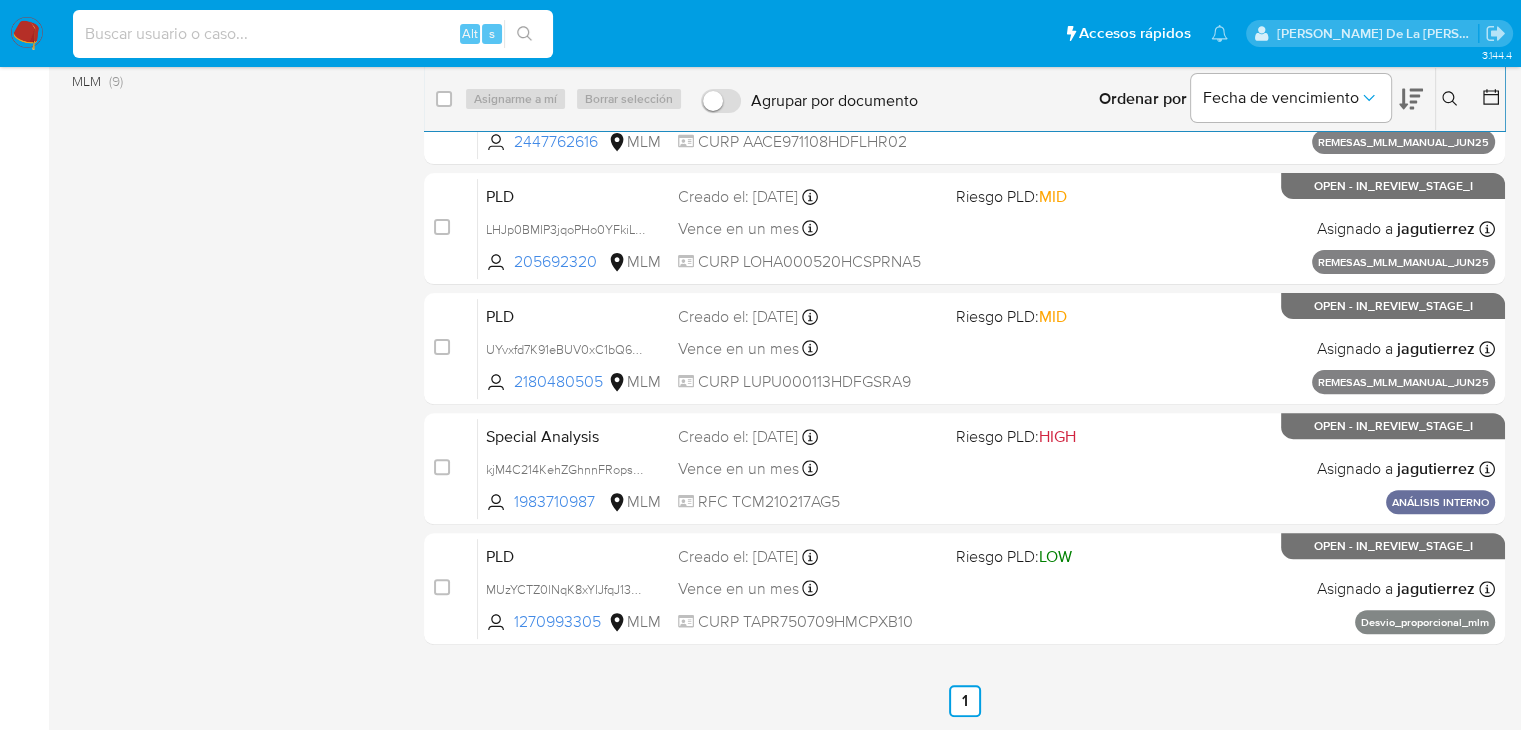 click at bounding box center [313, 34] 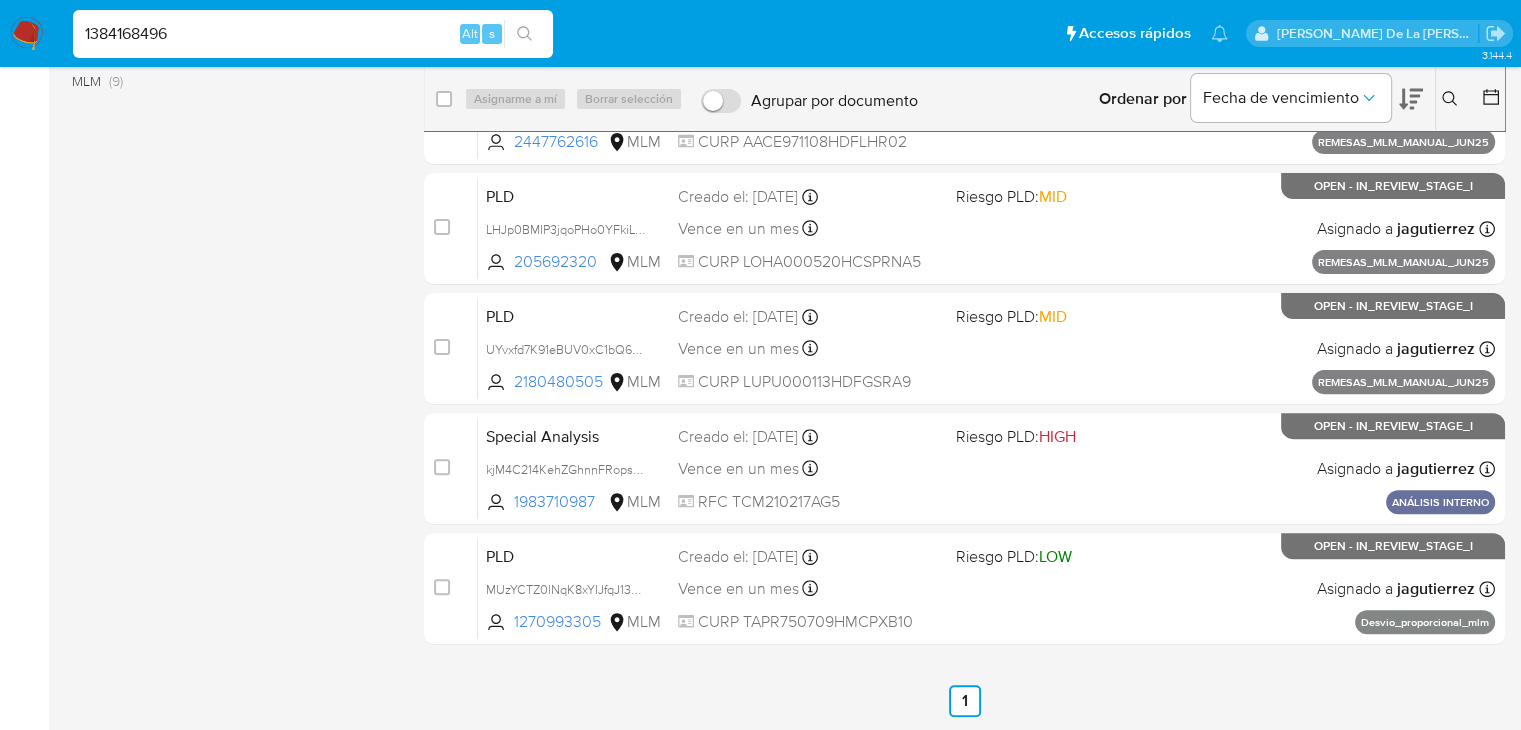 type on "1384168496" 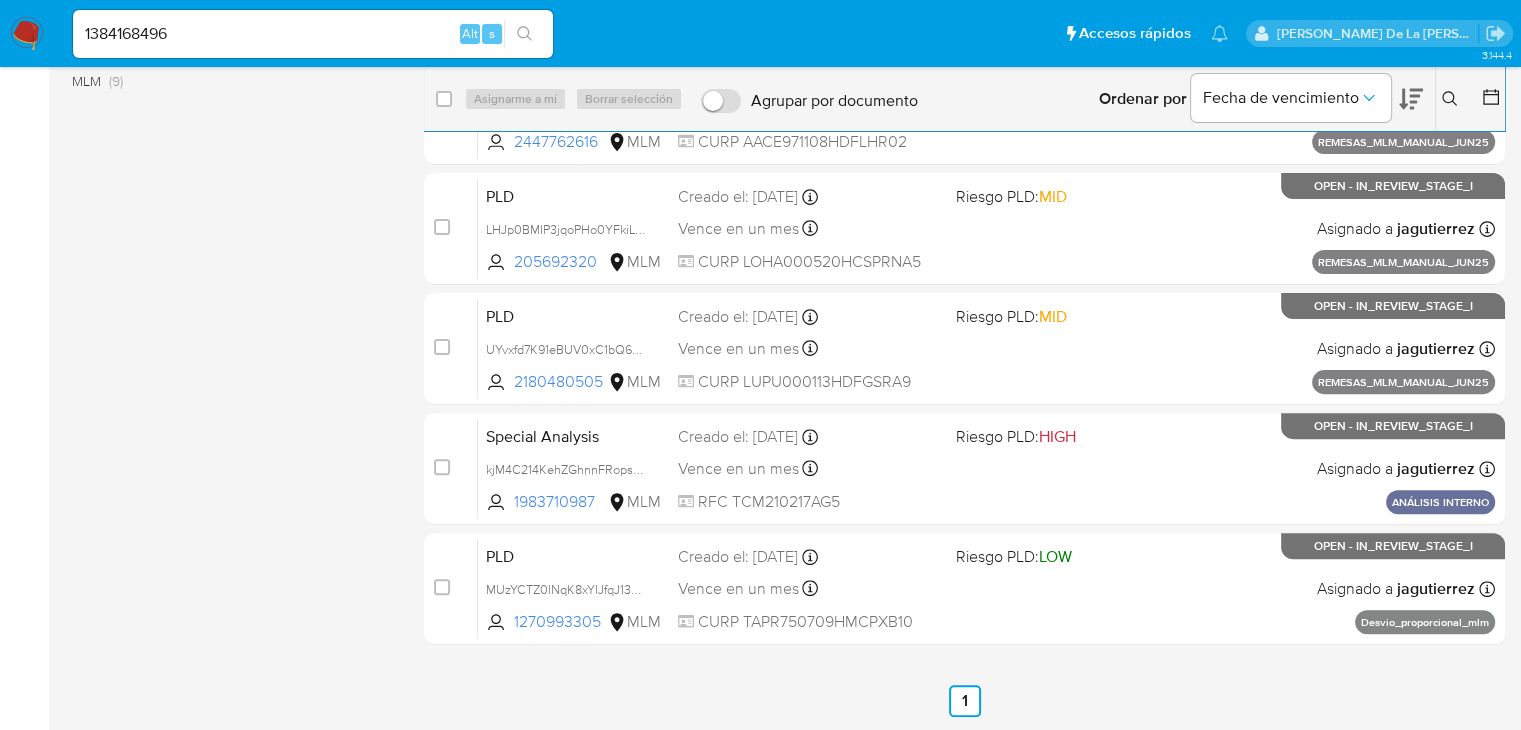 click on "1384168496 Alt s" at bounding box center (313, 34) 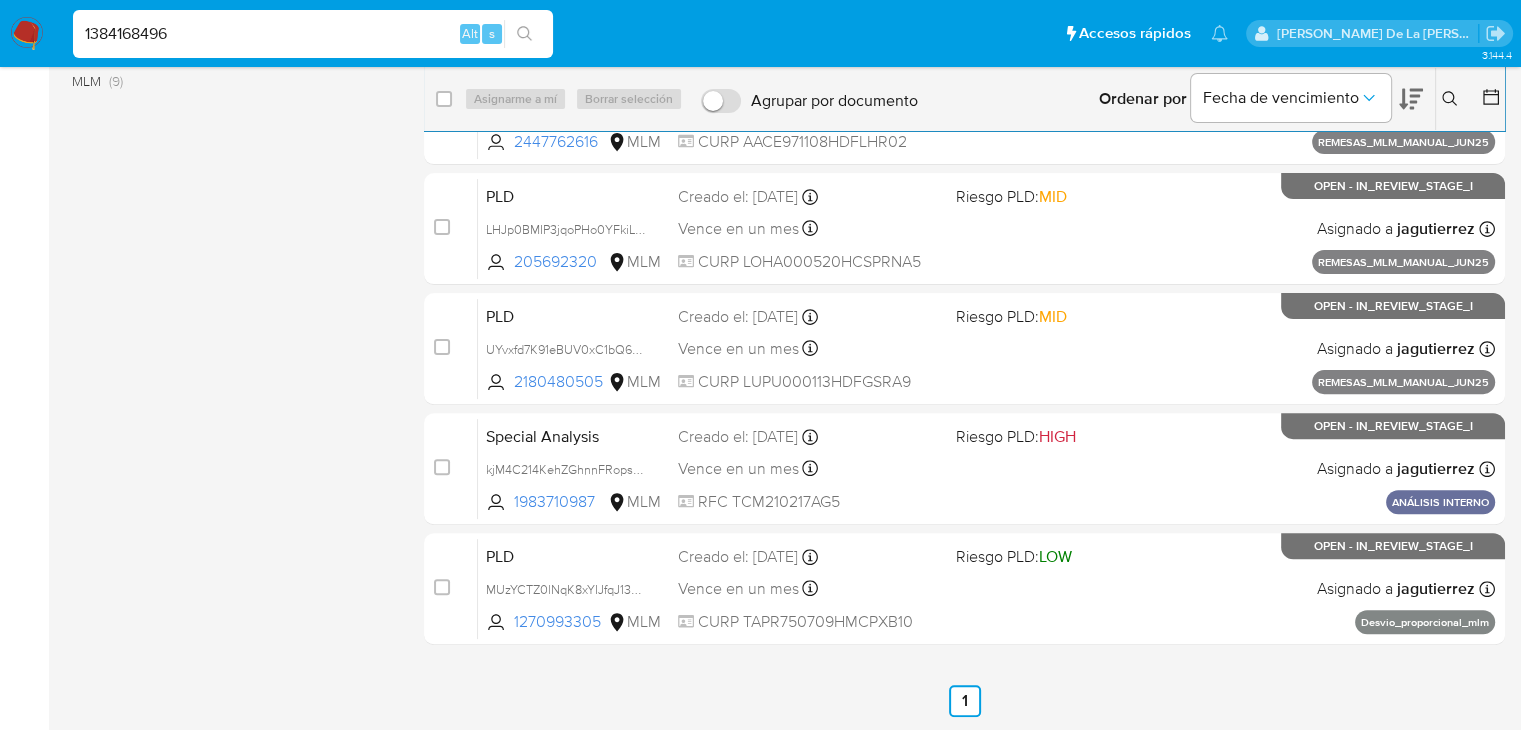 click on "1384168496" at bounding box center [313, 34] 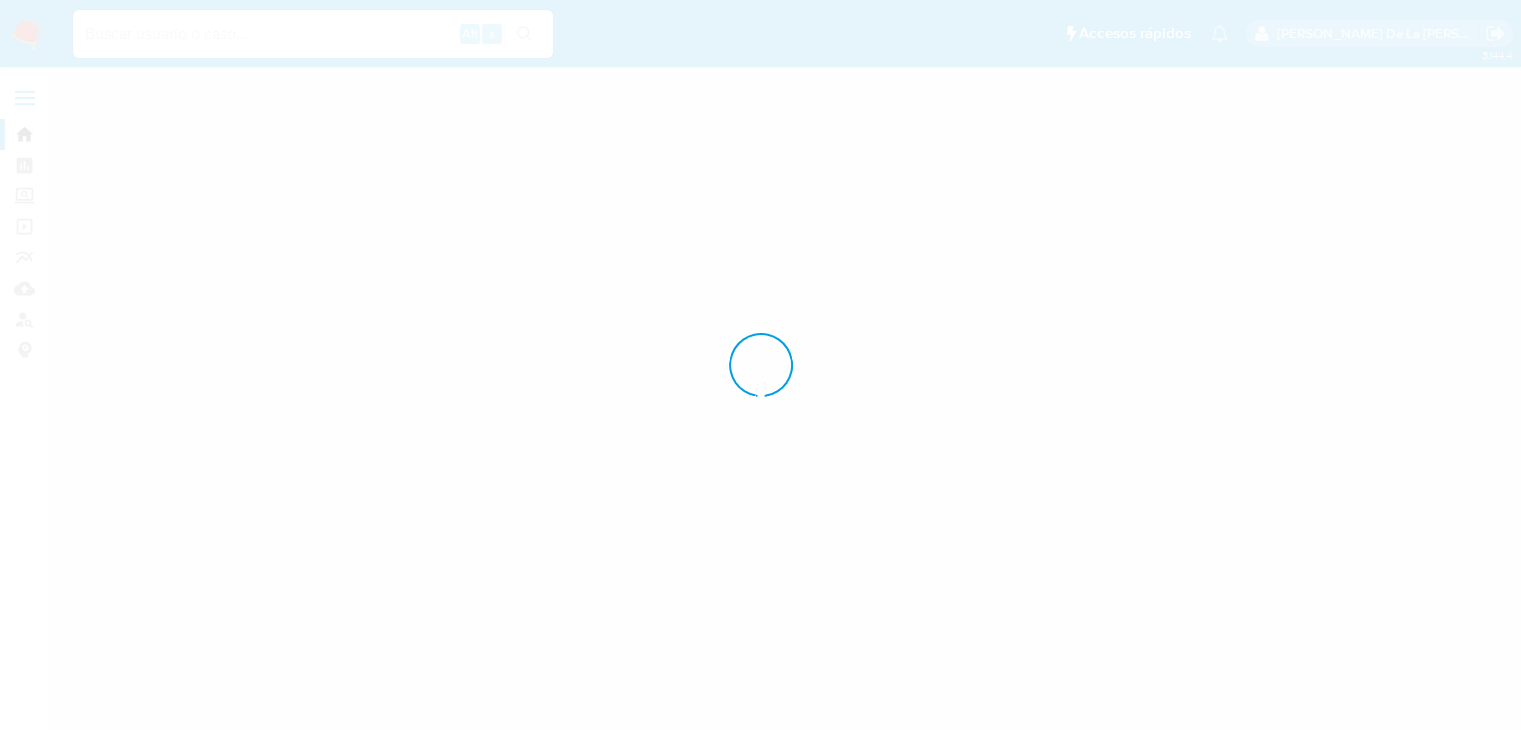 scroll, scrollTop: 0, scrollLeft: 0, axis: both 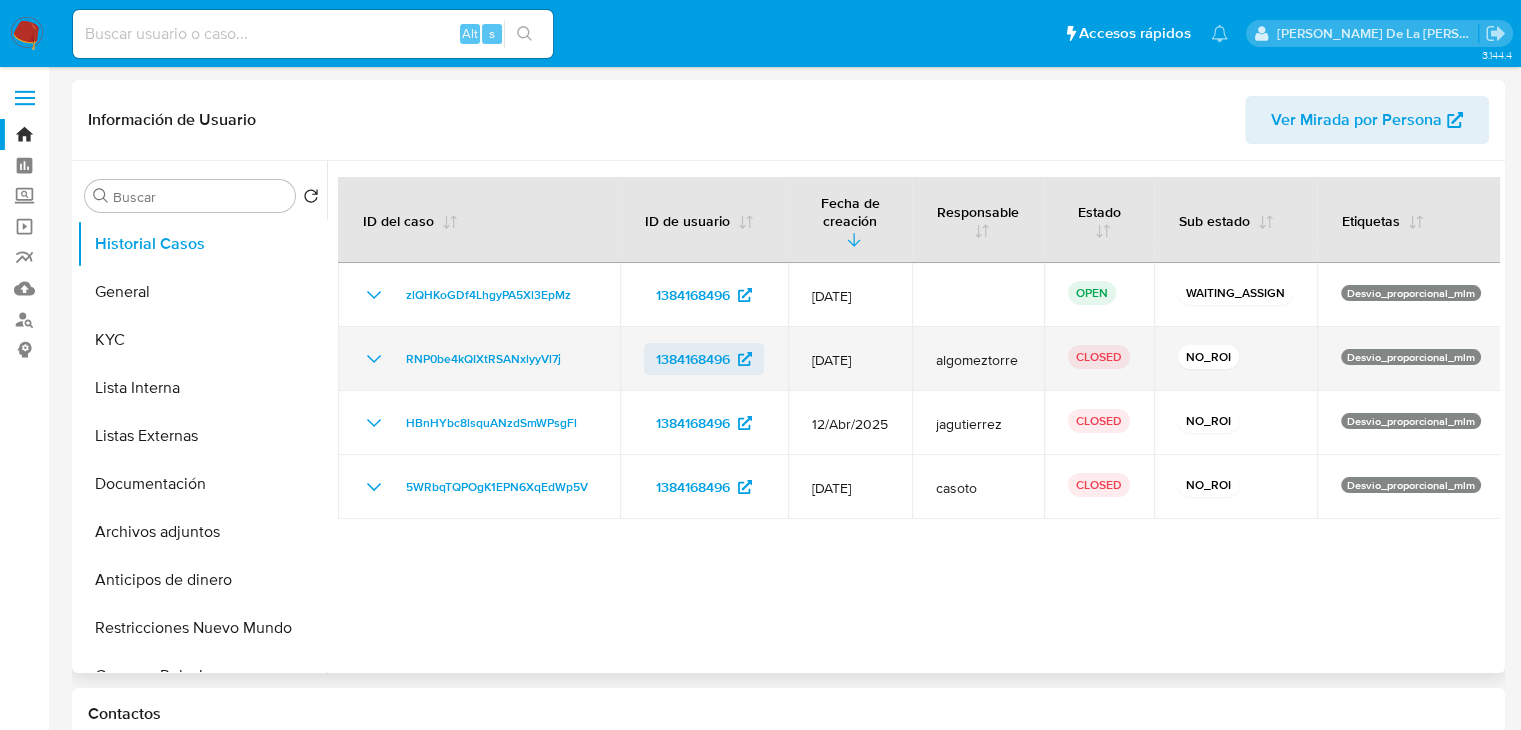 select on "10" 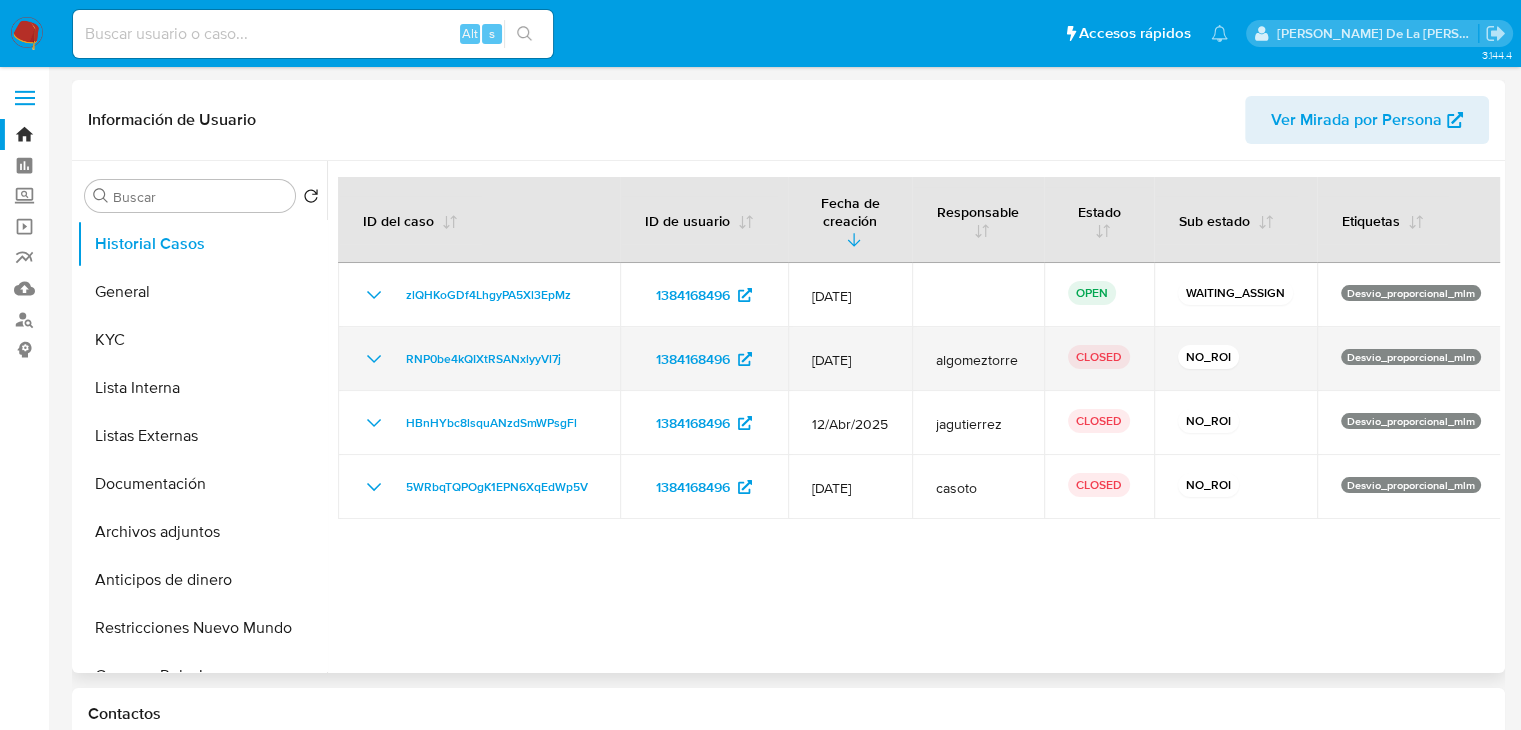 click 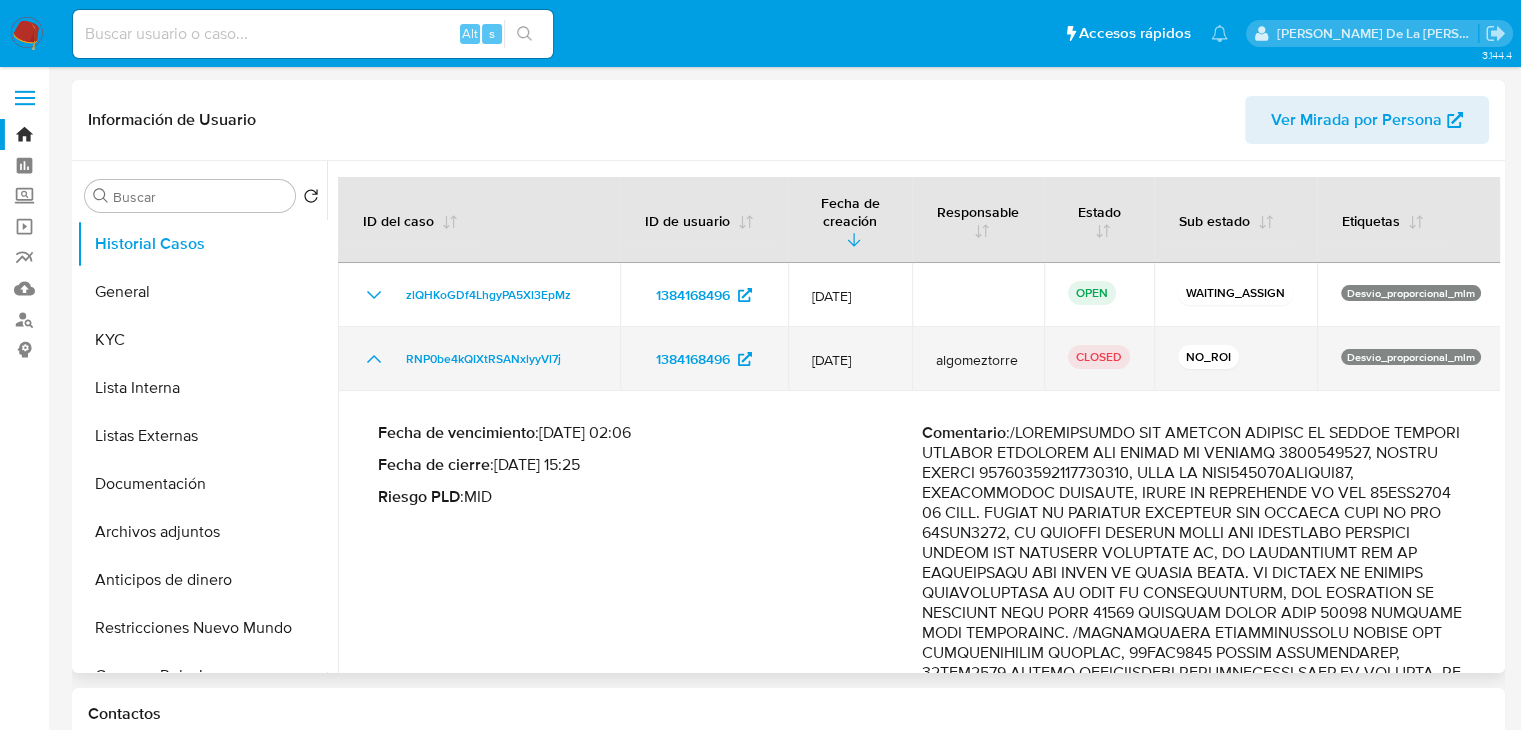 click 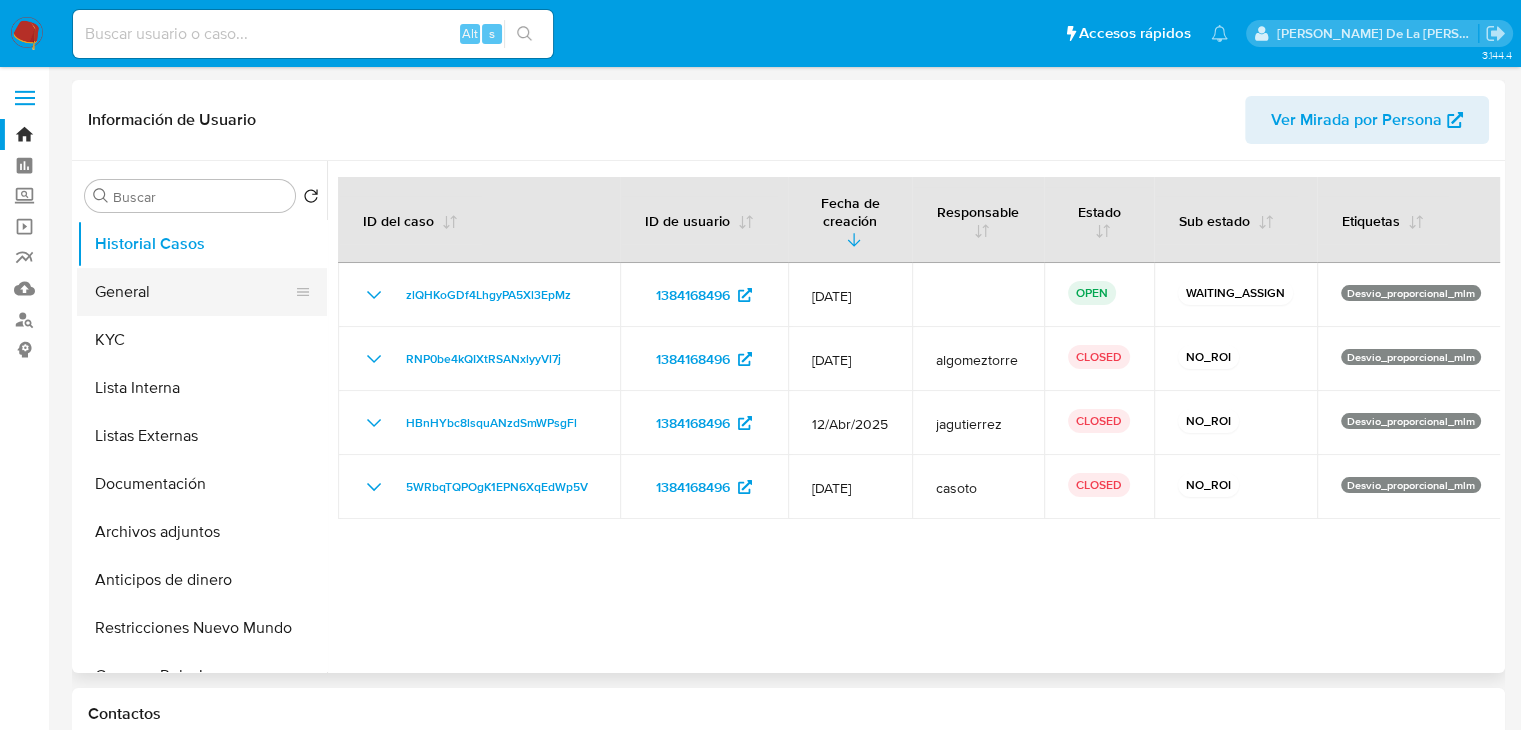click on "General" at bounding box center (194, 292) 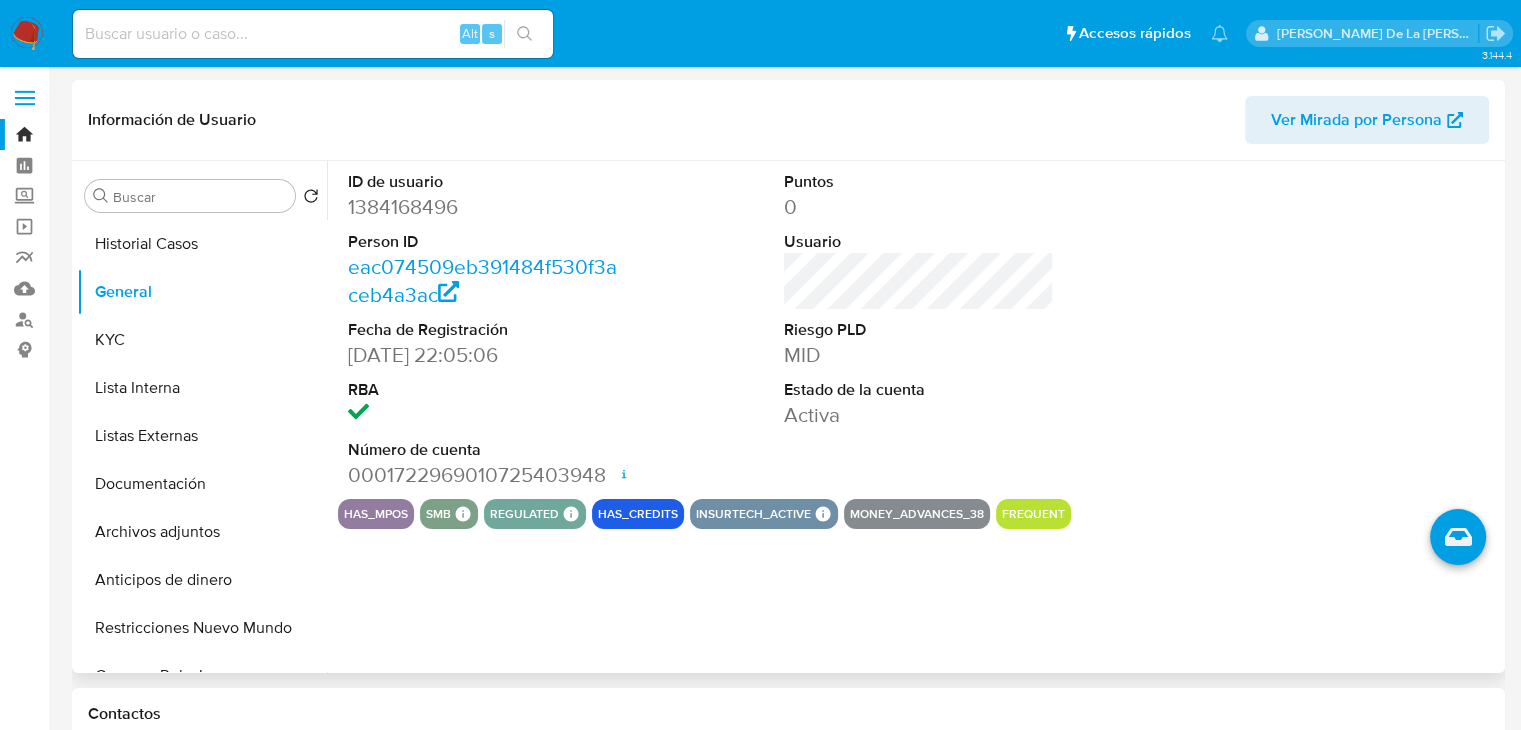 click on "ID de usuario 1384168496 Person ID eac074509eb391484f530f3aceb4a3ac Fecha de Registración 26/05/2023 22:05:06 RBA Número de cuenta 0001722969010725403948   Fecha de apertura 07/03/2024 20:08 Estado ACTIVE Puntos 0 Usuario Riesgo PLD MID Estado de la cuenta Activa" at bounding box center [919, 330] 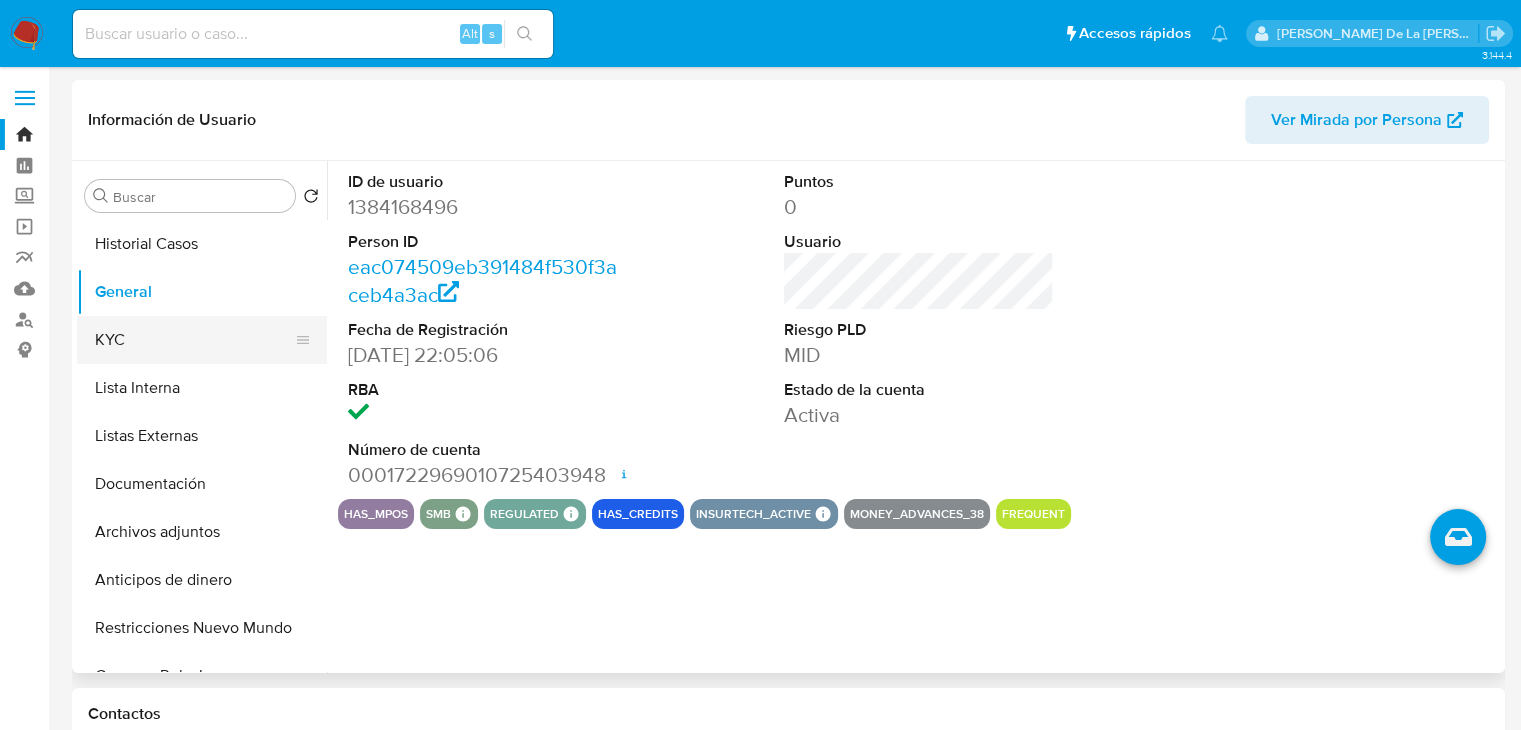 click on "KYC" at bounding box center (194, 340) 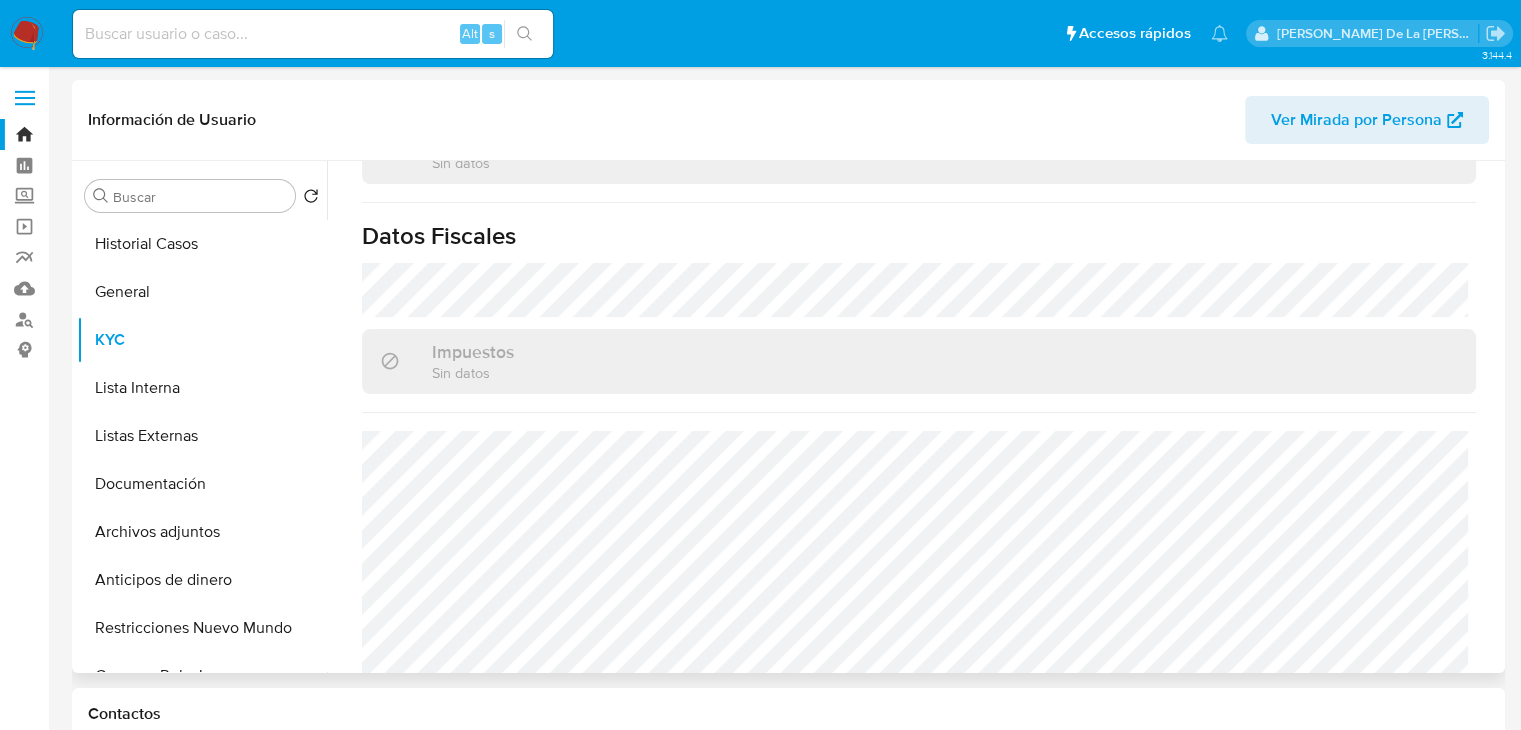 scroll, scrollTop: 1243, scrollLeft: 0, axis: vertical 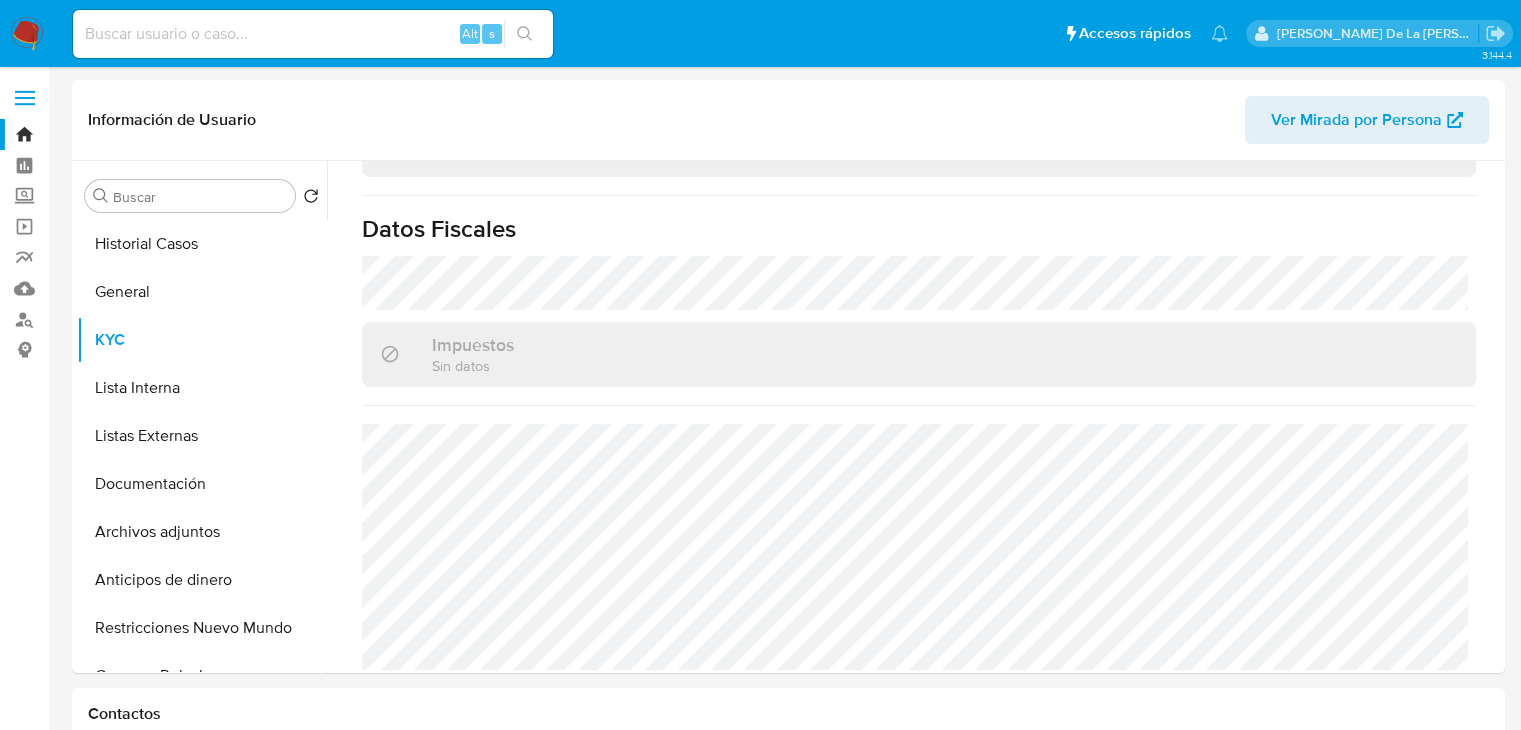 click at bounding box center (27, 34) 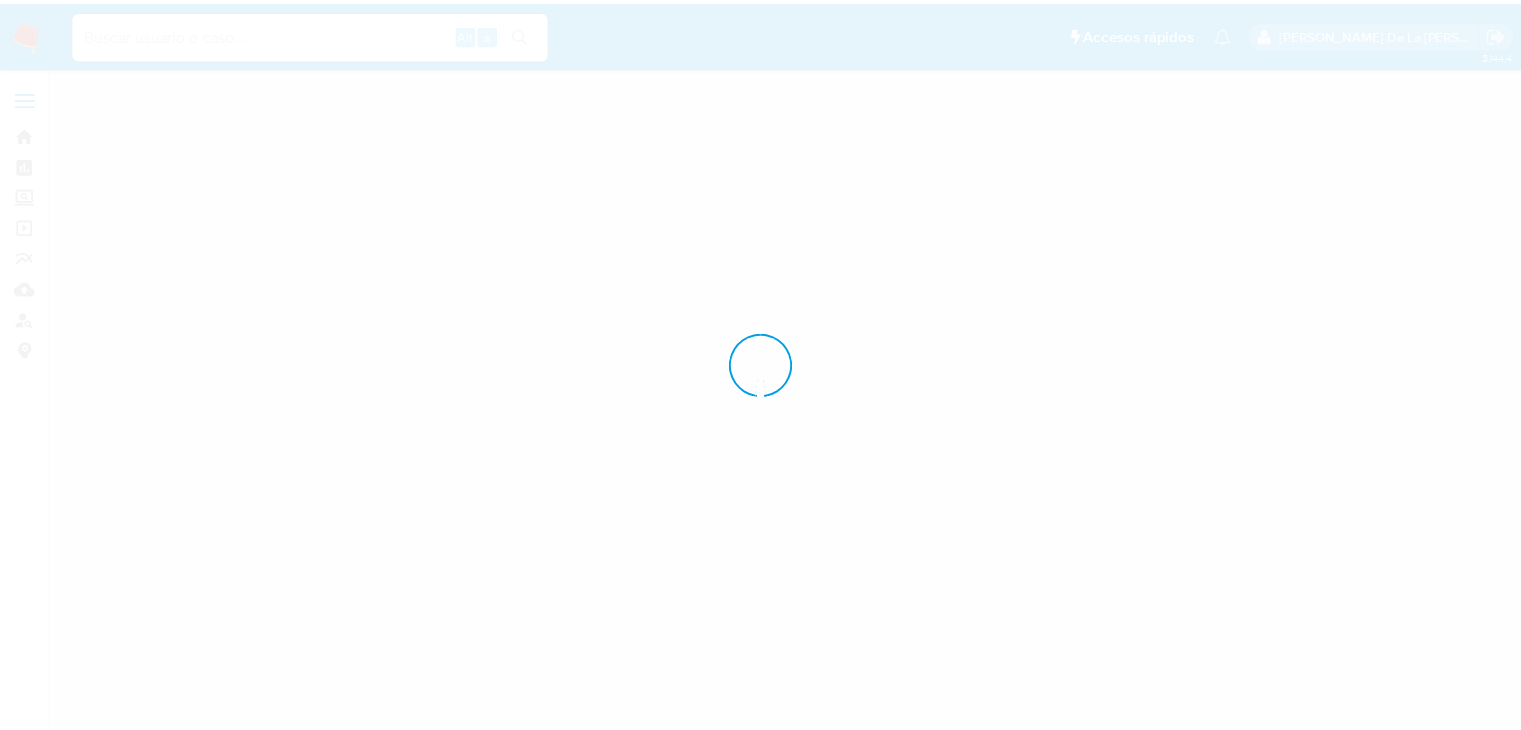 scroll, scrollTop: 0, scrollLeft: 0, axis: both 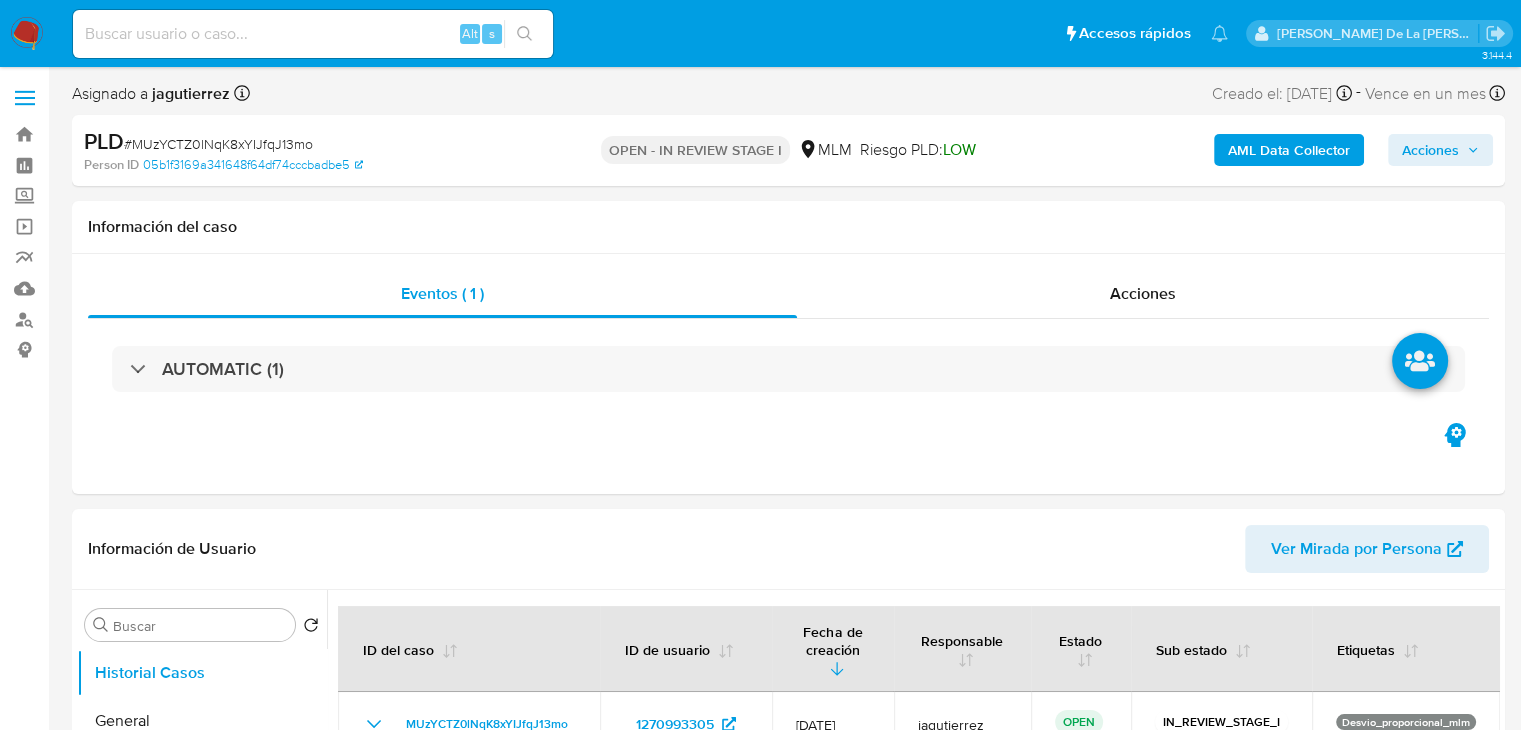 select on "10" 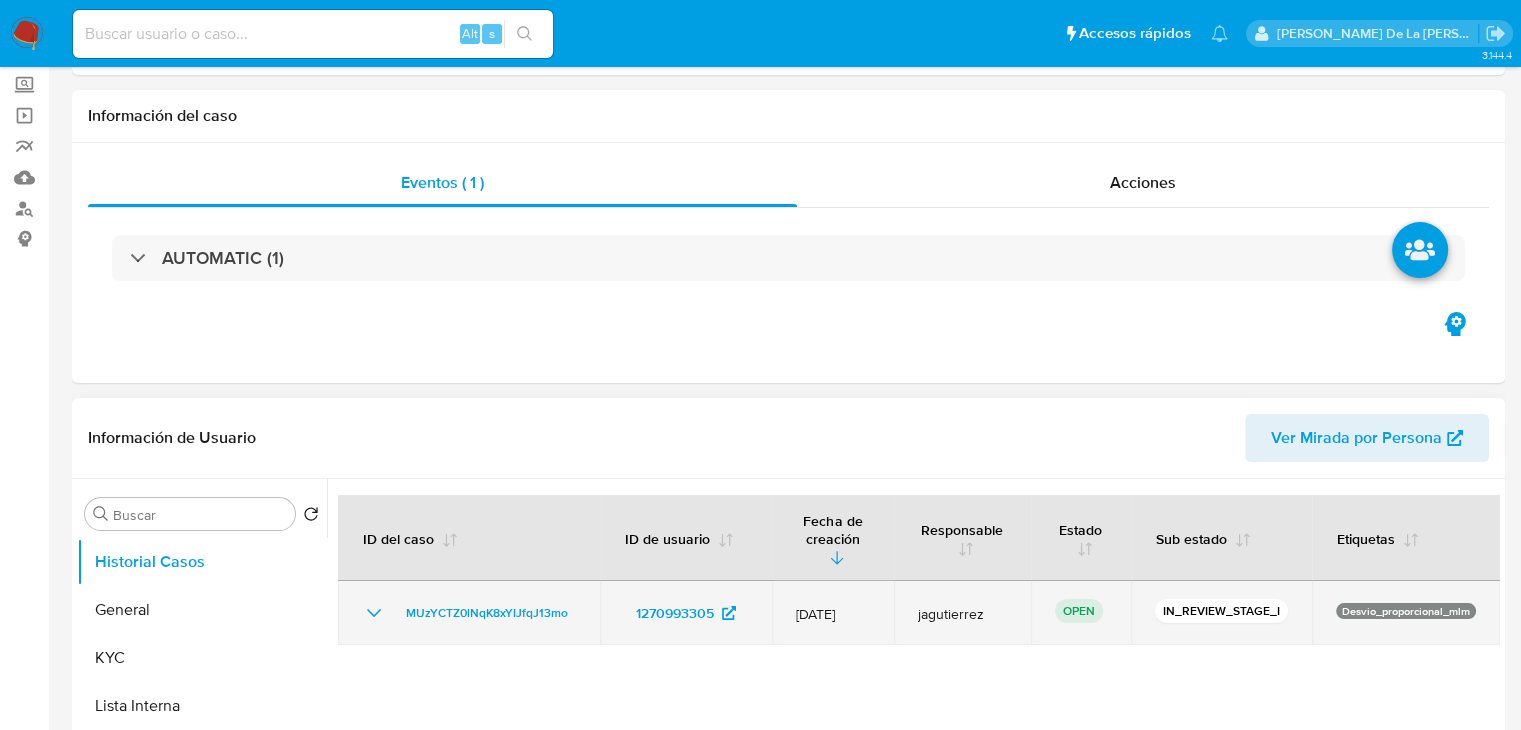 scroll, scrollTop: 300, scrollLeft: 0, axis: vertical 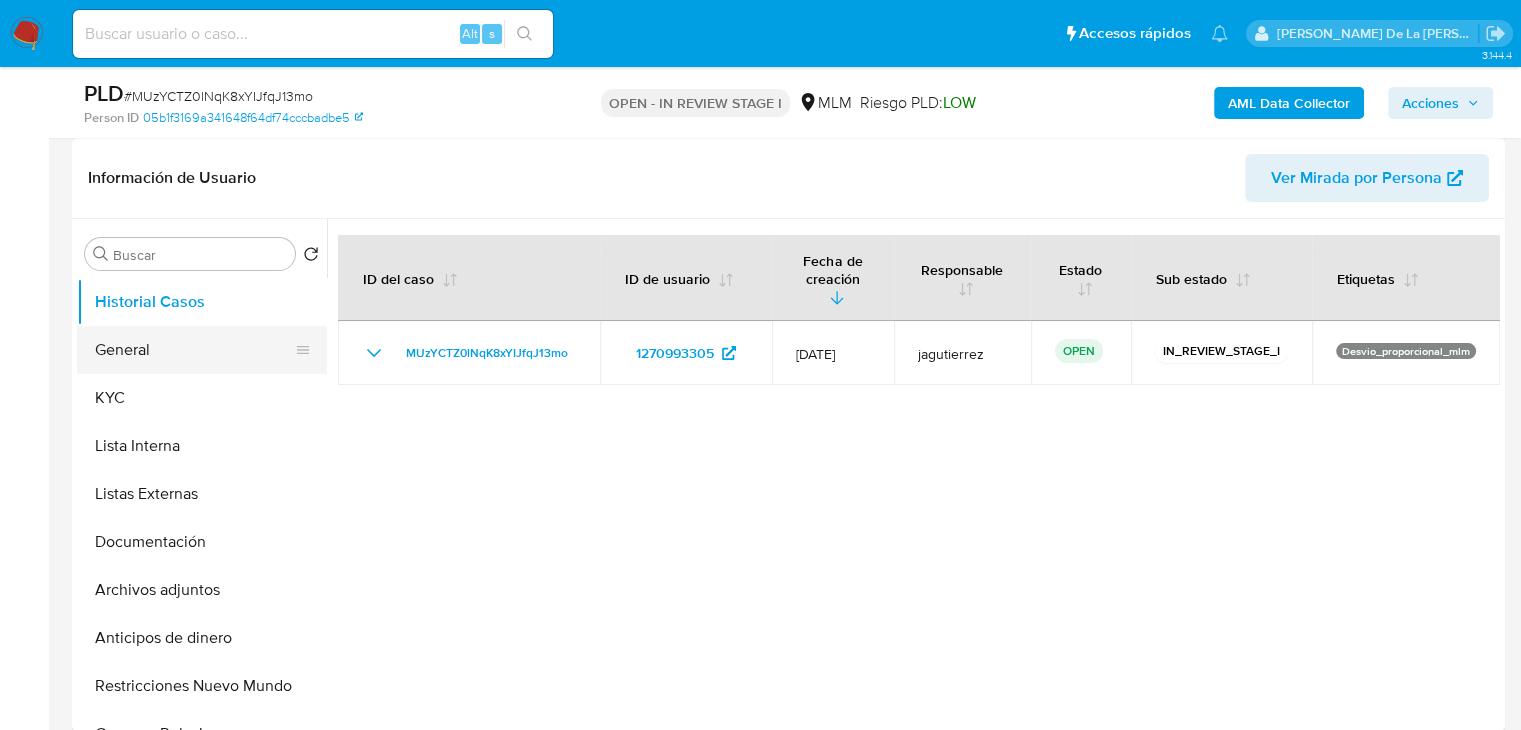 click on "General" at bounding box center (194, 350) 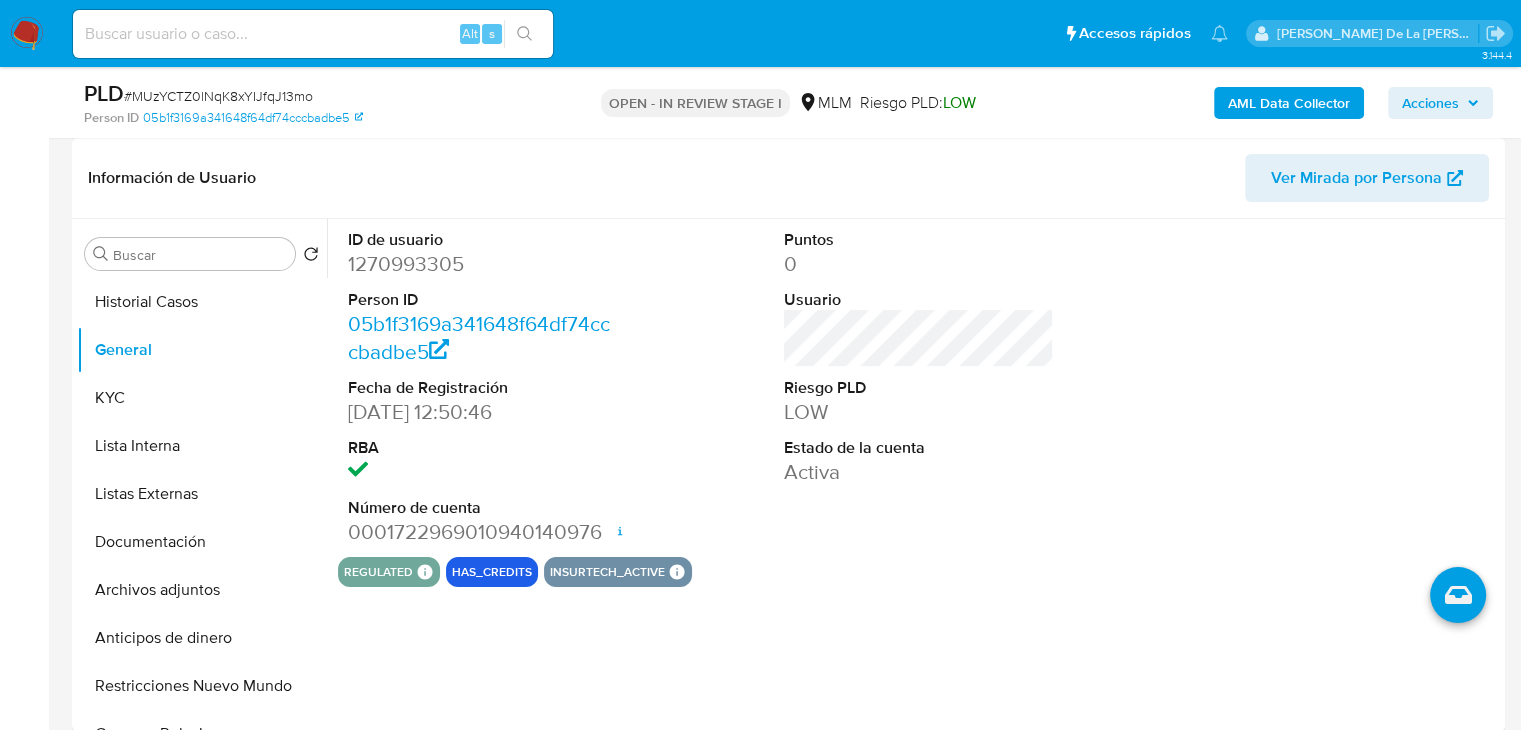 type 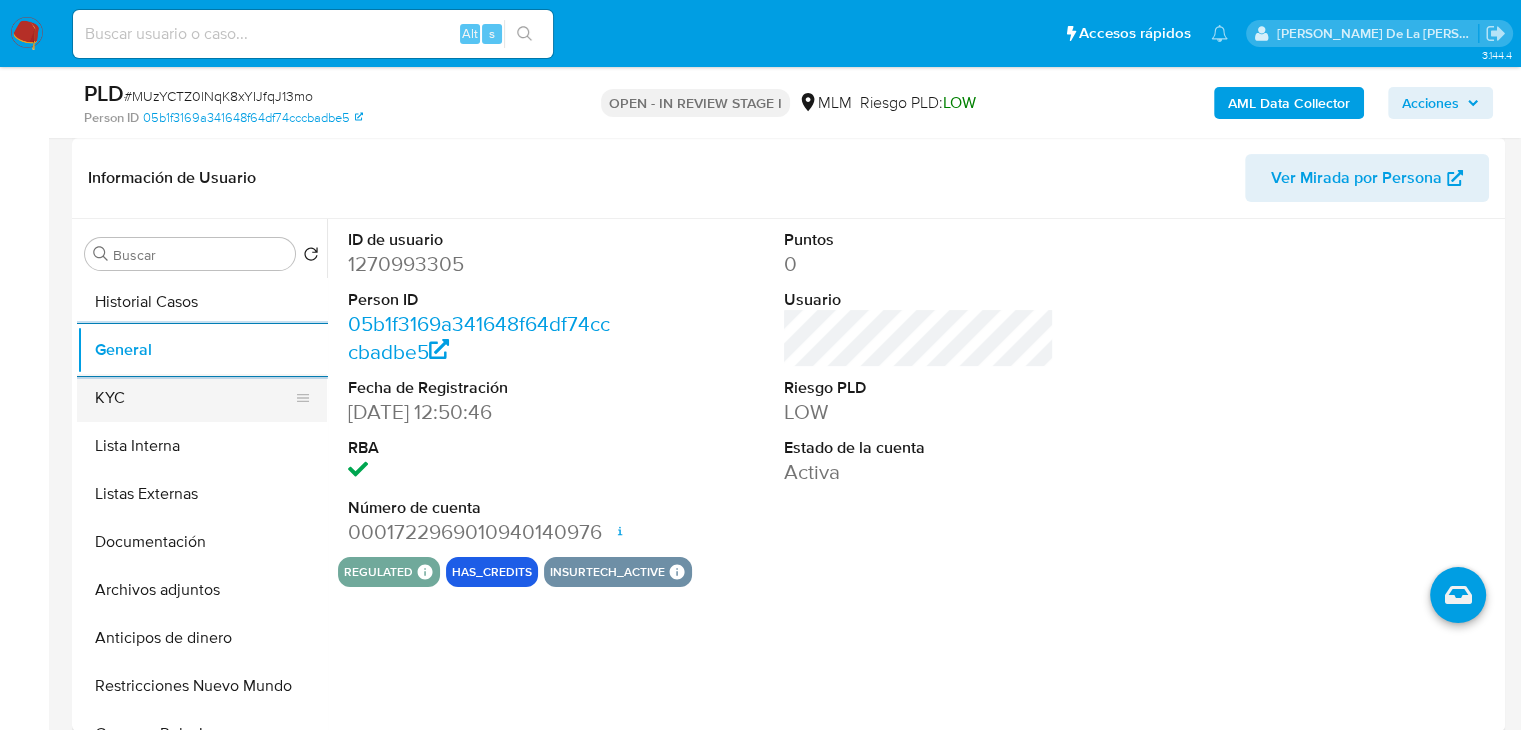 click on "KYC" at bounding box center (194, 398) 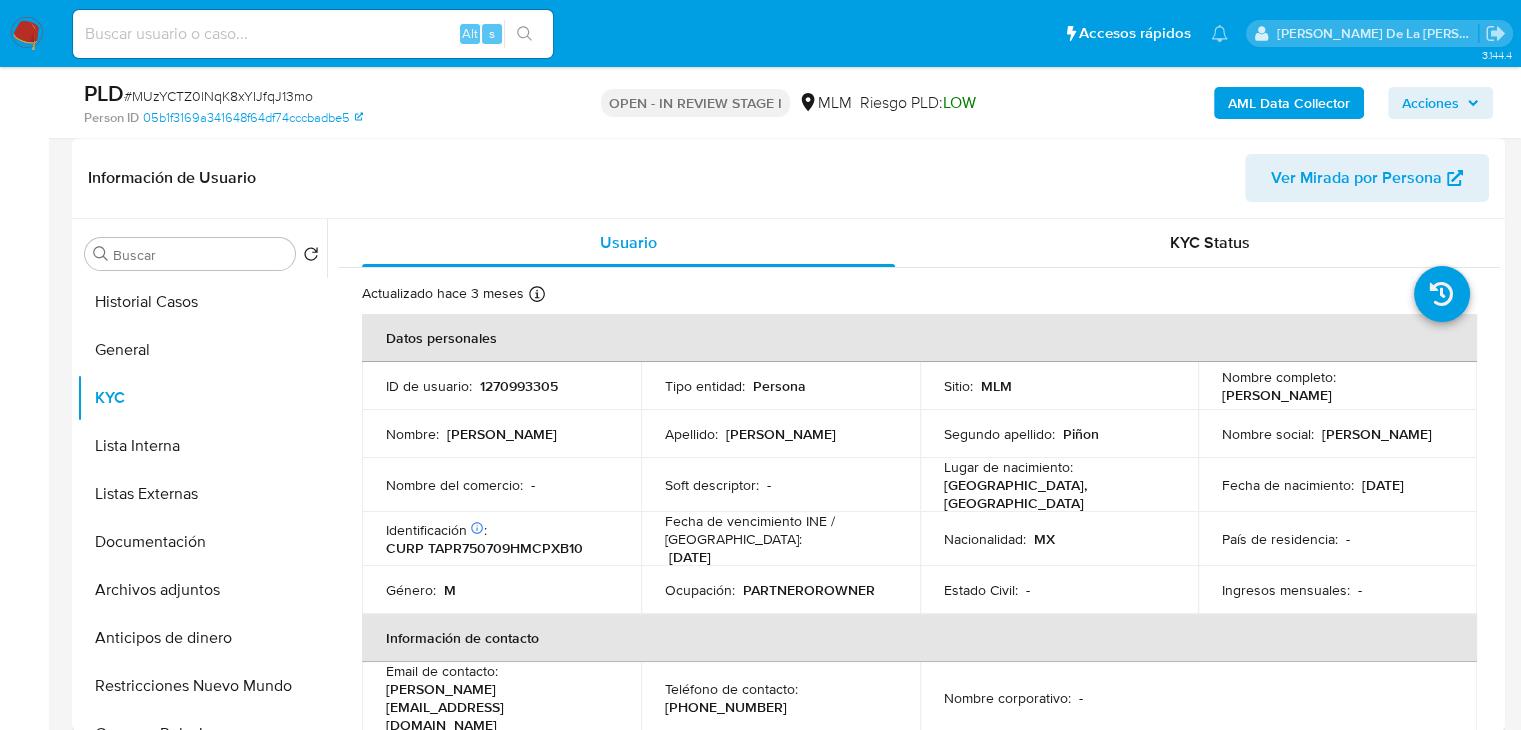 type 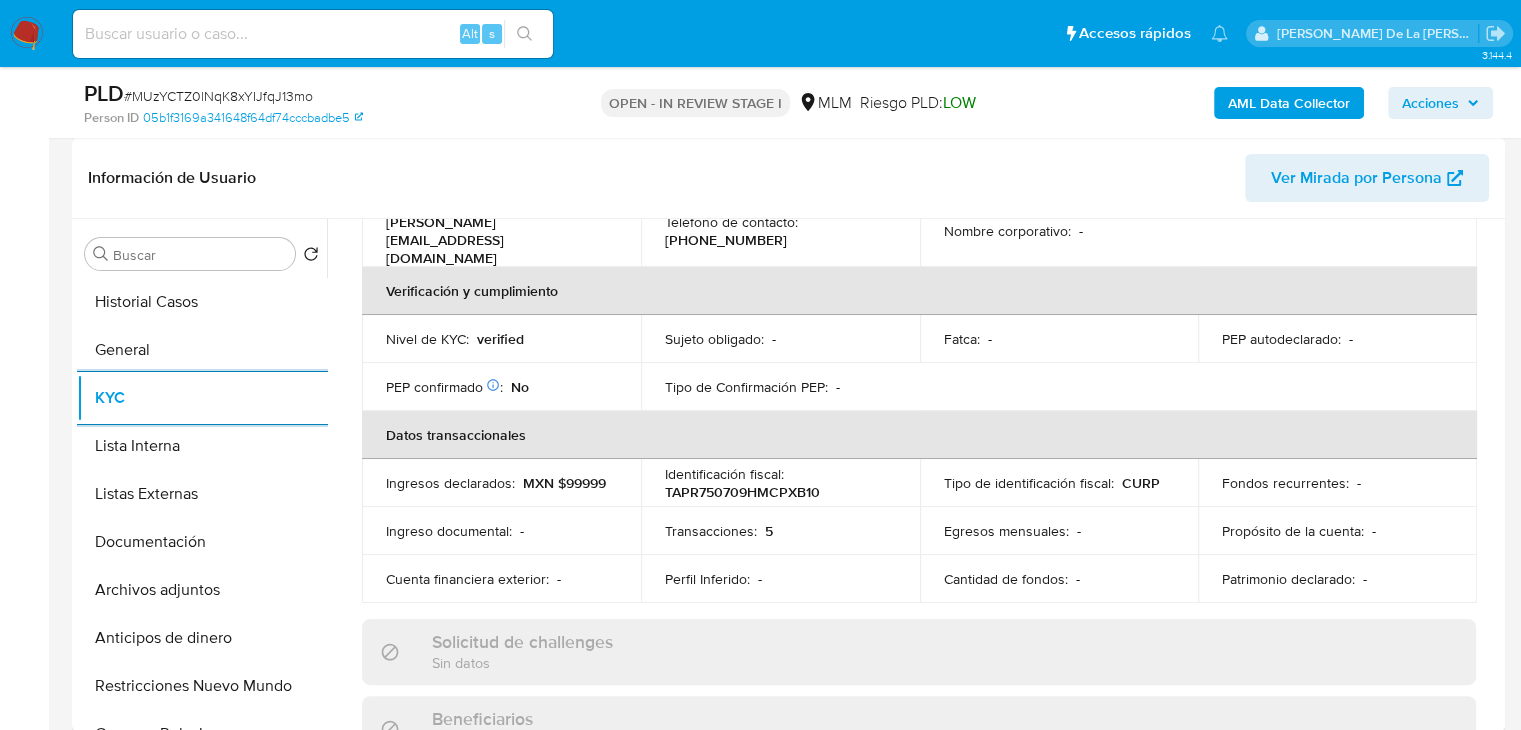 scroll, scrollTop: 472, scrollLeft: 0, axis: vertical 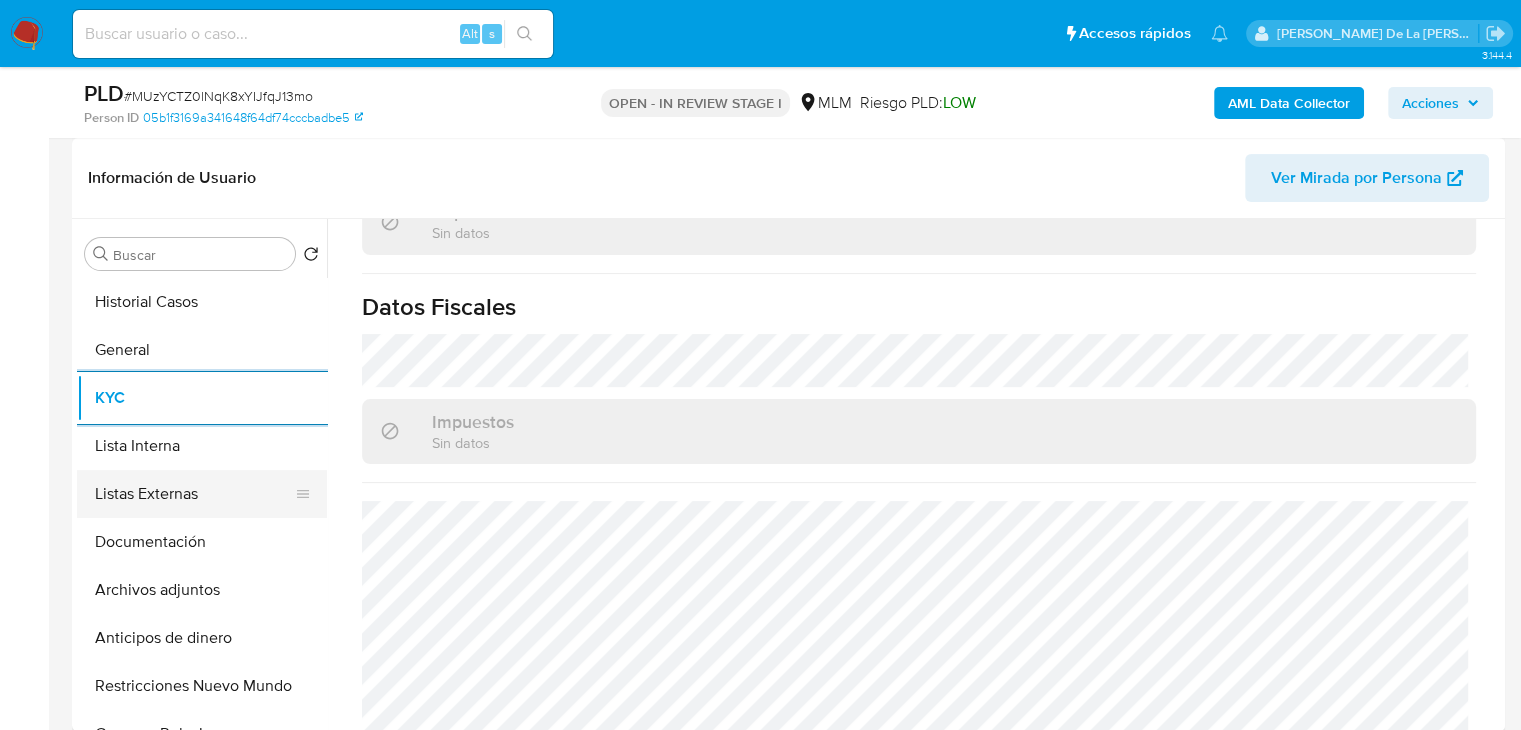 click on "Listas Externas" at bounding box center [194, 494] 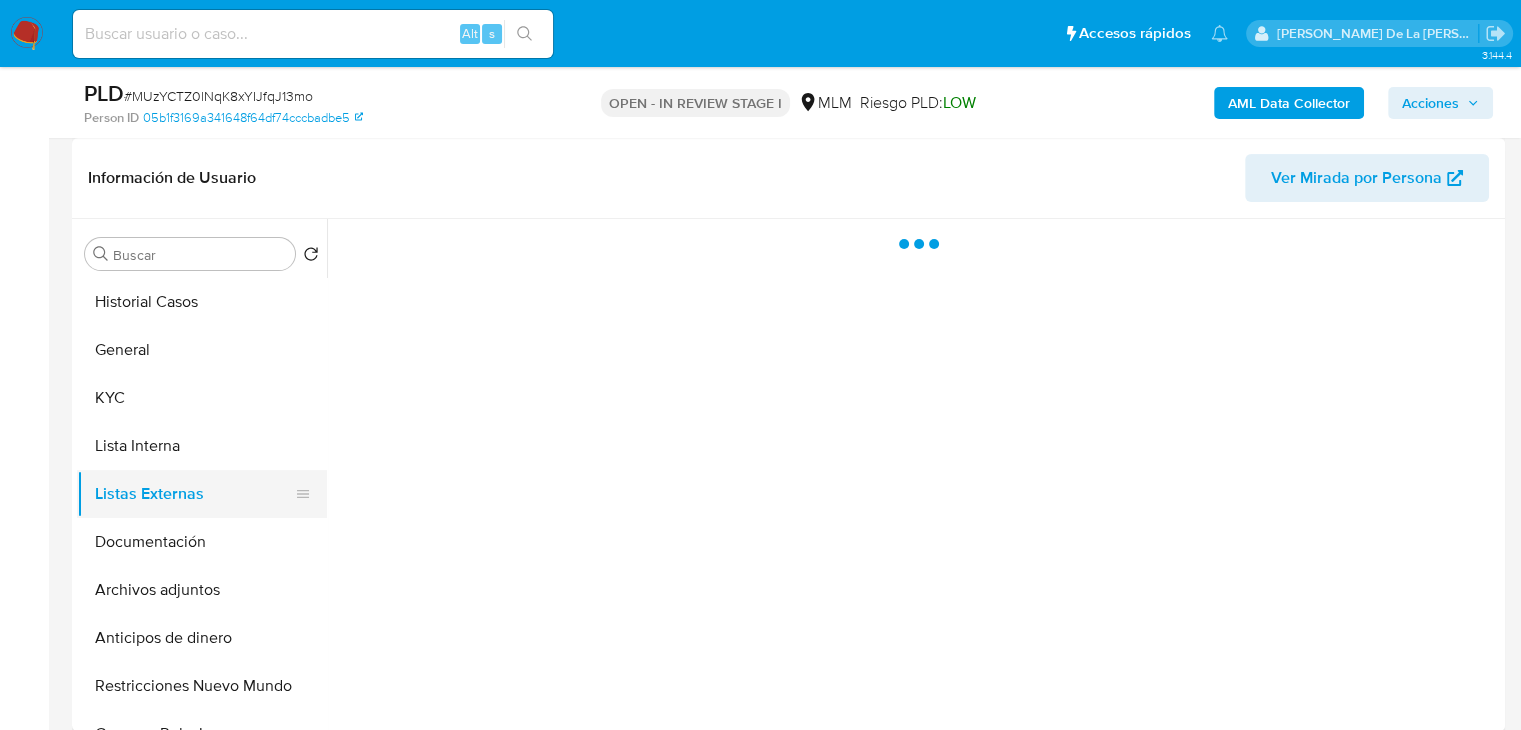 scroll, scrollTop: 0, scrollLeft: 0, axis: both 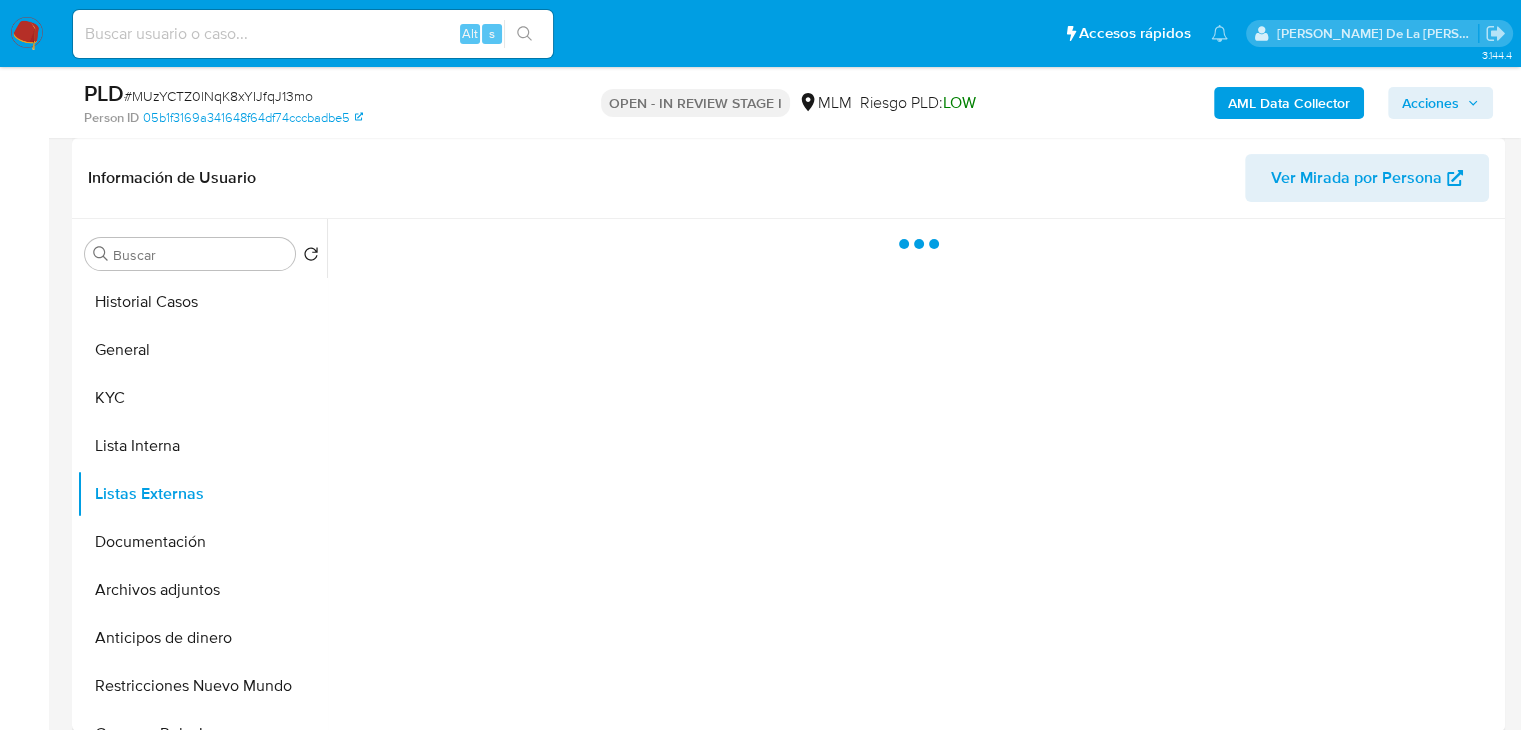 type 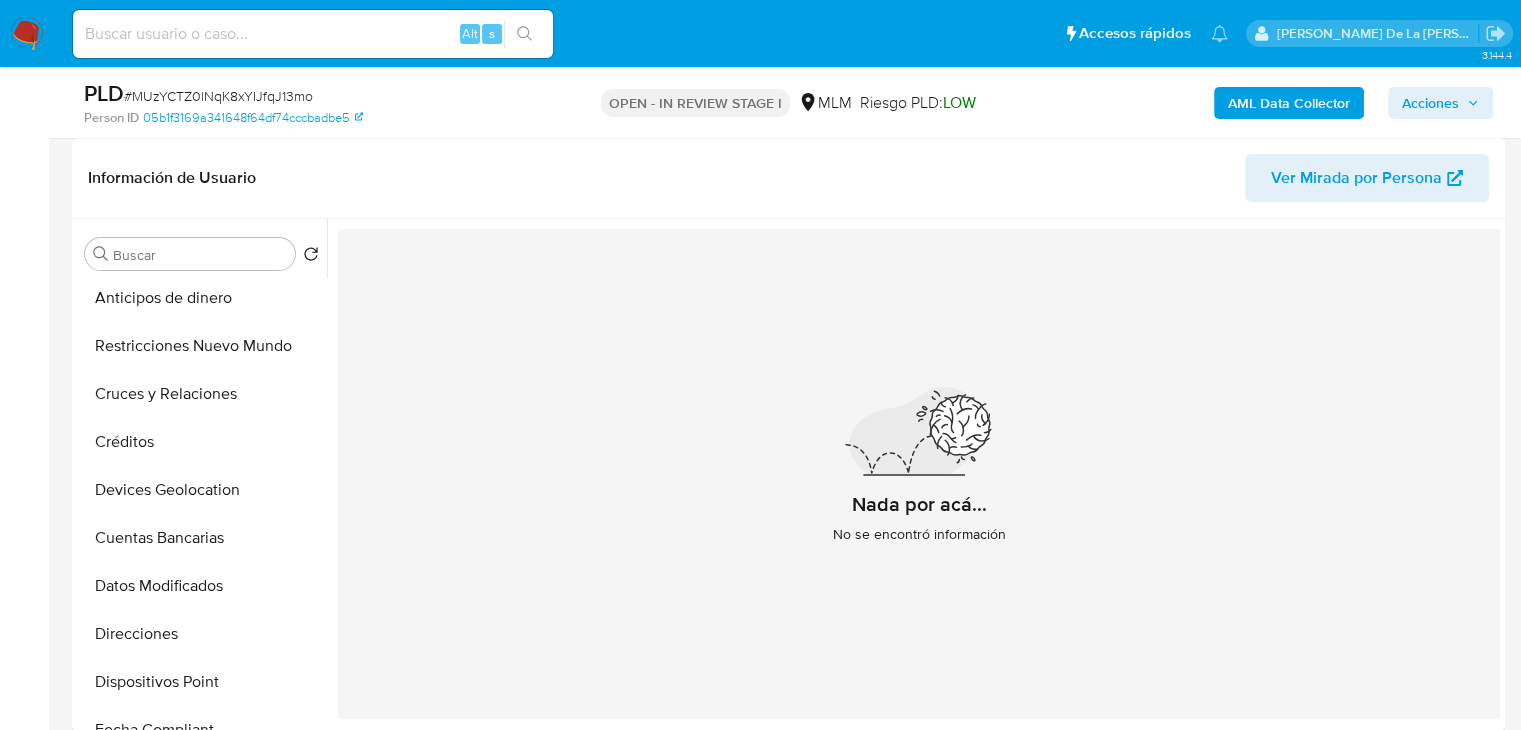 scroll, scrollTop: 342, scrollLeft: 0, axis: vertical 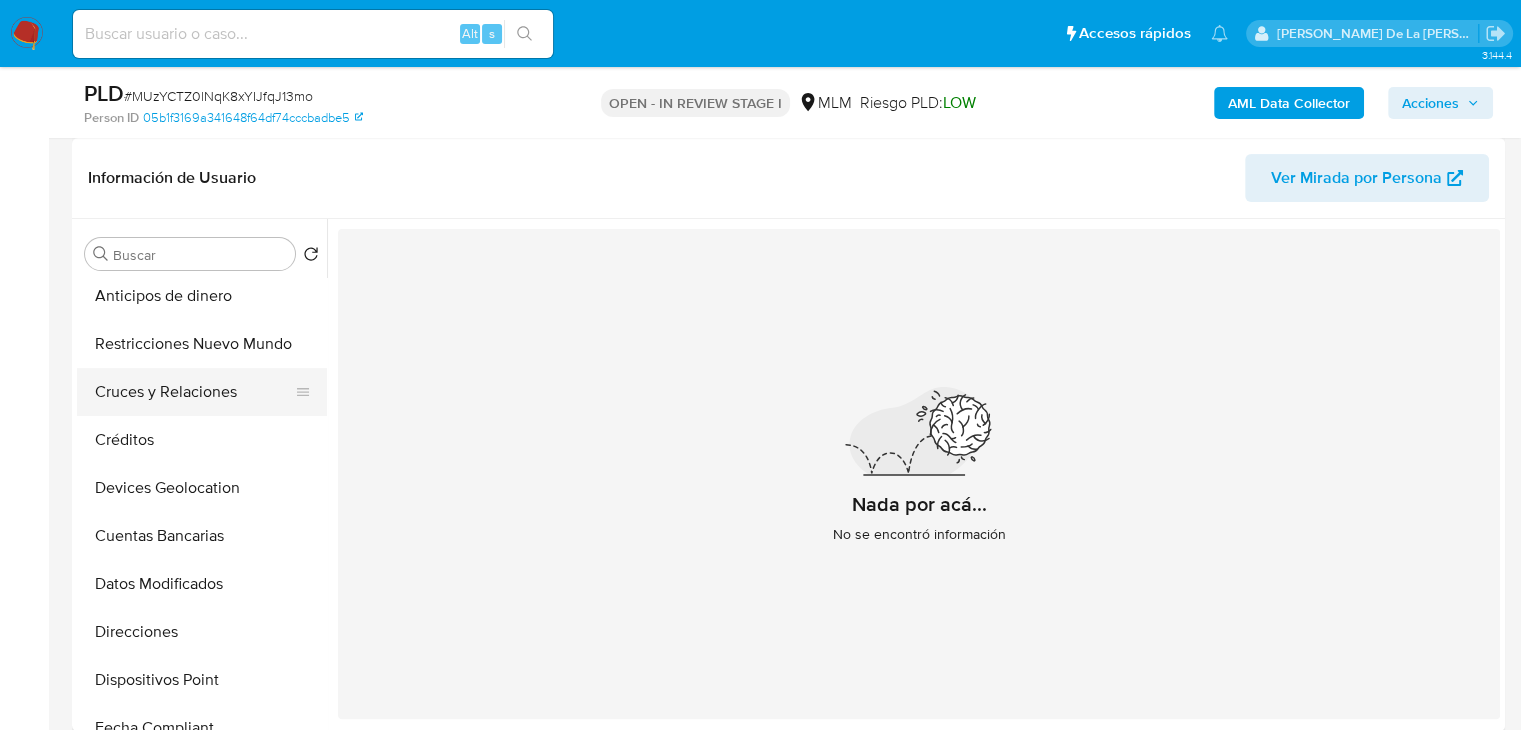 click on "Cruces y Relaciones" at bounding box center [194, 392] 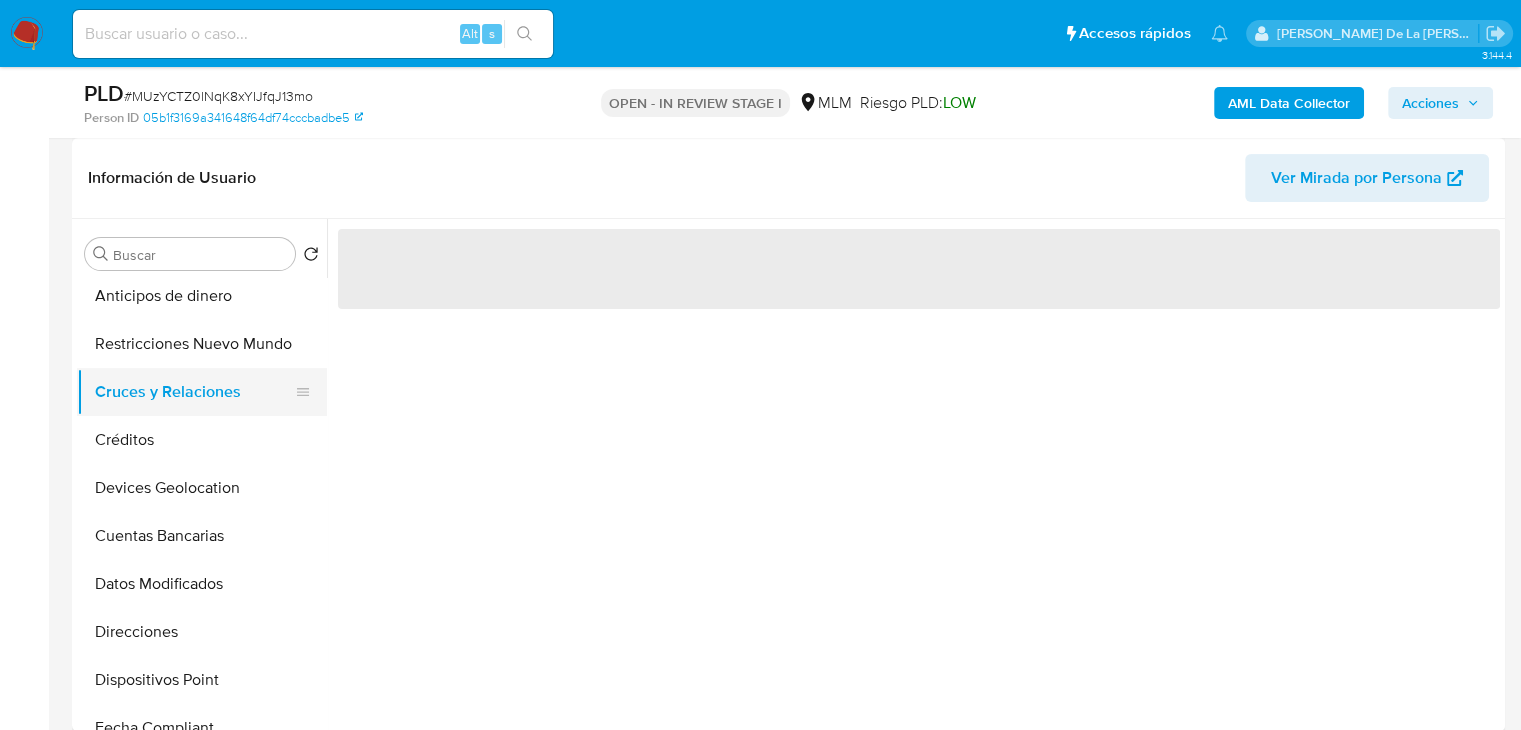 type 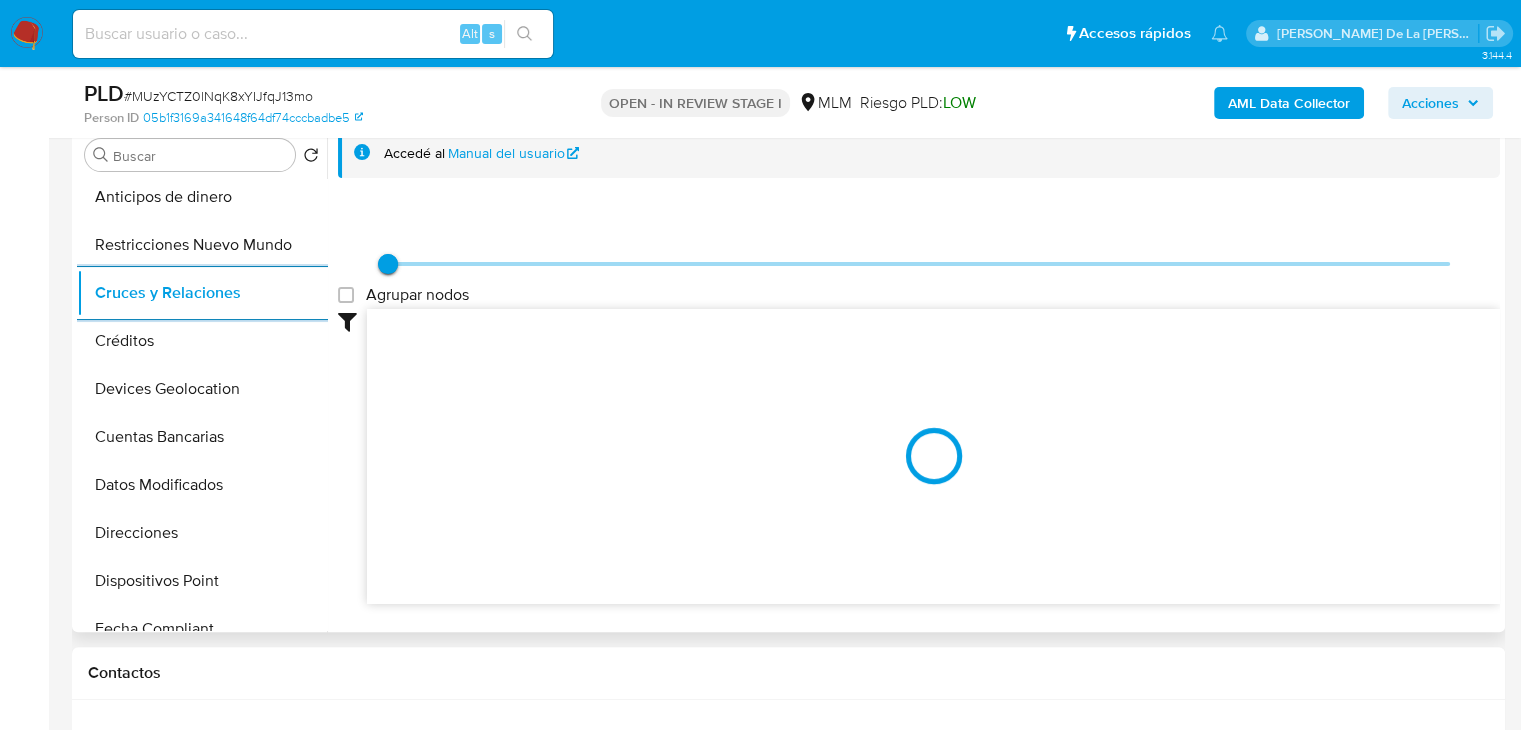 scroll, scrollTop: 415, scrollLeft: 0, axis: vertical 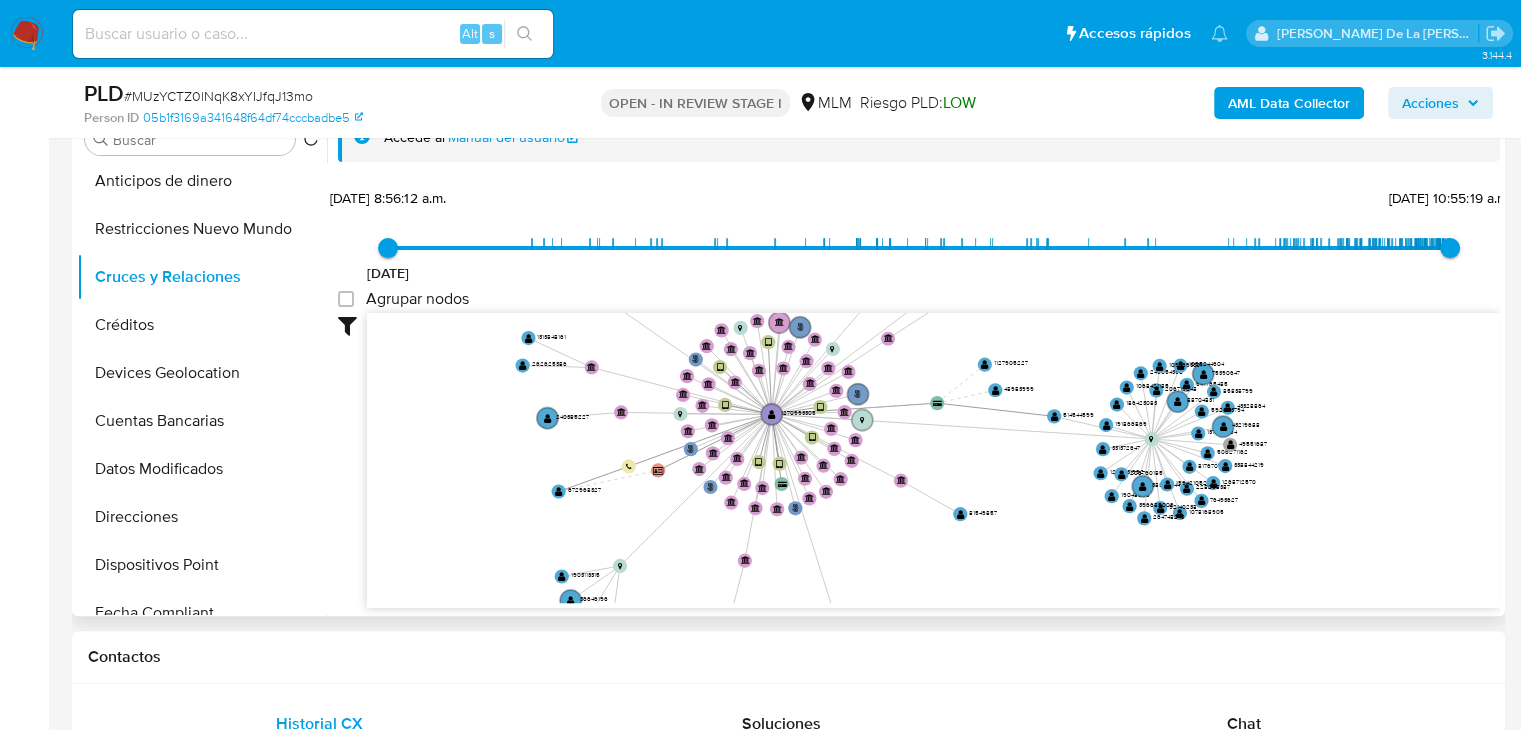 drag, startPoint x: 1006, startPoint y: 372, endPoint x: 893, endPoint y: 313, distance: 127.47549 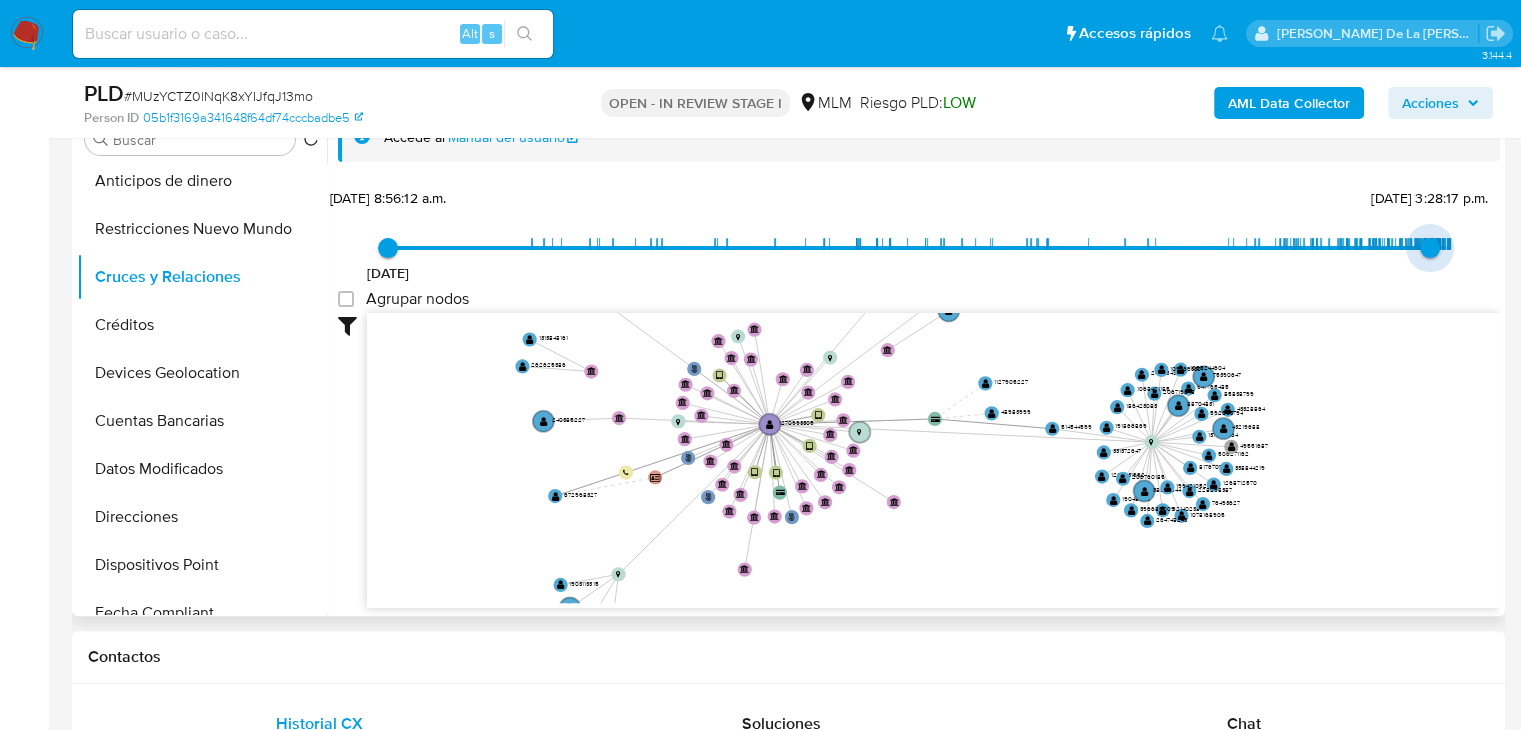 drag, startPoint x: 1444, startPoint y: 250, endPoint x: 1420, endPoint y: 249, distance: 24.020824 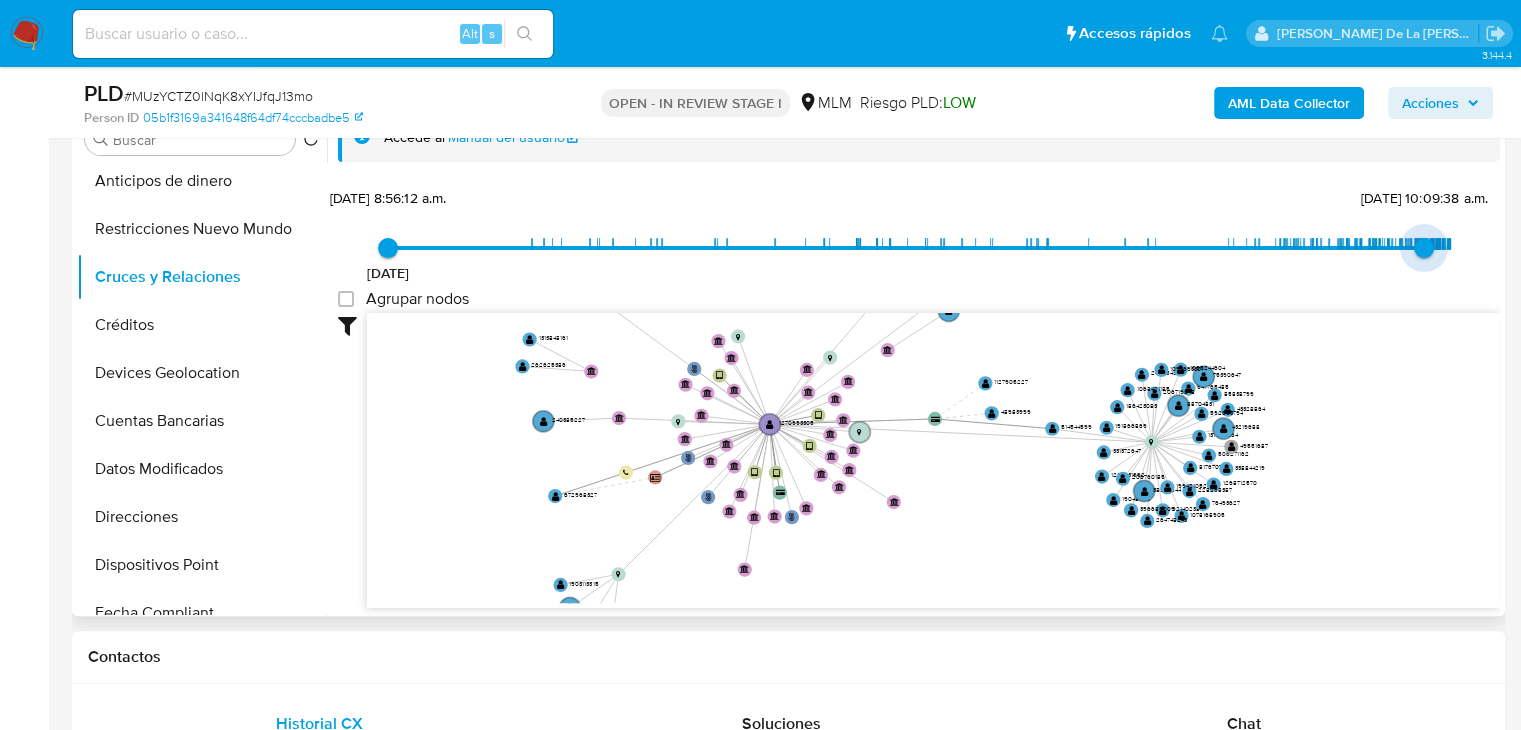 type on "1748616651000" 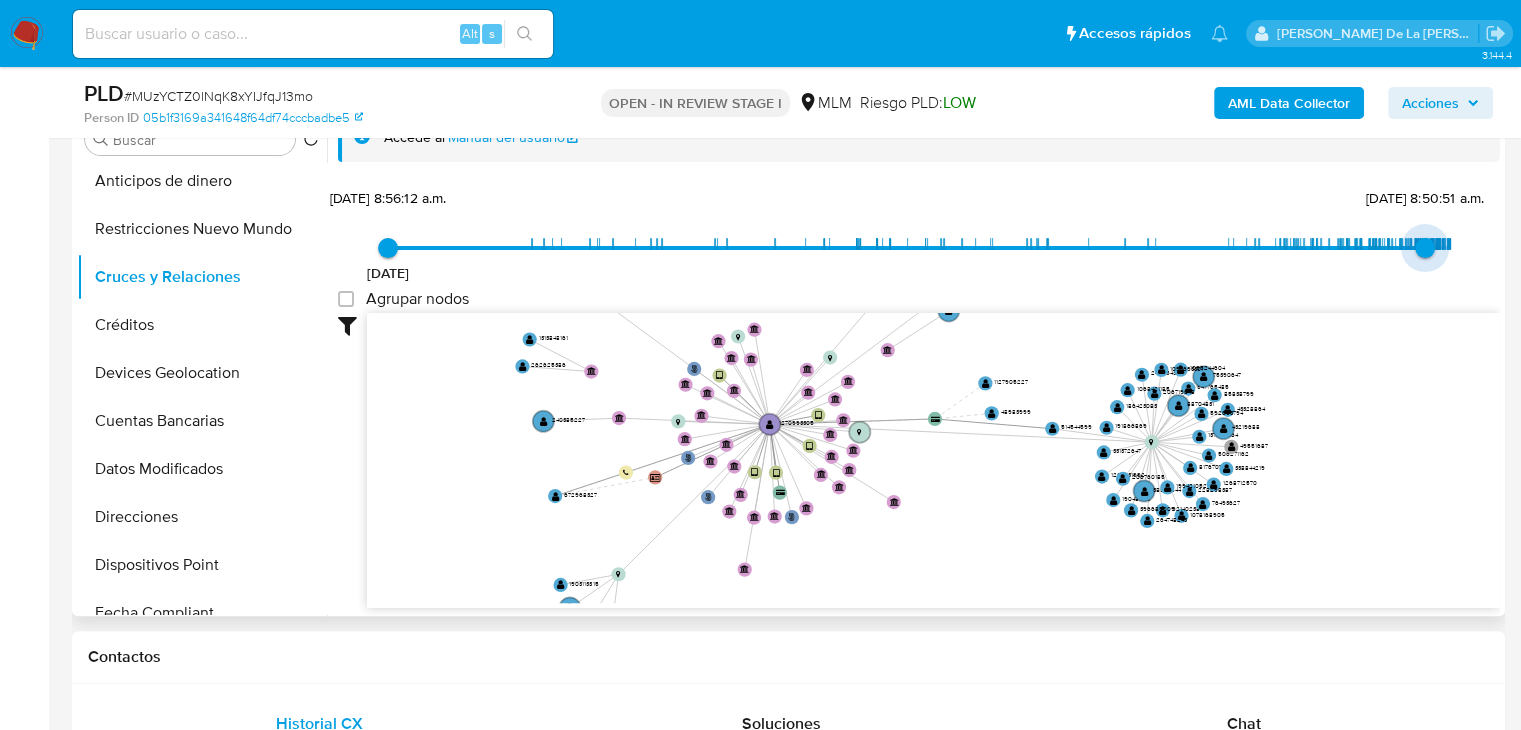 click on "30/5/2025, 8:50:51 a.m." at bounding box center (1425, 248) 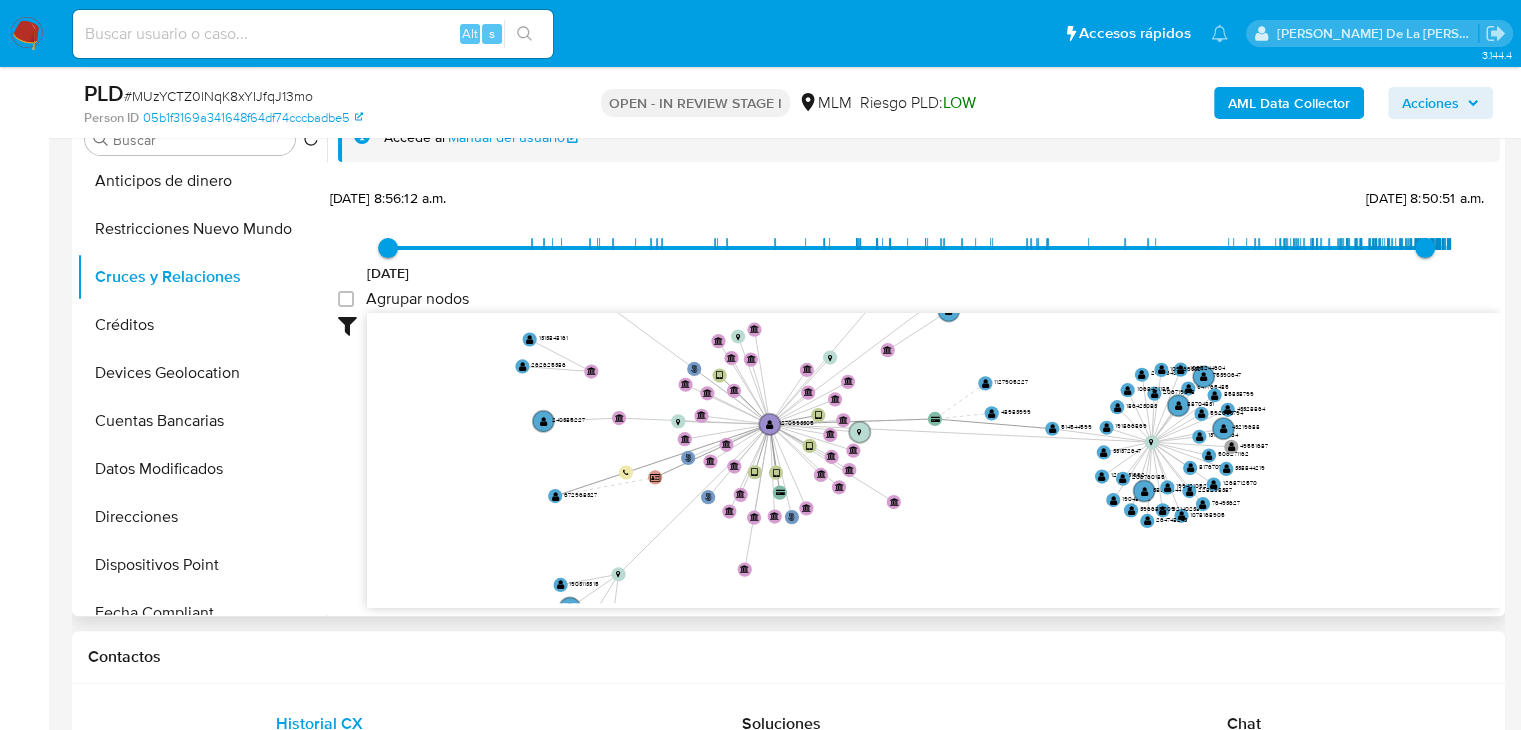 drag, startPoint x: 382, startPoint y: 248, endPoint x: 744, endPoint y: 258, distance: 362.1381 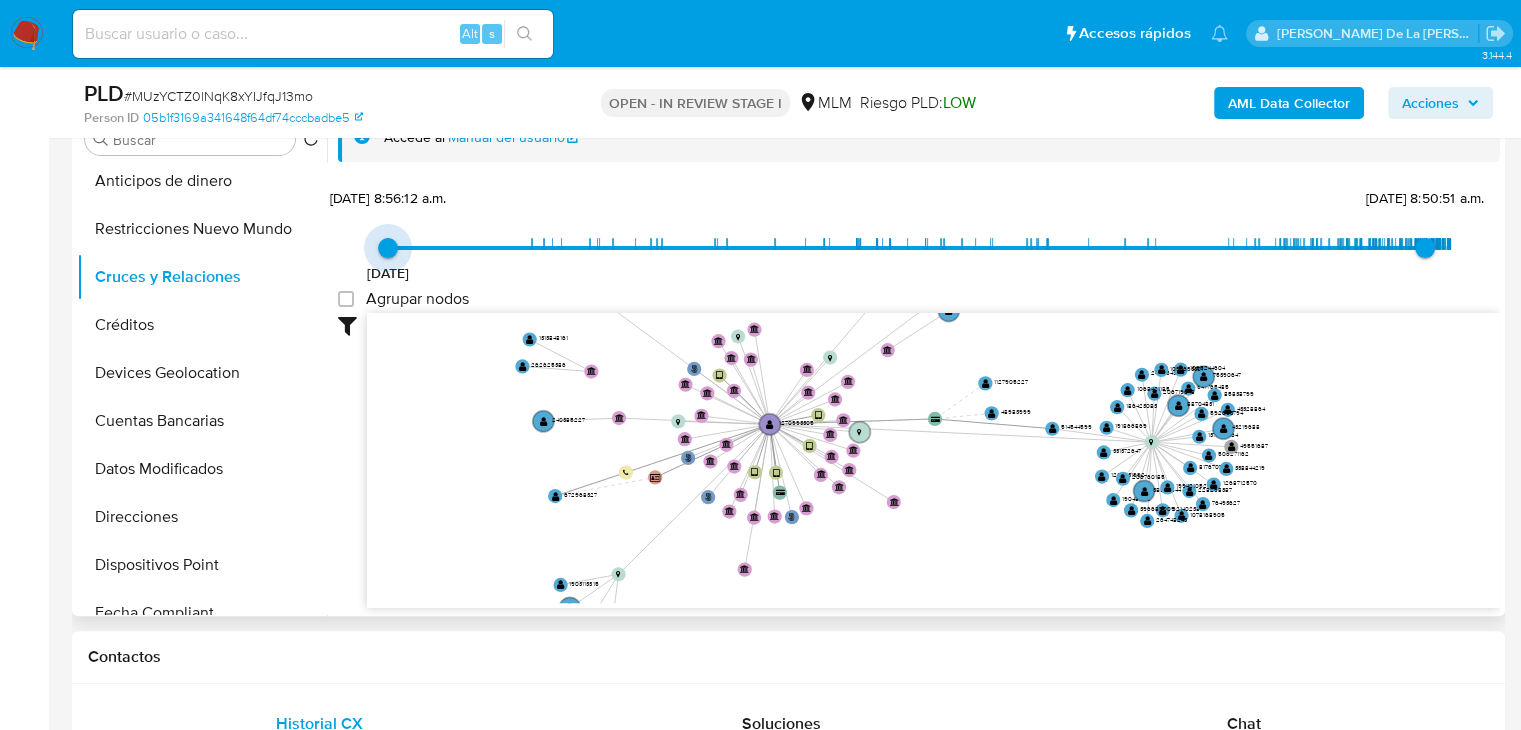 drag, startPoint x: 382, startPoint y: 248, endPoint x: 1045, endPoint y: 248, distance: 663 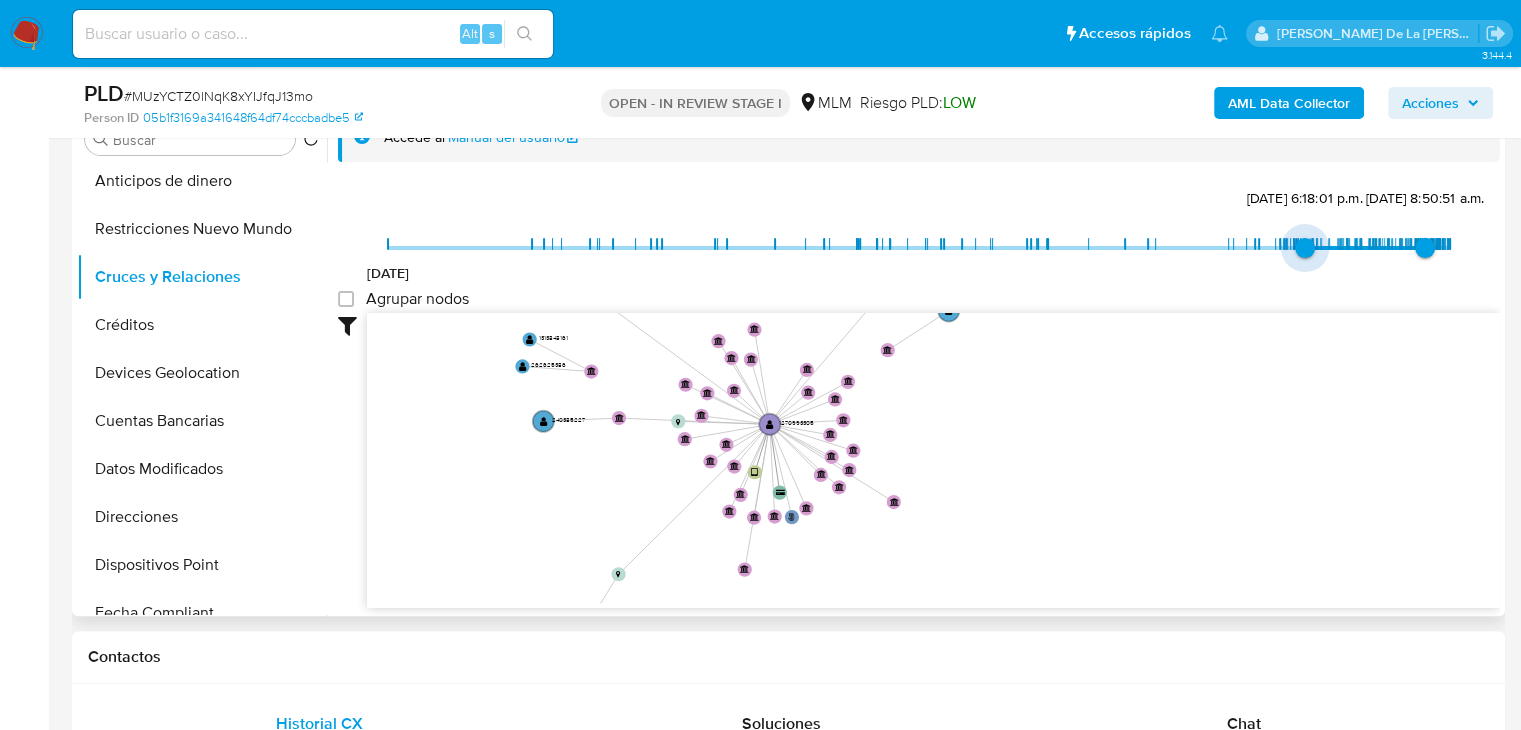 type on "1733174142000" 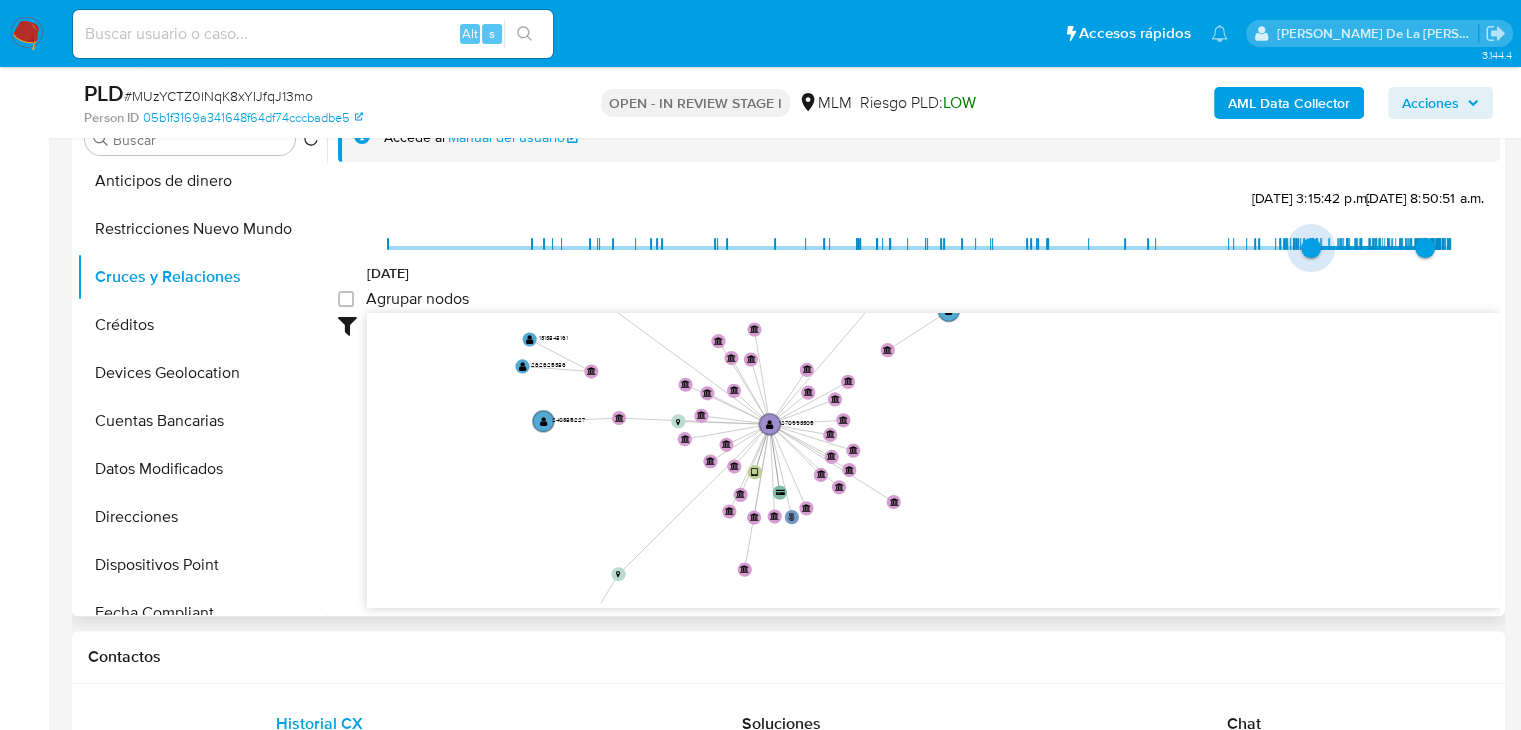 drag, startPoint x: 1072, startPoint y: 248, endPoint x: 1304, endPoint y: 261, distance: 232.36394 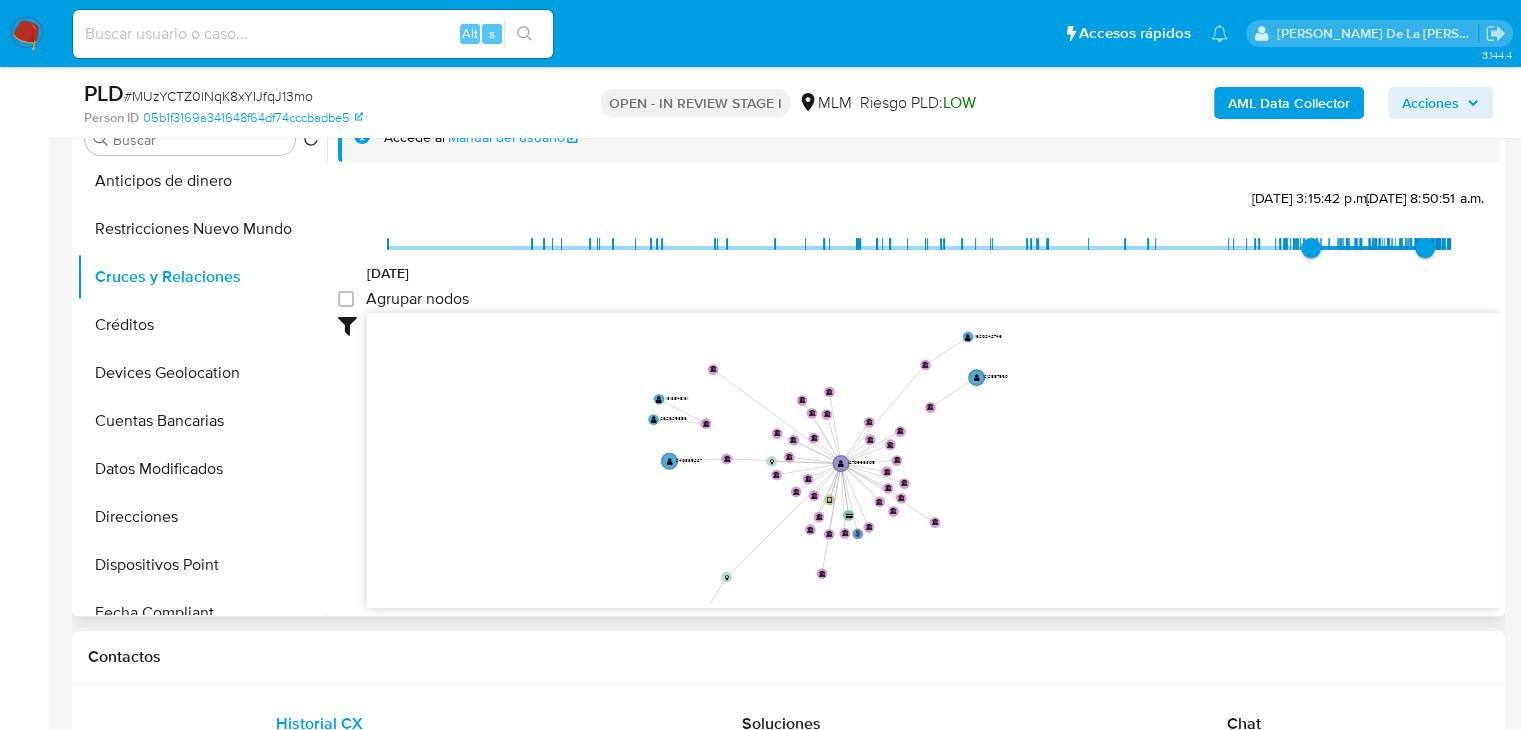 drag, startPoint x: 1084, startPoint y: 348, endPoint x: 1084, endPoint y: 397, distance: 49 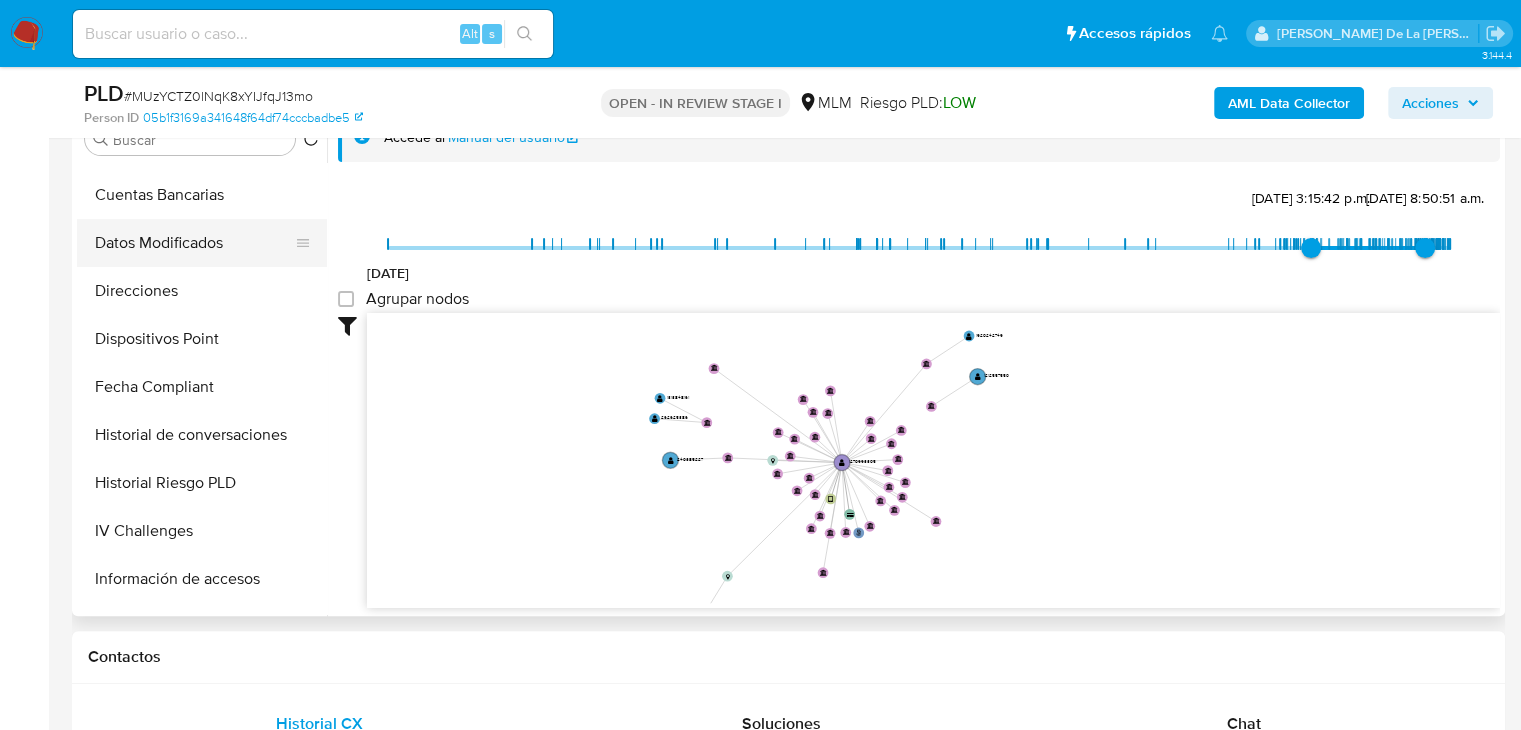 scroll, scrollTop: 587, scrollLeft: 0, axis: vertical 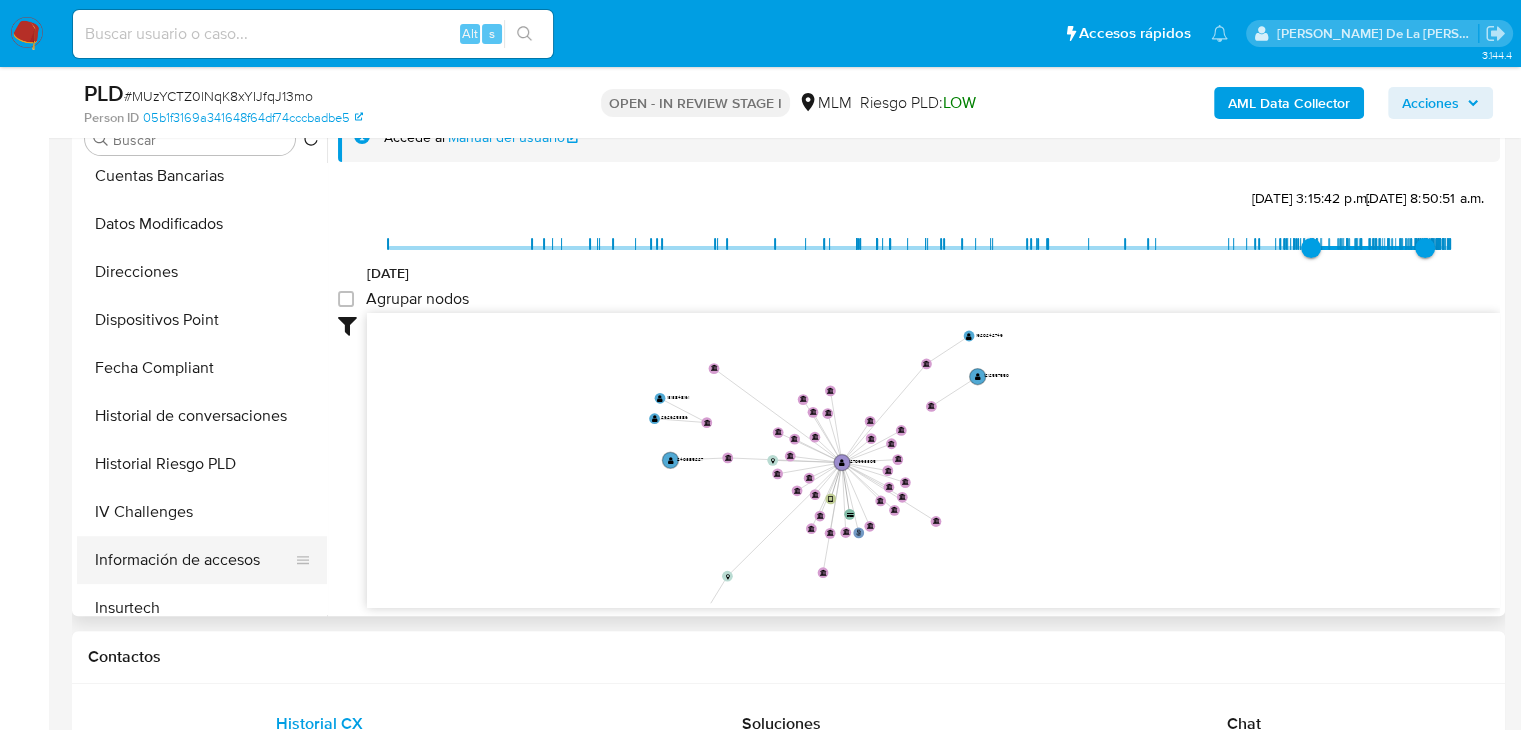 click on "Información de accesos" at bounding box center [194, 560] 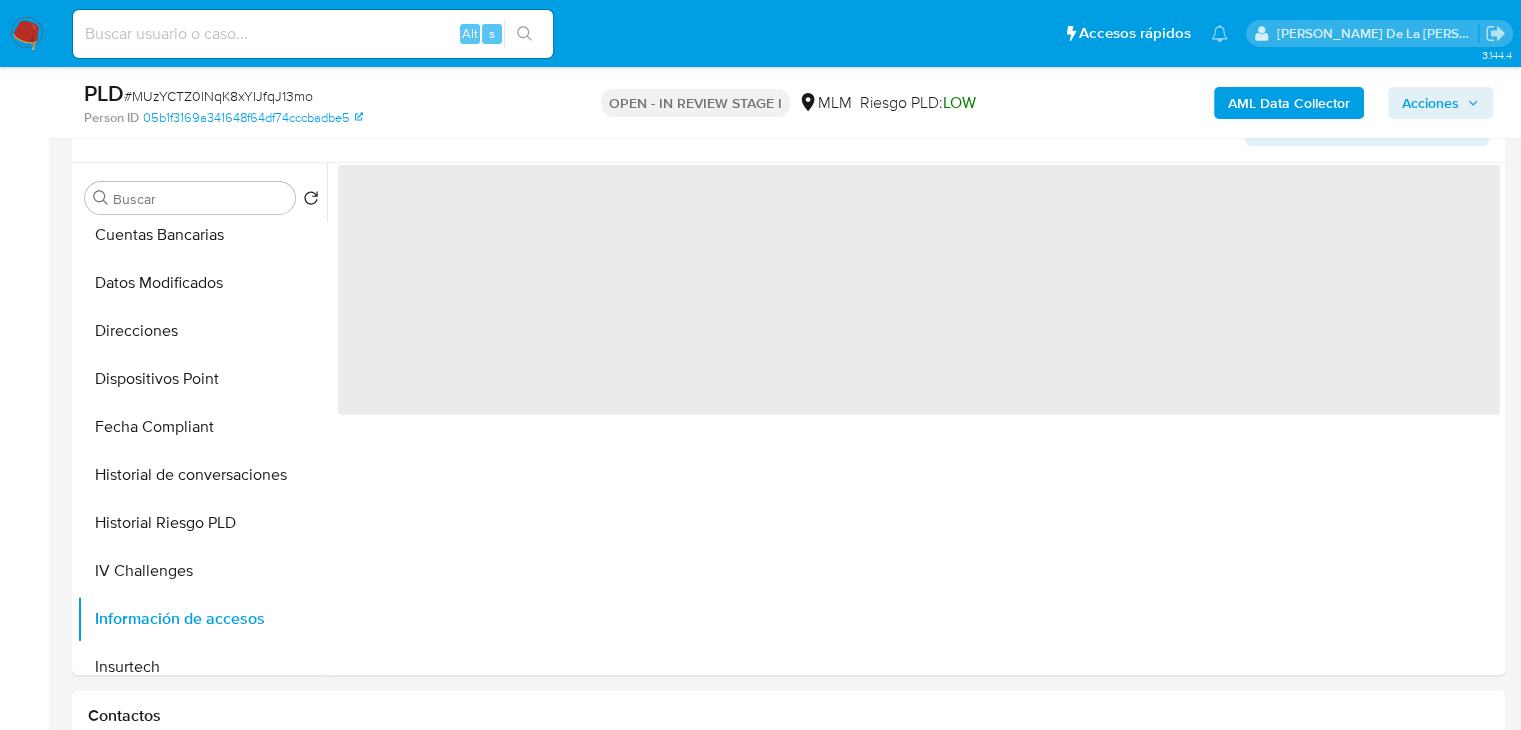 scroll, scrollTop: 352, scrollLeft: 0, axis: vertical 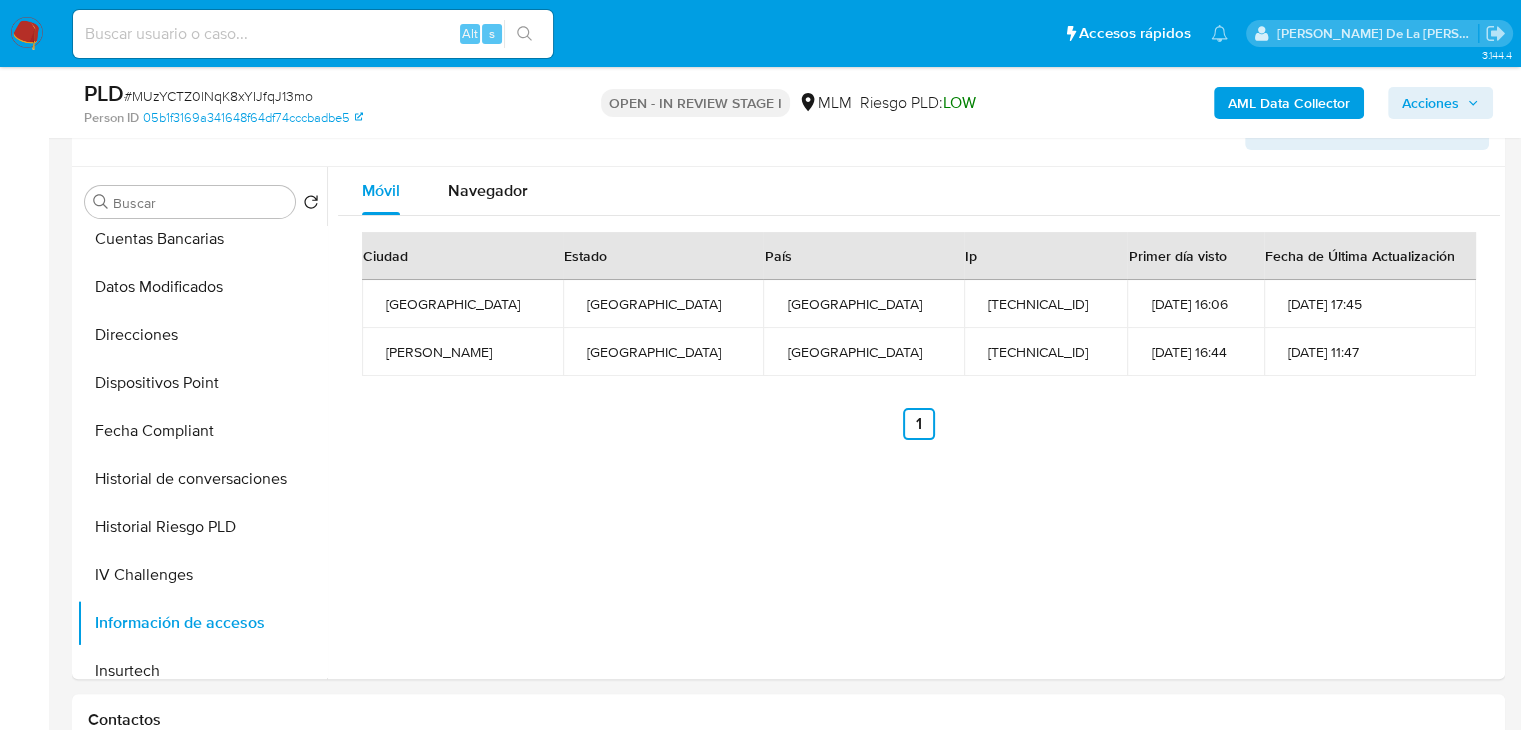 type 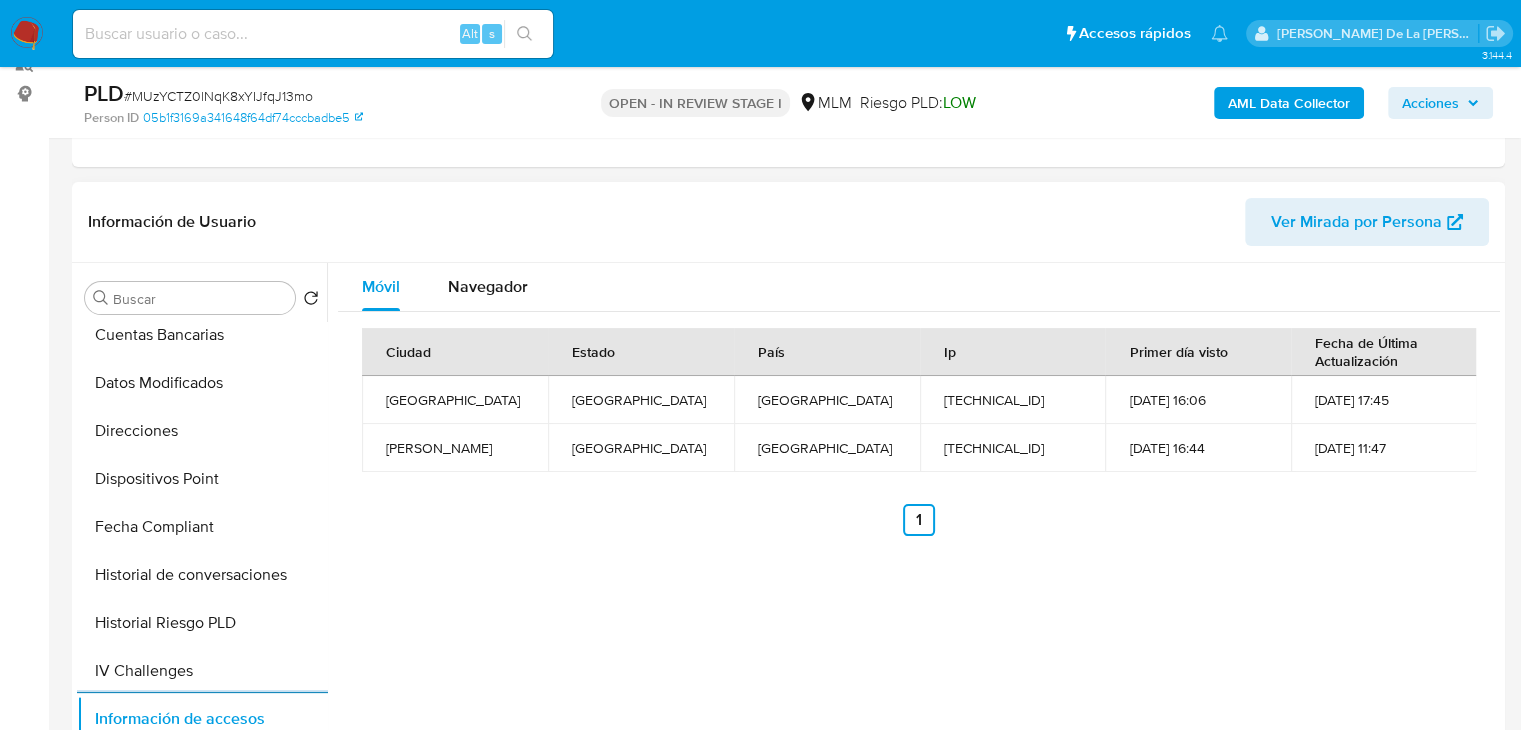 scroll, scrollTop: 256, scrollLeft: 0, axis: vertical 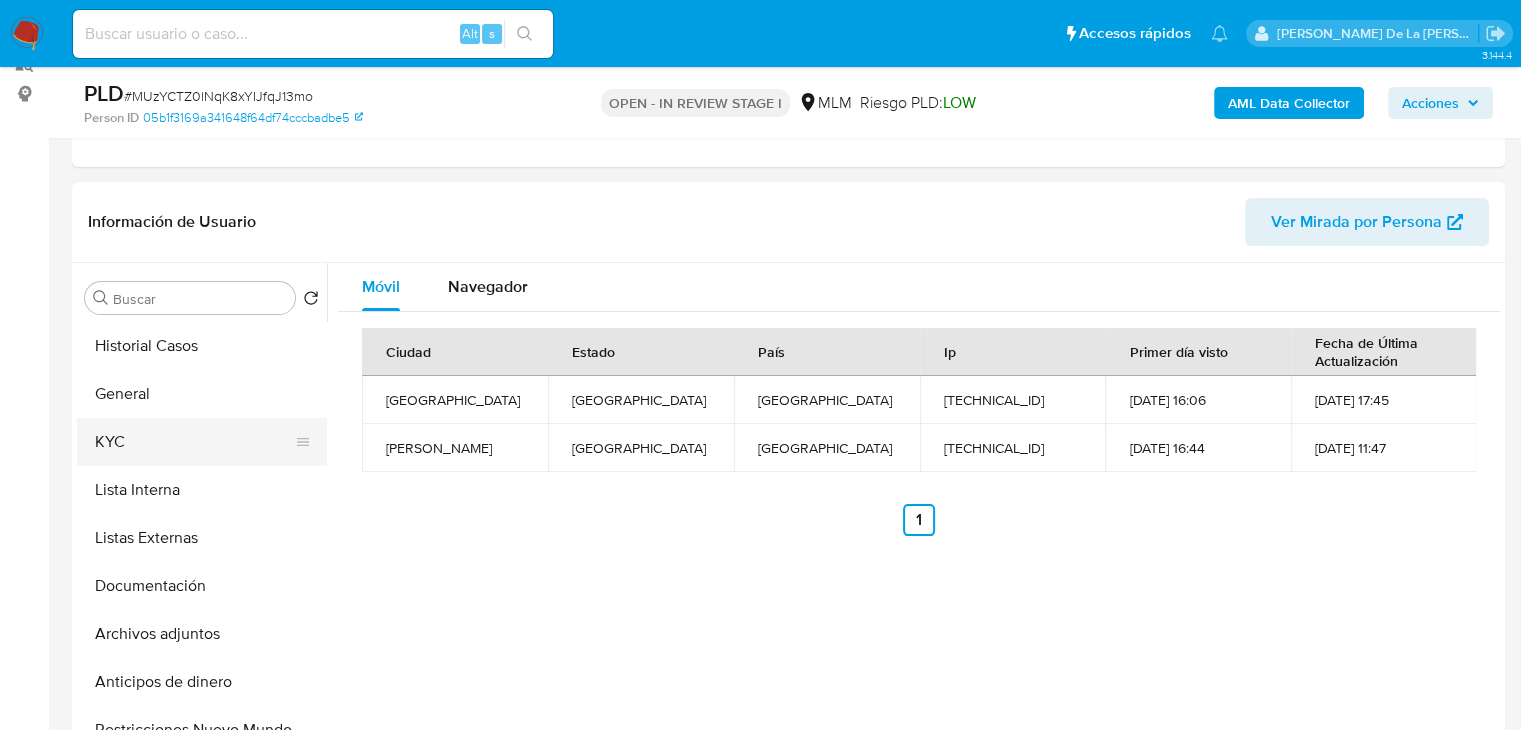 click on "KYC" at bounding box center (194, 442) 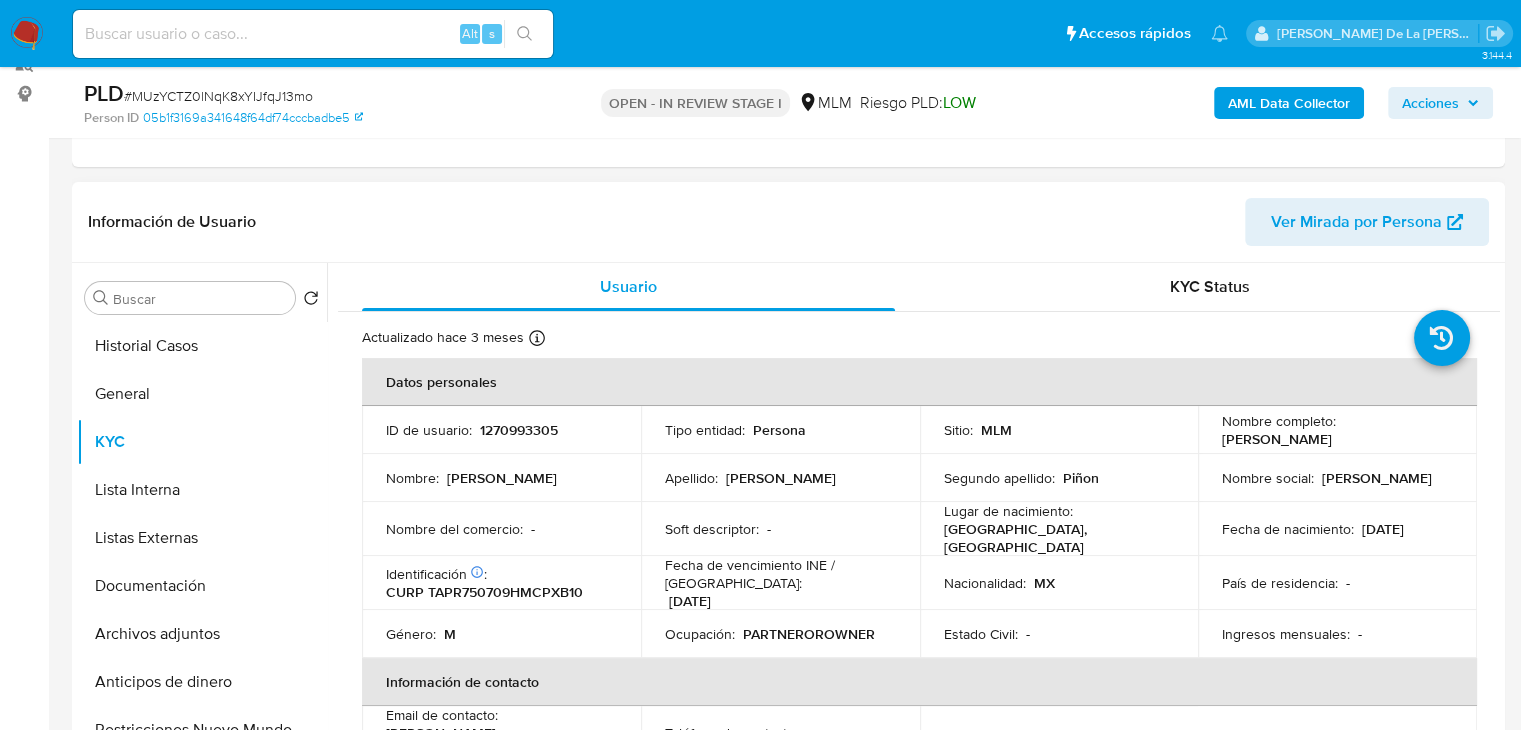 drag, startPoint x: 1208, startPoint y: 440, endPoint x: 1404, endPoint y: 428, distance: 196.367 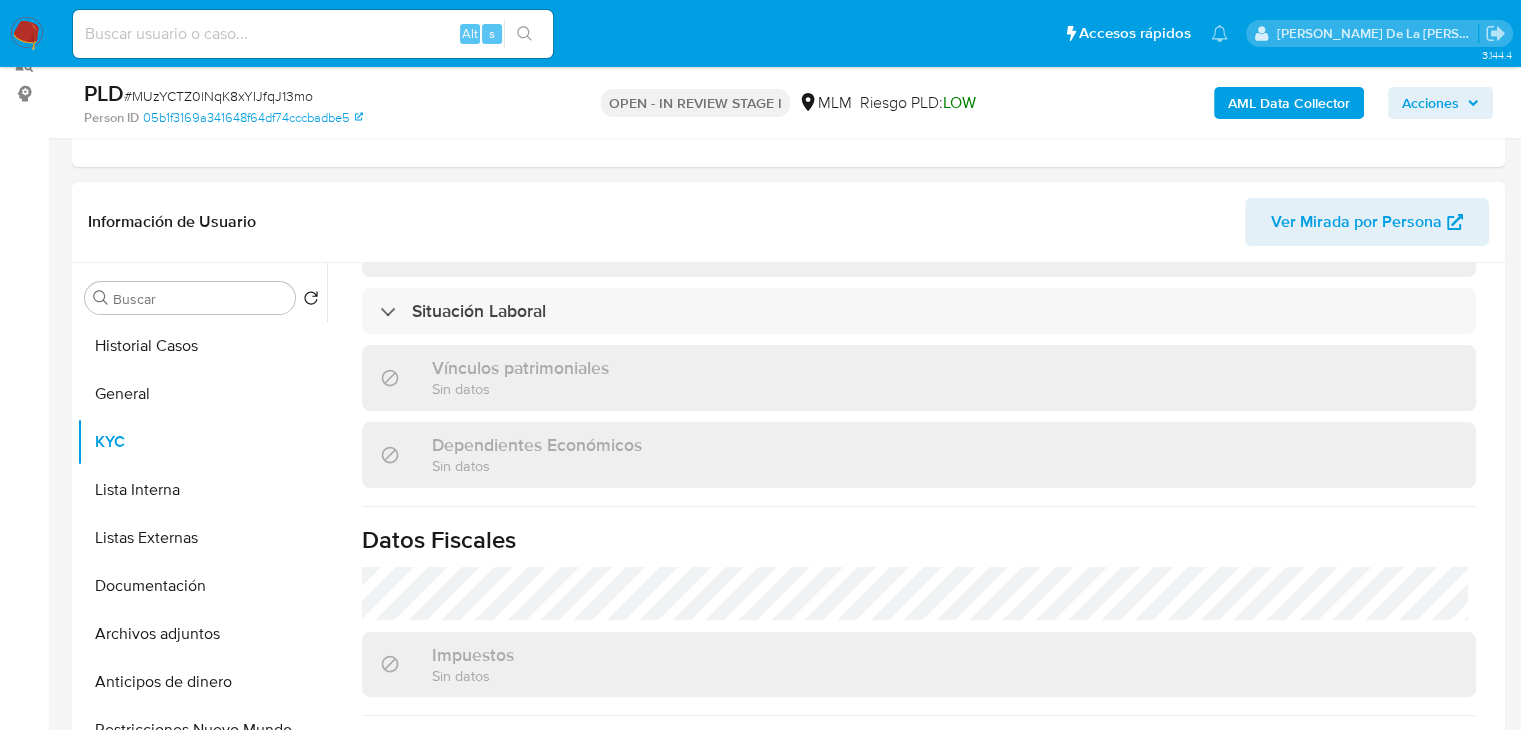 scroll, scrollTop: 1262, scrollLeft: 0, axis: vertical 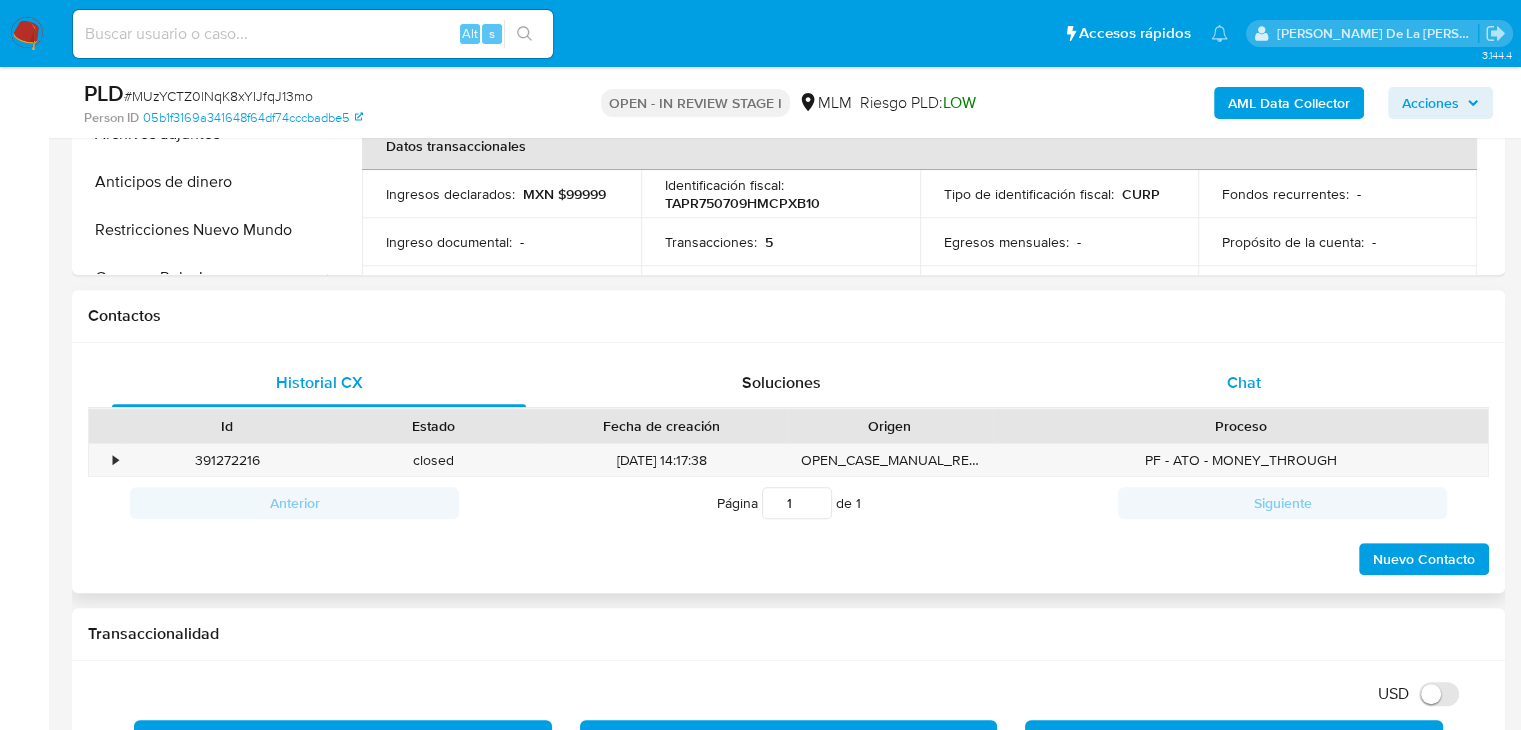 click on "Chat" at bounding box center (1244, 383) 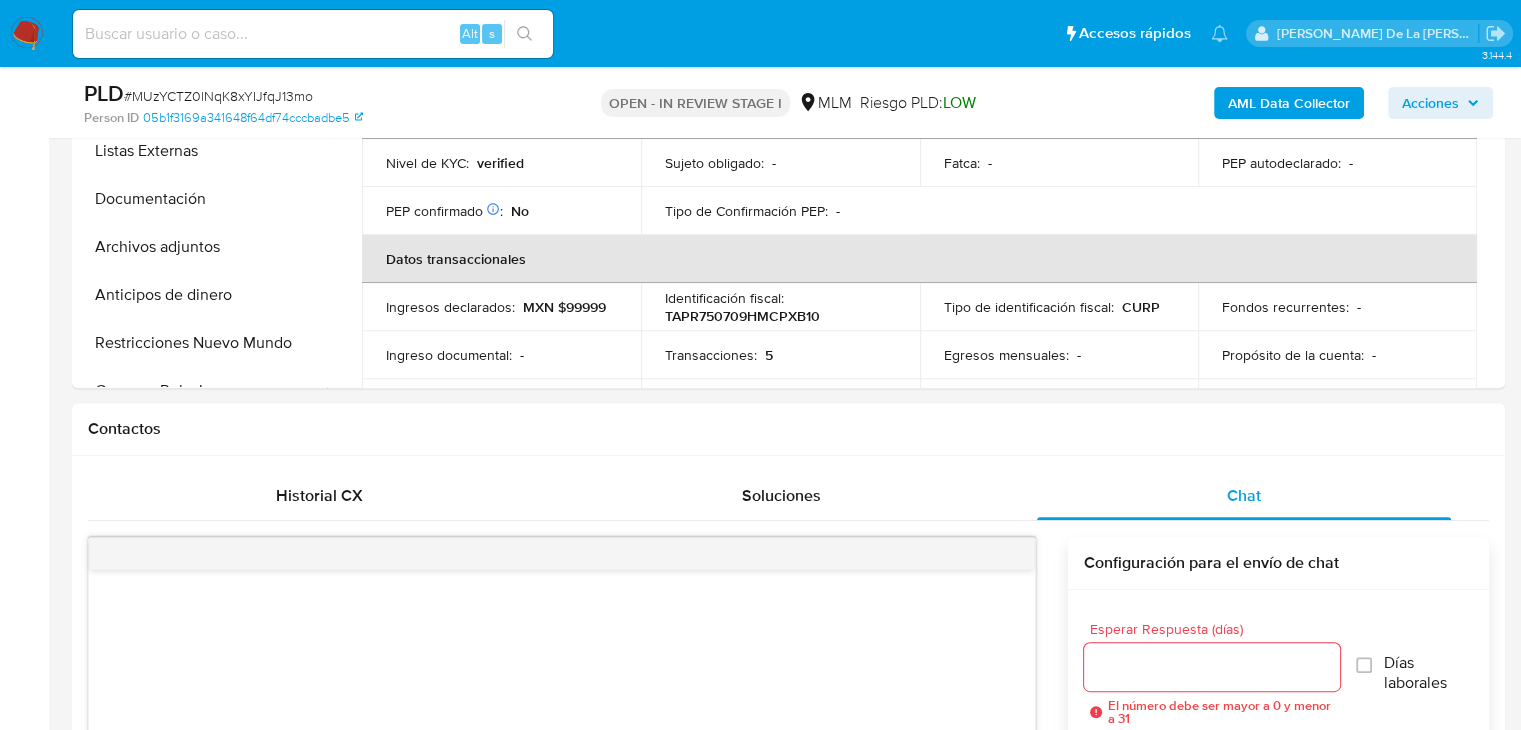 scroll, scrollTop: 456, scrollLeft: 0, axis: vertical 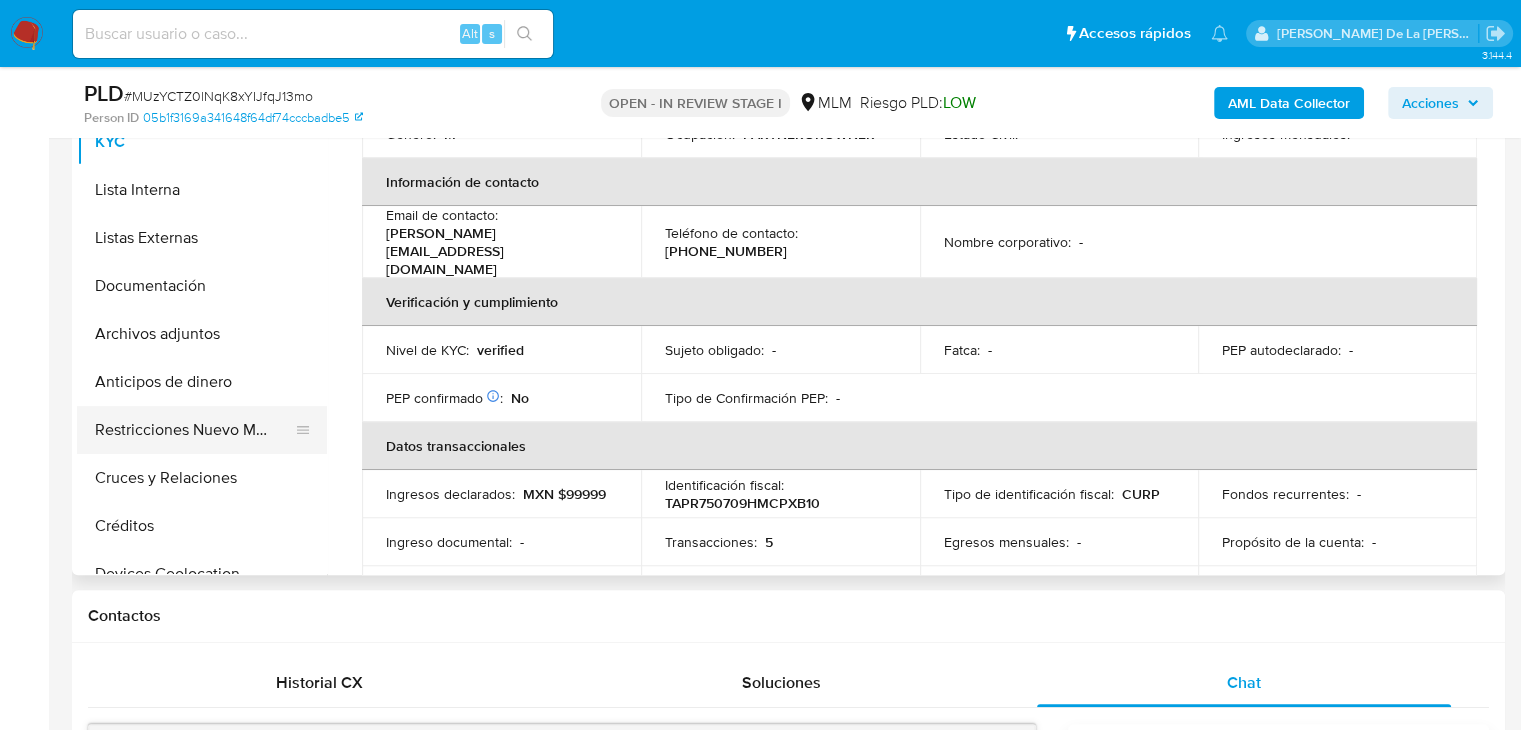click on "Restricciones Nuevo Mundo" at bounding box center (194, 430) 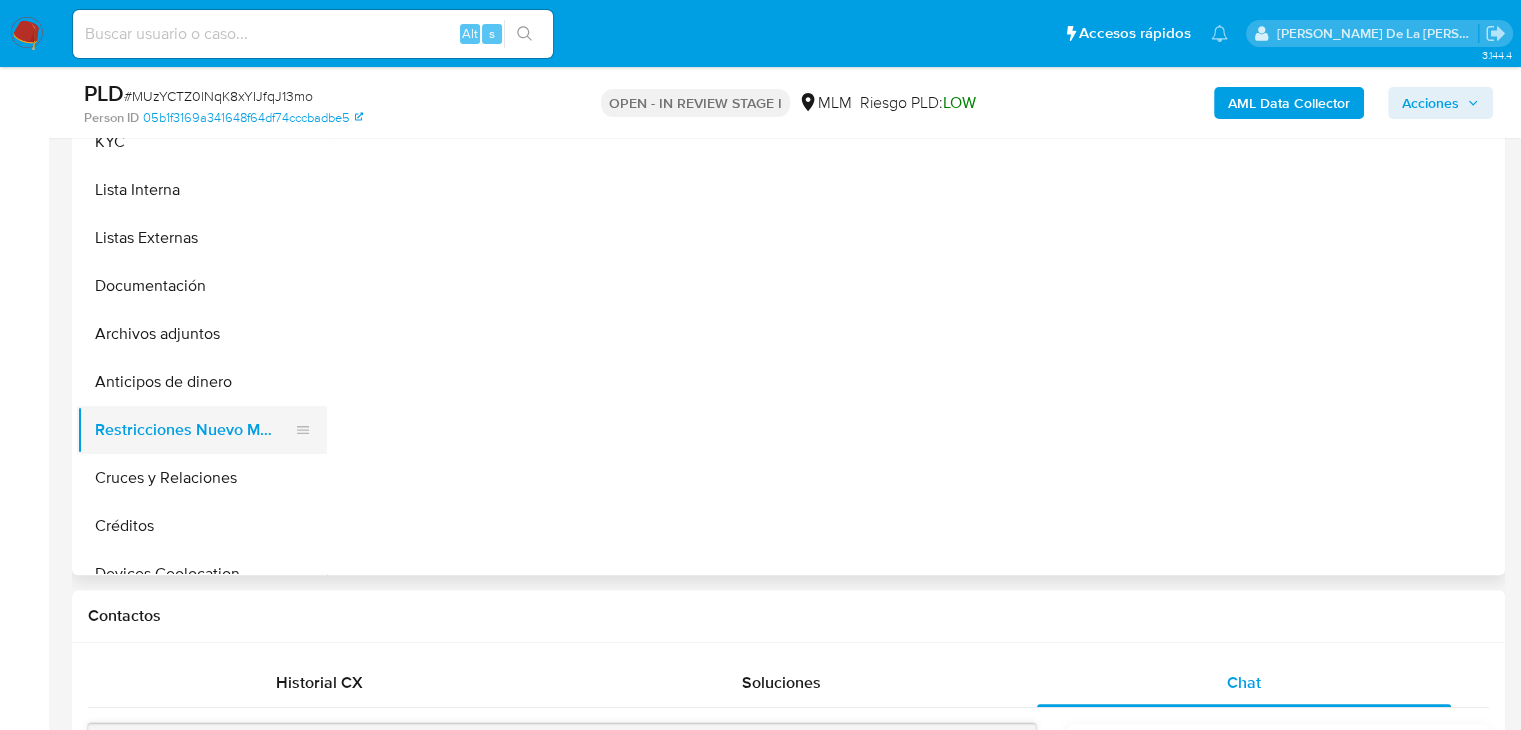 scroll, scrollTop: 0, scrollLeft: 0, axis: both 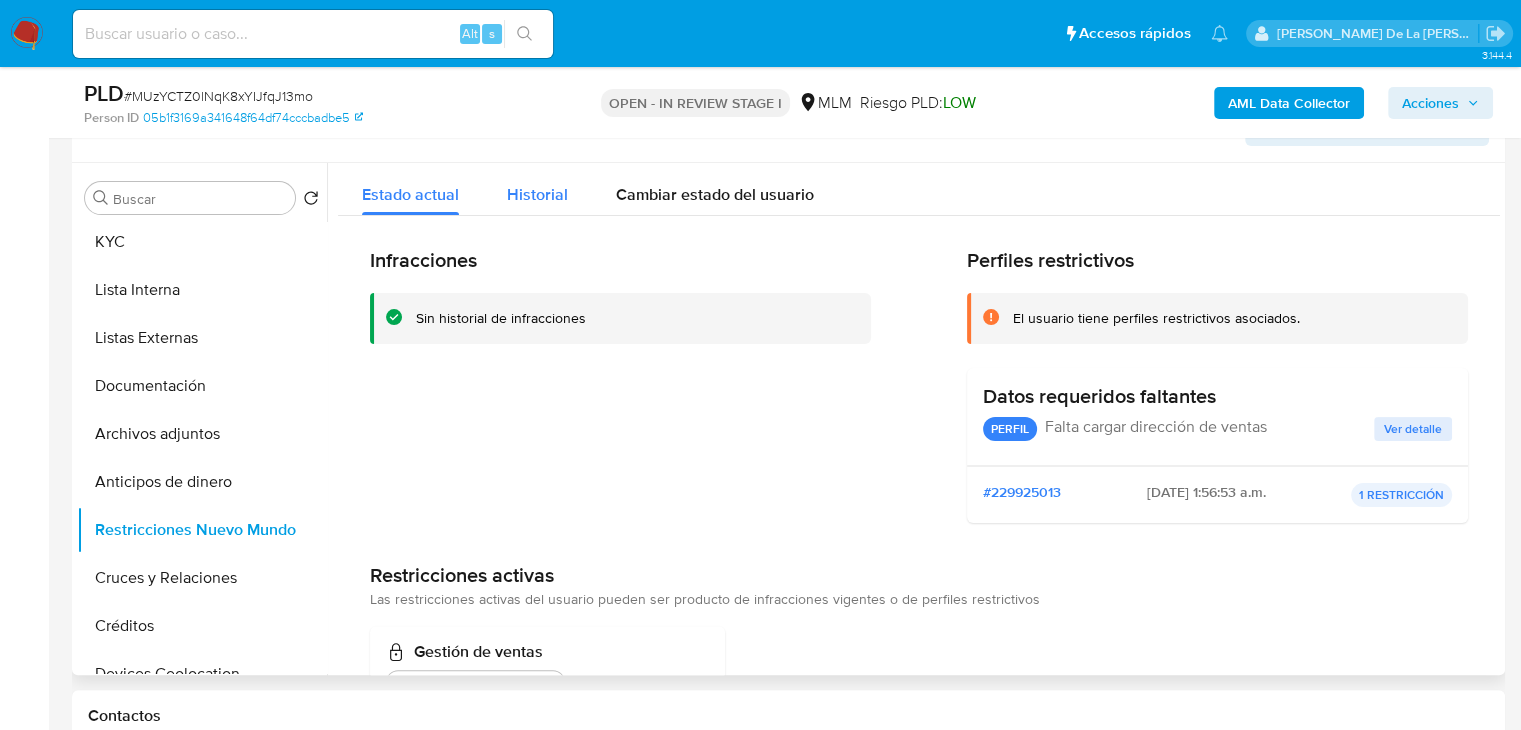 click on "Historial" at bounding box center (537, 189) 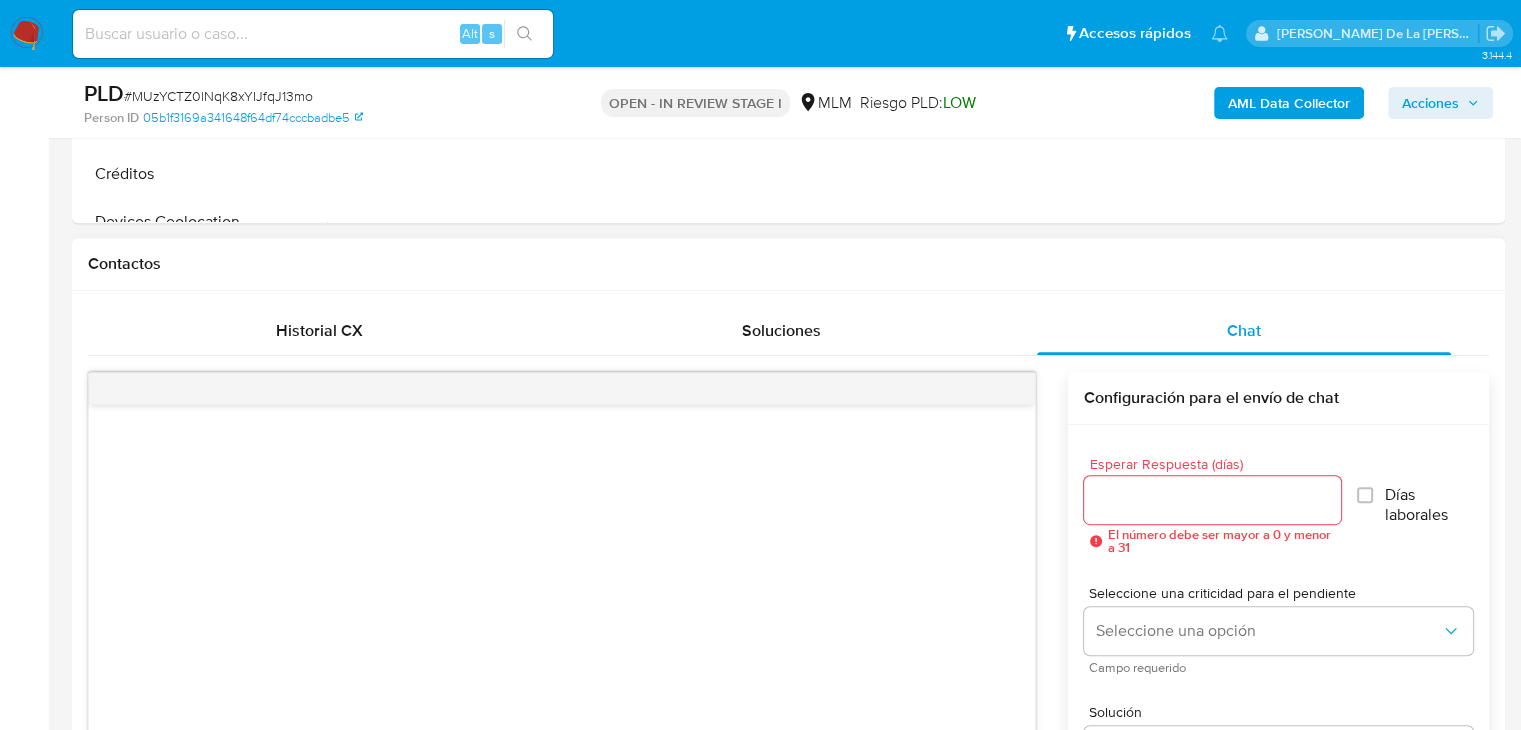 scroll, scrollTop: 856, scrollLeft: 0, axis: vertical 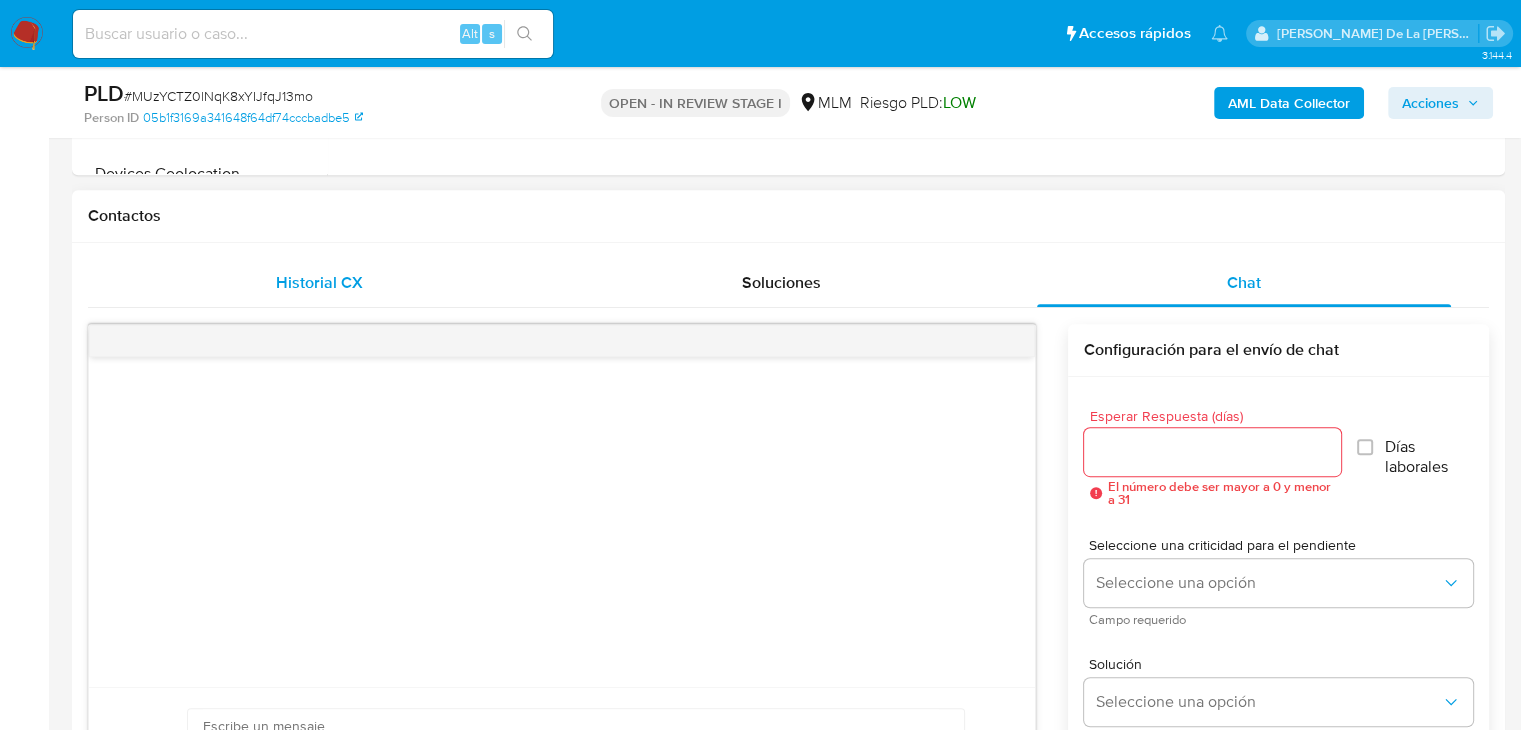 click on "Historial CX" at bounding box center (319, 282) 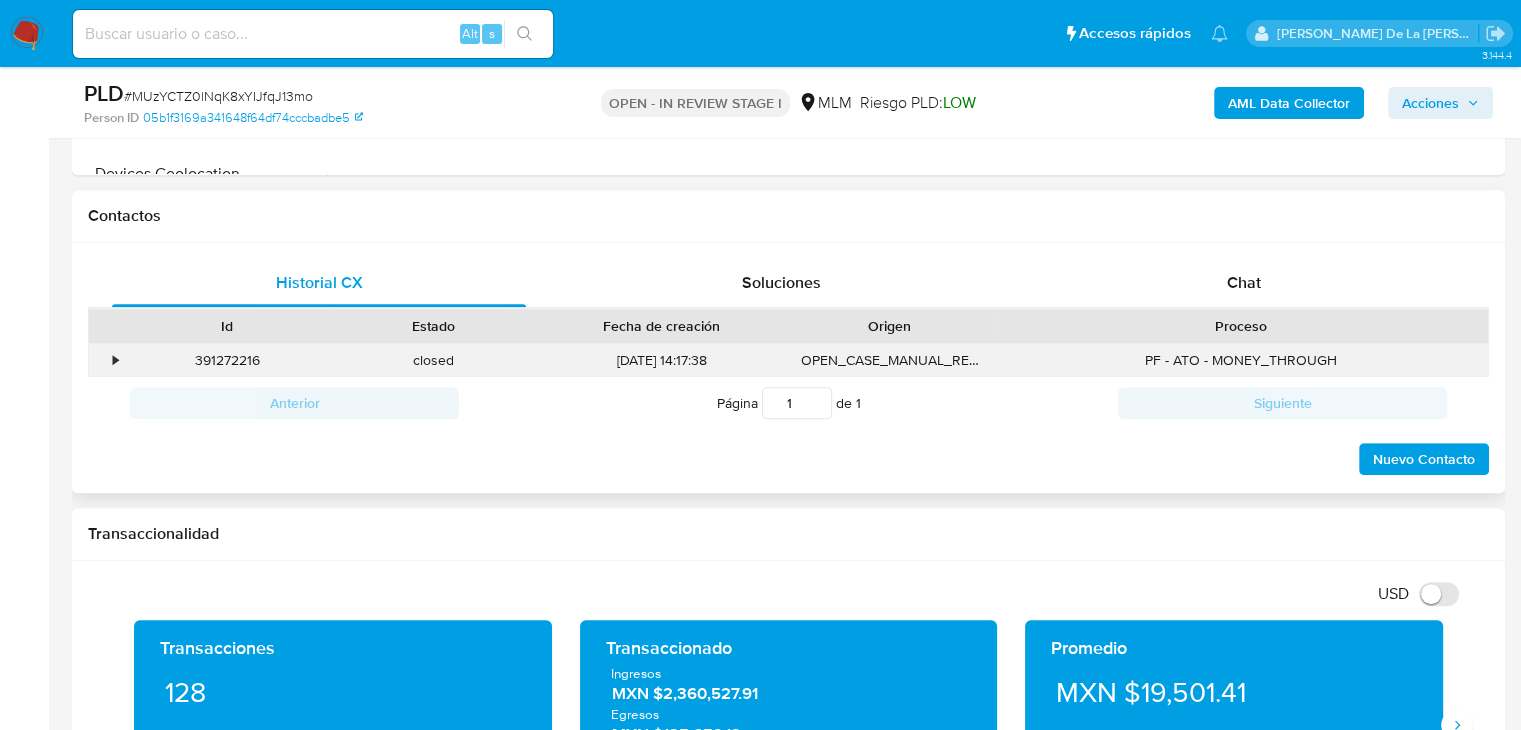 click on "•" at bounding box center [106, 360] 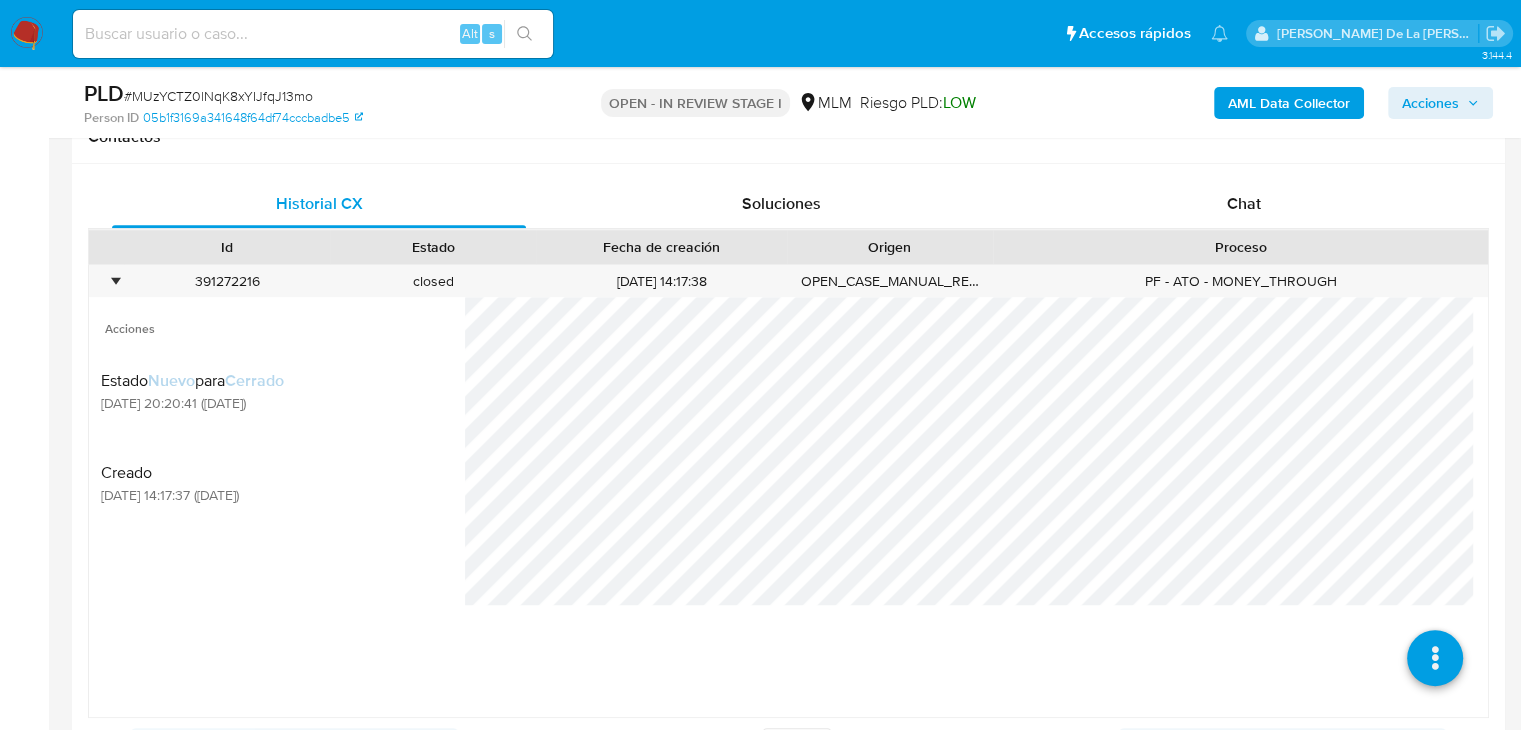 scroll, scrollTop: 956, scrollLeft: 0, axis: vertical 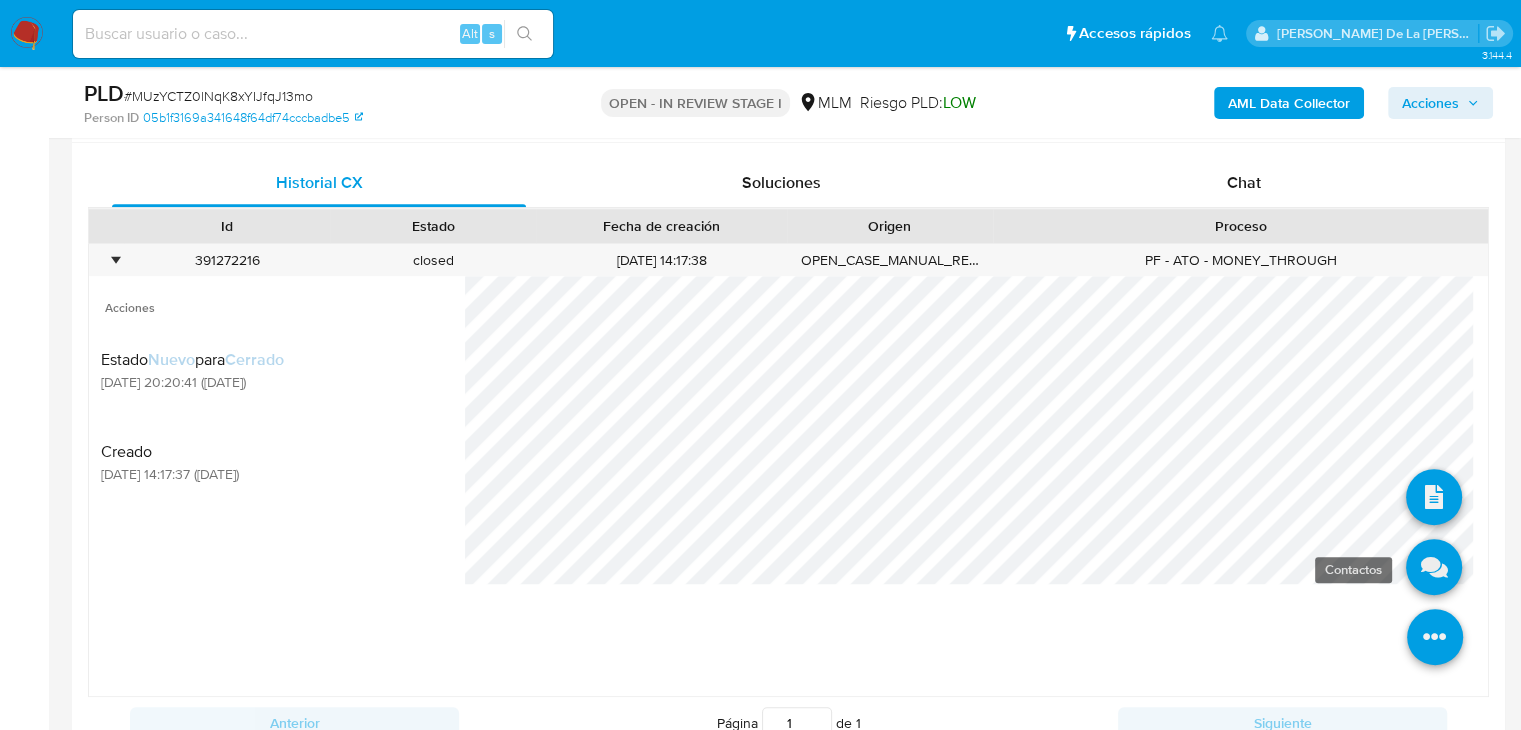 click at bounding box center [1434, 567] 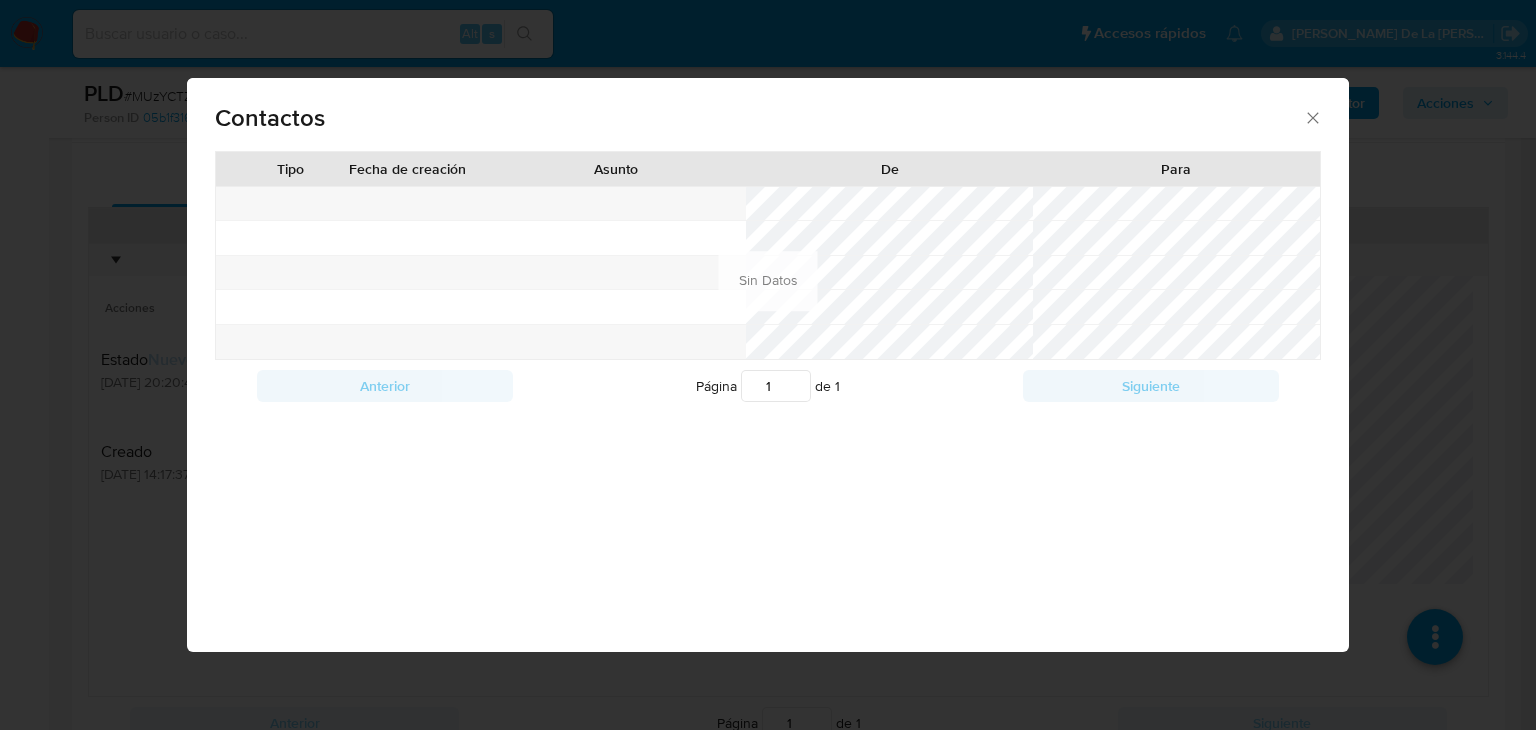 click 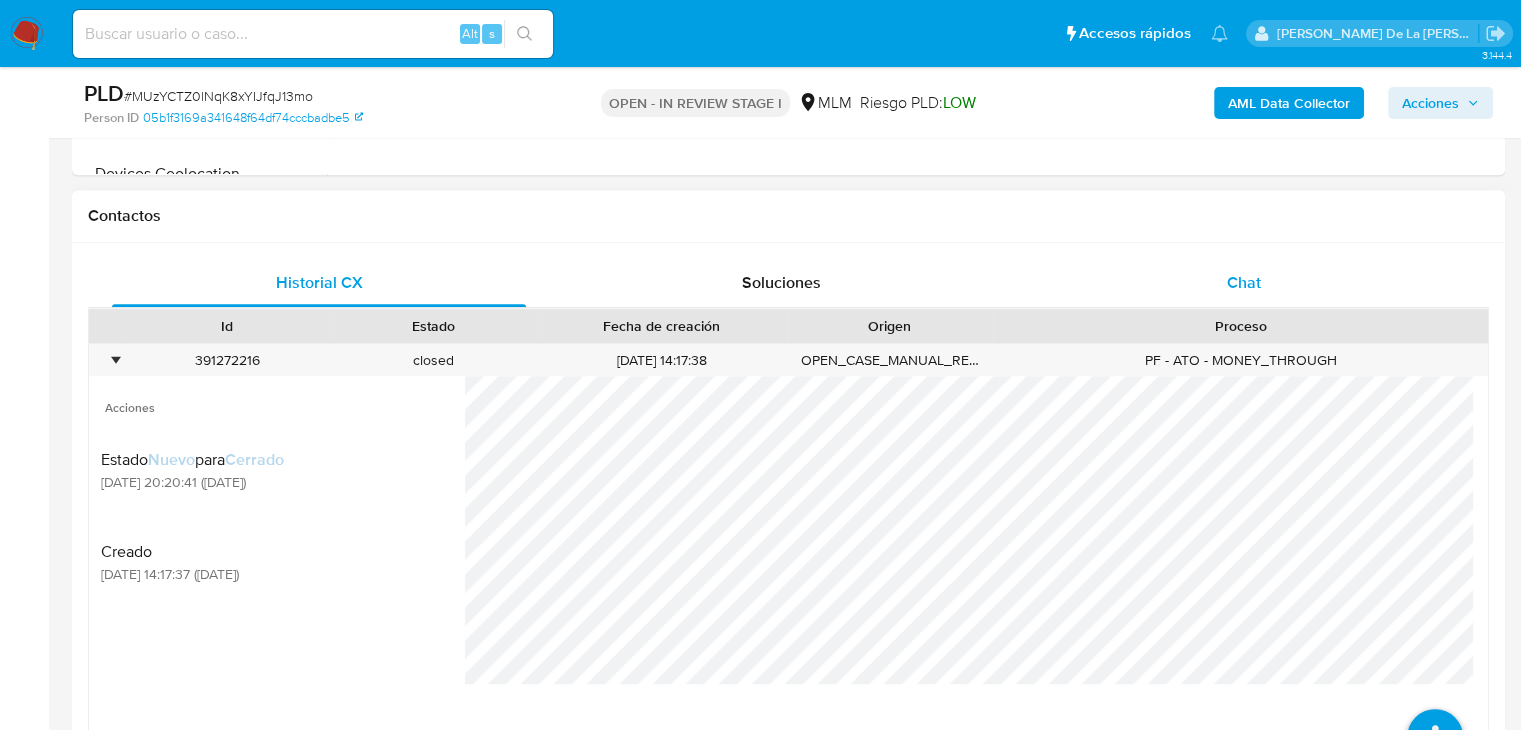 click on "Chat" at bounding box center (1244, 283) 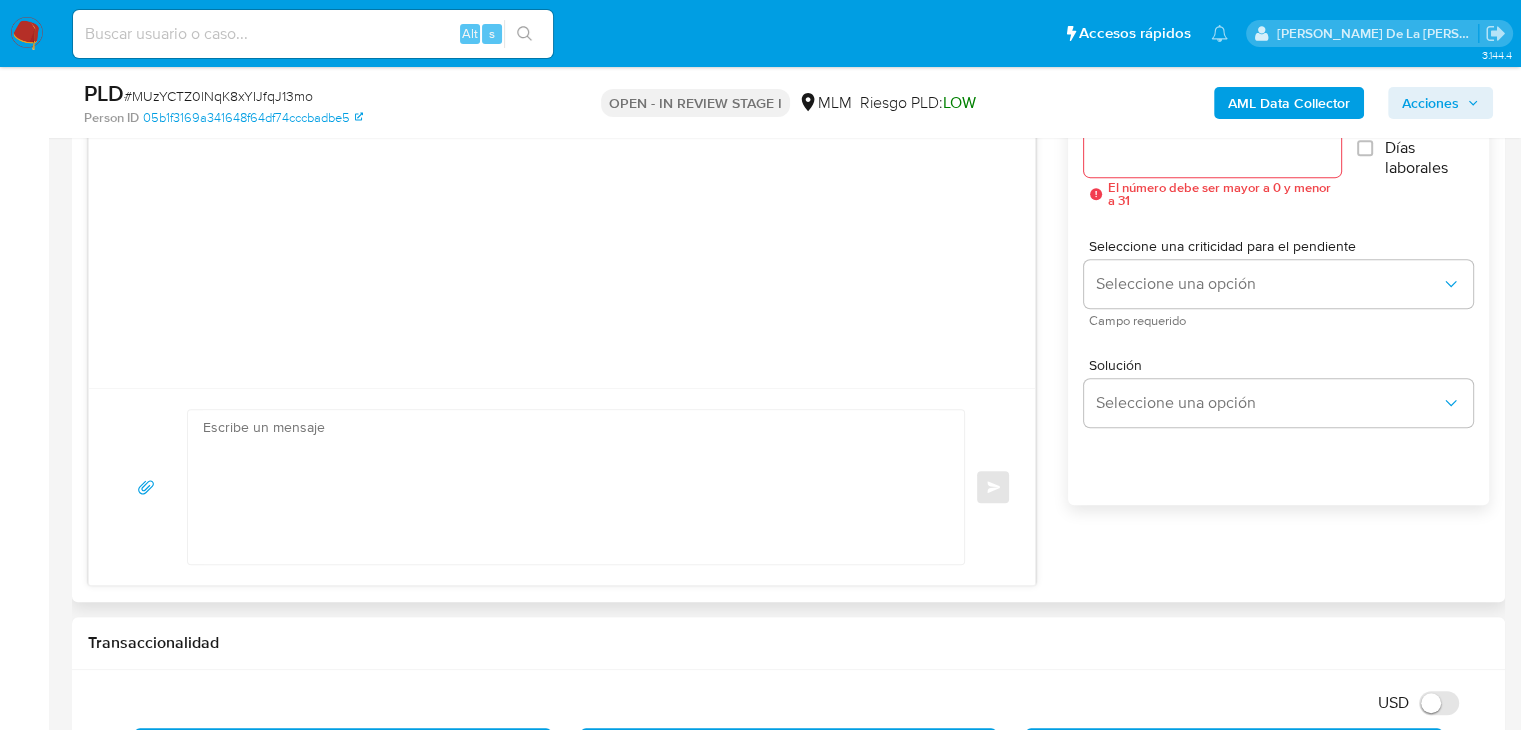 scroll, scrollTop: 1156, scrollLeft: 0, axis: vertical 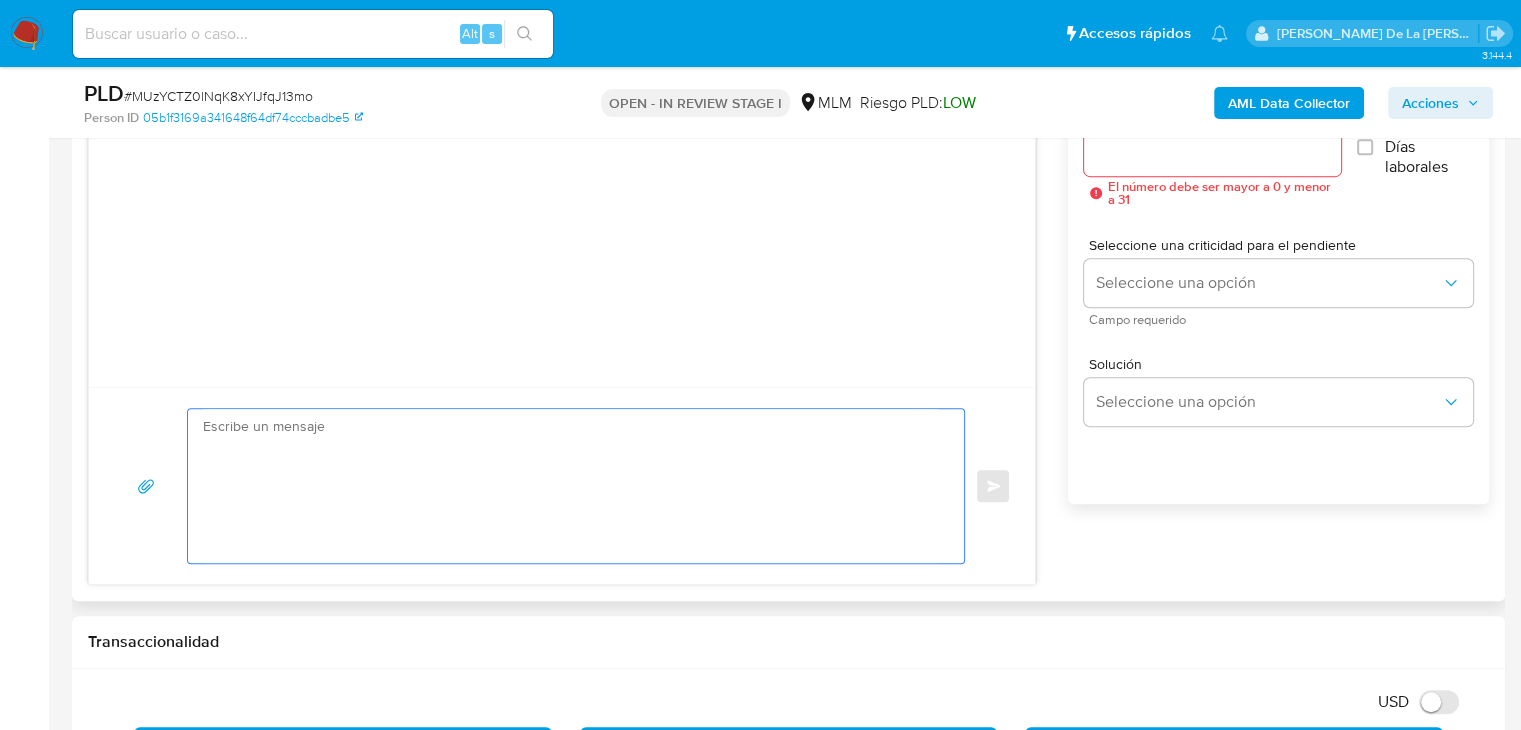 click at bounding box center [571, 486] 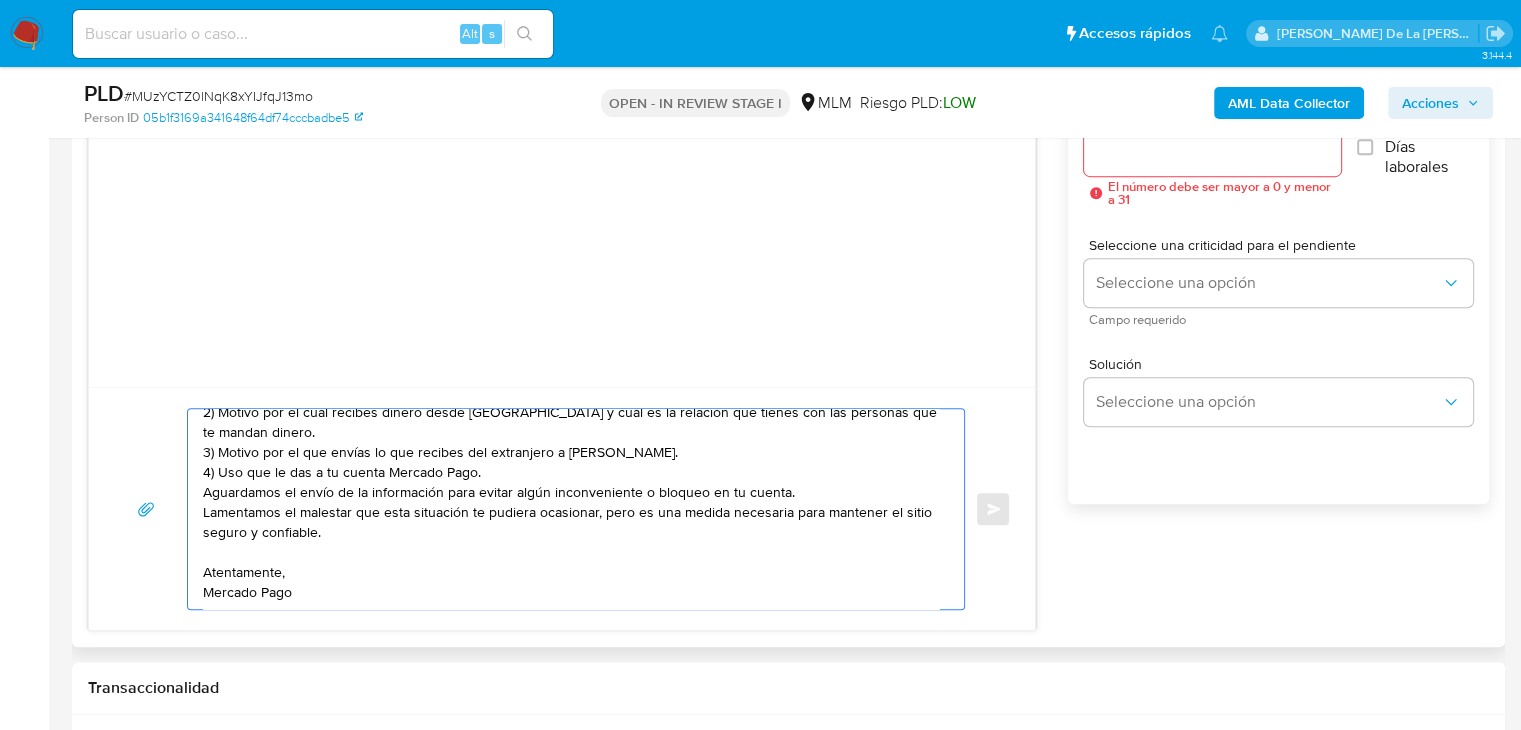 click on "Estimado Cliente,
Te comunicamos que de acuerdo con las políticas de control de Mercado Pago, debemos llevar a cabo un proceso de verificación para garantizar la seguridad de tu cuenta.
Por lo anterior, es necesario que nos compartas la siguiente información en un plazo no mayor a 5 días:
1) Tu empleo o actividad económica, es necesario nos compartas algún comprobante de ingresos.
2) Motivo por el cual recibes dinero desde Estados Unidos y cuál es la relación que tienes con las personas que te mandan dinero.
3) Motivo por el que envías lo que recibes del extranjero a Ana Maria Contreras.
4) Uso que le das a tu cuenta Mercado Pago.
Aguardamos el envío de la información para evitar algún inconveniente o bloqueo en tu cuenta.
Lamentamos el malestar que esta situación te pudiera ocasionar, pero es una medida necesaria para mantener el sitio seguro y confiable.
Atentamente,
Mercado Pago" at bounding box center (571, 509) 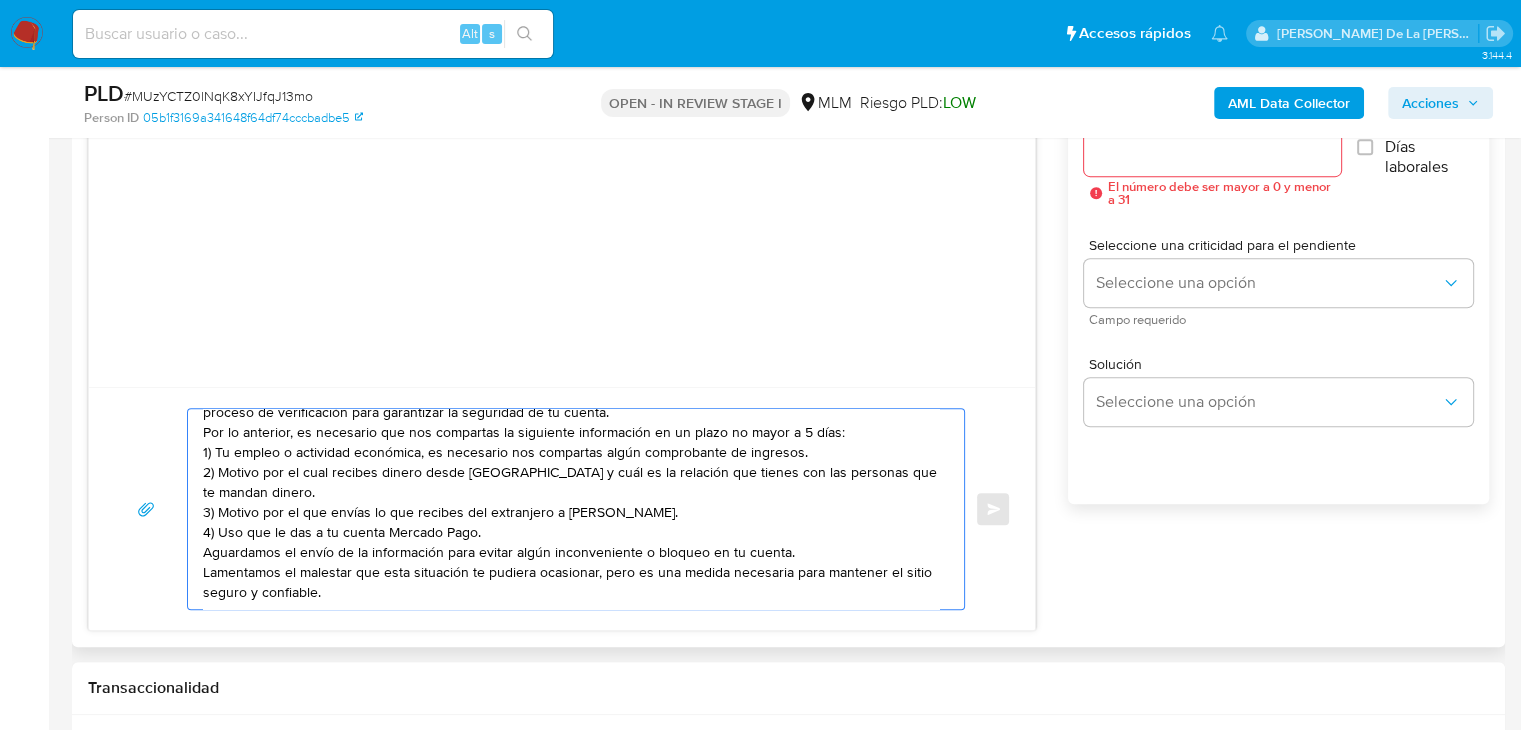 scroll, scrollTop: 0, scrollLeft: 0, axis: both 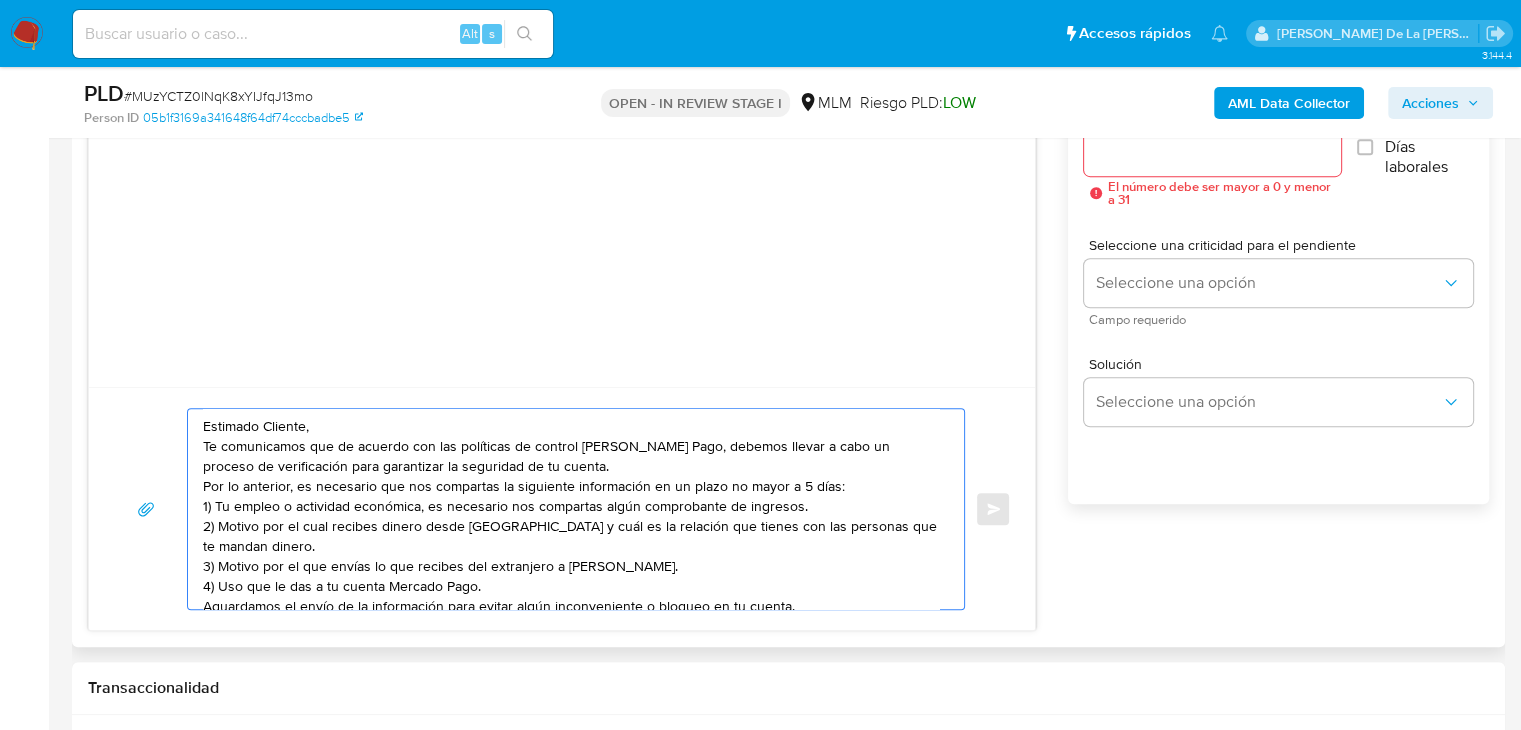 click on "Estimado Cliente,
Te comunicamos que de acuerdo con las políticas de control de Mercado Pago, debemos llevar a cabo un proceso de verificación para garantizar la seguridad de tu cuenta.
Por lo anterior, es necesario que nos compartas la siguiente información en un plazo no mayor a 5 días:
1) Tu empleo o actividad económica, es necesario nos compartas algún comprobante de ingresos.
2) Motivo por el cual recibes dinero desde Estados Unidos y cuál es la relación que tienes con las personas que te mandan dinero.
3) Motivo por el que envías lo que recibes del extranjero a Ana Maria Contreras.
4) Uso que le das a tu cuenta Mercado Pago.
Aguardamos el envío de la información para evitar algún inconveniente o bloqueo en tu cuenta.
Lamentamos el malestar que esta situación te pudiera ocasionar, pero es una medida necesaria para mantener el sitio seguro y confiable.
Atentamente,
Mercado Pago" at bounding box center (571, 509) 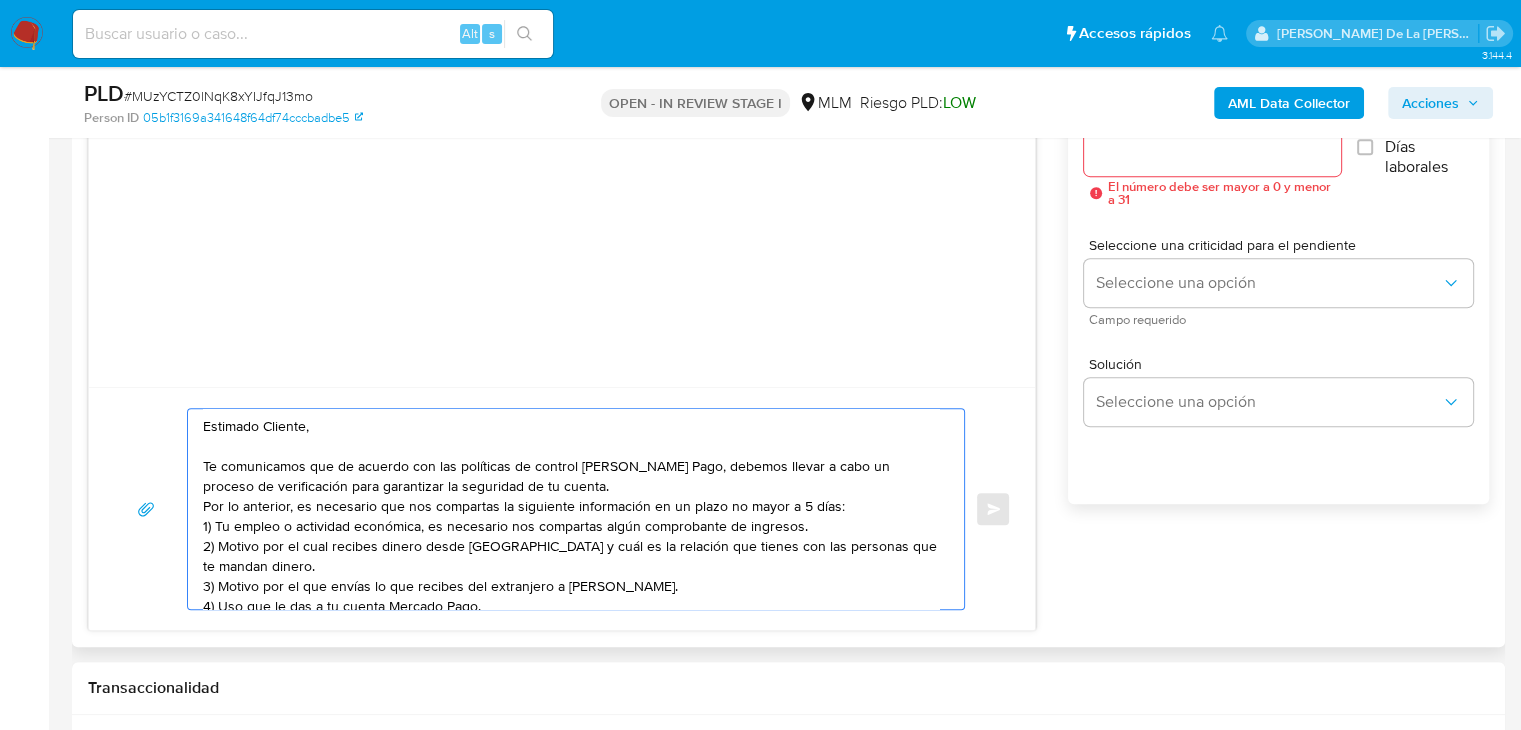click on "Estimado Cliente,
Te comunicamos que de acuerdo con las políticas de control de Mercado Pago, debemos llevar a cabo un proceso de verificación para garantizar la seguridad de tu cuenta.
Por lo anterior, es necesario que nos compartas la siguiente información en un plazo no mayor a 5 días:
1) Tu empleo o actividad económica, es necesario nos compartas algún comprobante de ingresos.
2) Motivo por el cual recibes dinero desde Estados Unidos y cuál es la relación que tienes con las personas que te mandan dinero.
3) Motivo por el que envías lo que recibes del extranjero a Ana Maria Contreras.
4) Uso que le das a tu cuenta Mercado Pago.
Aguardamos el envío de la información para evitar algún inconveniente o bloqueo en tu cuenta.
Lamentamos el malestar que esta situación te pudiera ocasionar, pero es una medida necesaria para mantener el sitio seguro y confiable.
Atentamente,
Mercado Pago" at bounding box center (571, 509) 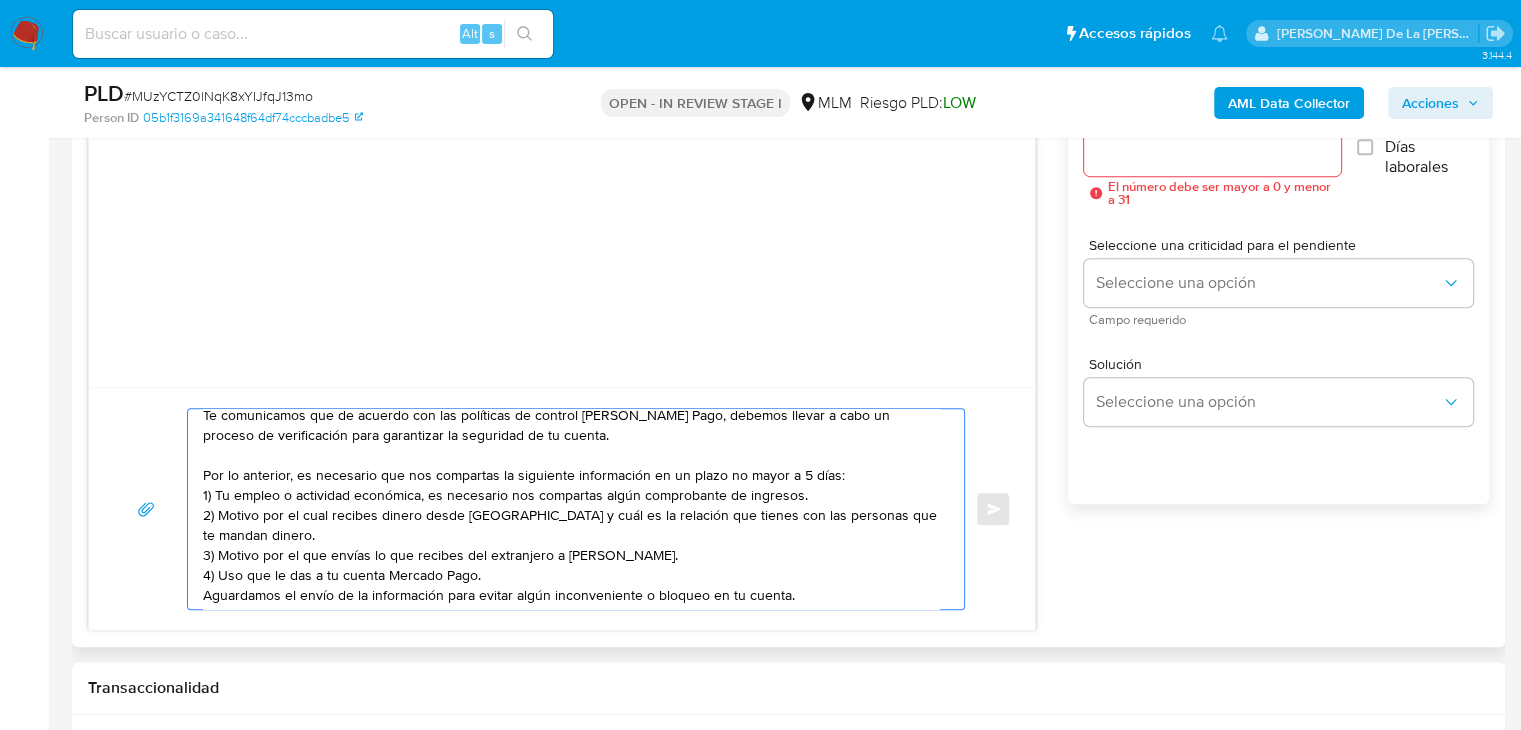 scroll, scrollTop: 100, scrollLeft: 0, axis: vertical 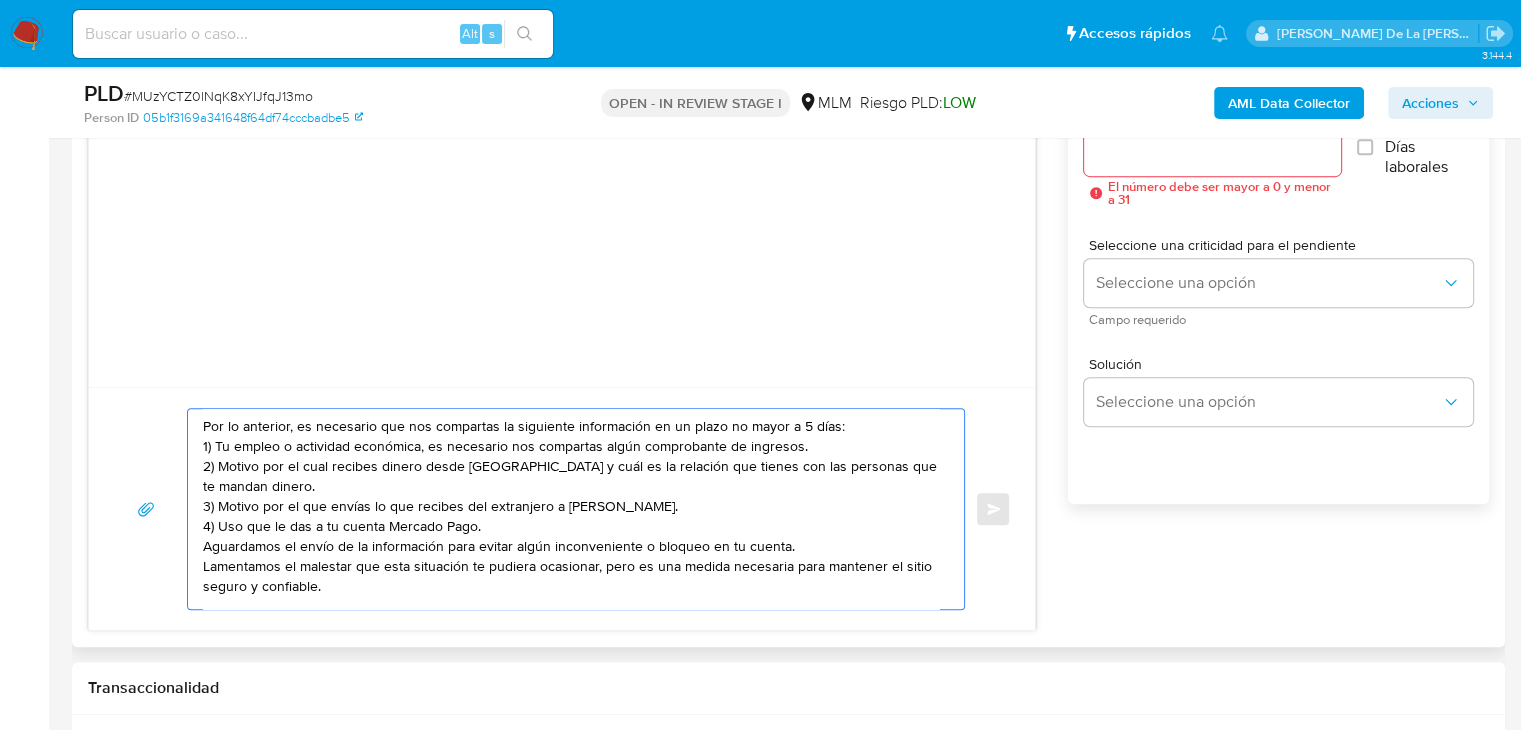 click on "Estimado Cliente,
Te comunicamos que de acuerdo con las políticas de control de Mercado Pago, debemos llevar a cabo un proceso de verificación para garantizar la seguridad de tu cuenta.
Por lo anterior, es necesario que nos compartas la siguiente información en un plazo no mayor a 5 días:
1) Tu empleo o actividad económica, es necesario nos compartas algún comprobante de ingresos.
2) Motivo por el cual recibes dinero desde Estados Unidos y cuál es la relación que tienes con las personas que te mandan dinero.
3) Motivo por el que envías lo que recibes del extranjero a Ana Maria Contreras.
4) Uso que le das a tu cuenta Mercado Pago.
Aguardamos el envío de la información para evitar algún inconveniente o bloqueo en tu cuenta.
Lamentamos el malestar que esta situación te pudiera ocasionar, pero es una medida necesaria para mantener el sitio seguro y confiable.
Atentamente,
Mercado Pago" at bounding box center [571, 509] 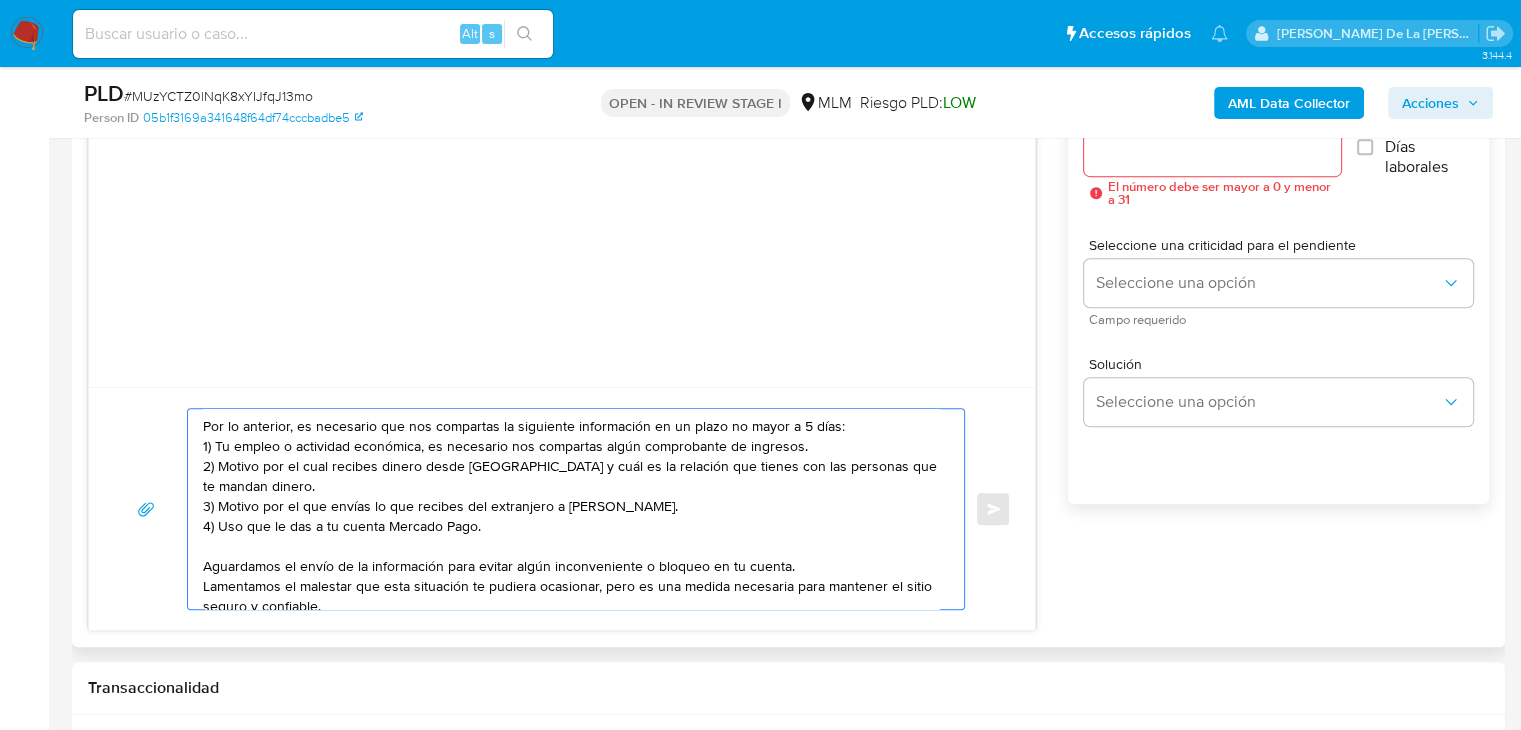 scroll, scrollTop: 194, scrollLeft: 0, axis: vertical 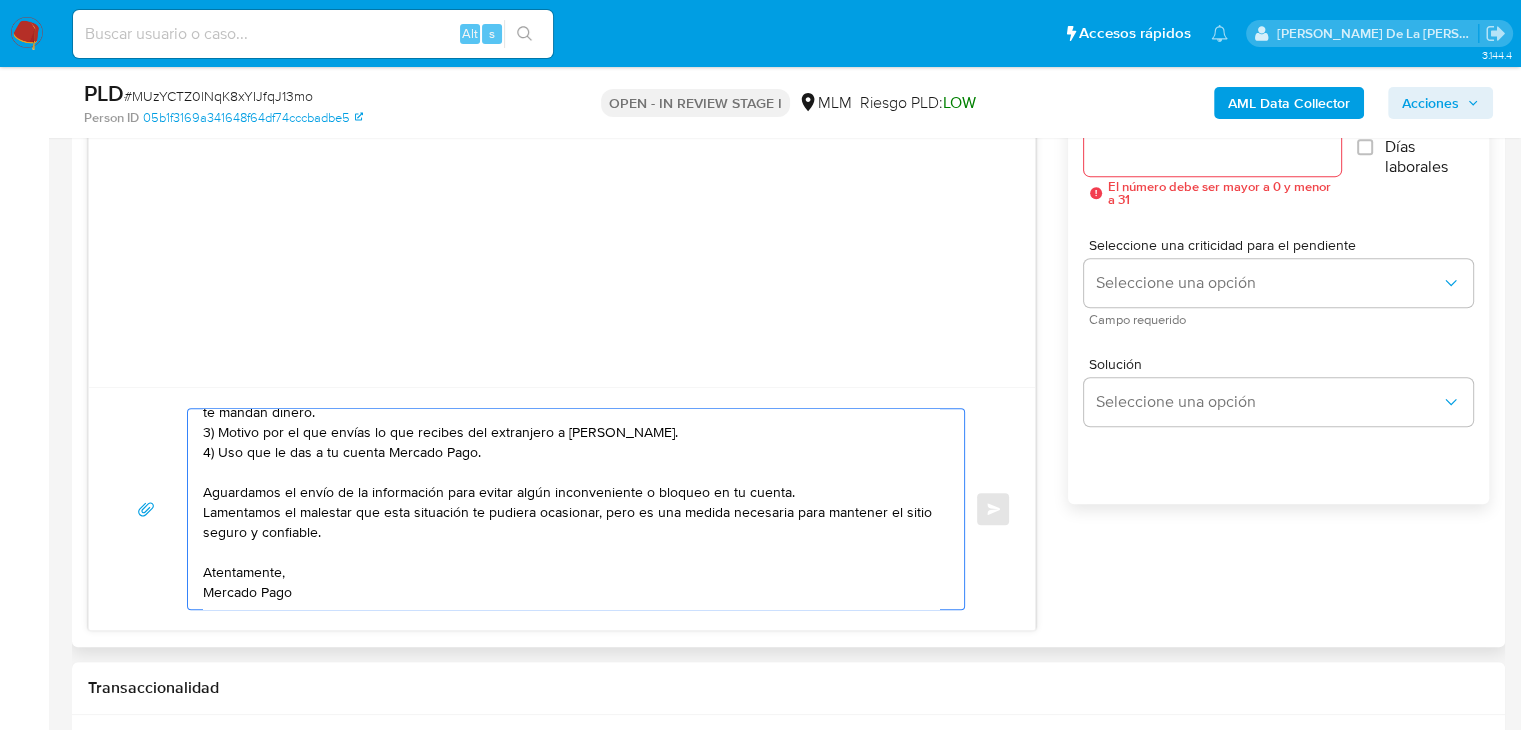 click on "Estimado Cliente,
Te comunicamos que de acuerdo con las políticas de control de Mercado Pago, debemos llevar a cabo un proceso de verificación para garantizar la seguridad de tu cuenta.
Por lo anterior, es necesario que nos compartas la siguiente información en un plazo no mayor a 5 días:
1) Tu empleo o actividad económica, es necesario nos compartas algún comprobante de ingresos.
2) Motivo por el cual recibes dinero desde Estados Unidos y cuál es la relación que tienes con las personas que te mandan dinero.
3) Motivo por el que envías lo que recibes del extranjero a Ana Maria Contreras.
4) Uso que le das a tu cuenta Mercado Pago.
Aguardamos el envío de la información para evitar algún inconveniente o bloqueo en tu cuenta.
Lamentamos el malestar que esta situación te pudiera ocasionar, pero es una medida necesaria para mantener el sitio seguro y confiable.
Atentamente,
Mercado Pago" at bounding box center [571, 509] 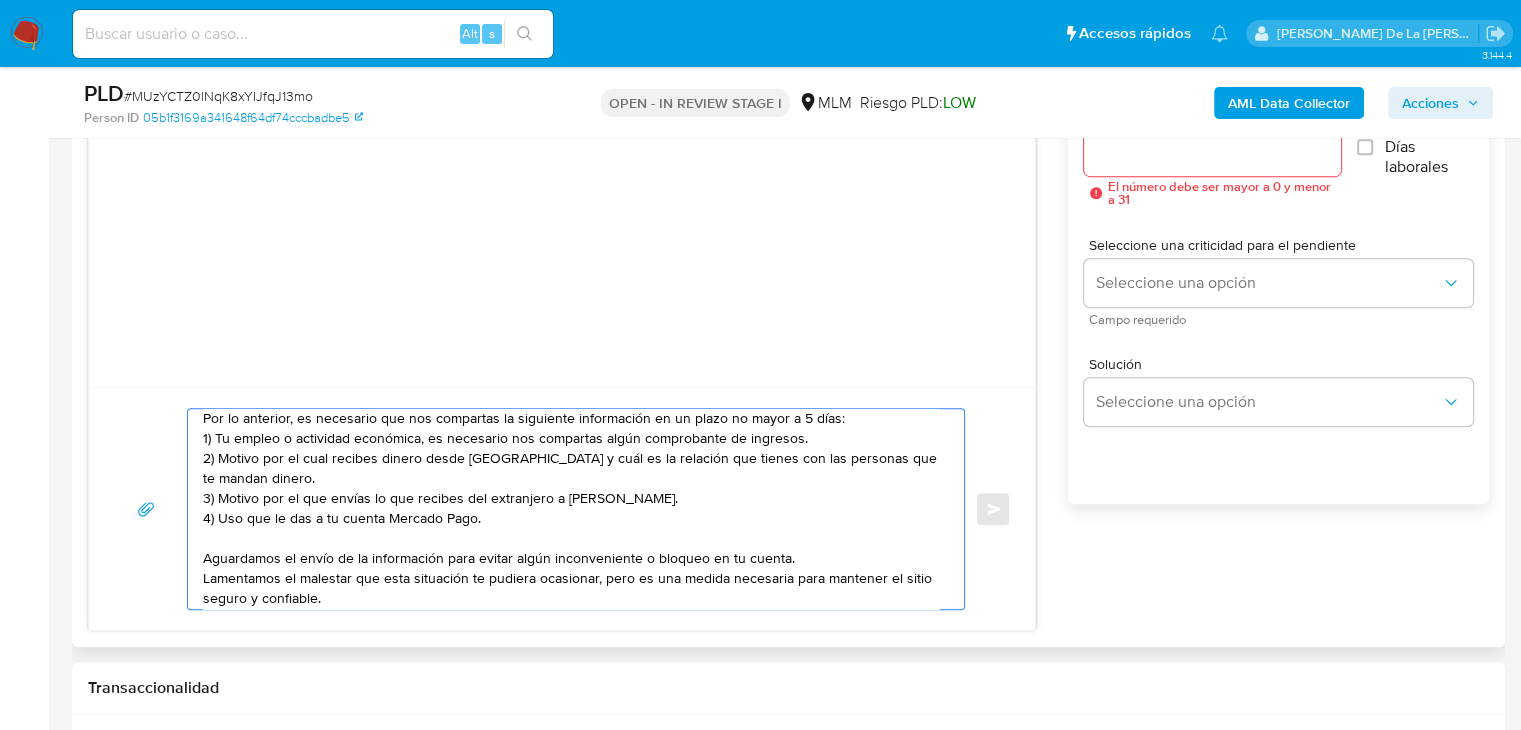 scroll, scrollTop: 74, scrollLeft: 0, axis: vertical 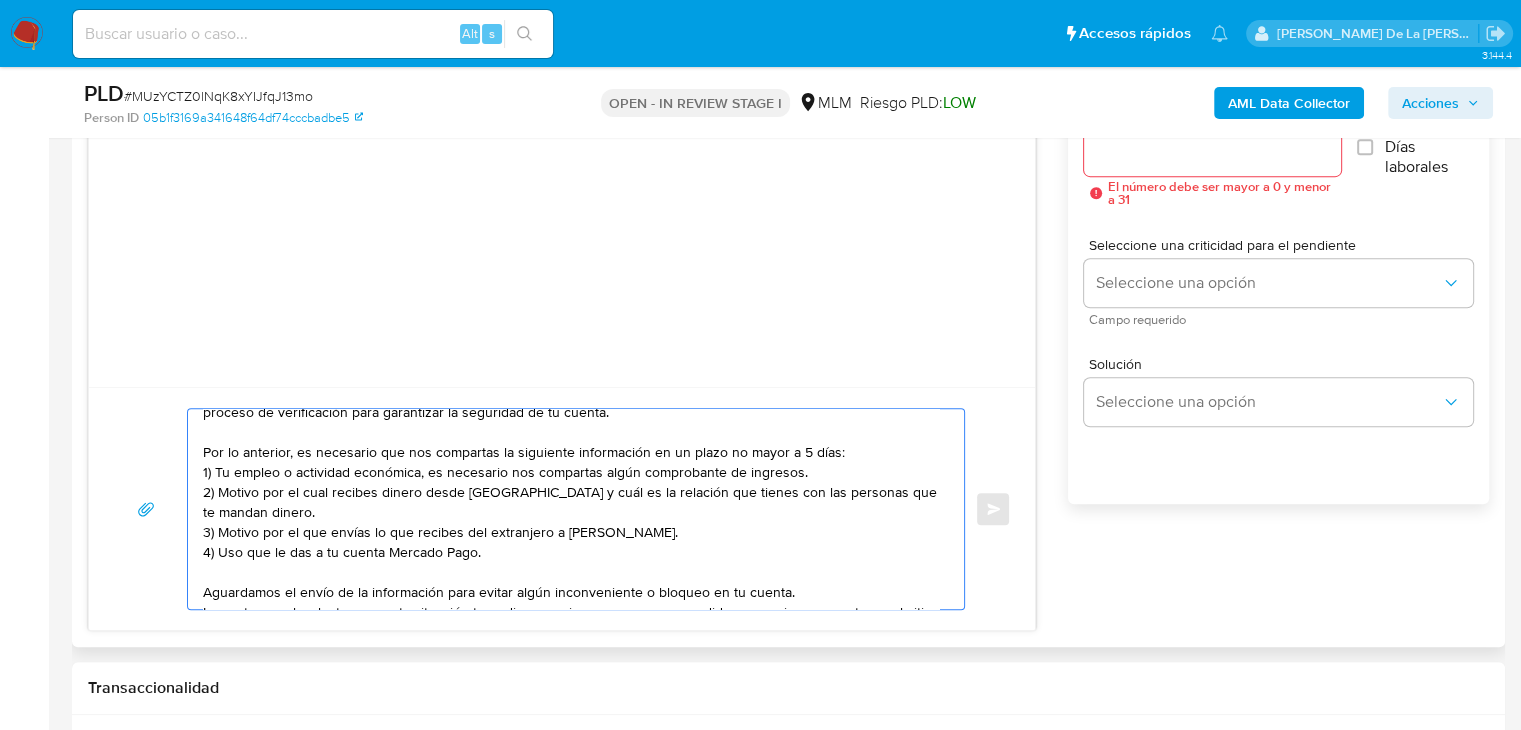 drag, startPoint x: 424, startPoint y: 488, endPoint x: 831, endPoint y: 499, distance: 407.14862 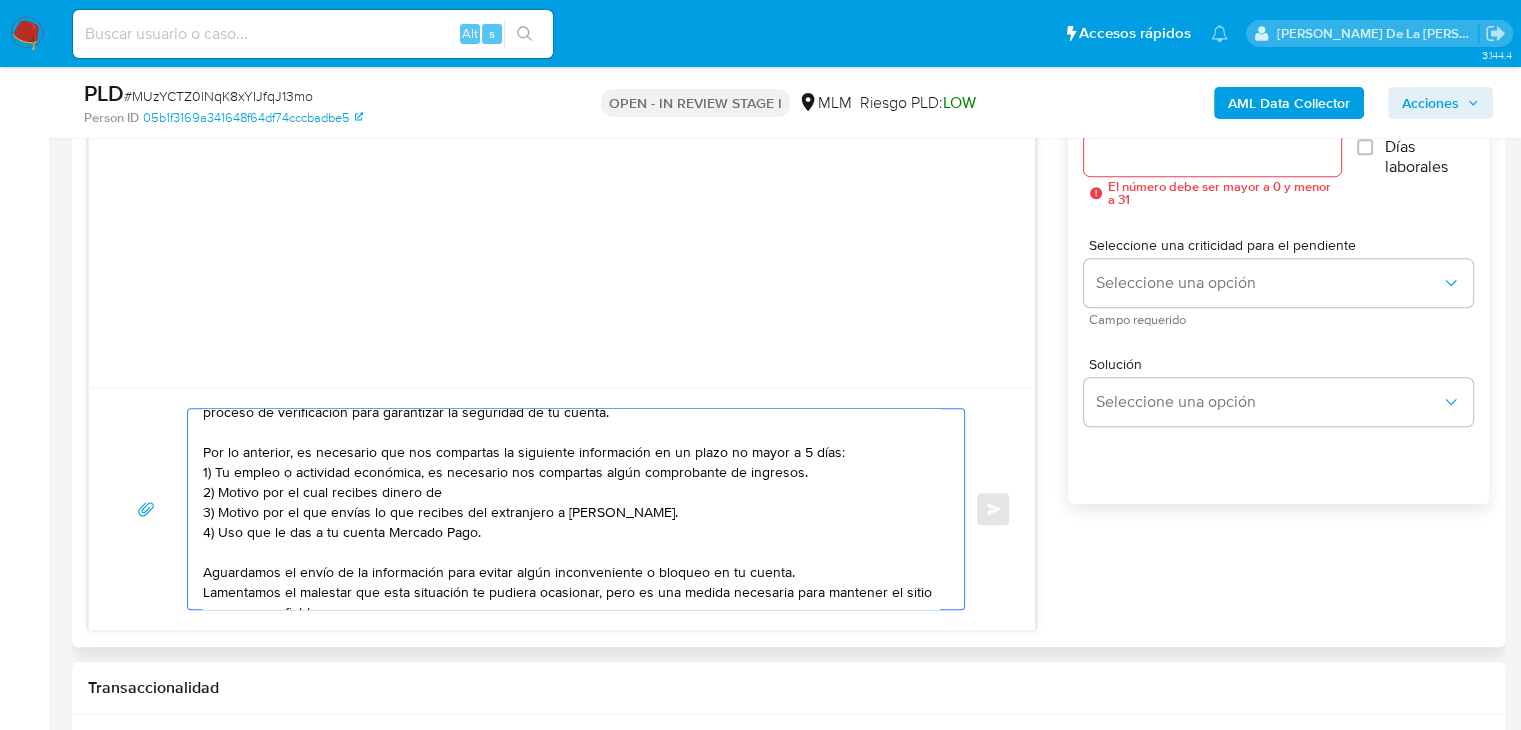 paste on "name: SINDICATO NACIONAL DE TRABAJADORES Y EMP || alias:
72180004885334816
14180655070456440
name: AGUSTIN BENJAMIN GALLEGOS GASCA || alias:
646180402304638791
name: AGUSTIN BENJAMIN,GALLEGOS/GASCA || alias:
2180701746588799
name: TALENT TASK FORCE SA  DE CV || alias:" 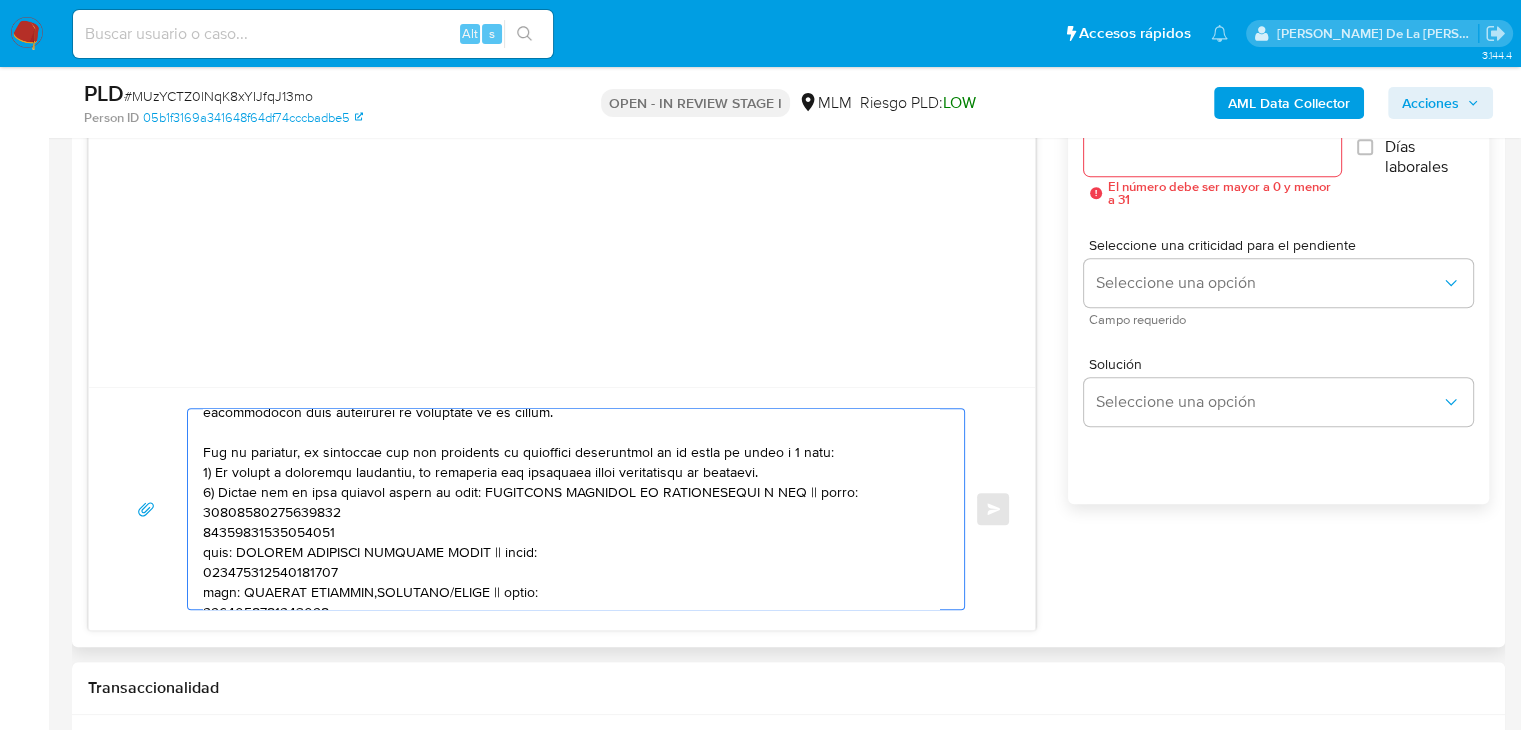scroll, scrollTop: 127, scrollLeft: 0, axis: vertical 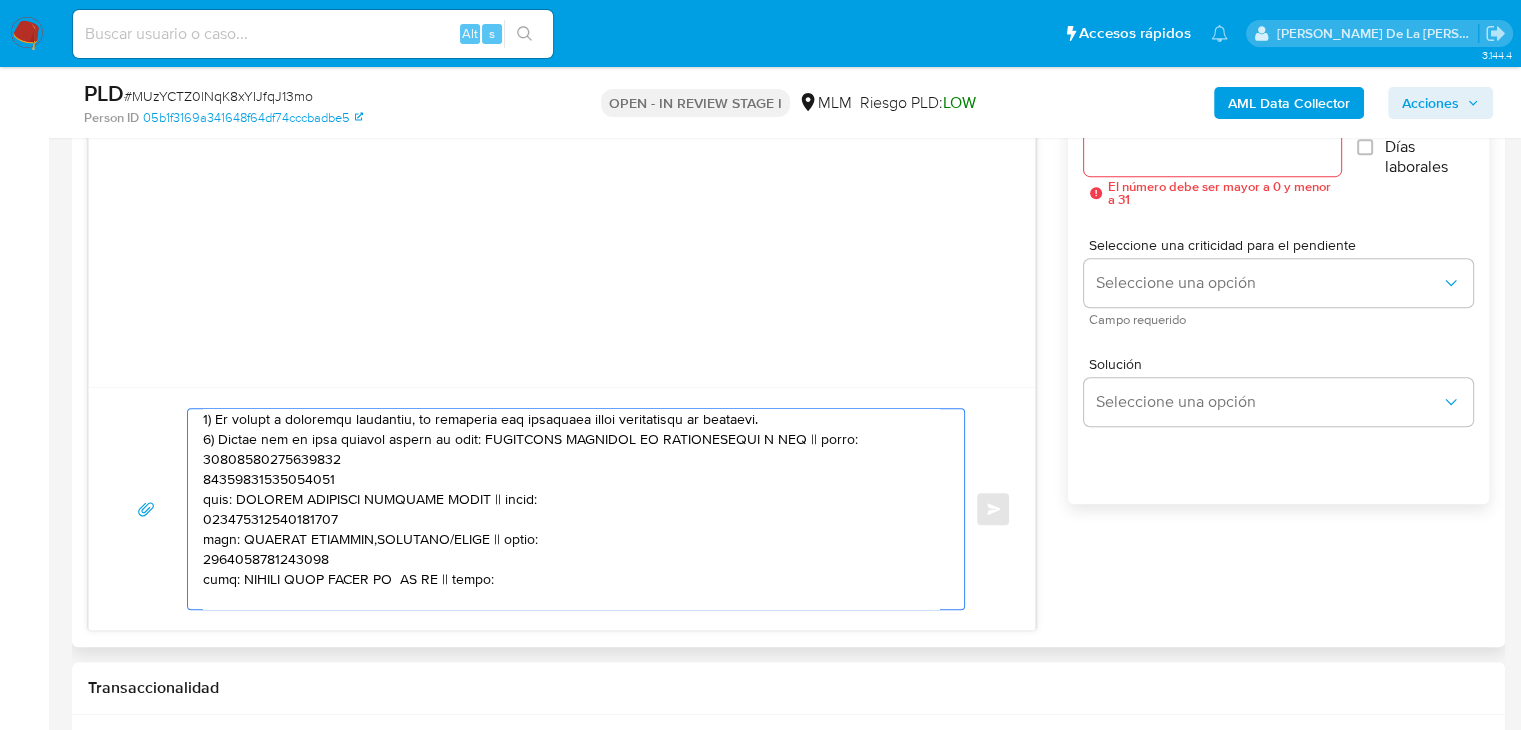 click at bounding box center (571, 509) 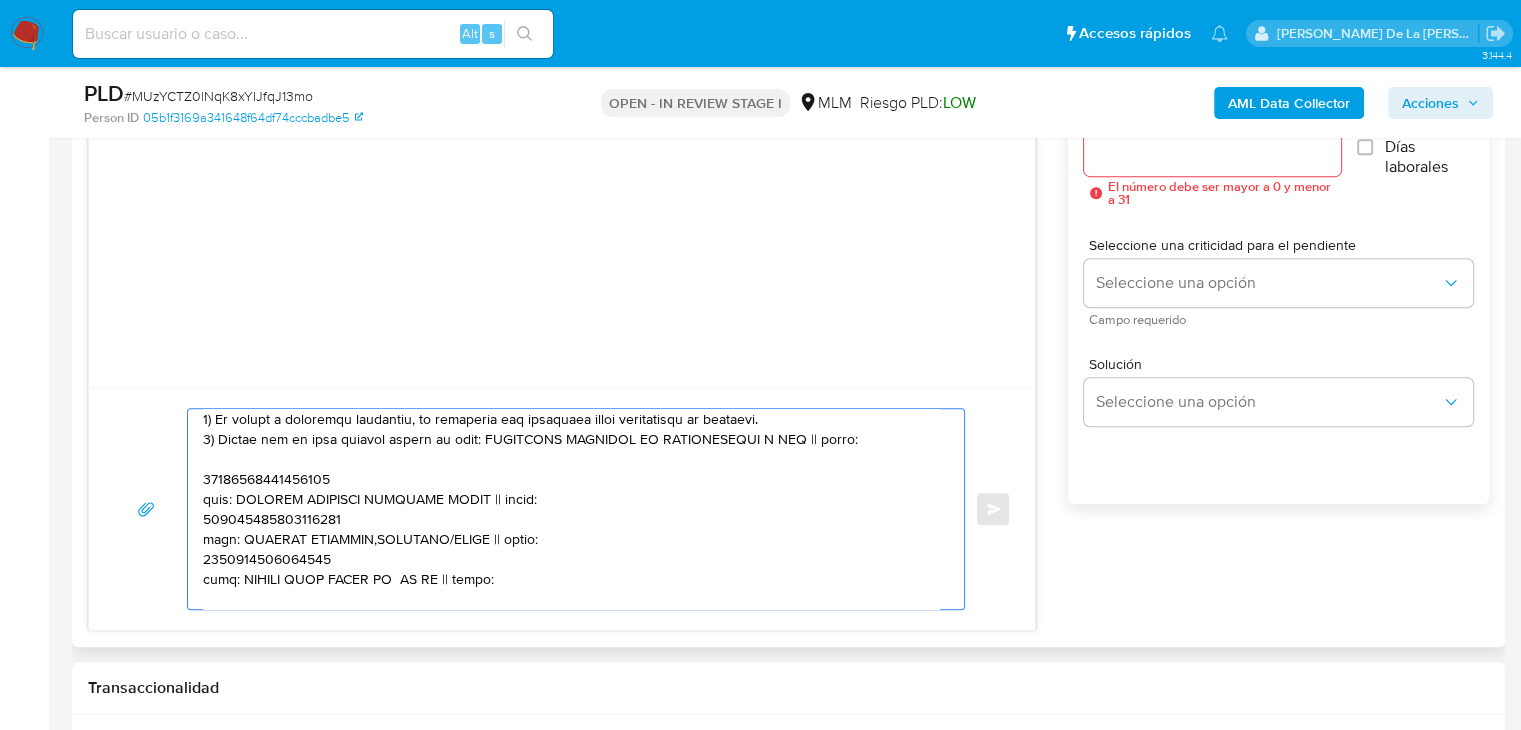 click at bounding box center (571, 509) 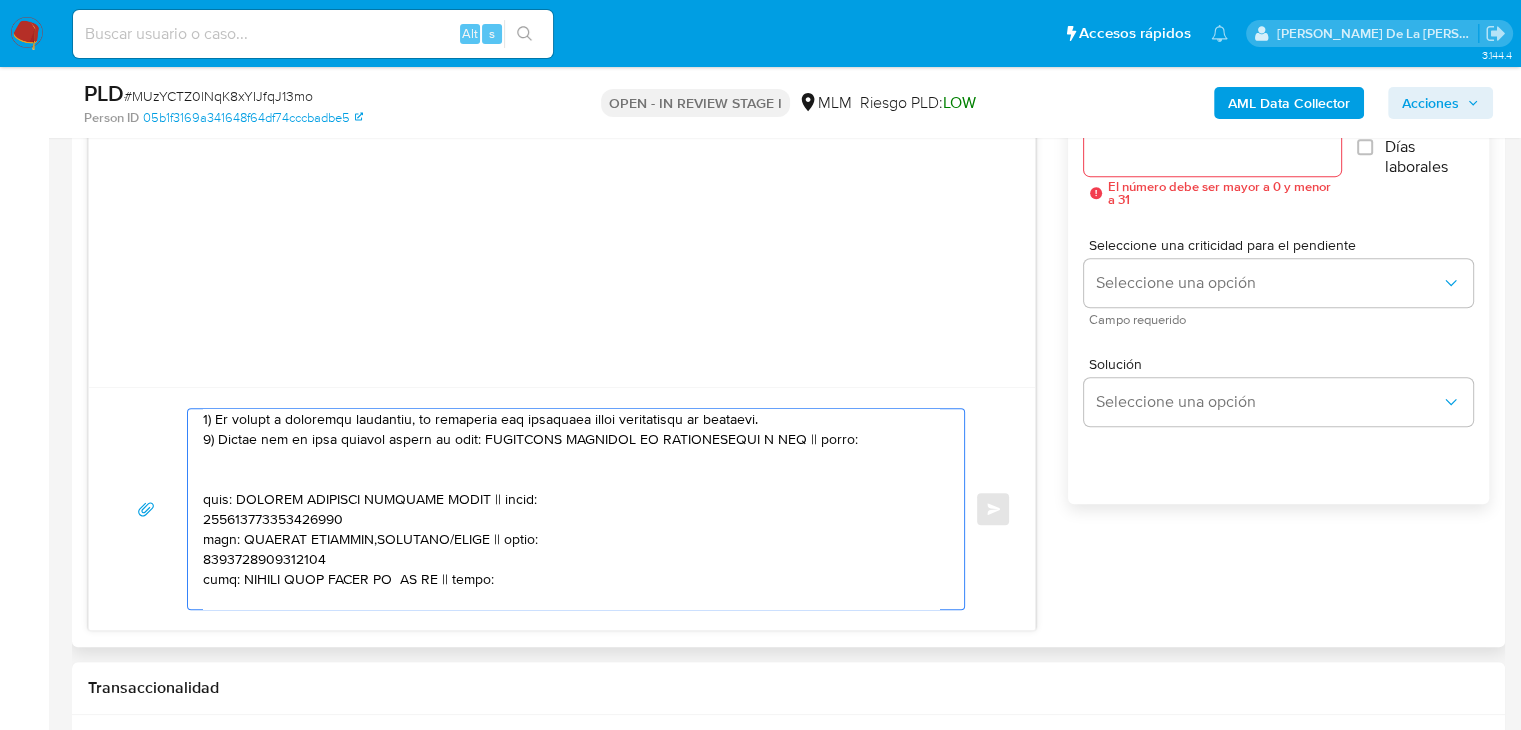 click at bounding box center (571, 509) 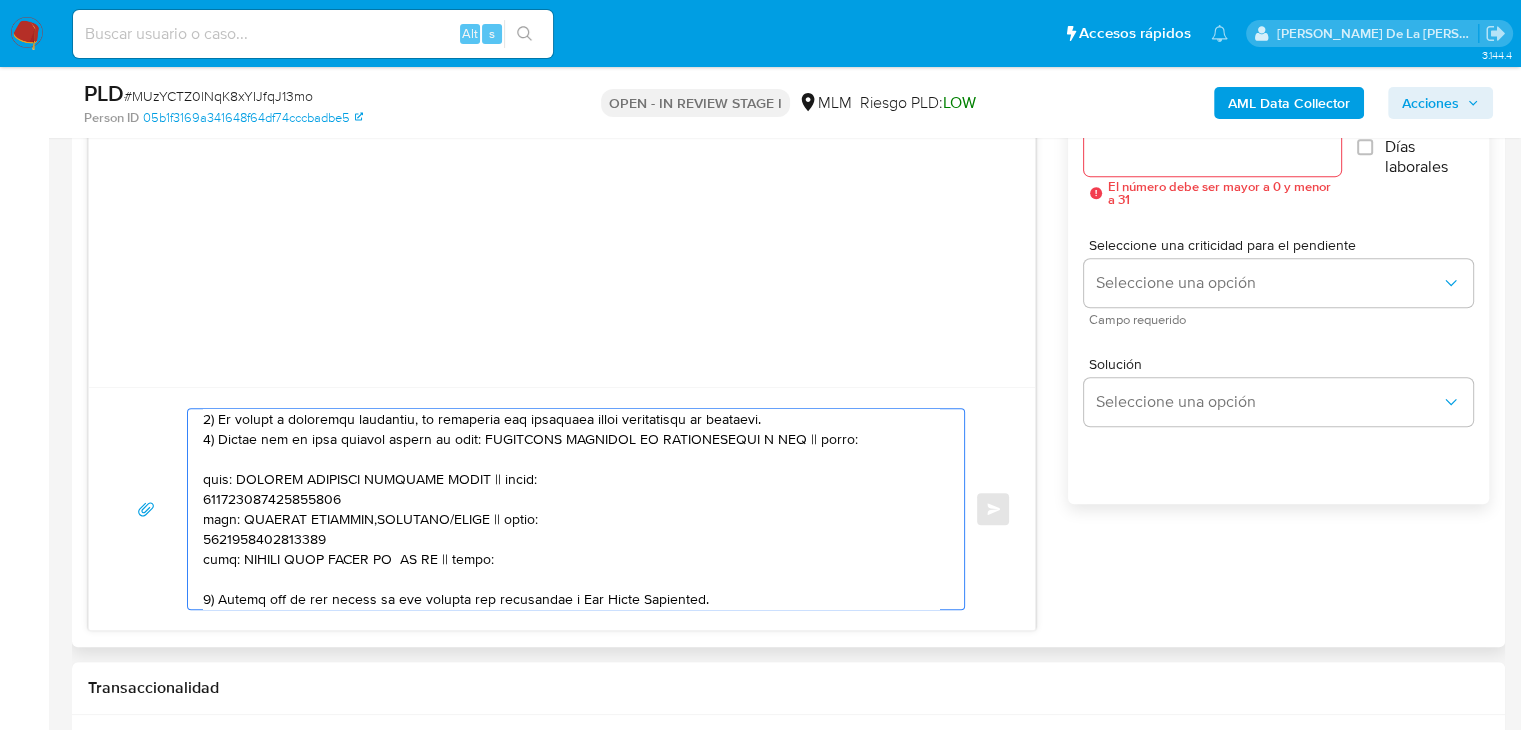 click at bounding box center (571, 509) 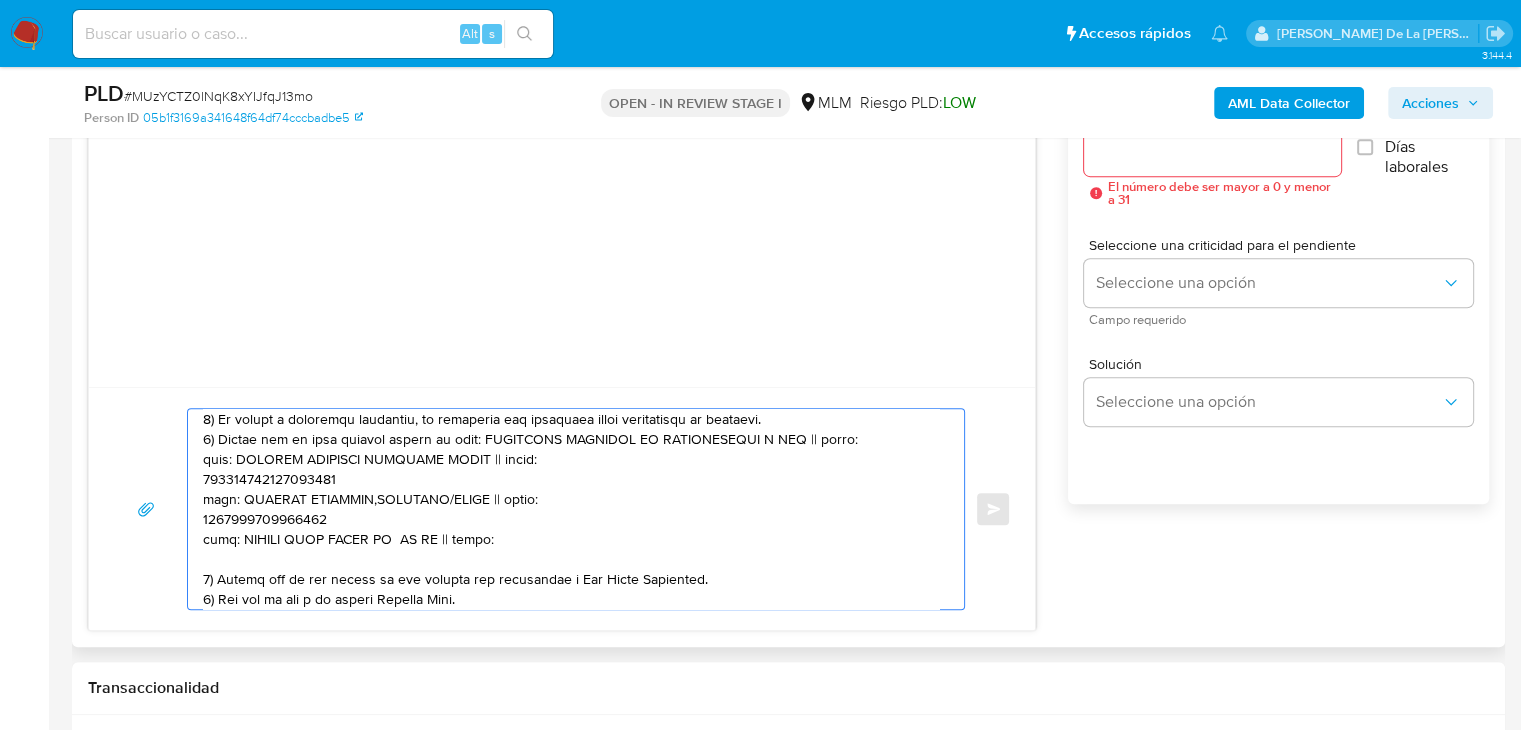 click at bounding box center [571, 509] 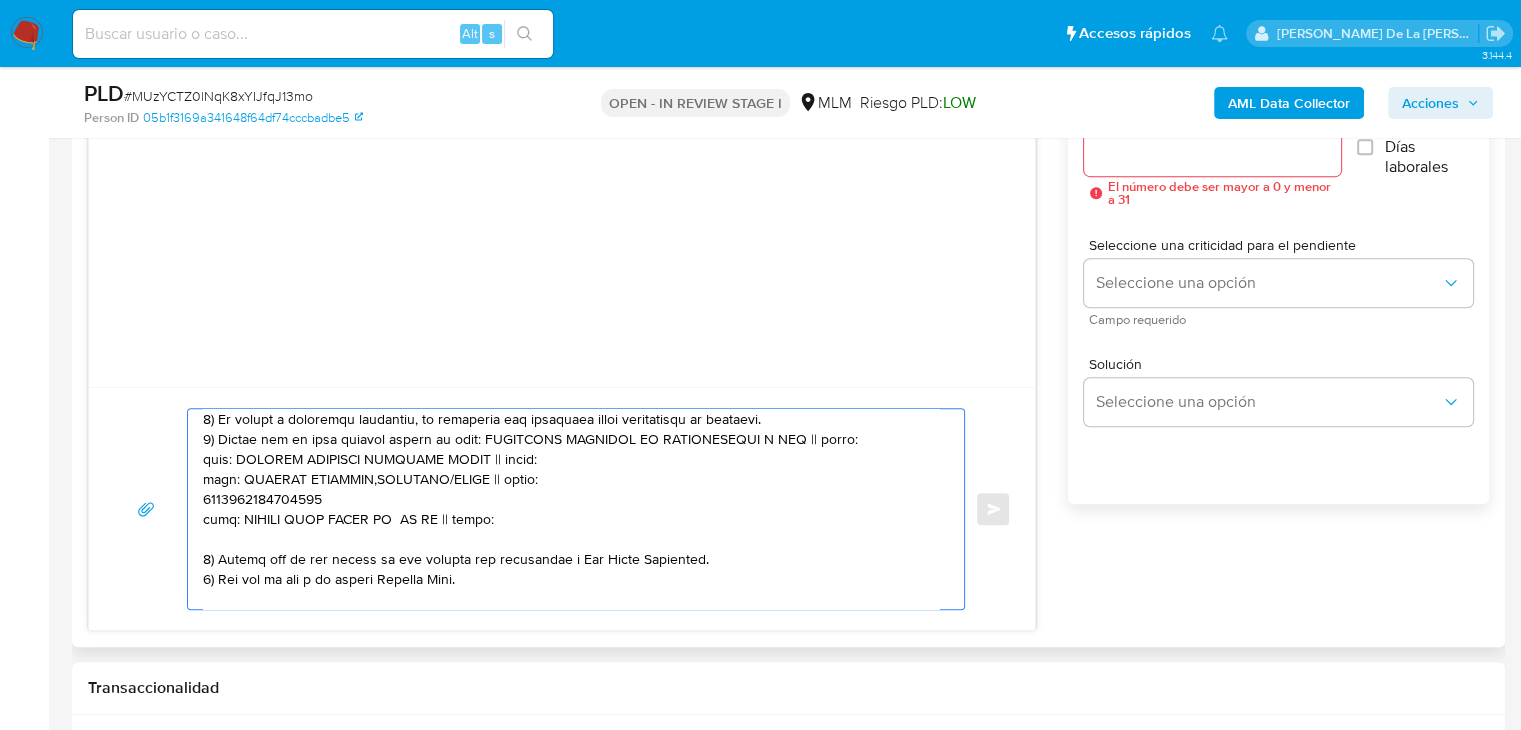 click at bounding box center [571, 509] 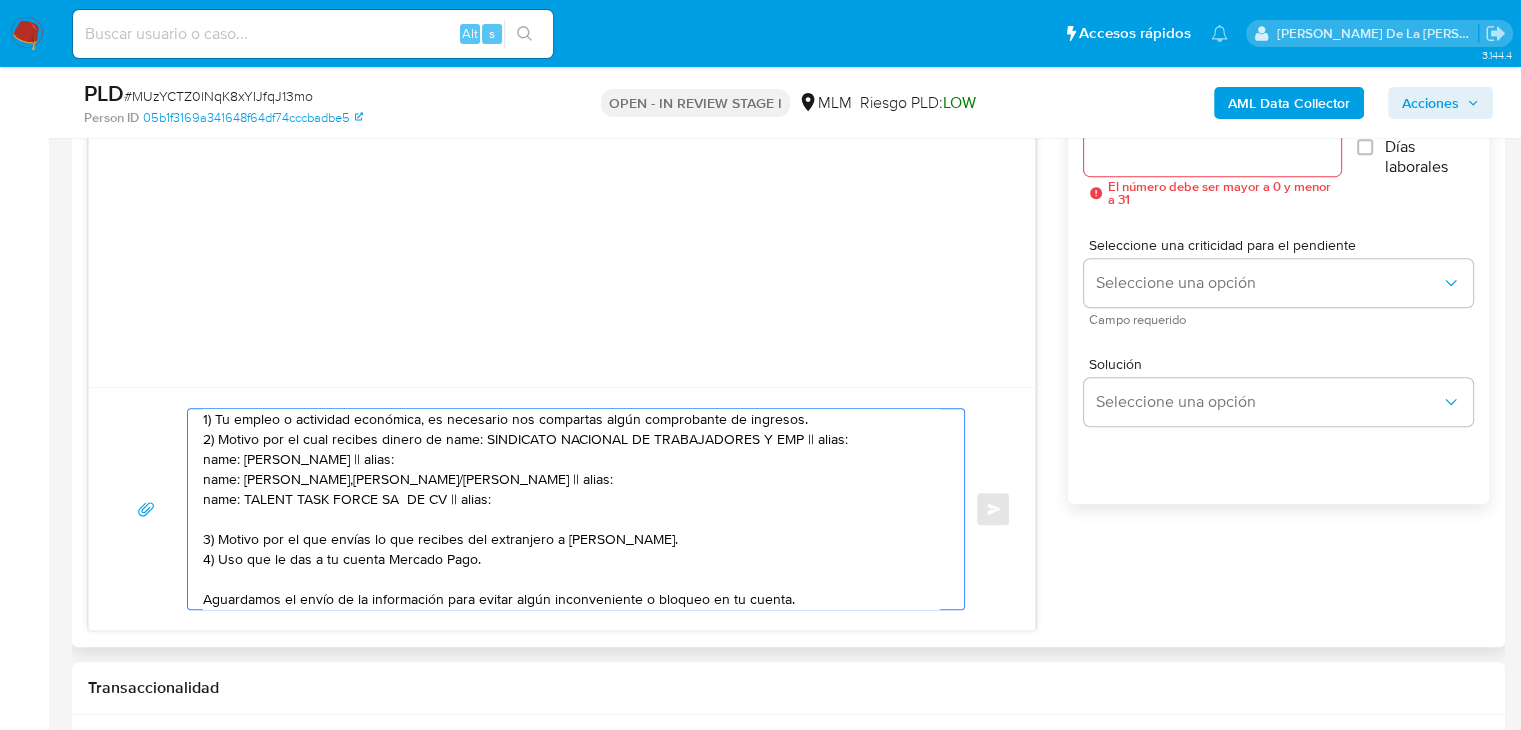 click on "Estimado Cliente,
Te comunicamos que de acuerdo con las políticas de control de Mercado Pago, debemos llevar a cabo un proceso de verificación para garantizar la seguridad de tu cuenta.
Por lo anterior, es necesario que nos compartas la siguiente información en un plazo no mayor a 5 días:
1) Tu empleo o actividad económica, es necesario nos compartas algún comprobante de ingresos.
2) Motivo por el cual recibes dinero de name: SINDICATO NACIONAL DE TRABAJADORES Y EMP || alias:
name: AGUSTIN BENJAMIN GALLEGOS GASCA || alias:
name: AGUSTIN BENJAMIN,GALLEGOS/GASCA || alias:
name: TALENT TASK FORCE SA  DE CV || alias:
3) Motivo por el que envías lo que recibes del extranjero a Ana Maria Contreras.
4) Uso que le das a tu cuenta Mercado Pago.
Aguardamos el envío de la información para evitar algún inconveniente o bloqueo en tu cuenta.
Lamentamos el malestar que esta situación te pudiera ocasionar, pero es una medida necesaria para mantener el sitio seguro y confiable.
Atentamente,
Mercado Pago" at bounding box center (571, 509) 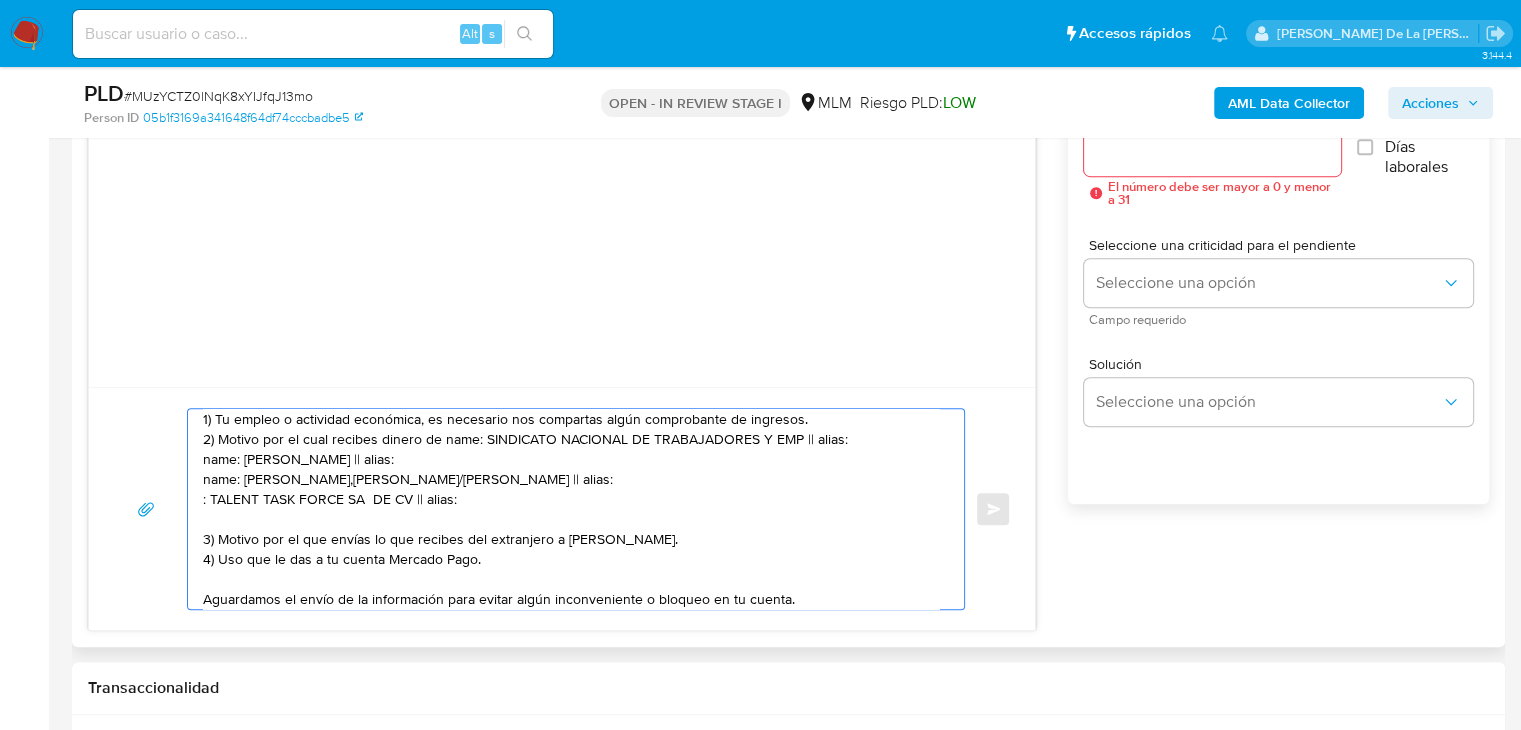 click on "Estimado Cliente,
Te comunicamos que de acuerdo con las políticas de control de Mercado Pago, debemos llevar a cabo un proceso de verificación para garantizar la seguridad de tu cuenta.
Por lo anterior, es necesario que nos compartas la siguiente información en un plazo no mayor a 5 días:
1) Tu empleo o actividad económica, es necesario nos compartas algún comprobante de ingresos.
2) Motivo por el cual recibes dinero de name: SINDICATO NACIONAL DE TRABAJADORES Y EMP || alias:
name: AGUSTIN BENJAMIN GALLEGOS GASCA || alias:
name: AGUSTIN BENJAMIN,GALLEGOS/GASCA || alias:
: TALENT TASK FORCE SA  DE CV || alias:
3) Motivo por el que envías lo que recibes del extranjero a Ana Maria Contreras.
4) Uso que le das a tu cuenta Mercado Pago.
Aguardamos el envío de la información para evitar algún inconveniente o bloqueo en tu cuenta.
Lamentamos el malestar que esta situación te pudiera ocasionar, pero es una medida necesaria para mantener el sitio seguro y confiable.
Atentamente,
Mercado Pago" at bounding box center (571, 509) 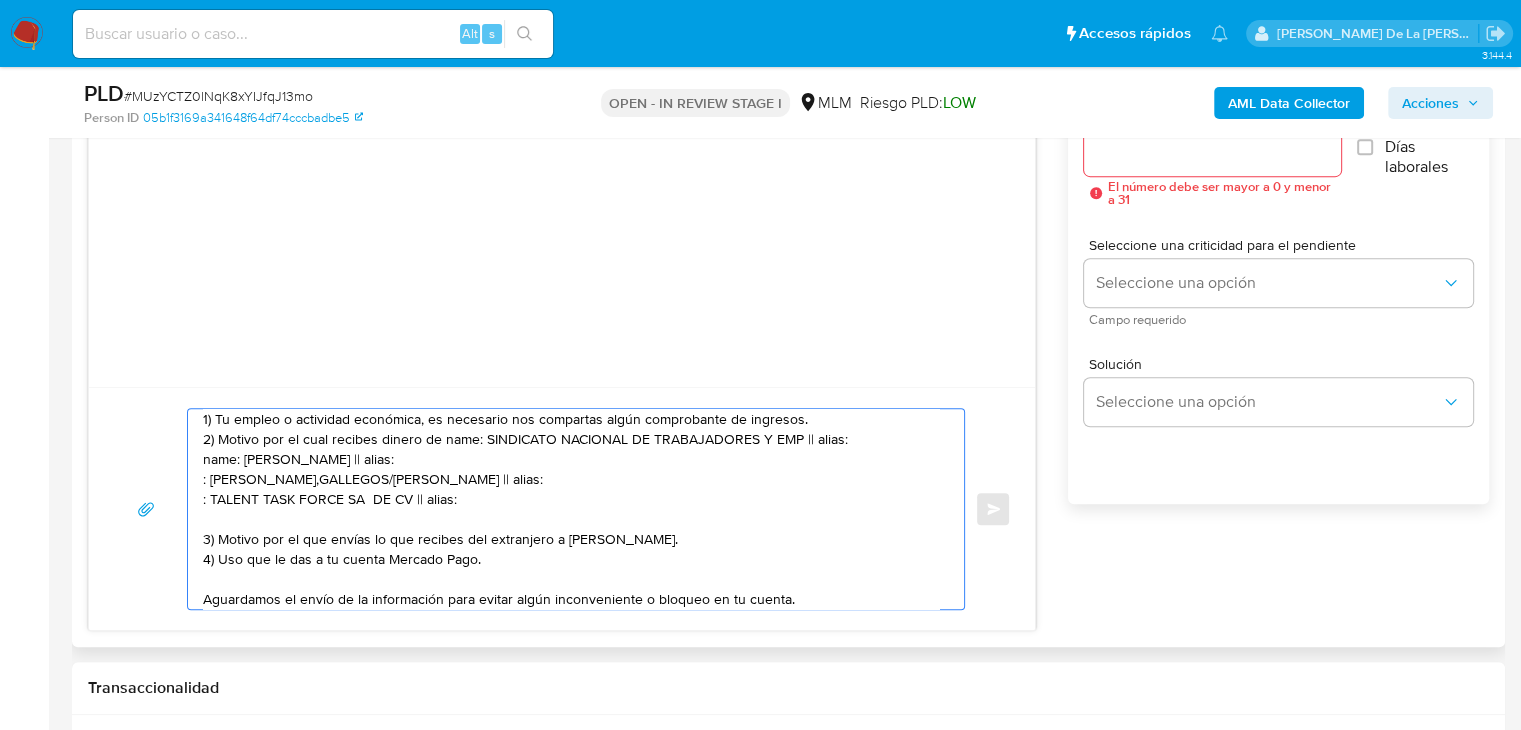 click on "Estimado Cliente,
Te comunicamos que de acuerdo con las políticas de control de Mercado Pago, debemos llevar a cabo un proceso de verificación para garantizar la seguridad de tu cuenta.
Por lo anterior, es necesario que nos compartas la siguiente información en un plazo no mayor a 5 días:
1) Tu empleo o actividad económica, es necesario nos compartas algún comprobante de ingresos.
2) Motivo por el cual recibes dinero de name: SINDICATO NACIONAL DE TRABAJADORES Y EMP || alias:
name: AGUSTIN BENJAMIN GALLEGOS GASCA || alias:
: AGUSTIN BENJAMIN,GALLEGOS/GASCA || alias:
: TALENT TASK FORCE SA  DE CV || alias:
3) Motivo por el que envías lo que recibes del extranjero a Ana Maria Contreras.
4) Uso que le das a tu cuenta Mercado Pago.
Aguardamos el envío de la información para evitar algún inconveniente o bloqueo en tu cuenta.
Lamentamos el malestar que esta situación te pudiera ocasionar, pero es una medida necesaria para mantener el sitio seguro y confiable.
Atentamente,
Mercado Pago" at bounding box center [571, 509] 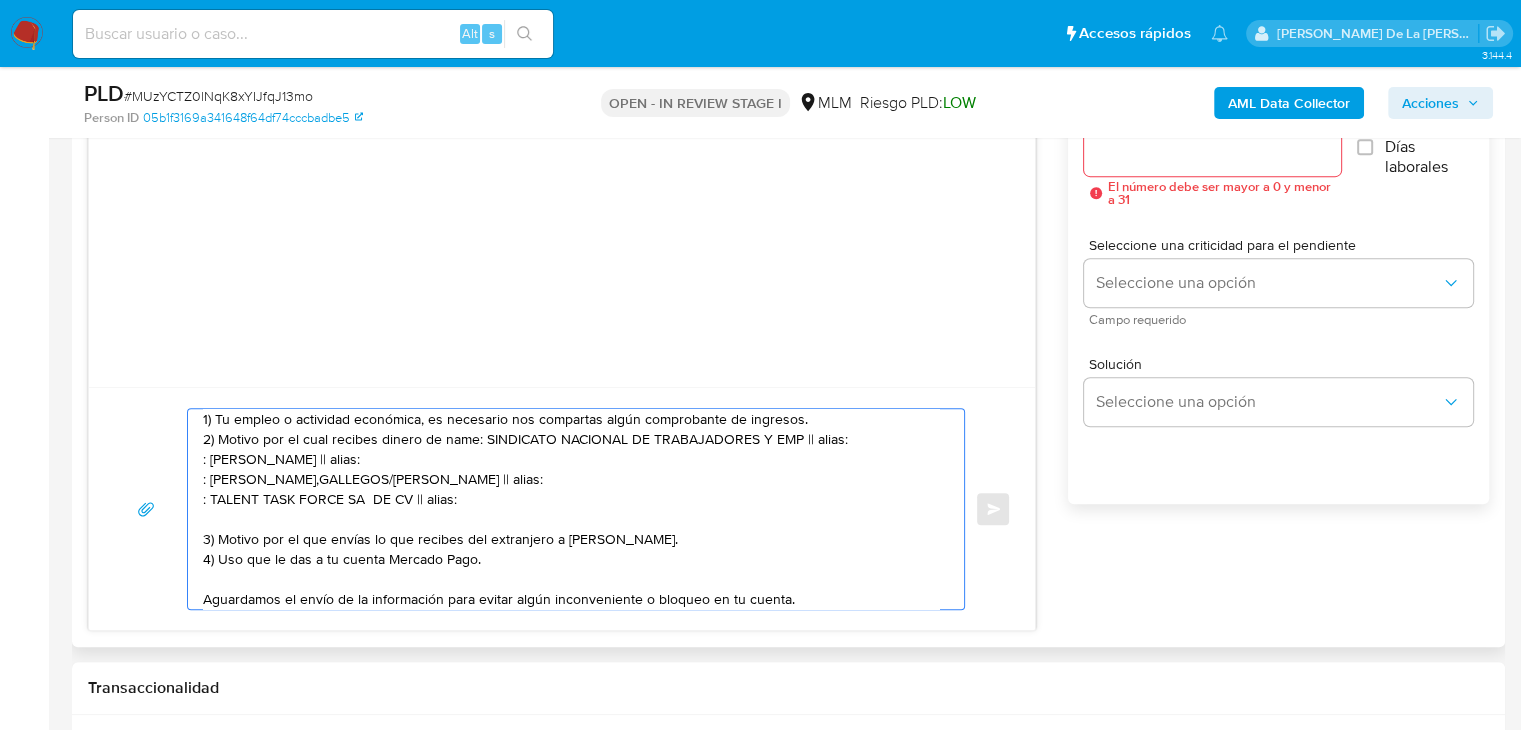 click on "Estimado Cliente,
Te comunicamos que de acuerdo con las políticas de control de Mercado Pago, debemos llevar a cabo un proceso de verificación para garantizar la seguridad de tu cuenta.
Por lo anterior, es necesario que nos compartas la siguiente información en un plazo no mayor a 5 días:
1) Tu empleo o actividad económica, es necesario nos compartas algún comprobante de ingresos.
2) Motivo por el cual recibes dinero de name: SINDICATO NACIONAL DE TRABAJADORES Y EMP || alias:
: AGUSTIN BENJAMIN GALLEGOS GASCA || alias:
: AGUSTIN BENJAMIN,GALLEGOS/GASCA || alias:
: TALENT TASK FORCE SA  DE CV || alias:
3) Motivo por el que envías lo que recibes del extranjero a Ana Maria Contreras.
4) Uso que le das a tu cuenta Mercado Pago.
Aguardamos el envío de la información para evitar algún inconveniente o bloqueo en tu cuenta.
Lamentamos el malestar que esta situación te pudiera ocasionar, pero es una medida necesaria para mantener el sitio seguro y confiable.
Atentamente,
Mercado Pago" at bounding box center [571, 509] 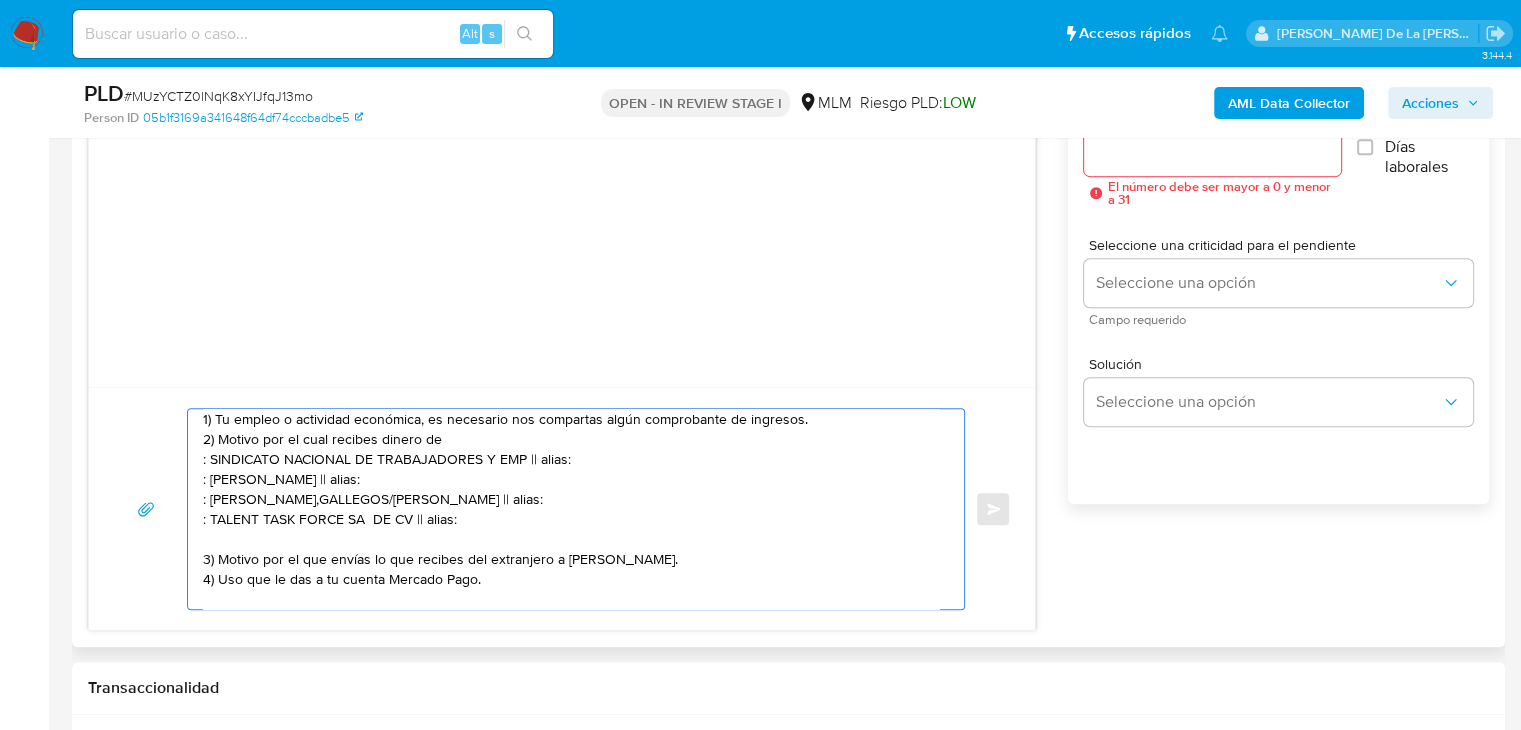 click on "Estimado Cliente,
Te comunicamos que de acuerdo con las políticas de control de Mercado Pago, debemos llevar a cabo un proceso de verificación para garantizar la seguridad de tu cuenta.
Por lo anterior, es necesario que nos compartas la siguiente información en un plazo no mayor a 5 días:
1) Tu empleo o actividad económica, es necesario nos compartas algún comprobante de ingresos.
2) Motivo por el cual recibes dinero de
: SINDICATO NACIONAL DE TRABAJADORES Y EMP || alias:
: AGUSTIN BENJAMIN GALLEGOS GASCA || alias:
: AGUSTIN BENJAMIN,GALLEGOS/GASCA || alias:
: TALENT TASK FORCE SA  DE CV || alias:
3) Motivo por el que envías lo que recibes del extranjero a Ana Maria Contreras.
4) Uso que le das a tu cuenta Mercado Pago.
Aguardamos el envío de la información para evitar algún inconveniente o bloqueo en tu cuenta.
Lamentamos el malestar que esta situación te pudiera ocasionar, pero es una medida necesaria para mantener el sitio seguro y confiable.
Atentamente,
Mercado Pago" at bounding box center (571, 509) 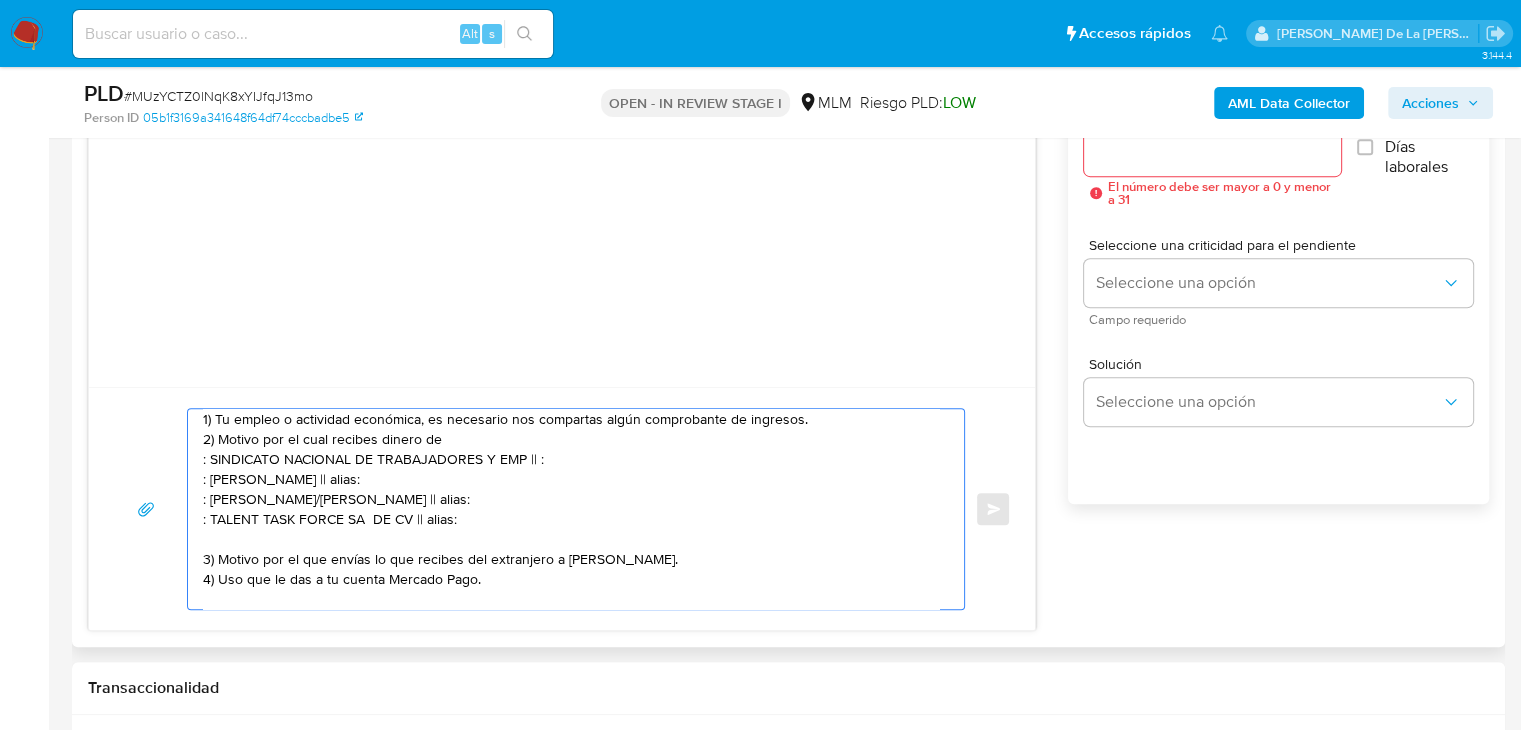 click on "Estimado Cliente,
Te comunicamos que de acuerdo con las políticas de control de Mercado Pago, debemos llevar a cabo un proceso de verificación para garantizar la seguridad de tu cuenta.
Por lo anterior, es necesario que nos compartas la siguiente información en un plazo no mayor a 5 días:
1) Tu empleo o actividad económica, es necesario nos compartas algún comprobante de ingresos.
2) Motivo por el cual recibes dinero de
: SINDICATO NACIONAL DE TRABAJADORES Y EMP || :
: AGUSTIN BENJAMIN GALLEGOS GASCA || alias:
: AGUSTIN BENJAMIN,GALLEGOS/GASCA || alias:
: TALENT TASK FORCE SA  DE CV || alias:
3) Motivo por el que envías lo que recibes del extranjero a Ana Maria Contreras.
4) Uso que le das a tu cuenta Mercado Pago.
Aguardamos el envío de la información para evitar algún inconveniente o bloqueo en tu cuenta.
Lamentamos el malestar que esta situación te pudiera ocasionar, pero es una medida necesaria para mantener el sitio seguro y confiable.
Atentamente,
Mercado Pago" at bounding box center [571, 509] 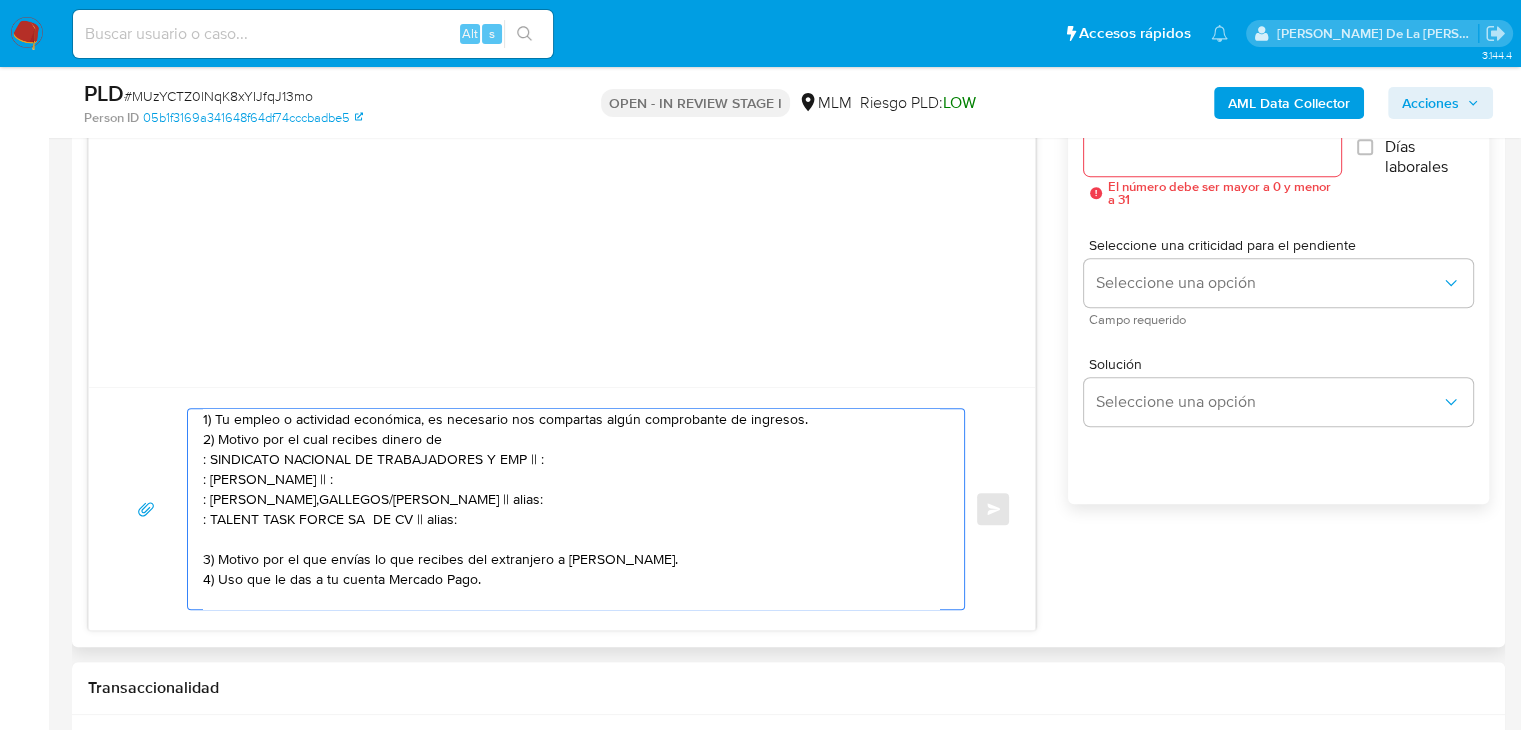 click on "Estimado Cliente,
Te comunicamos que de acuerdo con las políticas de control de Mercado Pago, debemos llevar a cabo un proceso de verificación para garantizar la seguridad de tu cuenta.
Por lo anterior, es necesario que nos compartas la siguiente información en un plazo no mayor a 5 días:
1) Tu empleo o actividad económica, es necesario nos compartas algún comprobante de ingresos.
2) Motivo por el cual recibes dinero de
: SINDICATO NACIONAL DE TRABAJADORES Y EMP || :
: AGUSTIN BENJAMIN GALLEGOS GASCA || :
: AGUSTIN BENJAMIN,GALLEGOS/GASCA || alias:
: TALENT TASK FORCE SA  DE CV || alias:
3) Motivo por el que envías lo que recibes del extranjero a Ana Maria Contreras.
4) Uso que le das a tu cuenta Mercado Pago.
Aguardamos el envío de la información para evitar algún inconveniente o bloqueo en tu cuenta.
Lamentamos el malestar que esta situación te pudiera ocasionar, pero es una medida necesaria para mantener el sitio seguro y confiable.
Atentamente,
Mercado Pago" at bounding box center (571, 509) 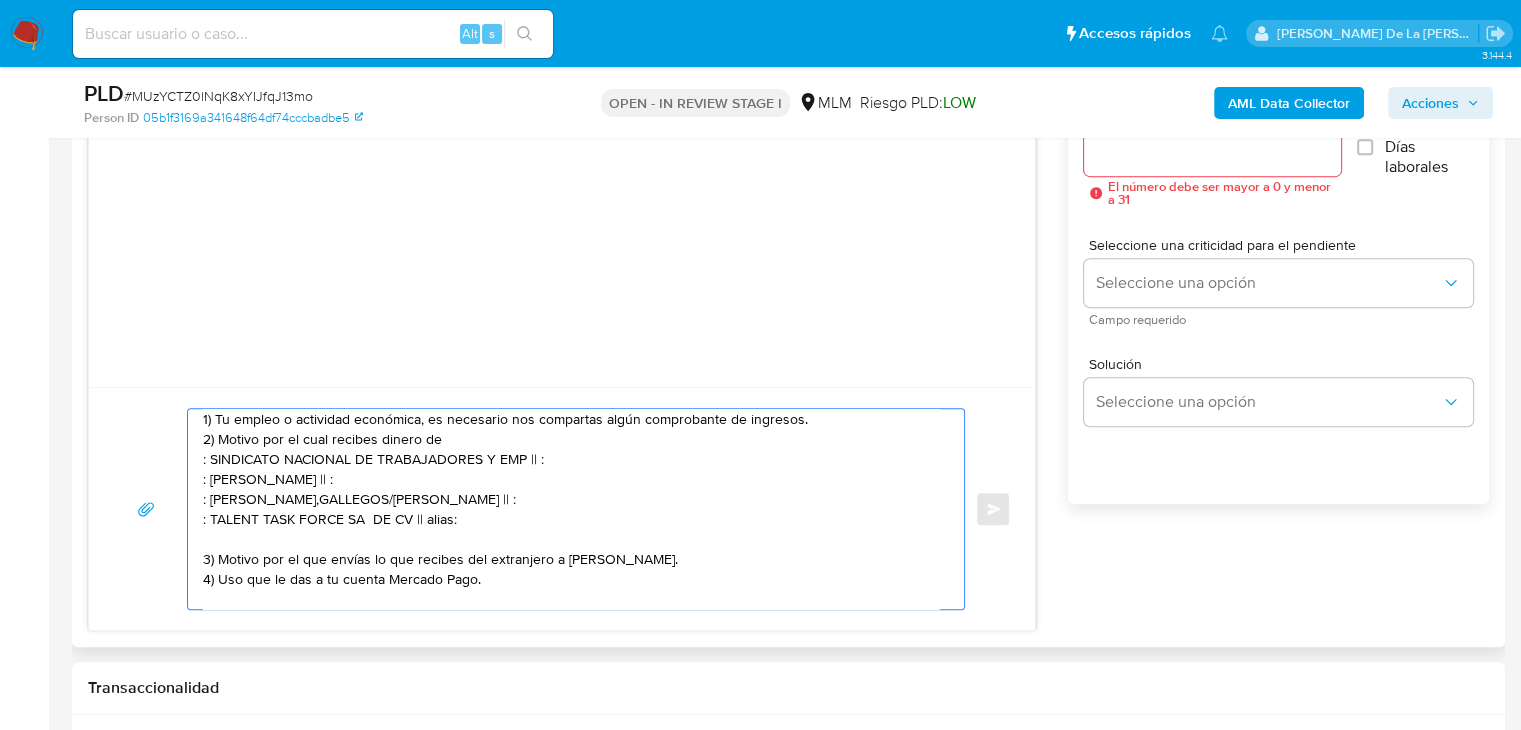 click on "Estimado Cliente,
Te comunicamos que de acuerdo con las políticas de control de Mercado Pago, debemos llevar a cabo un proceso de verificación para garantizar la seguridad de tu cuenta.
Por lo anterior, es necesario que nos compartas la siguiente información en un plazo no mayor a 5 días:
1) Tu empleo o actividad económica, es necesario nos compartas algún comprobante de ingresos.
2) Motivo por el cual recibes dinero de
: SINDICATO NACIONAL DE TRABAJADORES Y EMP || :
: AGUSTIN BENJAMIN GALLEGOS GASCA || :
: AGUSTIN BENJAMIN,GALLEGOS/GASCA || :
: TALENT TASK FORCE SA  DE CV || alias:
3) Motivo por el que envías lo que recibes del extranjero a Ana Maria Contreras.
4) Uso que le das a tu cuenta Mercado Pago.
Aguardamos el envío de la información para evitar algún inconveniente o bloqueo en tu cuenta.
Lamentamos el malestar que esta situación te pudiera ocasionar, pero es una medida necesaria para mantener el sitio seguro y confiable.
Atentamente,
Mercado Pago" at bounding box center [571, 509] 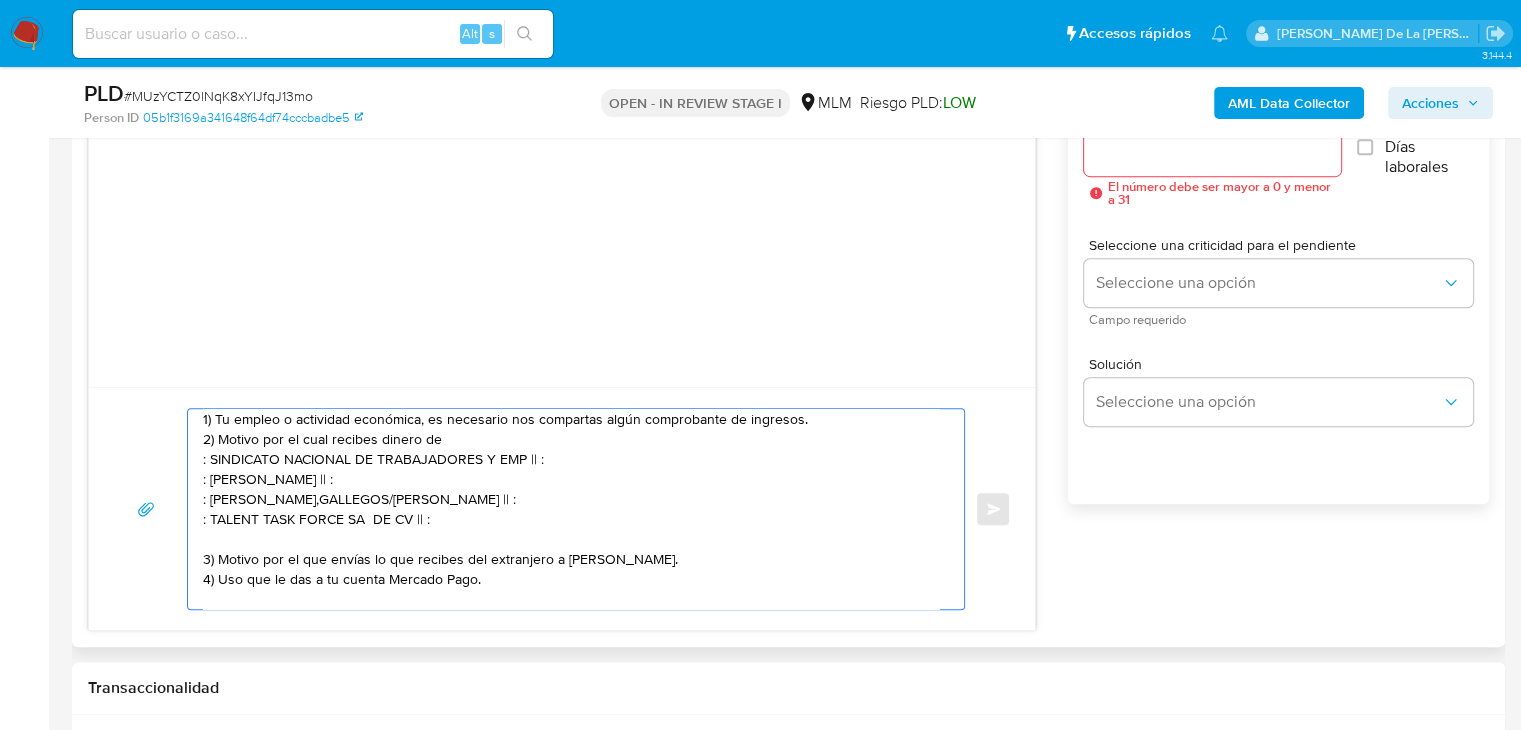 click on "Estimado Cliente,
Te comunicamos que de acuerdo con las políticas de control de Mercado Pago, debemos llevar a cabo un proceso de verificación para garantizar la seguridad de tu cuenta.
Por lo anterior, es necesario que nos compartas la siguiente información en un plazo no mayor a 5 días:
1) Tu empleo o actividad económica, es necesario nos compartas algún comprobante de ingresos.
2) Motivo por el cual recibes dinero de
: SINDICATO NACIONAL DE TRABAJADORES Y EMP || :
: AGUSTIN BENJAMIN GALLEGOS GASCA || :
: AGUSTIN BENJAMIN,GALLEGOS/GASCA || :
: TALENT TASK FORCE SA  DE CV || :
3) Motivo por el que envías lo que recibes del extranjero a Ana Maria Contreras.
4) Uso que le das a tu cuenta Mercado Pago.
Aguardamos el envío de la información para evitar algún inconveniente o bloqueo en tu cuenta.
Lamentamos el malestar que esta situación te pudiera ocasionar, pero es una medida necesaria para mantener el sitio seguro y confiable.
Atentamente,
Mercado Pago" at bounding box center [571, 509] 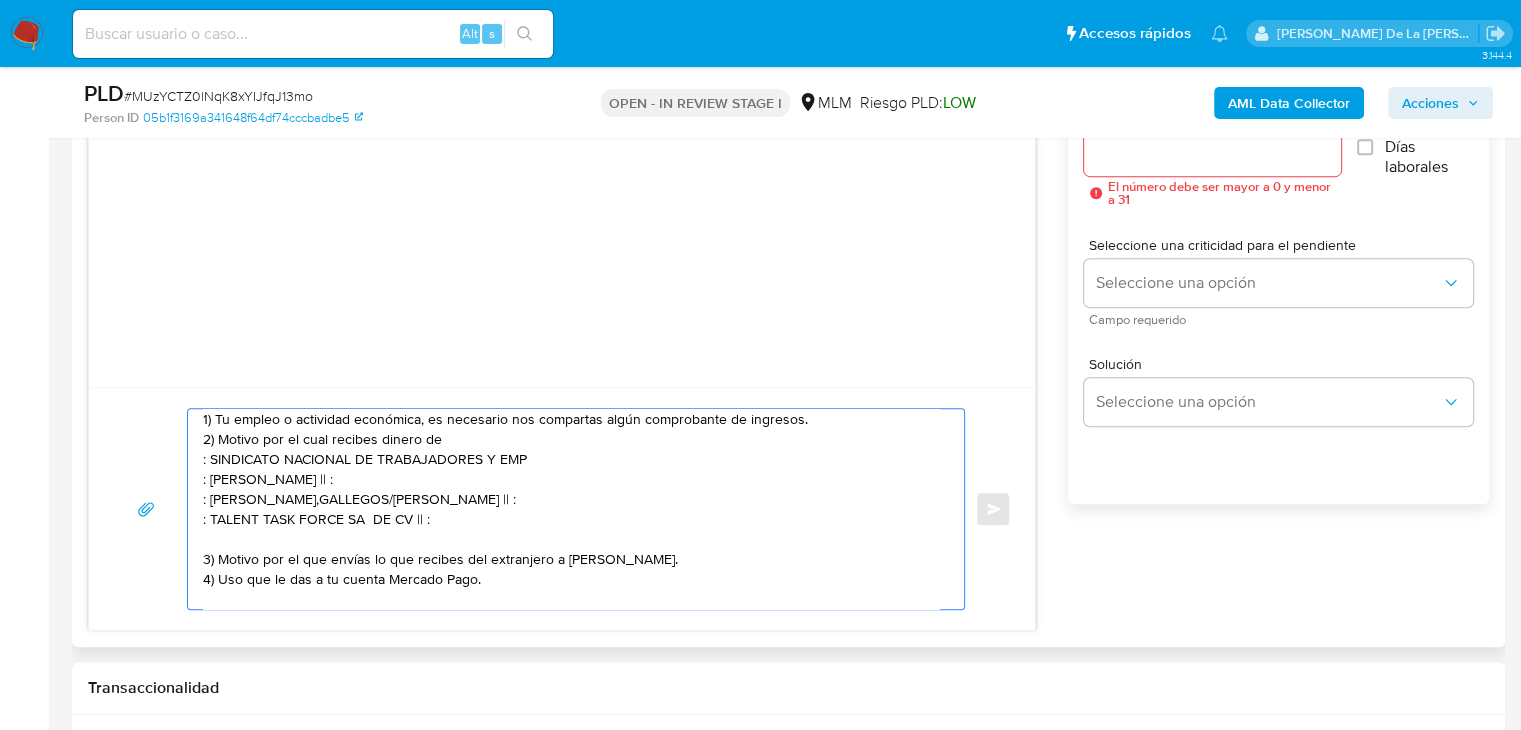 click on "Estimado Cliente,
Te comunicamos que de acuerdo con las políticas de control de Mercado Pago, debemos llevar a cabo un proceso de verificación para garantizar la seguridad de tu cuenta.
Por lo anterior, es necesario que nos compartas la siguiente información en un plazo no mayor a 5 días:
1) Tu empleo o actividad económica, es necesario nos compartas algún comprobante de ingresos.
2) Motivo por el cual recibes dinero de
: SINDICATO NACIONAL DE TRABAJADORES Y EMP
: AGUSTIN BENJAMIN GALLEGOS GASCA || :
: AGUSTIN BENJAMIN,GALLEGOS/GASCA || :
: TALENT TASK FORCE SA  DE CV || :
3) Motivo por el que envías lo que recibes del extranjero a Ana Maria Contreras.
4) Uso que le das a tu cuenta Mercado Pago.
Aguardamos el envío de la información para evitar algún inconveniente o bloqueo en tu cuenta.
Lamentamos el malestar que esta situación te pudiera ocasionar, pero es una medida necesaria para mantener el sitio seguro y confiable.
Atentamente,
Mercado Pago" at bounding box center (571, 509) 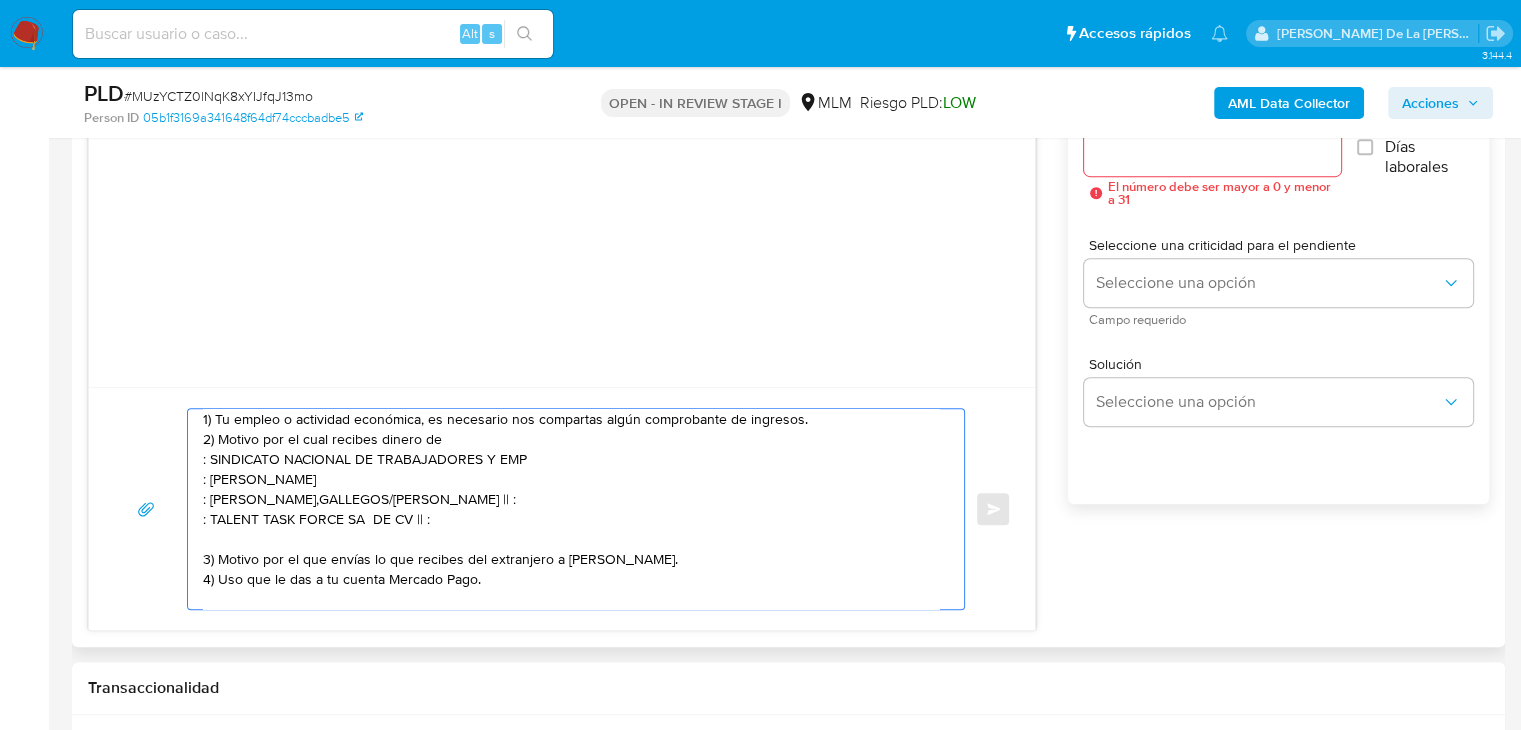 click on "Estimado Cliente,
Te comunicamos que de acuerdo con las políticas de control de Mercado Pago, debemos llevar a cabo un proceso de verificación para garantizar la seguridad de tu cuenta.
Por lo anterior, es necesario que nos compartas la siguiente información en un plazo no mayor a 5 días:
1) Tu empleo o actividad económica, es necesario nos compartas algún comprobante de ingresos.
2) Motivo por el cual recibes dinero de
: SINDICATO NACIONAL DE TRABAJADORES Y EMP
: AGUSTIN BENJAMIN GALLEGOS GASCA
: AGUSTIN BENJAMIN,GALLEGOS/GASCA || :
: TALENT TASK FORCE SA  DE CV || :
3) Motivo por el que envías lo que recibes del extranjero a Ana Maria Contreras.
4) Uso que le das a tu cuenta Mercado Pago.
Aguardamos el envío de la información para evitar algún inconveniente o bloqueo en tu cuenta.
Lamentamos el malestar que esta situación te pudiera ocasionar, pero es una medida necesaria para mantener el sitio seguro y confiable.
Atentamente,
Mercado Pago" at bounding box center [571, 509] 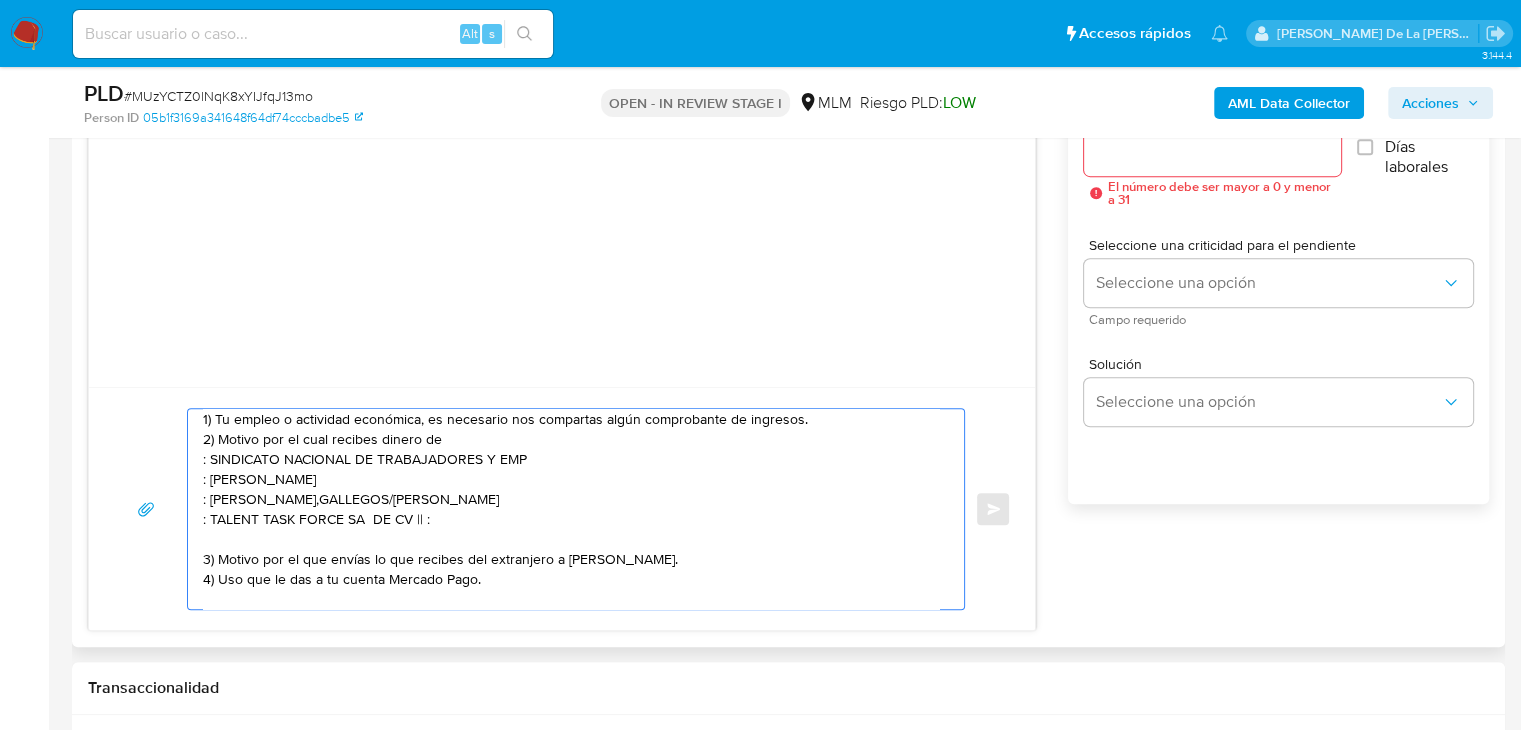 click on "Estimado Cliente,
Te comunicamos que de acuerdo con las políticas de control de Mercado Pago, debemos llevar a cabo un proceso de verificación para garantizar la seguridad de tu cuenta.
Por lo anterior, es necesario que nos compartas la siguiente información en un plazo no mayor a 5 días:
1) Tu empleo o actividad económica, es necesario nos compartas algún comprobante de ingresos.
2) Motivo por el cual recibes dinero de
: SINDICATO NACIONAL DE TRABAJADORES Y EMP
: AGUSTIN BENJAMIN GALLEGOS GASCA
: AGUSTIN BENJAMIN,GALLEGOS/GASCA
: TALENT TASK FORCE SA  DE CV || :
3) Motivo por el que envías lo que recibes del extranjero a Ana Maria Contreras.
4) Uso que le das a tu cuenta Mercado Pago.
Aguardamos el envío de la información para evitar algún inconveniente o bloqueo en tu cuenta.
Lamentamos el malestar que esta situación te pudiera ocasionar, pero es una medida necesaria para mantener el sitio seguro y confiable.
Atentamente,
Mercado Pago" at bounding box center (571, 509) 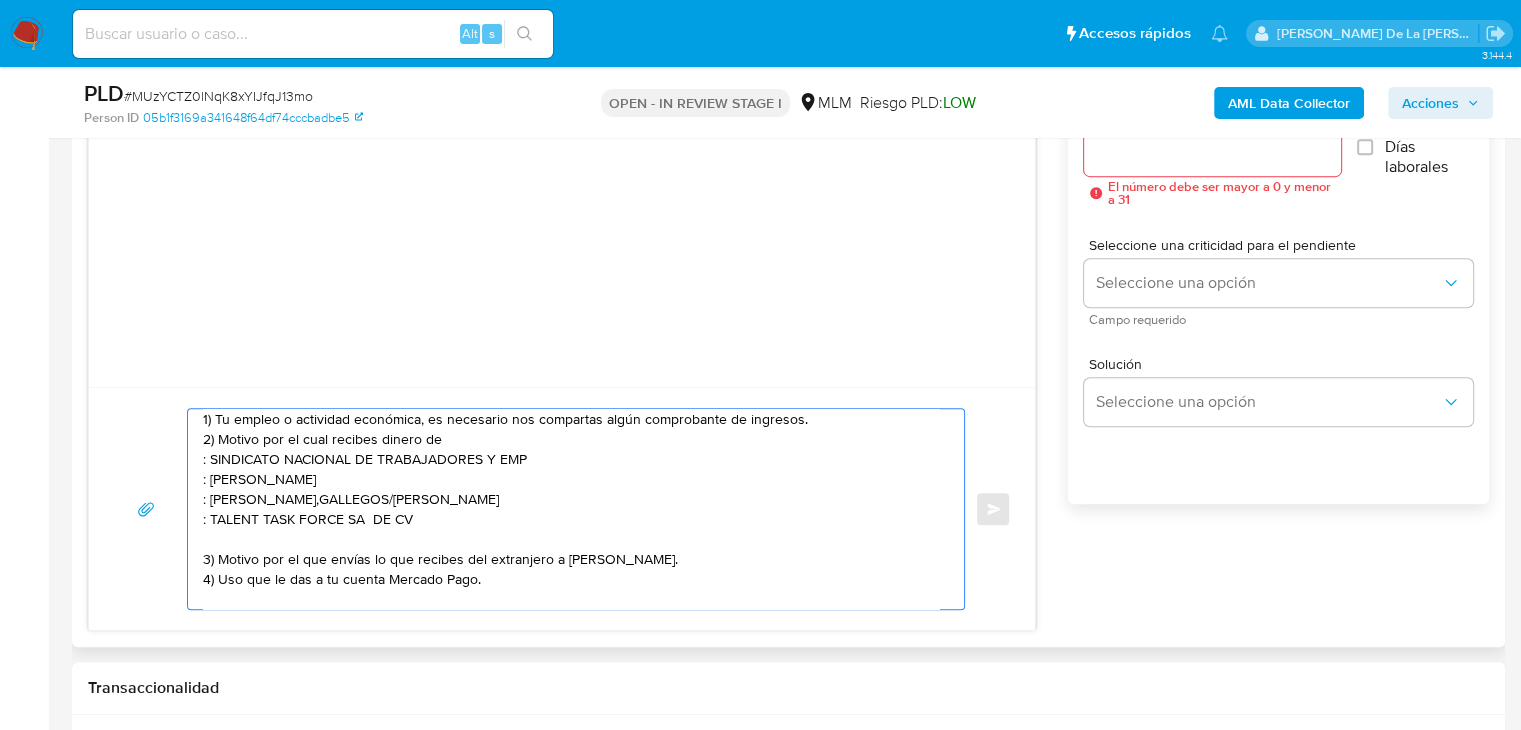 click on "Estimado Cliente,
Te comunicamos que de acuerdo con las políticas de control de Mercado Pago, debemos llevar a cabo un proceso de verificación para garantizar la seguridad de tu cuenta.
Por lo anterior, es necesario que nos compartas la siguiente información en un plazo no mayor a 5 días:
1) Tu empleo o actividad económica, es necesario nos compartas algún comprobante de ingresos.
2) Motivo por el cual recibes dinero de
: SINDICATO NACIONAL DE TRABAJADORES Y EMP
: AGUSTIN BENJAMIN GALLEGOS GASCA
: AGUSTIN BENJAMIN,GALLEGOS/GASCA
: TALENT TASK FORCE SA  DE CV
3) Motivo por el que envías lo que recibes del extranjero a Ana Maria Contreras.
4) Uso que le das a tu cuenta Mercado Pago.
Aguardamos el envío de la información para evitar algún inconveniente o bloqueo en tu cuenta.
Lamentamos el malestar que esta situación te pudiera ocasionar, pero es una medida necesaria para mantener el sitio seguro y confiable.
Atentamente,
Mercado Pago" at bounding box center (571, 509) 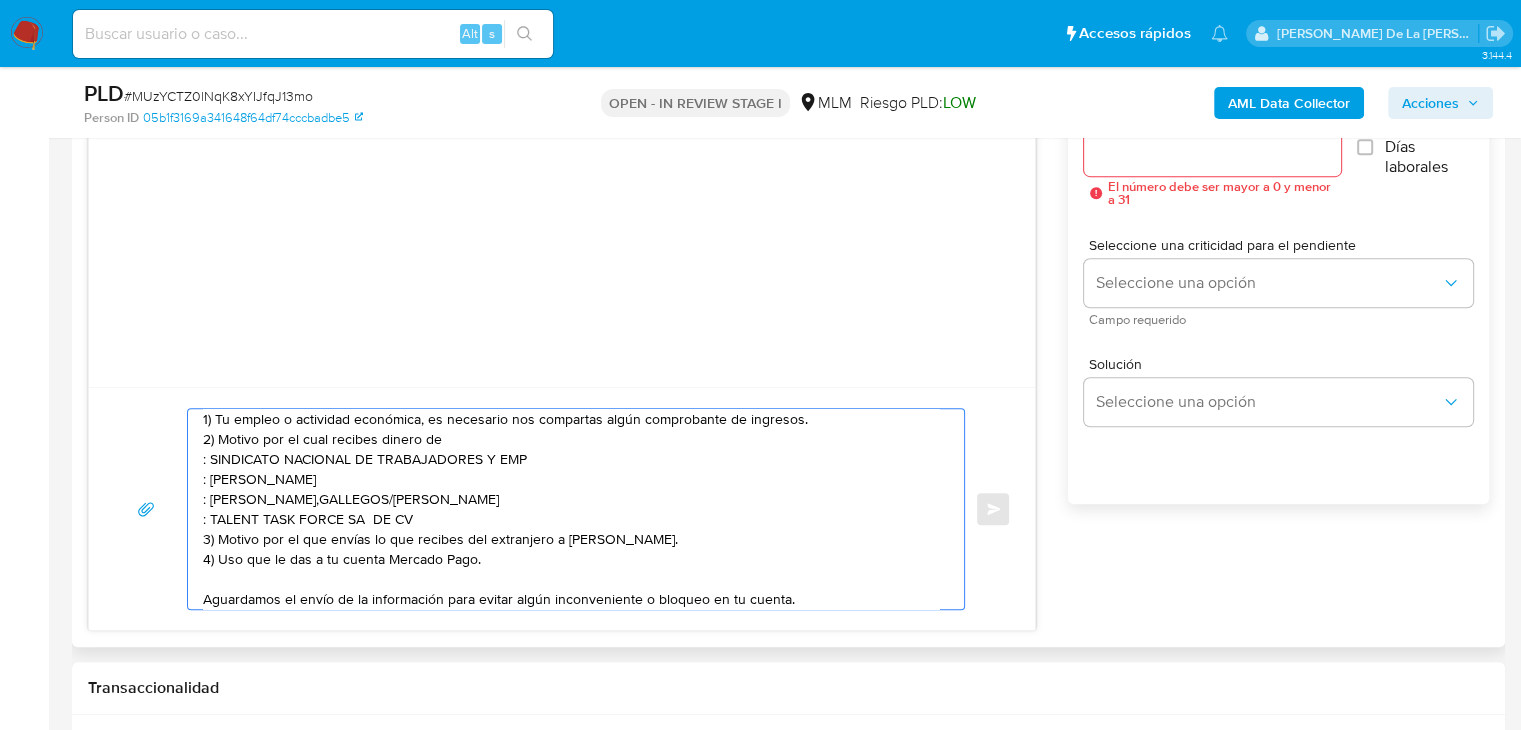 click on "Estimado Cliente,
Te comunicamos que de acuerdo con las políticas de control de Mercado Pago, debemos llevar a cabo un proceso de verificación para garantizar la seguridad de tu cuenta.
Por lo anterior, es necesario que nos compartas la siguiente información en un plazo no mayor a 5 días:
1) Tu empleo o actividad económica, es necesario nos compartas algún comprobante de ingresos.
2) Motivo por el cual recibes dinero de
: SINDICATO NACIONAL DE TRABAJADORES Y EMP
: AGUSTIN BENJAMIN GALLEGOS GASCA
: AGUSTIN BENJAMIN,GALLEGOS/GASCA
: TALENT TASK FORCE SA  DE CV
3) Motivo por el que envías lo que recibes del extranjero a Ana Maria Contreras.
4) Uso que le das a tu cuenta Mercado Pago.
Aguardamos el envío de la información para evitar algún inconveniente o bloqueo en tu cuenta.
Lamentamos el malestar que esta situación te pudiera ocasionar, pero es una medida necesaria para mantener el sitio seguro y confiable.
Atentamente,
Mercado Pago" at bounding box center [571, 509] 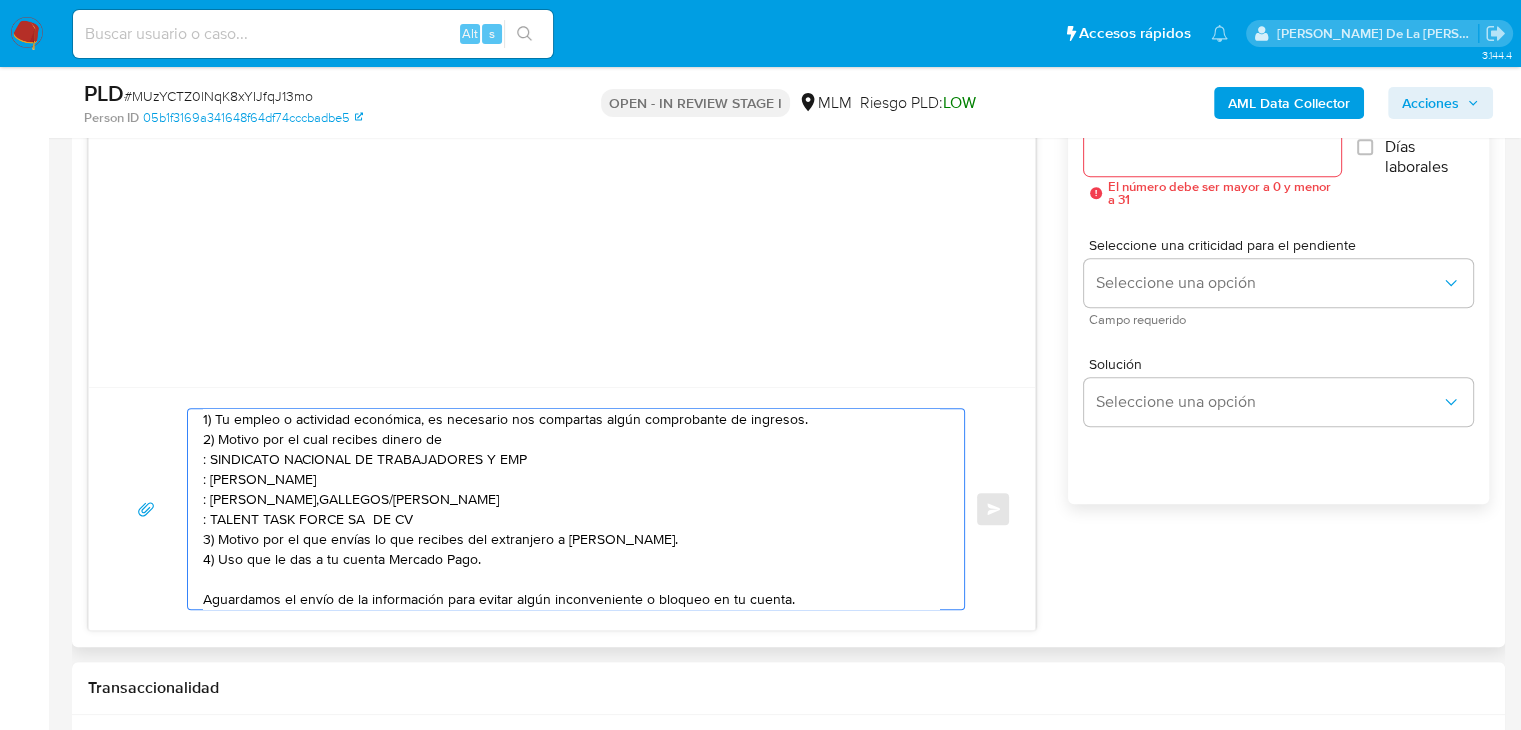 drag, startPoint x: 730, startPoint y: 539, endPoint x: 372, endPoint y: 541, distance: 358.00558 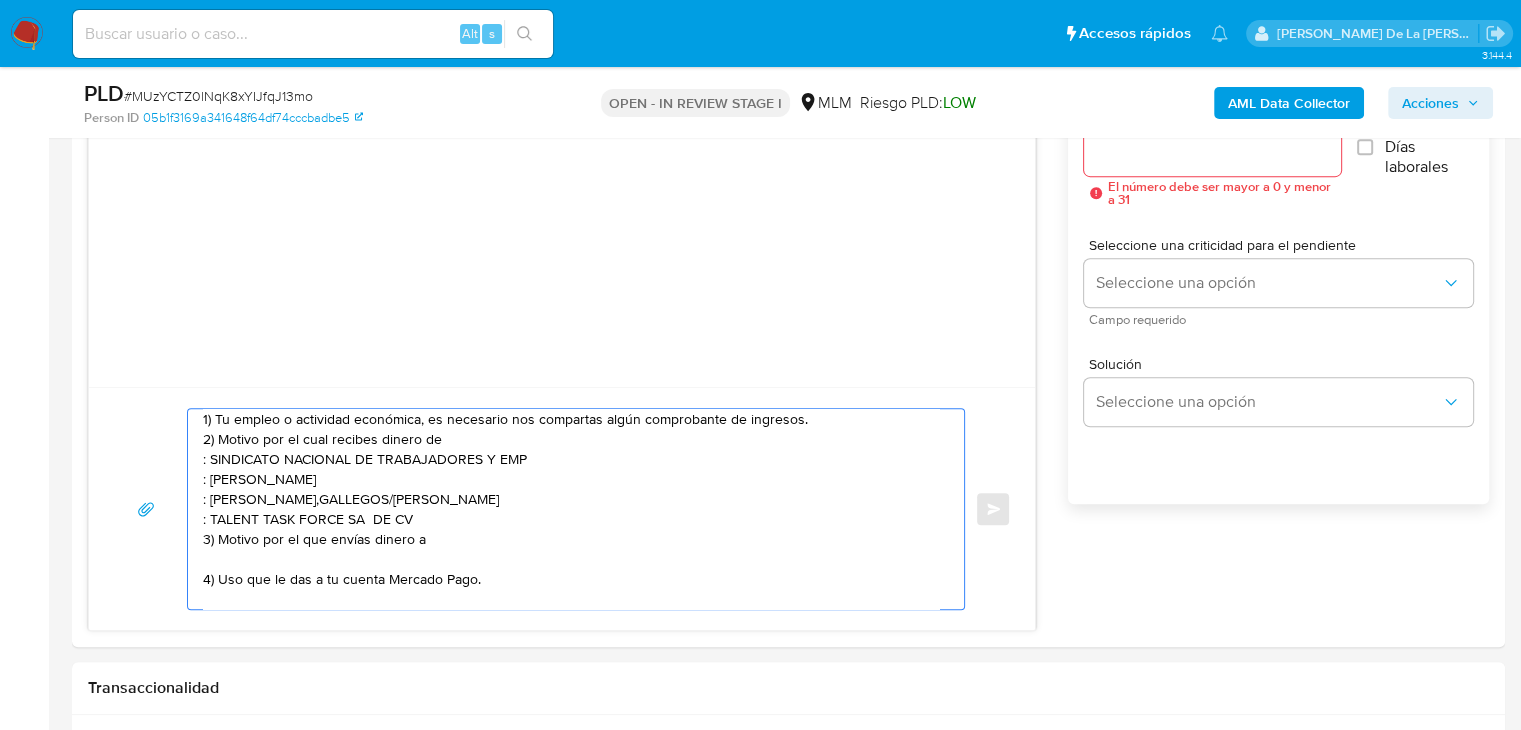 paste on "name: TALENT TASK FORCE SA DE CV || alias:
012180001173963091
name: Tiempo Dist Firme || alias:
014438655083810547
name: Paola Melloni || alias:" 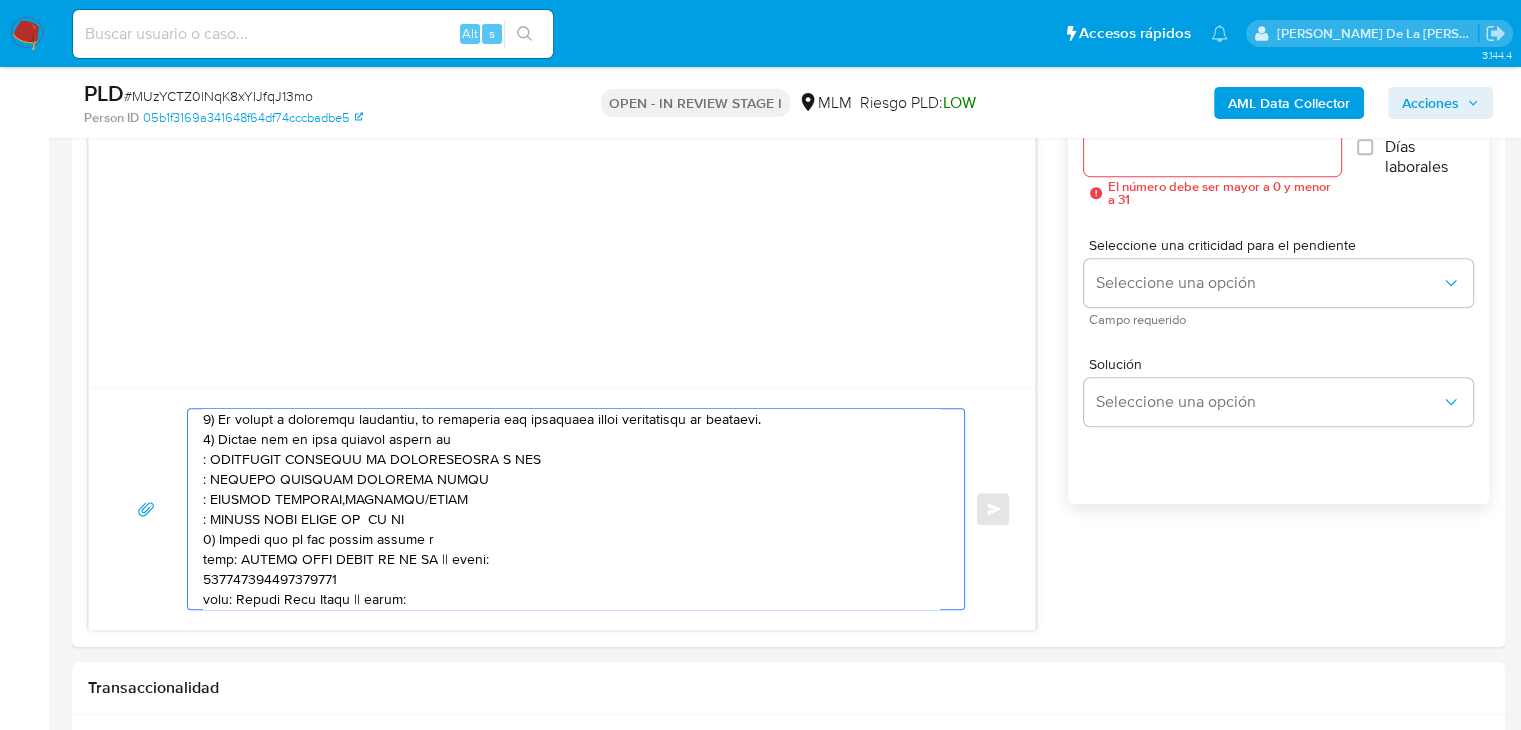 scroll, scrollTop: 187, scrollLeft: 0, axis: vertical 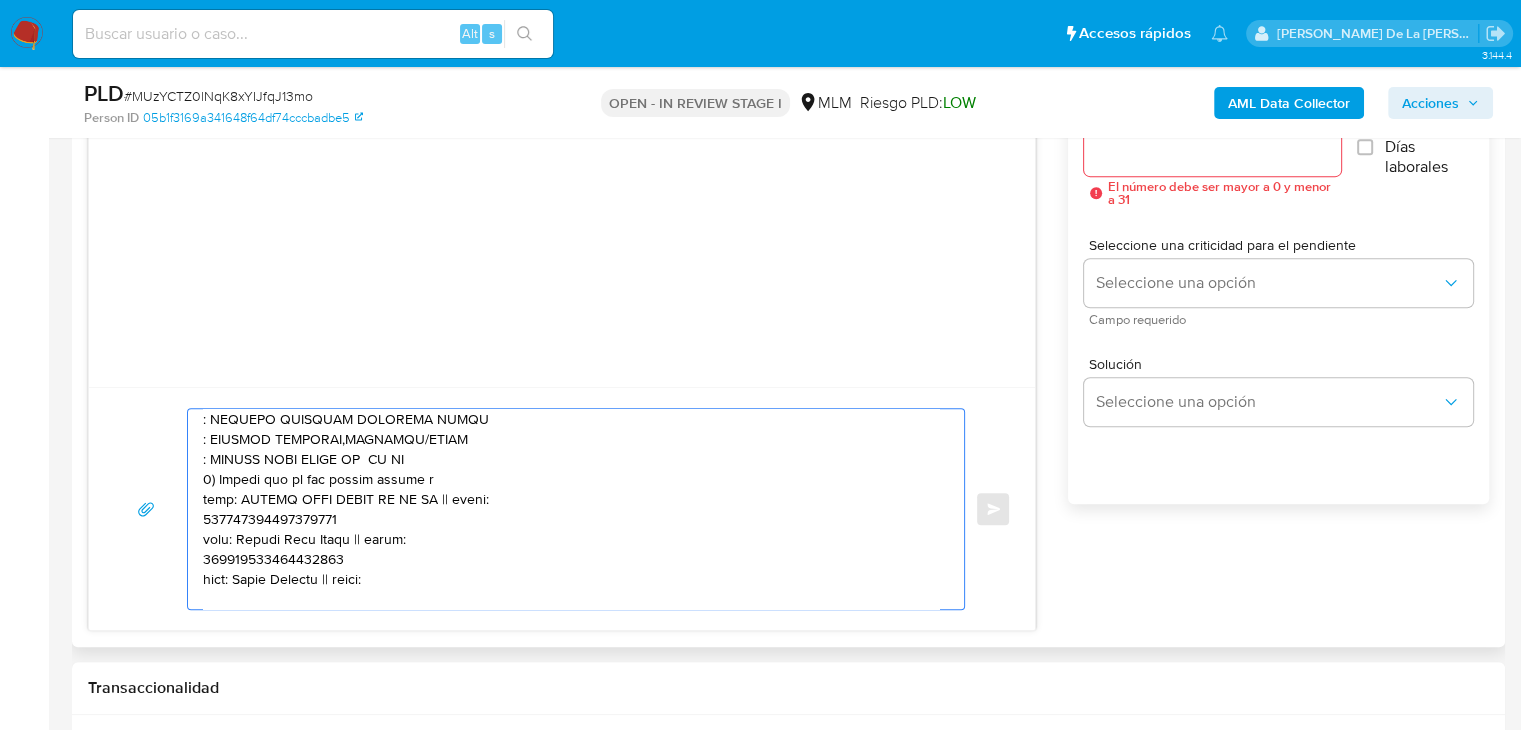 click at bounding box center (571, 509) 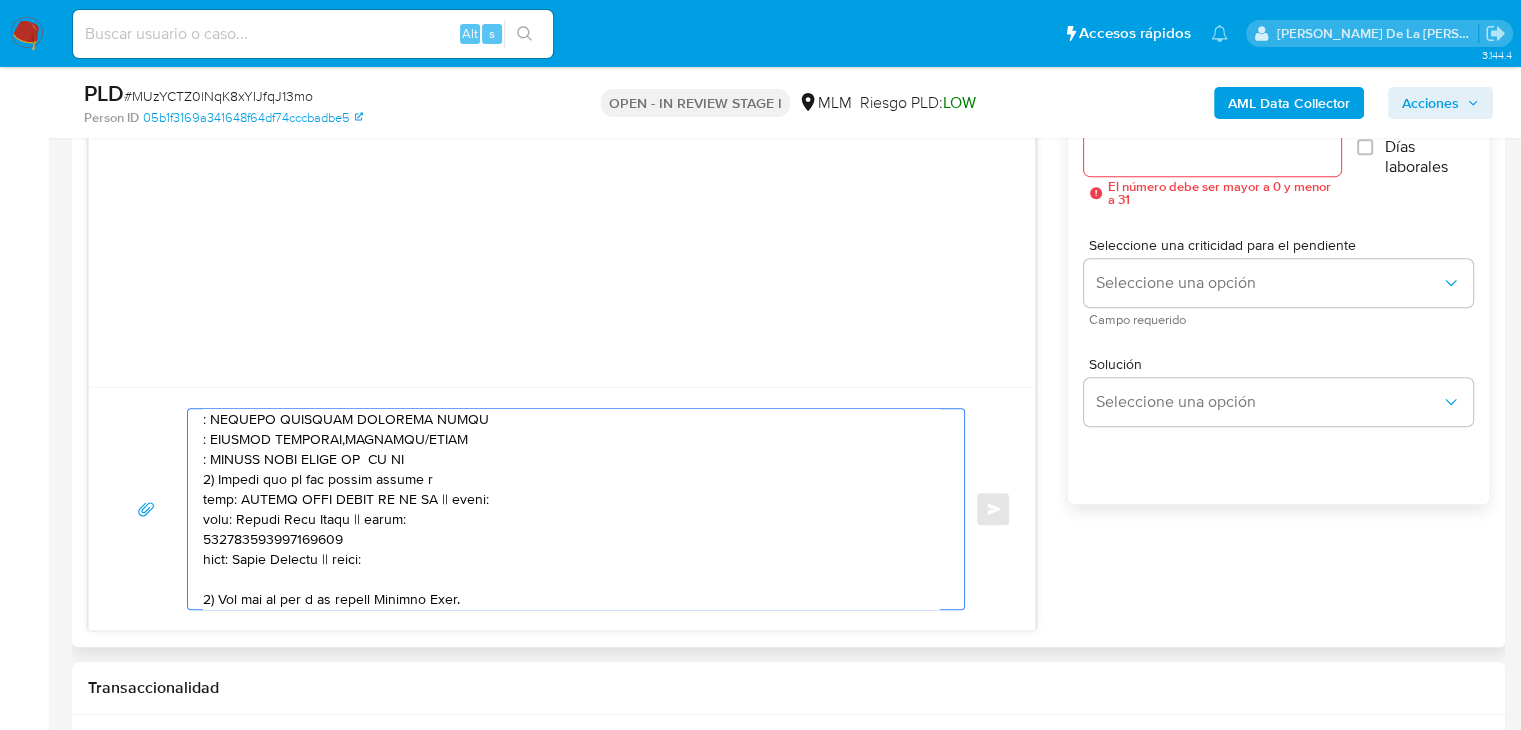 click at bounding box center (571, 509) 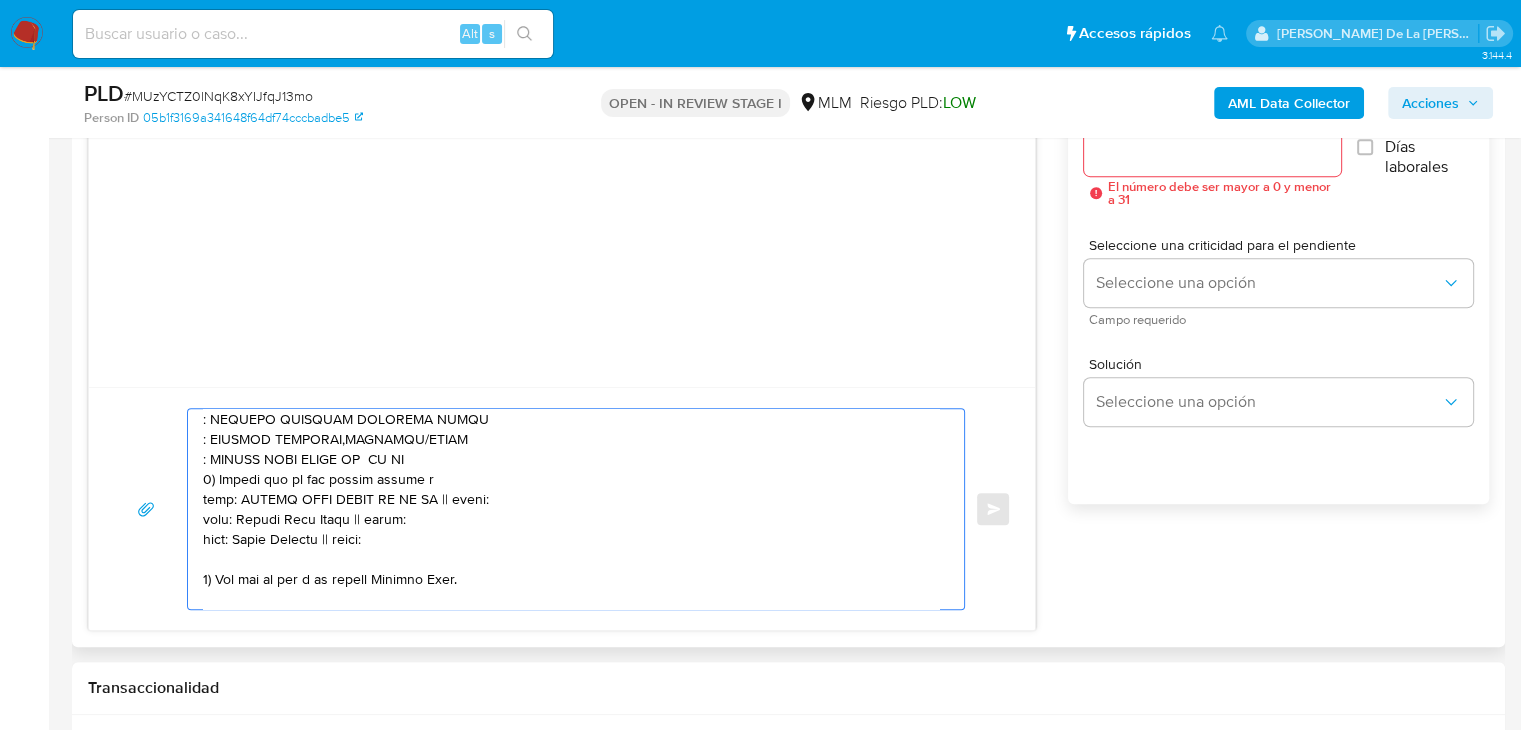 click at bounding box center (571, 509) 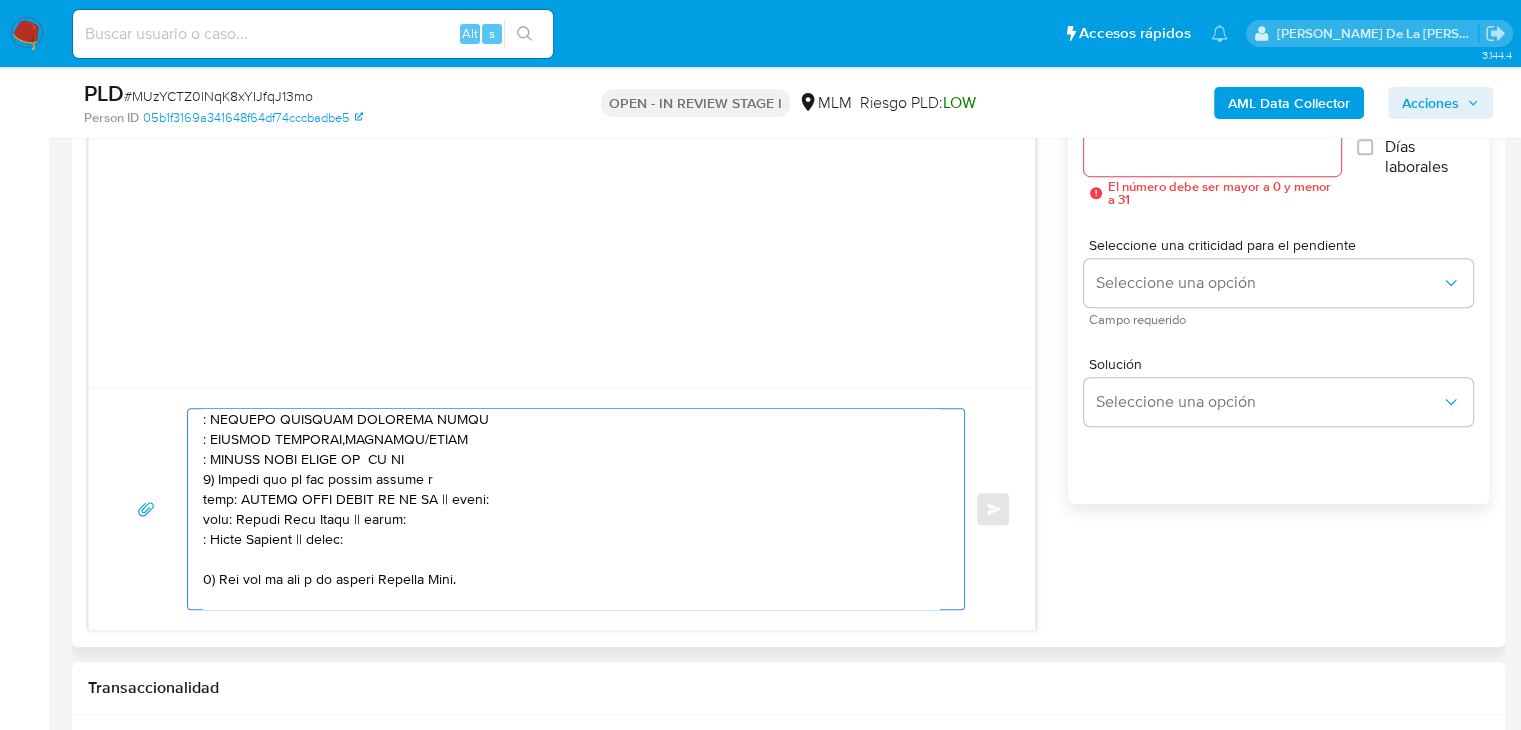click at bounding box center [571, 509] 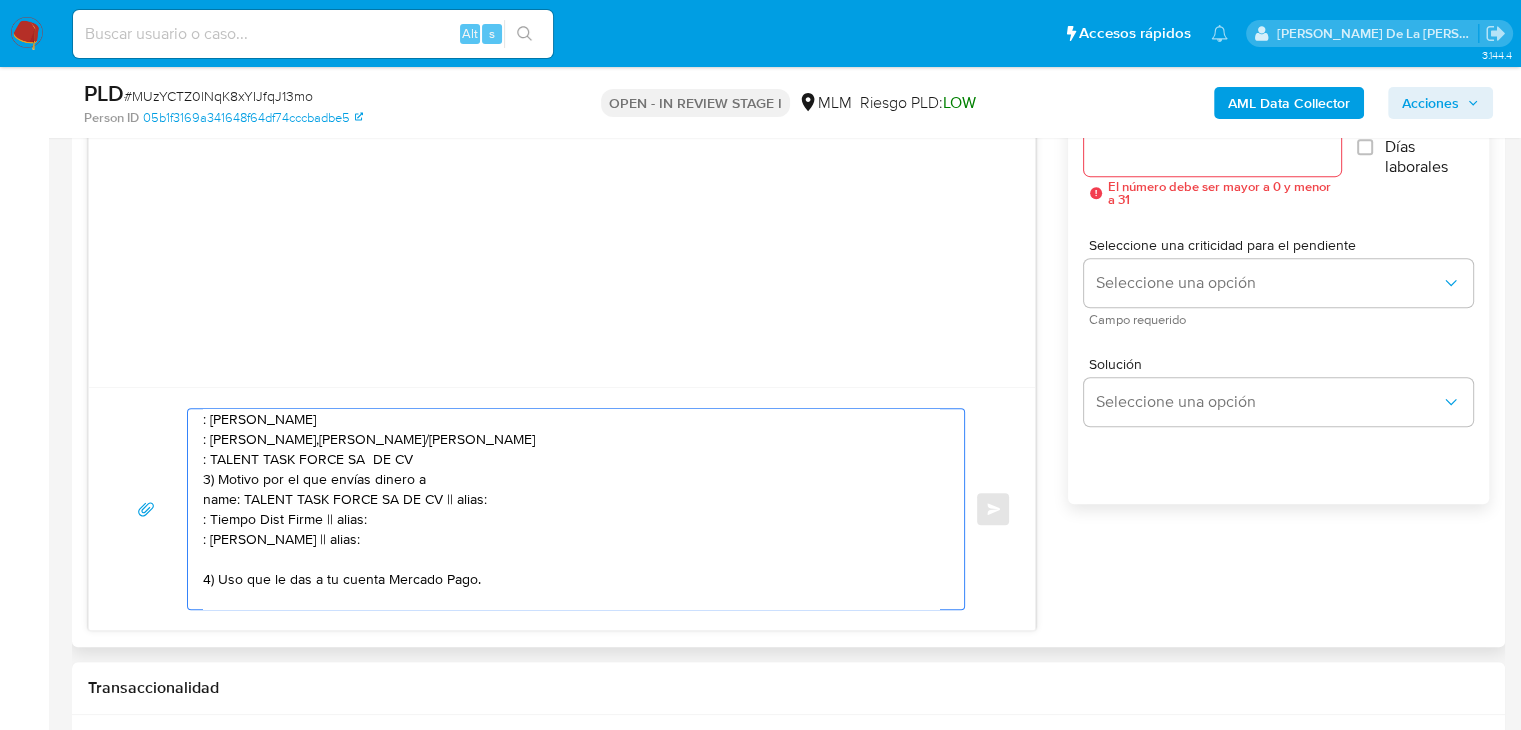click at bounding box center [571, 509] 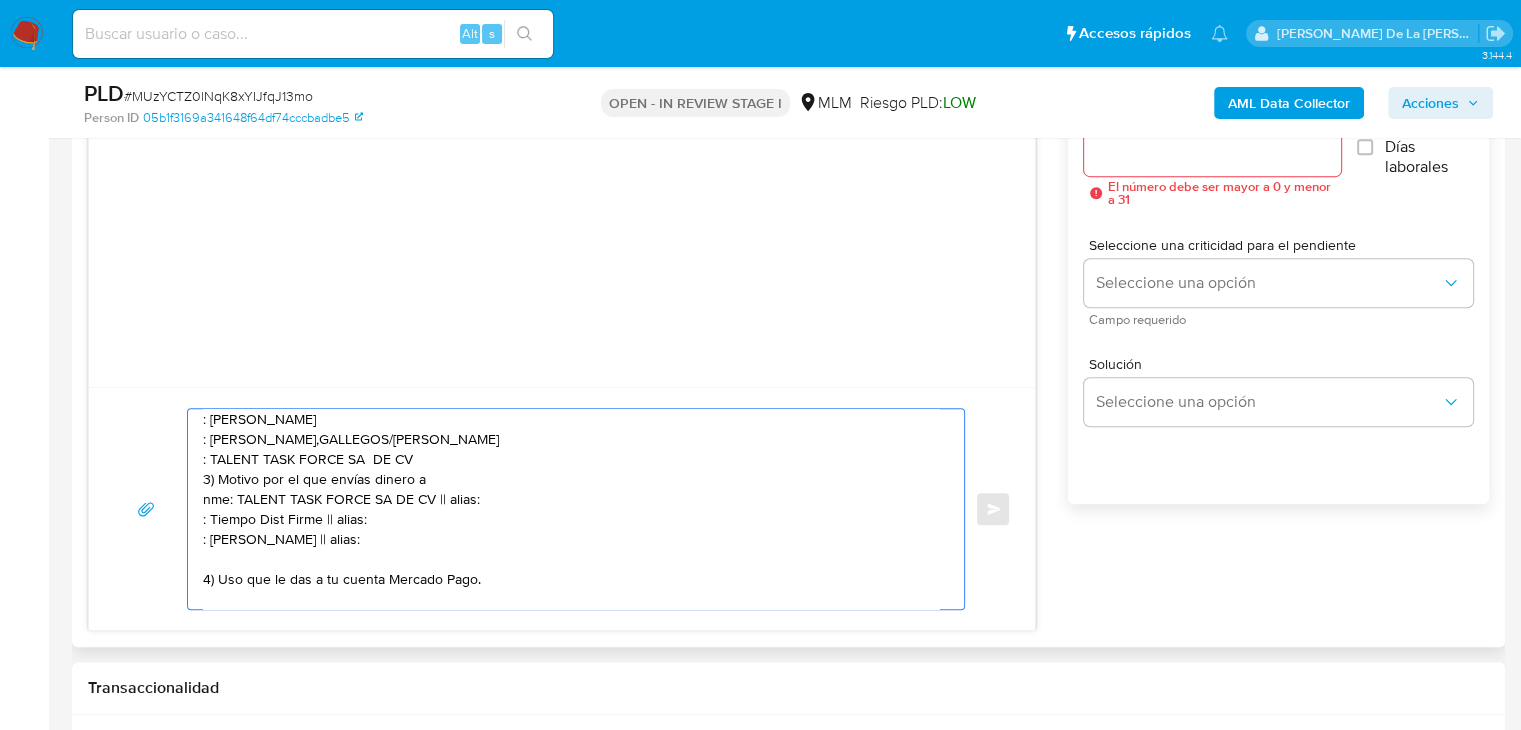 click on "Estimado Cliente,
Te comunicamos que de acuerdo con las políticas de control de Mercado Pago, debemos llevar a cabo un proceso de verificación para garantizar la seguridad de tu cuenta.
Por lo anterior, es necesario que nos compartas la siguiente información en un plazo no mayor a 5 días:
1) Tu empleo o actividad económica, es necesario nos compartas algún comprobante de ingresos.
2) Motivo por el cual recibes dinero de
: SINDICATO NACIONAL DE TRABAJADORES Y EMP
: AGUSTIN BENJAMIN GALLEGOS GASCA
: AGUSTIN BENJAMIN,GALLEGOS/GASCA
: TALENT TASK FORCE SA  DE CV
3) Motivo por el que envías dinero a
nme: TALENT TASK FORCE SA DE CV || alias:
: Tiempo Dist Firme || alias:
: Paola Melloni || alias:
4) Uso que le das a tu cuenta Mercado Pago.
Aguardamos el envío de la información para evitar algún inconveniente o bloqueo en tu cuenta.
Lamentamos el malestar que esta situación te pudiera ocasionar, pero es una medida necesaria para mantener el sitio seguro y confiable.
Atentamente,
Mercado Pago" at bounding box center [571, 509] 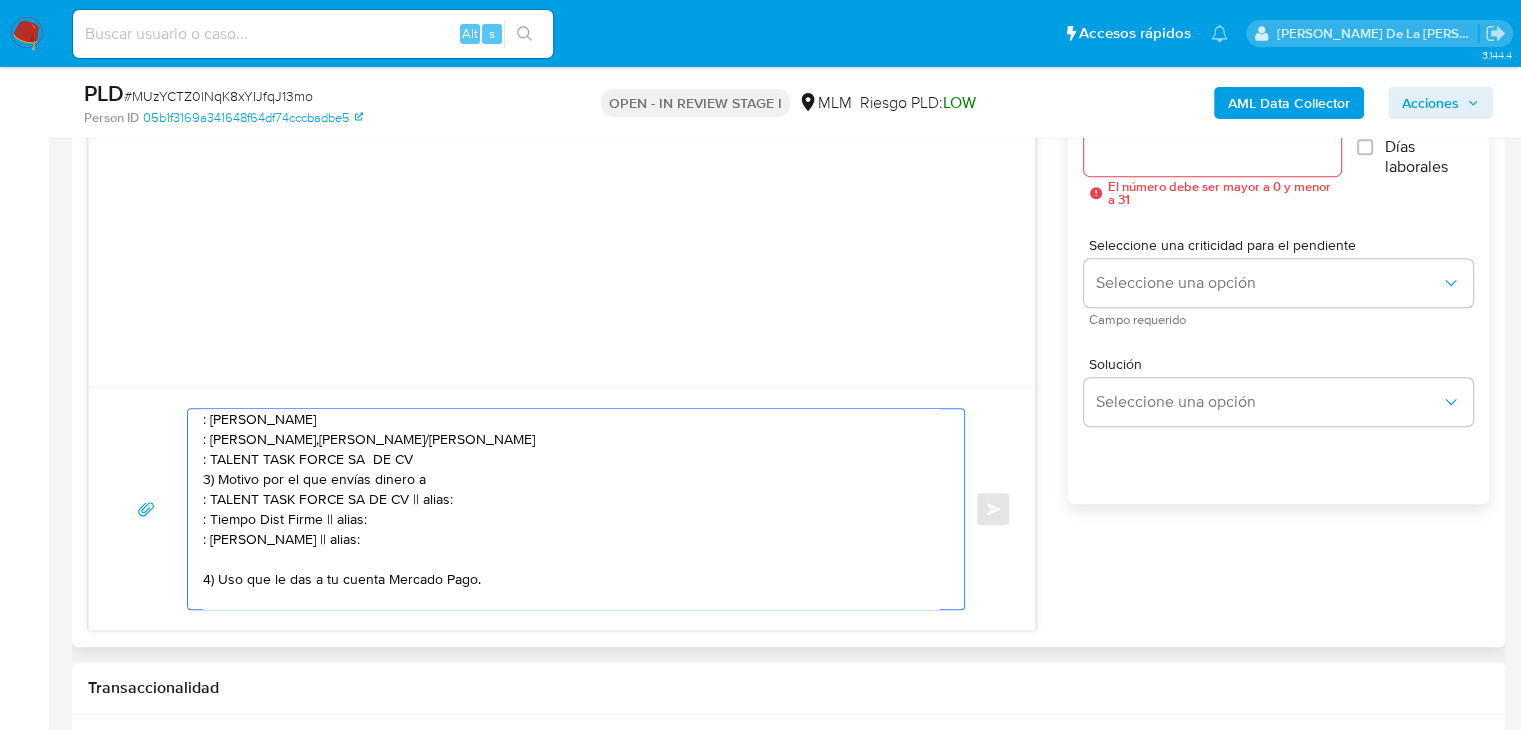 click on "Estimado Cliente,
Te comunicamos que de acuerdo con las políticas de control de Mercado Pago, debemos llevar a cabo un proceso de verificación para garantizar la seguridad de tu cuenta.
Por lo anterior, es necesario que nos compartas la siguiente información en un plazo no mayor a 5 días:
1) Tu empleo o actividad económica, es necesario nos compartas algún comprobante de ingresos.
2) Motivo por el cual recibes dinero de
: SINDICATO NACIONAL DE TRABAJADORES Y EMP
: AGUSTIN BENJAMIN GALLEGOS GASCA
: AGUSTIN BENJAMIN,GALLEGOS/GASCA
: TALENT TASK FORCE SA  DE CV
3) Motivo por el que envías dinero a
: TALENT TASK FORCE SA DE CV || alias:
: Tiempo Dist Firme || alias:
: Paola Melloni || alias:
4) Uso que le das a tu cuenta Mercado Pago.
Aguardamos el envío de la información para evitar algún inconveniente o bloqueo en tu cuenta.
Lamentamos el malestar que esta situación te pudiera ocasionar, pero es una medida necesaria para mantener el sitio seguro y confiable.
Atentamente,
Mercado Pago" at bounding box center [571, 509] 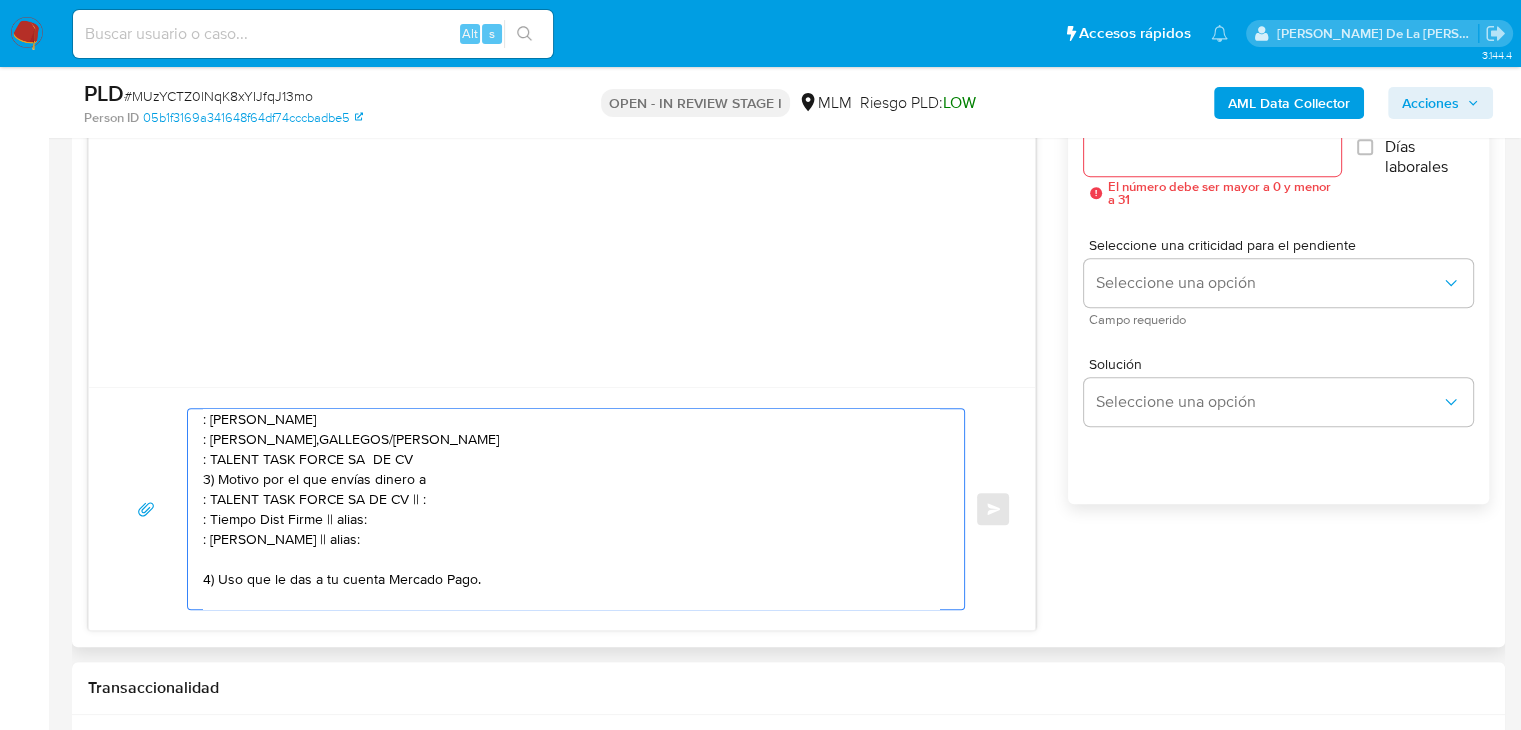 click on "Estimado Cliente,
Te comunicamos que de acuerdo con las políticas de control de Mercado Pago, debemos llevar a cabo un proceso de verificación para garantizar la seguridad de tu cuenta.
Por lo anterior, es necesario que nos compartas la siguiente información en un plazo no mayor a 5 días:
1) Tu empleo o actividad económica, es necesario nos compartas algún comprobante de ingresos.
2) Motivo por el cual recibes dinero de
: SINDICATO NACIONAL DE TRABAJADORES Y EMP
: AGUSTIN BENJAMIN GALLEGOS GASCA
: AGUSTIN BENJAMIN,GALLEGOS/GASCA
: TALENT TASK FORCE SA  DE CV
3) Motivo por el que envías dinero a
: TALENT TASK FORCE SA DE CV || :
: Tiempo Dist Firme || alias:
: Paola Melloni || alias:
4) Uso que le das a tu cuenta Mercado Pago.
Aguardamos el envío de la información para evitar algún inconveniente o bloqueo en tu cuenta.
Lamentamos el malestar que esta situación te pudiera ocasionar, pero es una medida necesaria para mantener el sitio seguro y confiable.
Atentamente,
Mercado Pago" at bounding box center (571, 509) 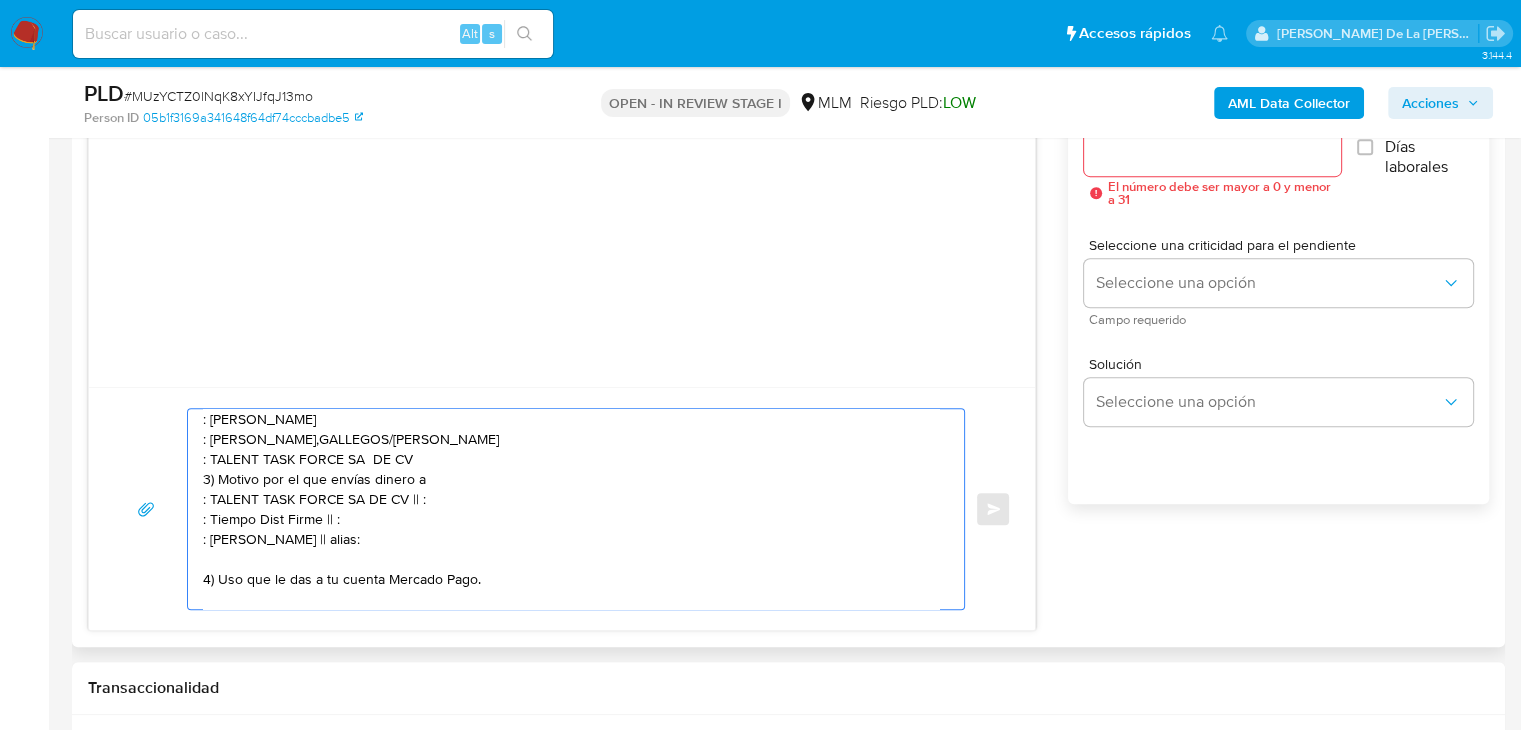 click on "Estimado Cliente,
Te comunicamos que de acuerdo con las políticas de control de Mercado Pago, debemos llevar a cabo un proceso de verificación para garantizar la seguridad de tu cuenta.
Por lo anterior, es necesario que nos compartas la siguiente información en un plazo no mayor a 5 días:
1) Tu empleo o actividad económica, es necesario nos compartas algún comprobante de ingresos.
2) Motivo por el cual recibes dinero de
: SINDICATO NACIONAL DE TRABAJADORES Y EMP
: AGUSTIN BENJAMIN GALLEGOS GASCA
: AGUSTIN BENJAMIN,GALLEGOS/GASCA
: TALENT TASK FORCE SA  DE CV
3) Motivo por el que envías dinero a
: TALENT TASK FORCE SA DE CV || :
: Tiempo Dist Firme || :
: Paola Melloni || alias:
4) Uso que le das a tu cuenta Mercado Pago.
Aguardamos el envío de la información para evitar algún inconveniente o bloqueo en tu cuenta.
Lamentamos el malestar que esta situación te pudiera ocasionar, pero es una medida necesaria para mantener el sitio seguro y confiable.
Atentamente,
Mercado Pago" at bounding box center (571, 509) 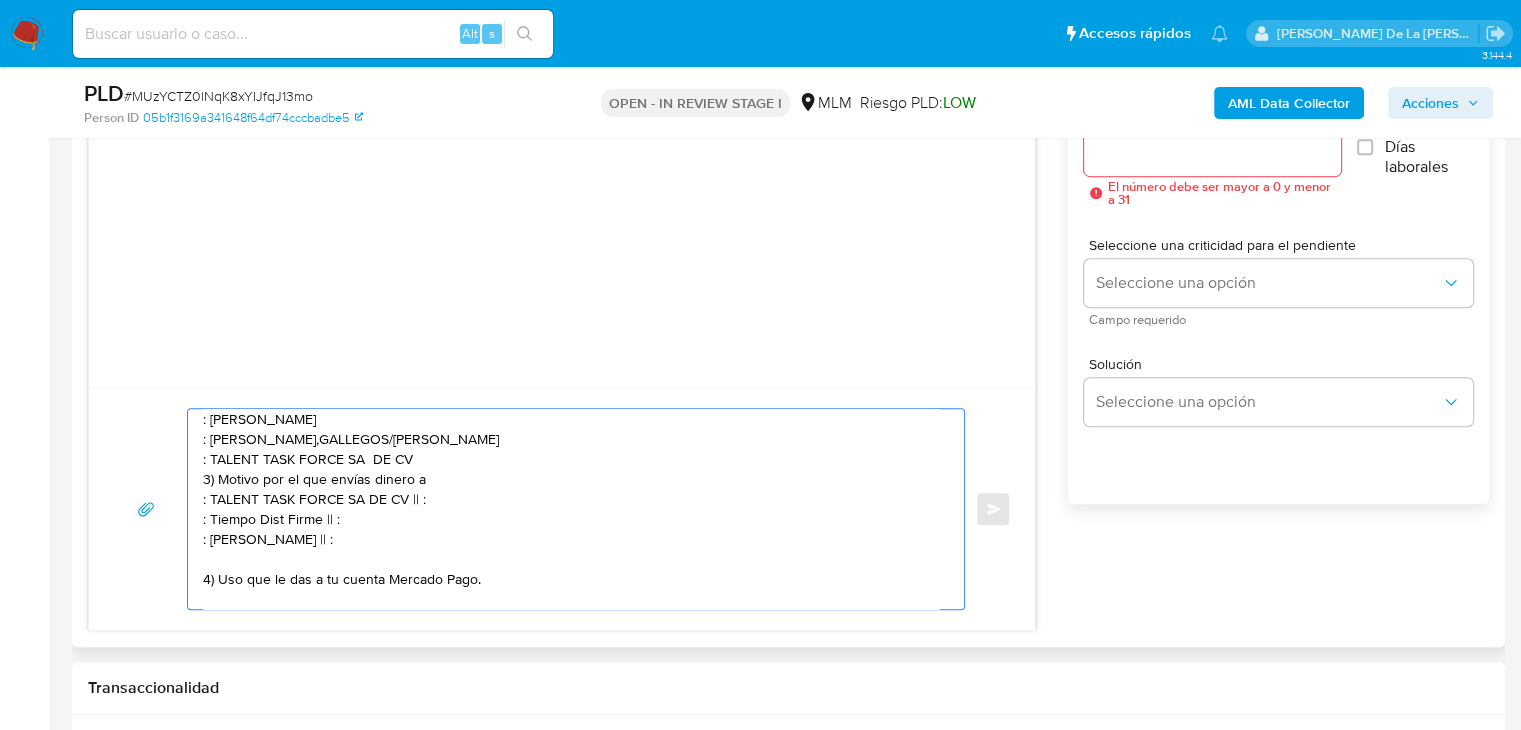 click on "Estimado Cliente,
Te comunicamos que de acuerdo con las políticas de control de Mercado Pago, debemos llevar a cabo un proceso de verificación para garantizar la seguridad de tu cuenta.
Por lo anterior, es necesario que nos compartas la siguiente información en un plazo no mayor a 5 días:
1) Tu empleo o actividad económica, es necesario nos compartas algún comprobante de ingresos.
2) Motivo por el cual recibes dinero de
: SINDICATO NACIONAL DE TRABAJADORES Y EMP
: AGUSTIN BENJAMIN GALLEGOS GASCA
: AGUSTIN BENJAMIN,GALLEGOS/GASCA
: TALENT TASK FORCE SA  DE CV
3) Motivo por el que envías dinero a
: TALENT TASK FORCE SA DE CV || :
: Tiempo Dist Firme || :
: Paola Melloni || :
4) Uso que le das a tu cuenta Mercado Pago.
Aguardamos el envío de la información para evitar algún inconveniente o bloqueo en tu cuenta.
Lamentamos el malestar que esta situación te pudiera ocasionar, pero es una medida necesaria para mantener el sitio seguro y confiable.
Atentamente,
Mercado Pago" at bounding box center (571, 509) 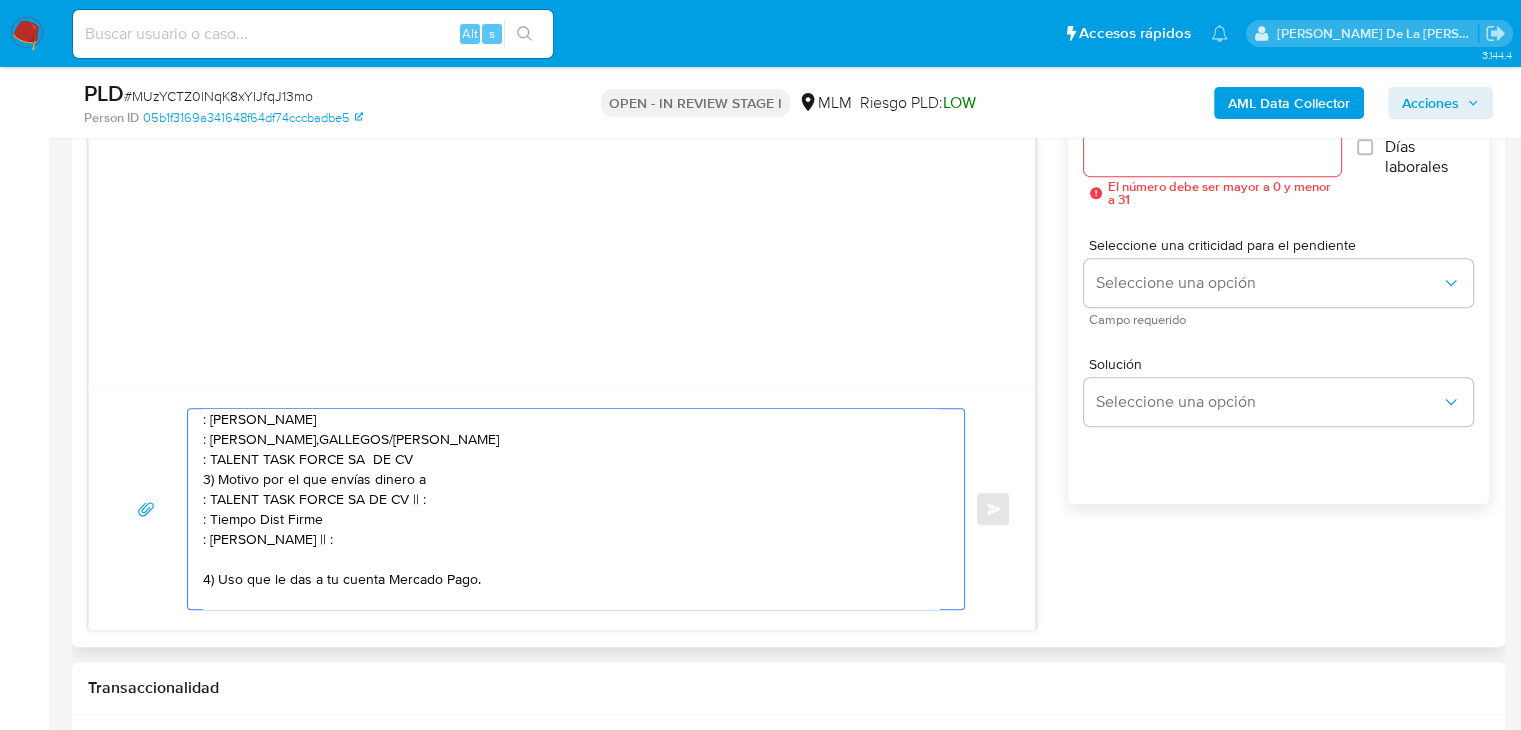 click on "Estimado Cliente,
Te comunicamos que de acuerdo con las políticas de control de Mercado Pago, debemos llevar a cabo un proceso de verificación para garantizar la seguridad de tu cuenta.
Por lo anterior, es necesario que nos compartas la siguiente información en un plazo no mayor a 5 días:
1) Tu empleo o actividad económica, es necesario nos compartas algún comprobante de ingresos.
2) Motivo por el cual recibes dinero de
: SINDICATO NACIONAL DE TRABAJADORES Y EMP
: AGUSTIN BENJAMIN GALLEGOS GASCA
: AGUSTIN BENJAMIN,GALLEGOS/GASCA
: TALENT TASK FORCE SA  DE CV
3) Motivo por el que envías dinero a
: TALENT TASK FORCE SA DE CV || :
: Tiempo Dist Firme
: Paola Melloni || :
4) Uso que le das a tu cuenta Mercado Pago.
Aguardamos el envío de la información para evitar algún inconveniente o bloqueo en tu cuenta.
Lamentamos el malestar que esta situación te pudiera ocasionar, pero es una medida necesaria para mantener el sitio seguro y confiable.
Atentamente,
Mercado Pago" at bounding box center [571, 509] 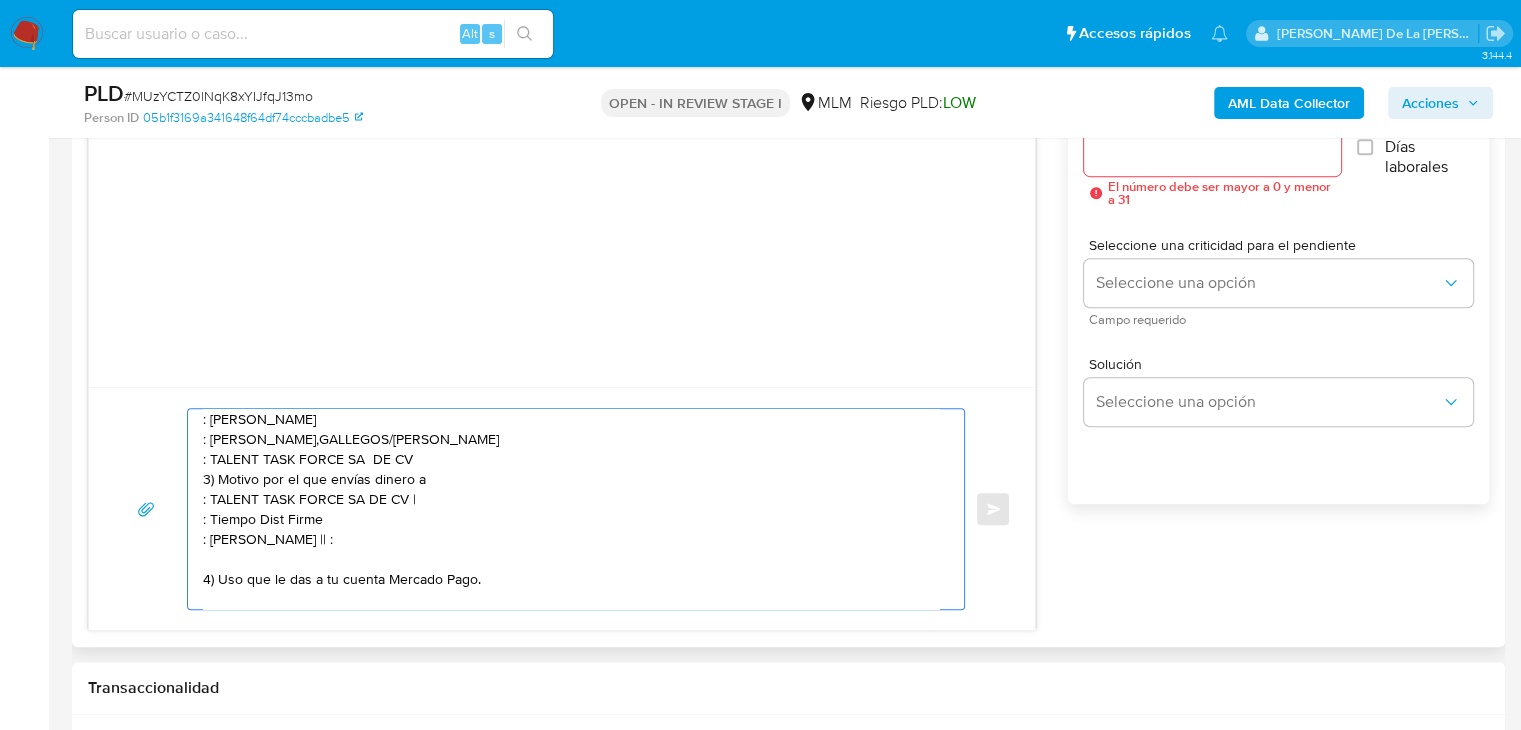 click on "Estimado Cliente,
Te comunicamos que de acuerdo con las políticas de control de Mercado Pago, debemos llevar a cabo un proceso de verificación para garantizar la seguridad de tu cuenta.
Por lo anterior, es necesario que nos compartas la siguiente información en un plazo no mayor a 5 días:
1) Tu empleo o actividad económica, es necesario nos compartas algún comprobante de ingresos.
2) Motivo por el cual recibes dinero de
: SINDICATO NACIONAL DE TRABAJADORES Y EMP
: AGUSTIN BENJAMIN GALLEGOS GASCA
: AGUSTIN BENJAMIN,GALLEGOS/GASCA
: TALENT TASK FORCE SA  DE CV
3) Motivo por el que envías dinero a
: TALENT TASK FORCE SA DE CV |
: Tiempo Dist Firme
: Paola Melloni || :
4) Uso que le das a tu cuenta Mercado Pago.
Aguardamos el envío de la información para evitar algún inconveniente o bloqueo en tu cuenta.
Lamentamos el malestar que esta situación te pudiera ocasionar, pero es una medida necesaria para mantener el sitio seguro y confiable.
Atentamente,
Mercado Pago" at bounding box center [571, 509] 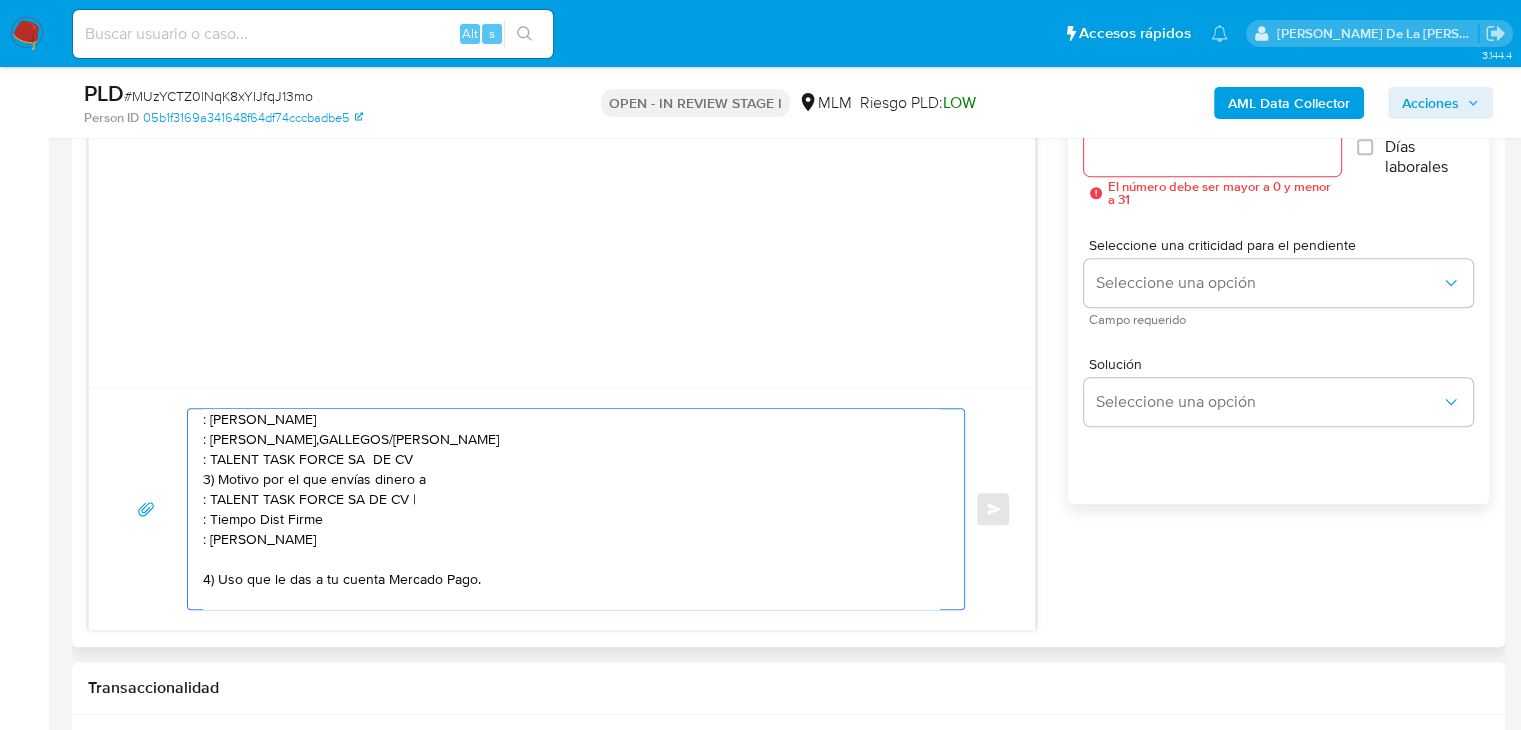click on "Estimado Cliente,
Te comunicamos que de acuerdo con las políticas de control de Mercado Pago, debemos llevar a cabo un proceso de verificación para garantizar la seguridad de tu cuenta.
Por lo anterior, es necesario que nos compartas la siguiente información en un plazo no mayor a 5 días:
1) Tu empleo o actividad económica, es necesario nos compartas algún comprobante de ingresos.
2) Motivo por el cual recibes dinero de
: SINDICATO NACIONAL DE TRABAJADORES Y EMP
: AGUSTIN BENJAMIN GALLEGOS GASCA
: AGUSTIN BENJAMIN,GALLEGOS/GASCA
: TALENT TASK FORCE SA  DE CV
3) Motivo por el que envías dinero a
: TALENT TASK FORCE SA DE CV |
: Tiempo Dist Firme
: Paola Melloni
4) Uso que le das a tu cuenta Mercado Pago.
Aguardamos el envío de la información para evitar algún inconveniente o bloqueo en tu cuenta.
Lamentamos el malestar que esta situación te pudiera ocasionar, pero es una medida necesaria para mantener el sitio seguro y confiable.
Atentamente,
Mercado Pago" at bounding box center (571, 509) 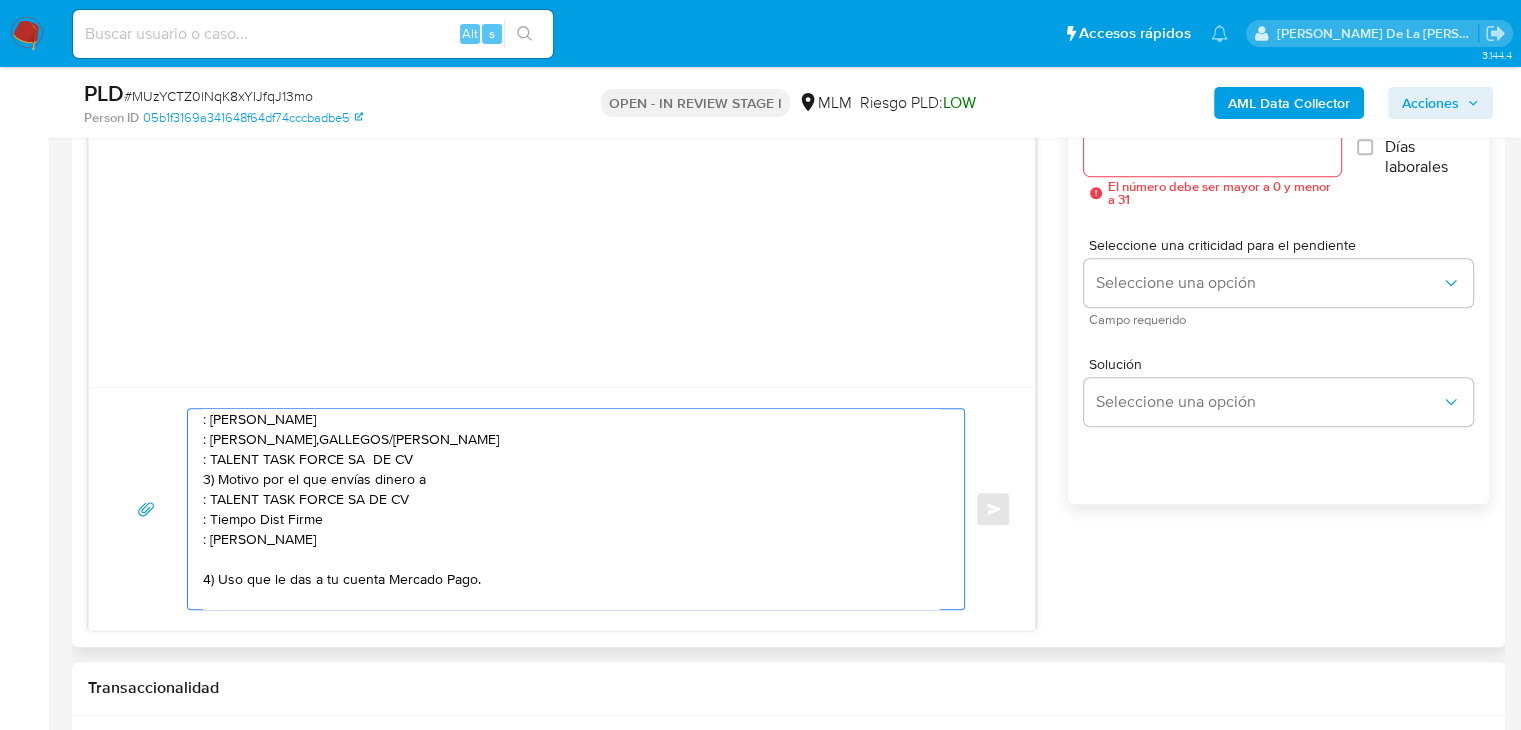 click on "Estimado Cliente,
Te comunicamos que de acuerdo con las políticas de control de Mercado Pago, debemos llevar a cabo un proceso de verificación para garantizar la seguridad de tu cuenta.
Por lo anterior, es necesario que nos compartas la siguiente información en un plazo no mayor a 5 días:
1) Tu empleo o actividad económica, es necesario nos compartas algún comprobante de ingresos.
2) Motivo por el cual recibes dinero de
: SINDICATO NACIONAL DE TRABAJADORES Y EMP
: AGUSTIN BENJAMIN GALLEGOS GASCA
: AGUSTIN BENJAMIN,GALLEGOS/GASCA
: TALENT TASK FORCE SA  DE CV
3) Motivo por el que envías dinero a
: TALENT TASK FORCE SA DE CV
: Tiempo Dist Firme
: Paola Melloni
4) Uso que le das a tu cuenta Mercado Pago.
Aguardamos el envío de la información para evitar algún inconveniente o bloqueo en tu cuenta.
Lamentamos el malestar que esta situación te pudiera ocasionar, pero es una medida necesaria para mantener el sitio seguro y confiable.
Atentamente,
Mercado Pago" at bounding box center (571, 509) 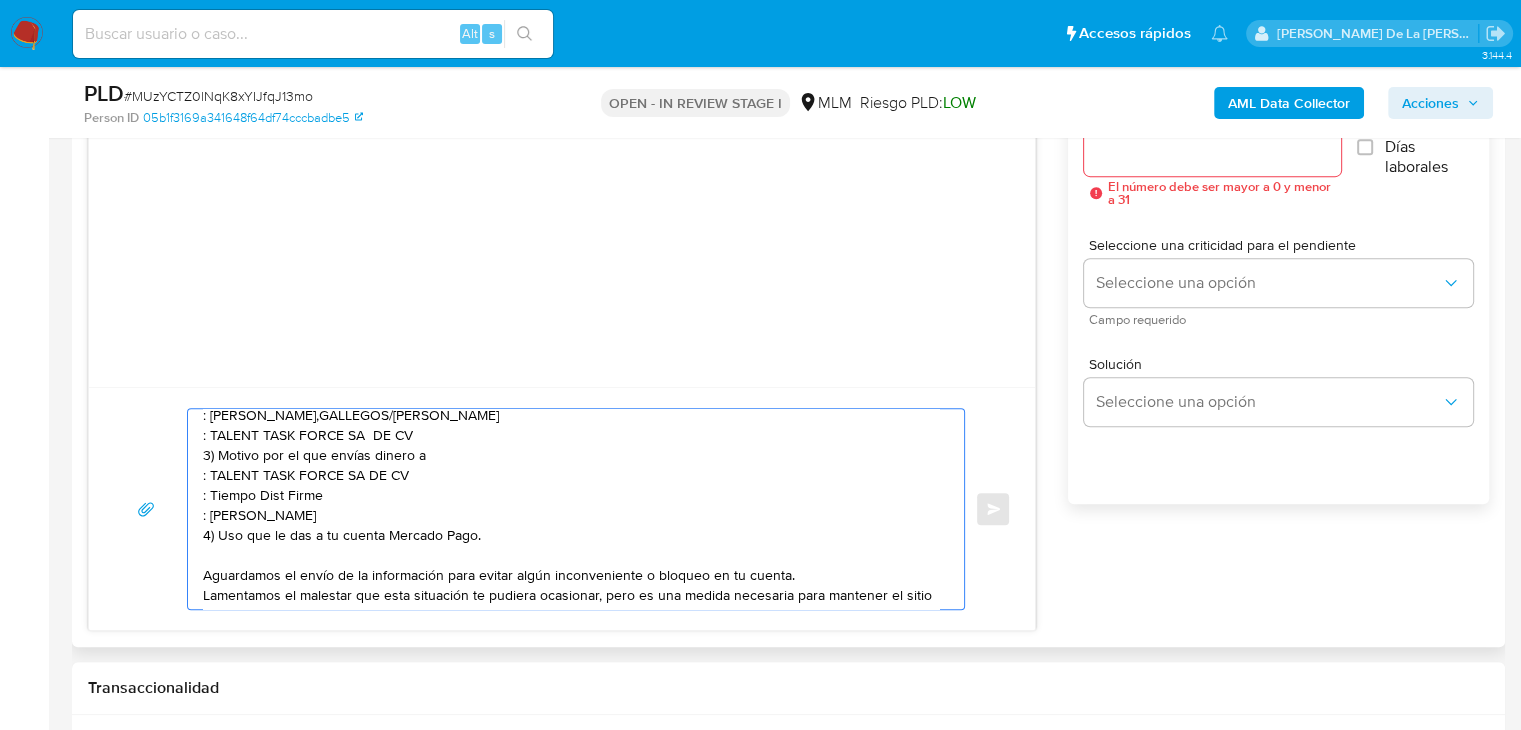 scroll, scrollTop: 94, scrollLeft: 0, axis: vertical 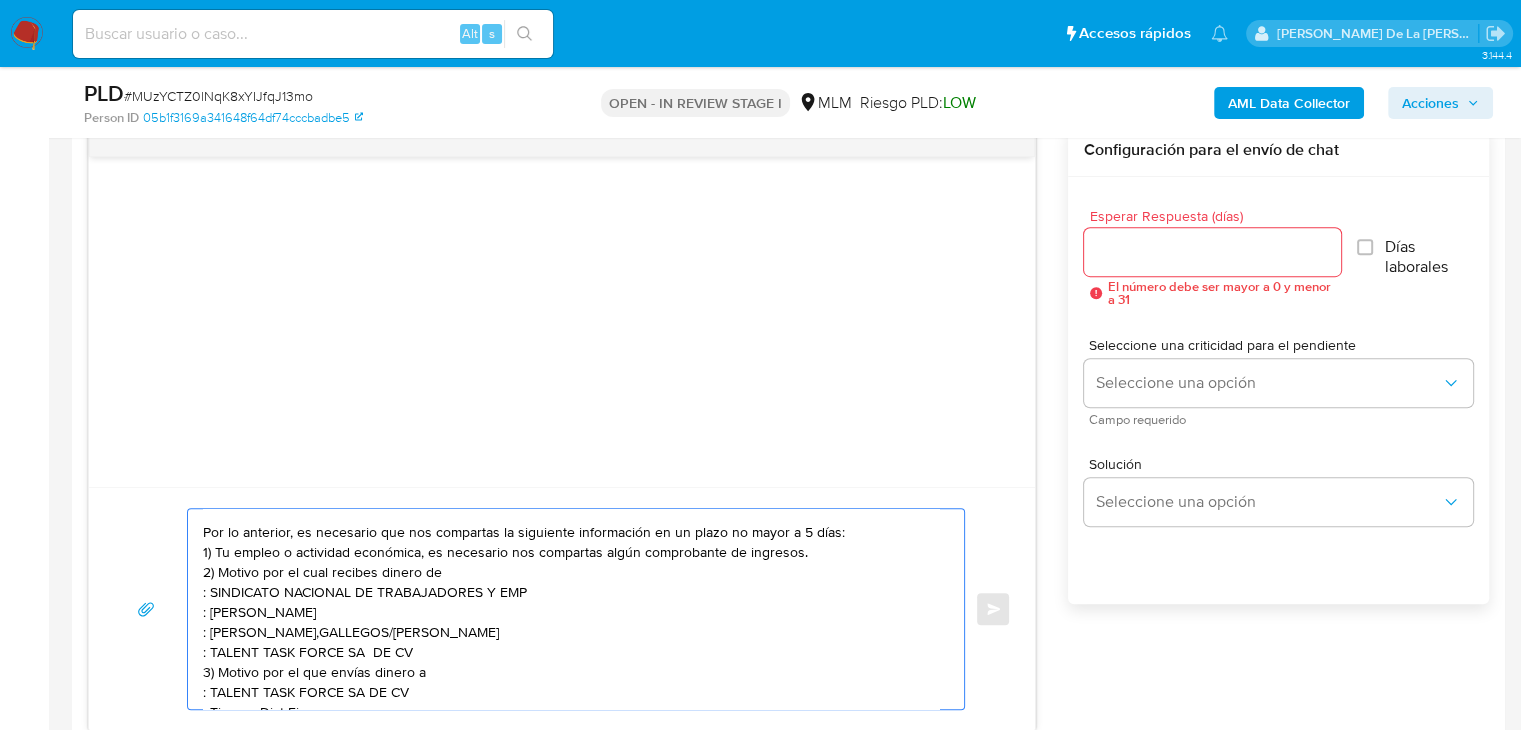 type on "Estimado Cliente,
Te comunicamos que de acuerdo con las políticas de control de Mercado Pago, debemos llevar a cabo un proceso de verificación para garantizar la seguridad de tu cuenta.
Por lo anterior, es necesario que nos compartas la siguiente información en un plazo no mayor a 5 días:
1) Tu empleo o actividad económica, es necesario nos compartas algún comprobante de ingresos.
2) Motivo por el cual recibes dinero de
: SINDICATO NACIONAL DE TRABAJADORES Y EMP
: AGUSTIN BENJAMIN GALLEGOS GASCA
: AGUSTIN BENJAMIN,GALLEGOS/GASCA
: TALENT TASK FORCE SA  DE CV
3) Motivo por el que envías dinero a
: TALENT TASK FORCE SA DE CV
: Tiempo Dist Firme
: Paola Melloni
4) Uso que le das a tu cuenta Mercado Pago.
Aguardamos el envío de la información para evitar algún inconveniente o bloqueo en tu cuenta.
Lamentamos el malestar que esta situación te pudiera ocasionar, pero es una medida necesaria para mantener el sitio seguro y confiable.
Atentamente,
Mercado Pago" 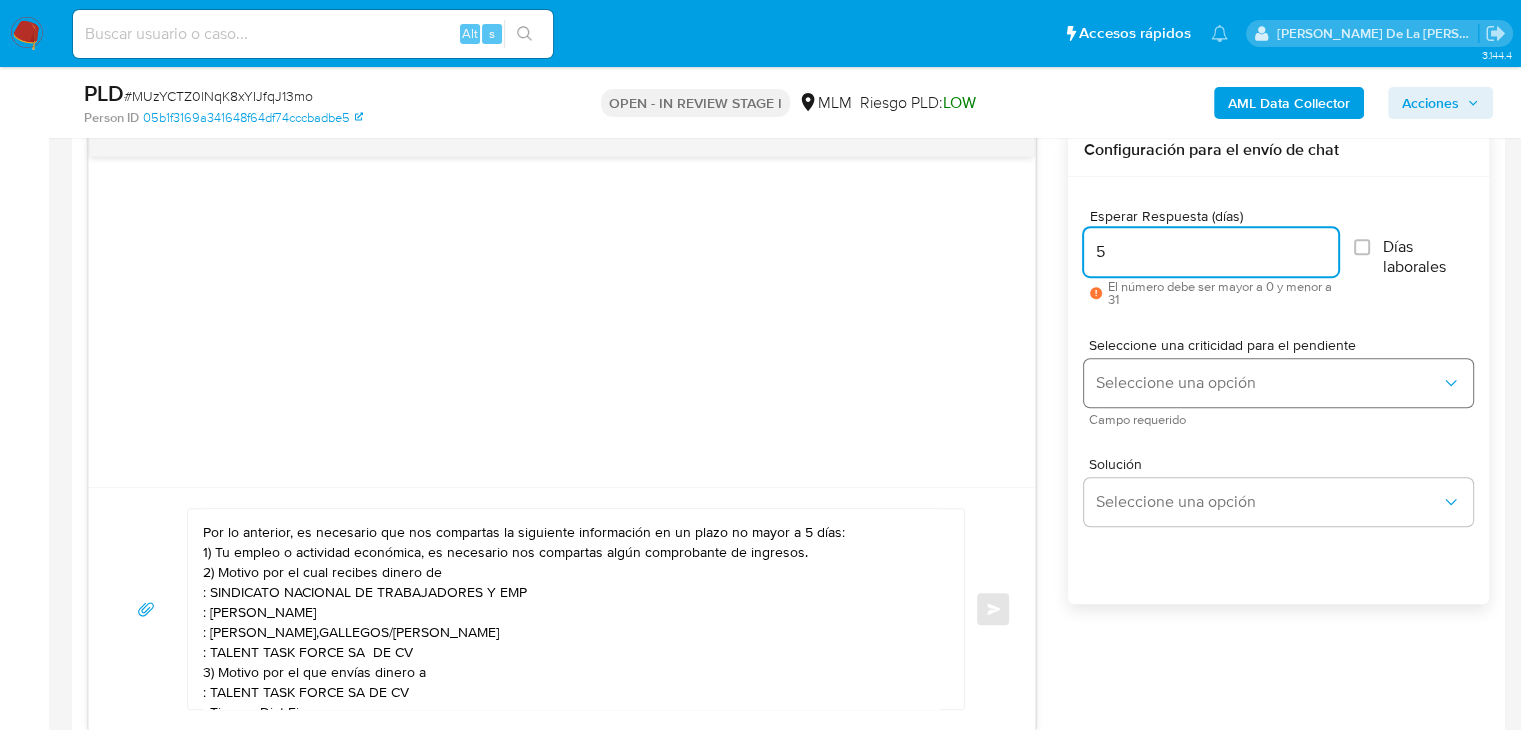 type on "5" 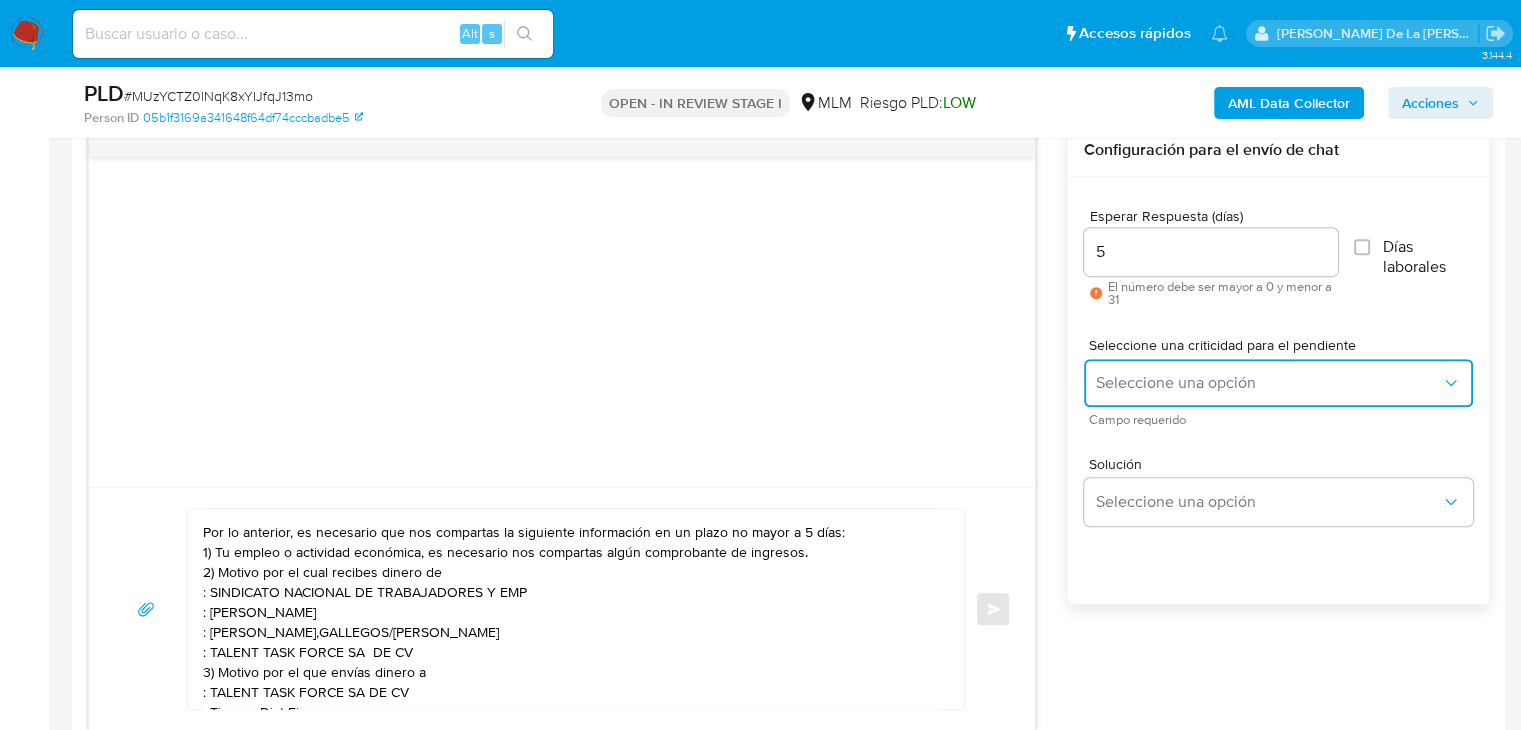 click on "Seleccione una opción" at bounding box center (1278, 383) 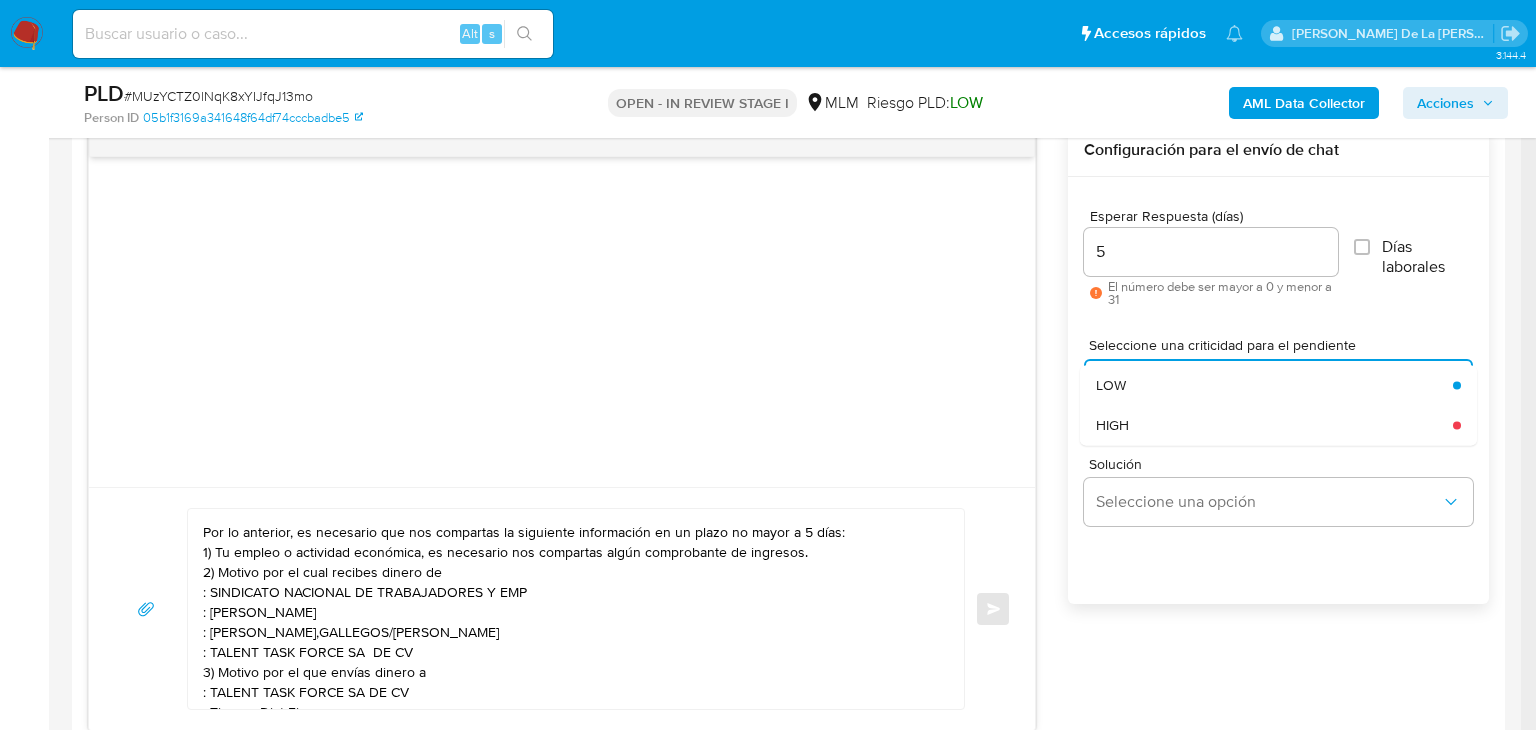 click on "Solución Seleccione una opción" at bounding box center (1278, 495) 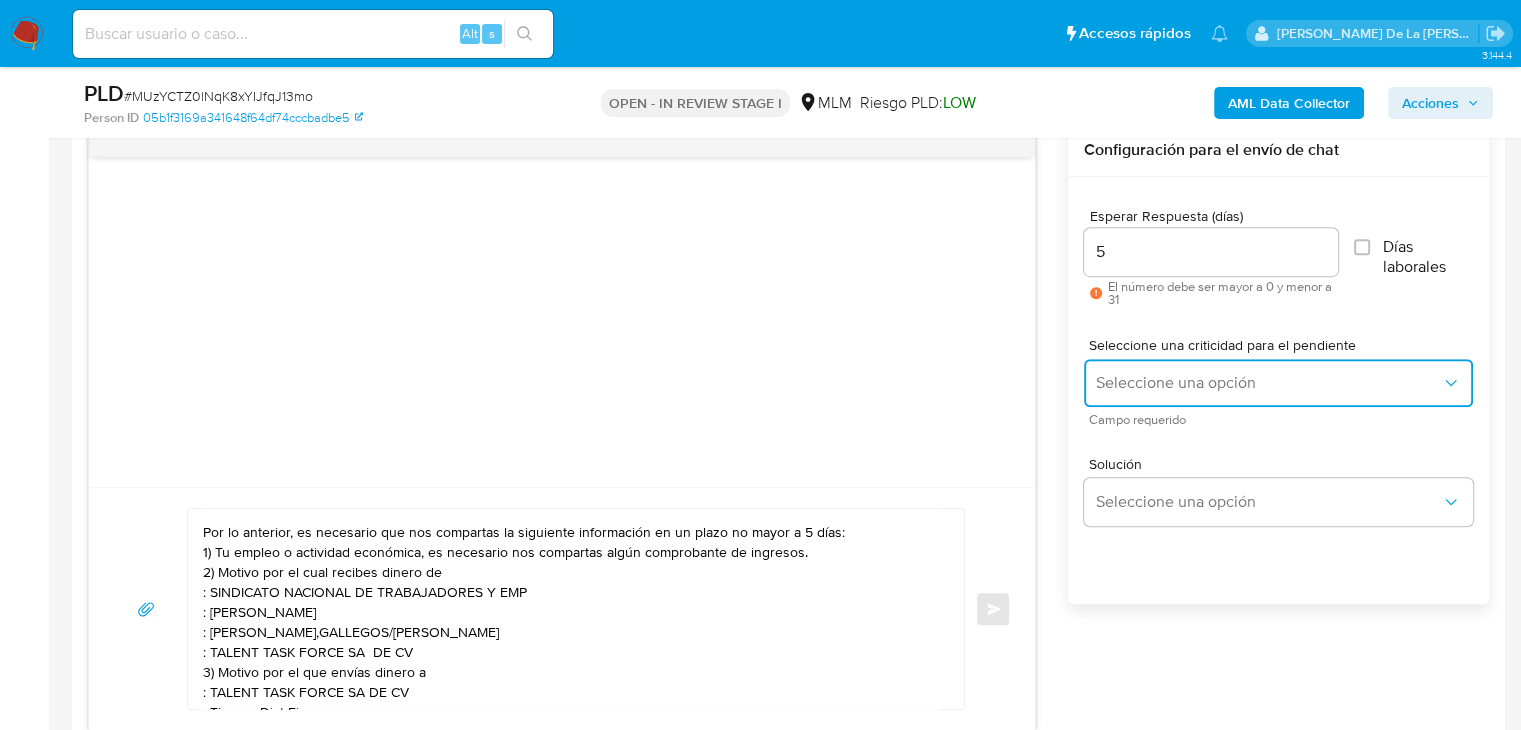 click on "Seleccione una opción" at bounding box center [1278, 383] 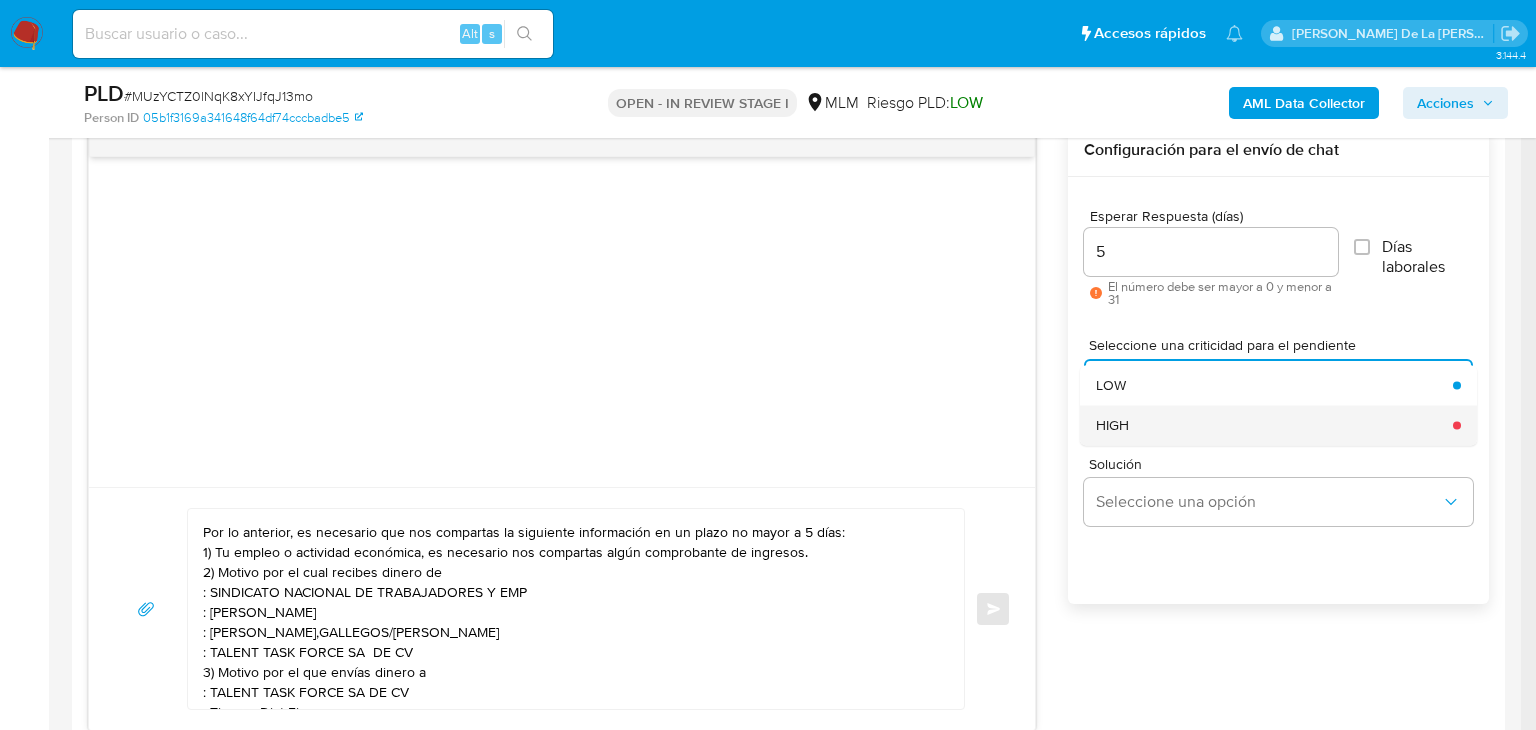 click on "HIGH" at bounding box center [1268, 425] 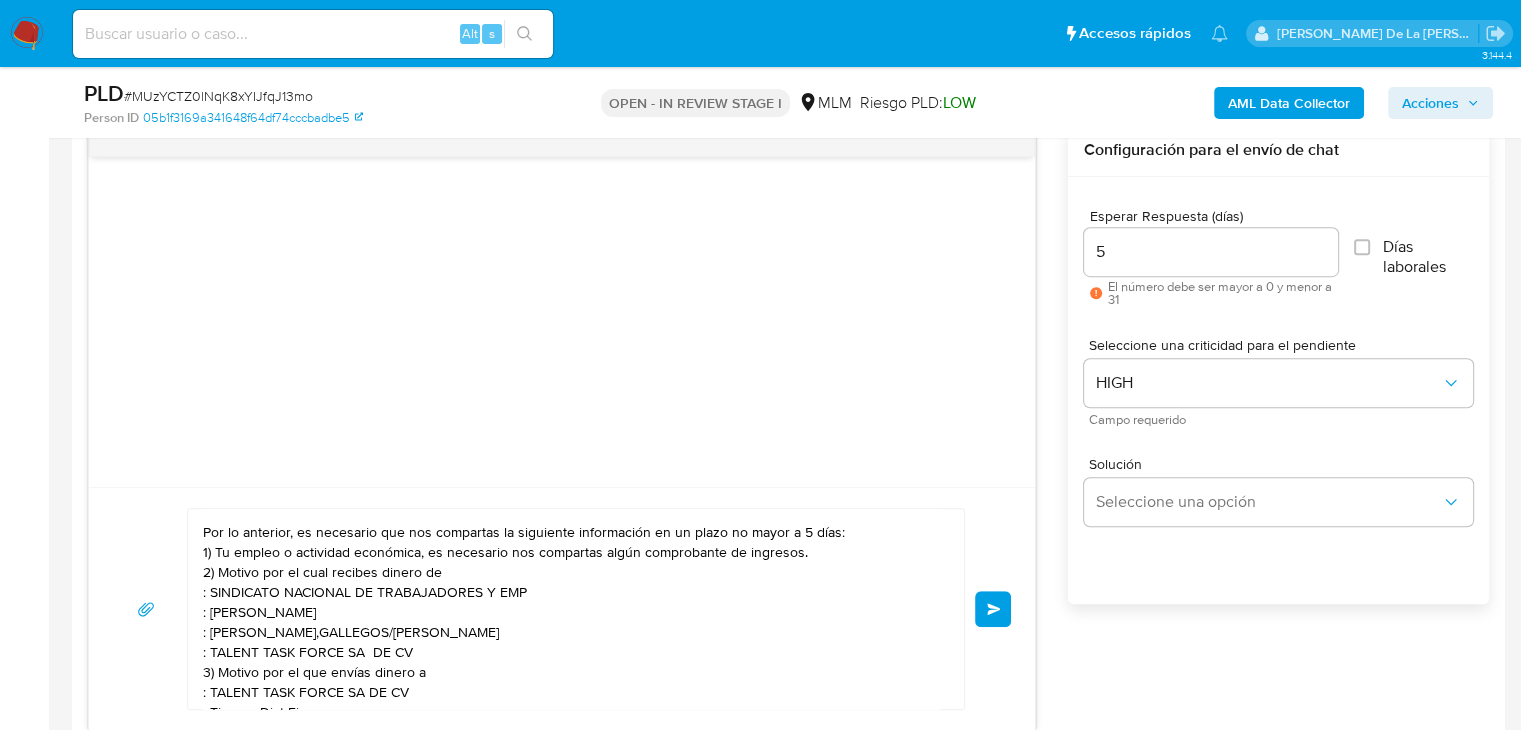 click on "Enviar" at bounding box center [993, 609] 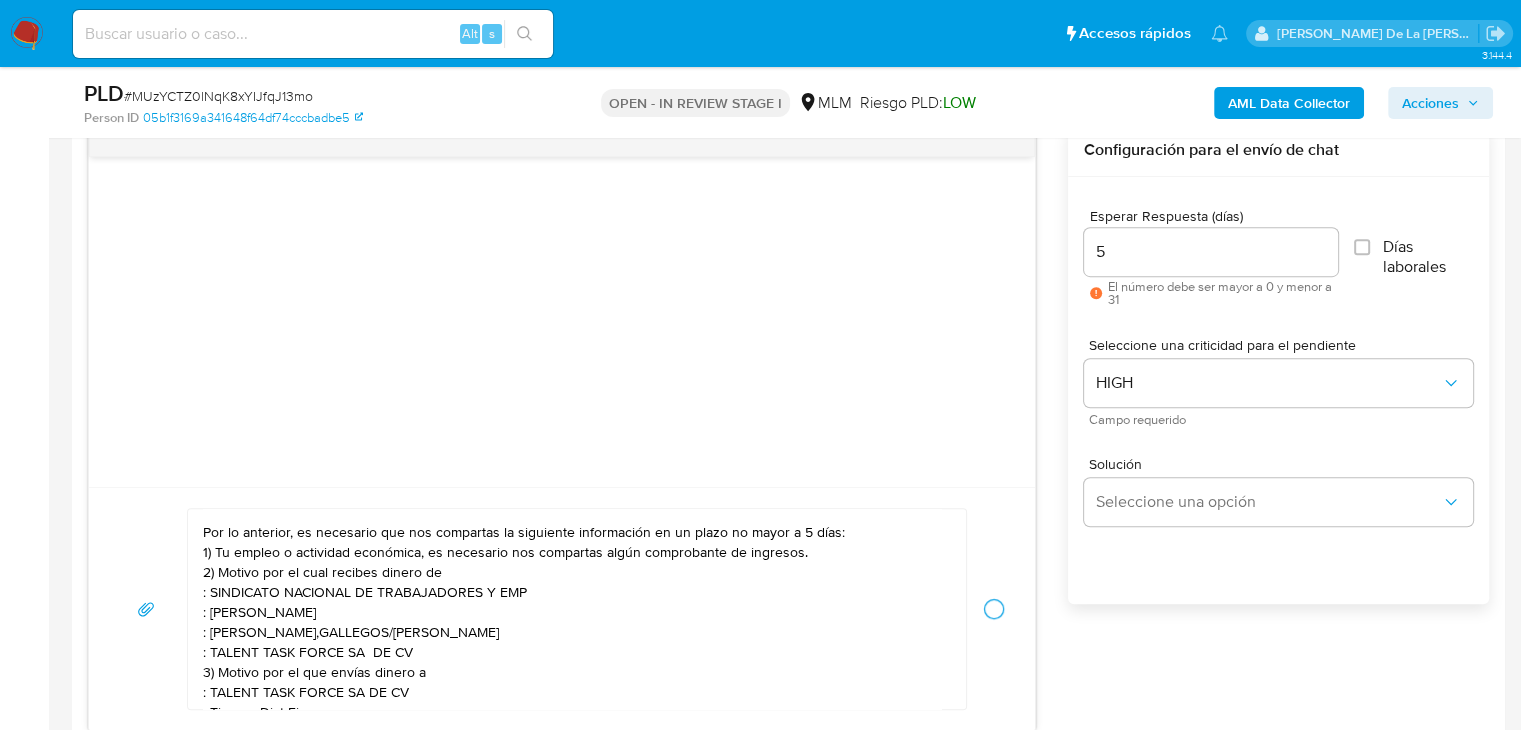 type 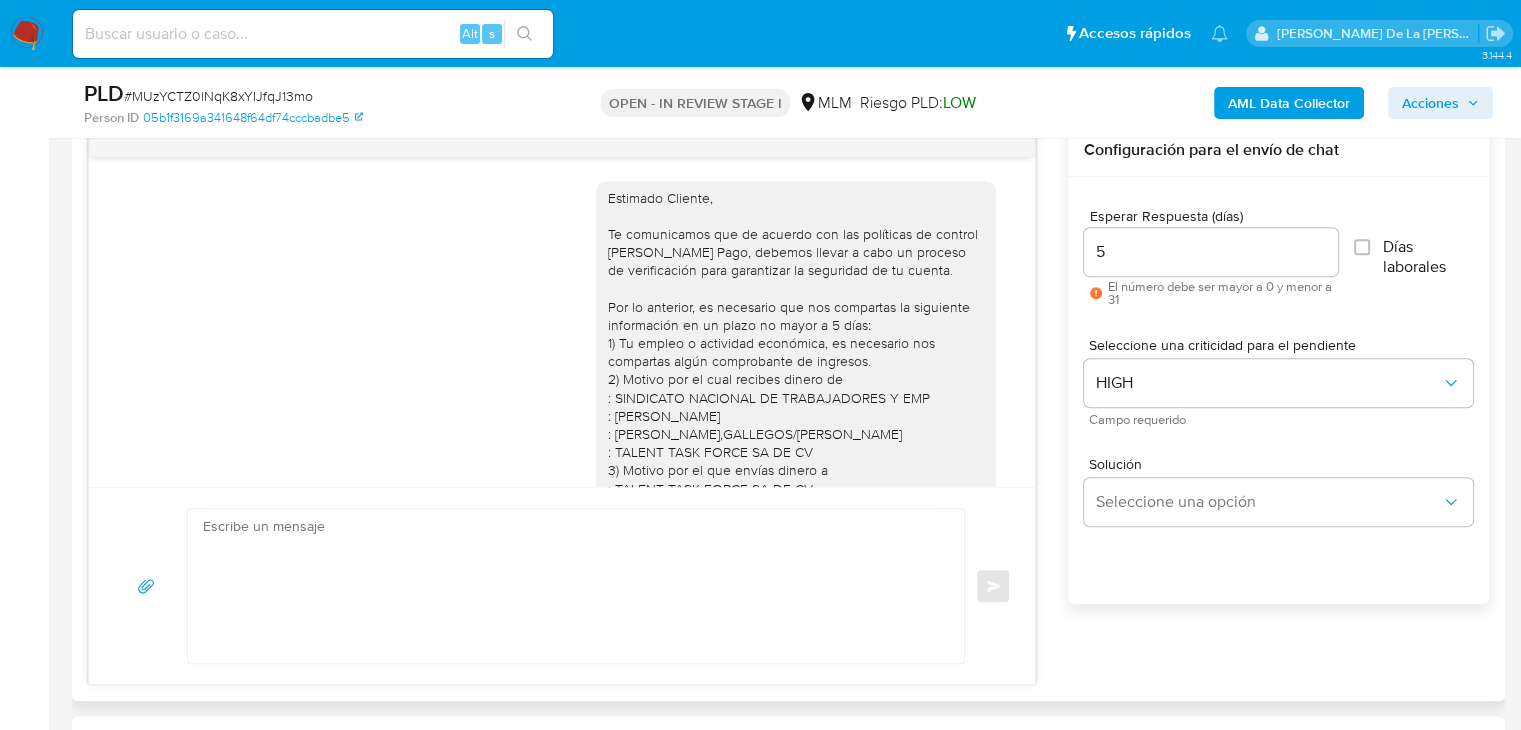 scroll, scrollTop: 276, scrollLeft: 0, axis: vertical 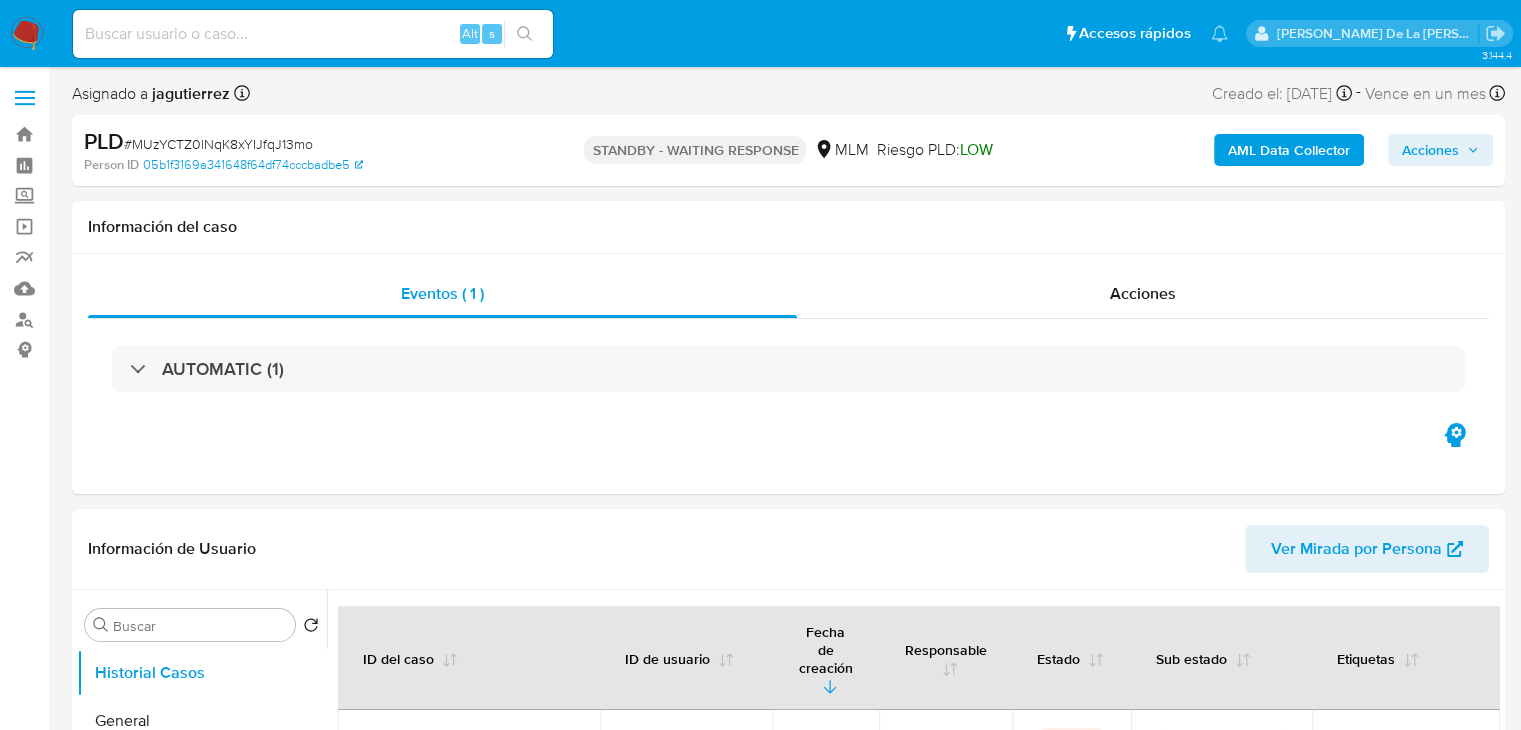 select on "10" 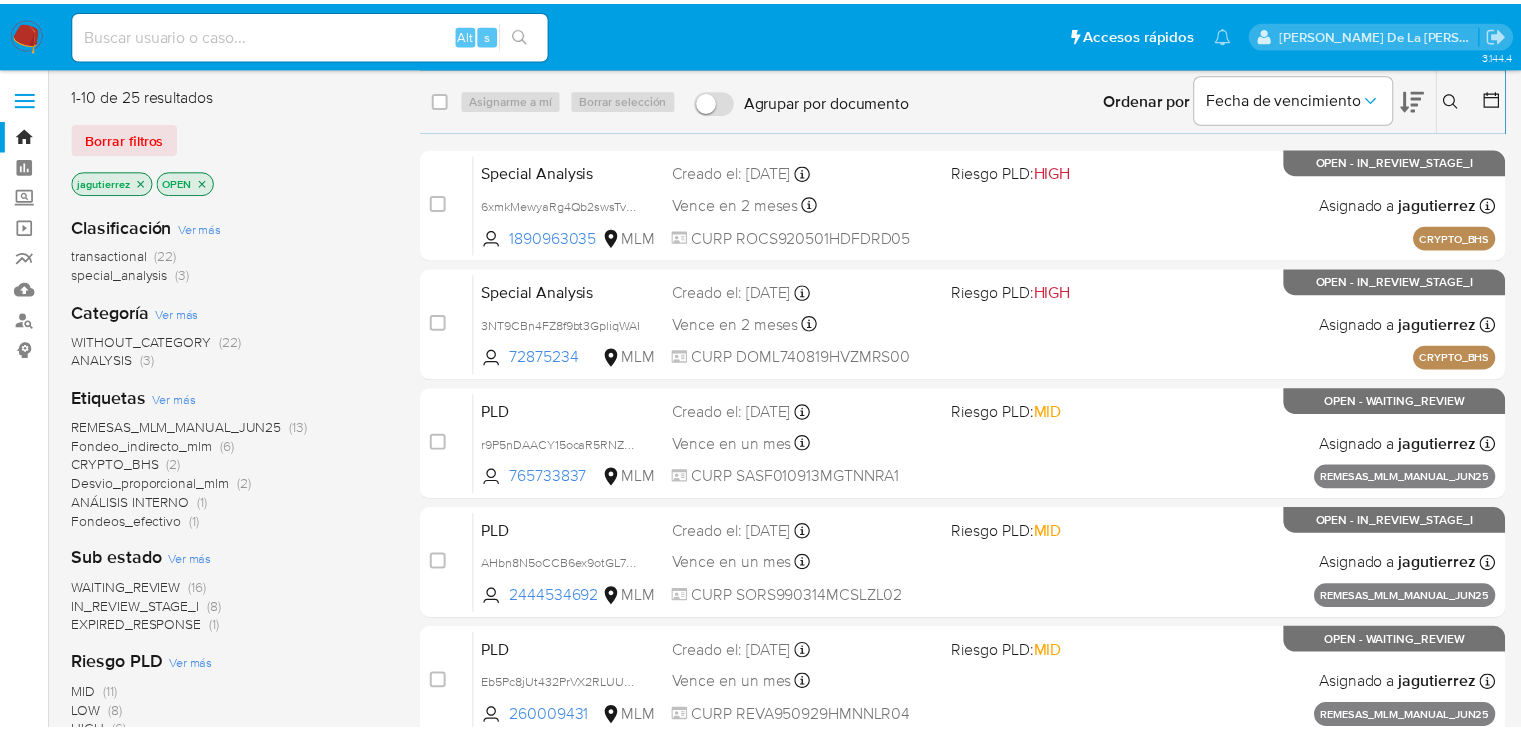 scroll, scrollTop: 0, scrollLeft: 0, axis: both 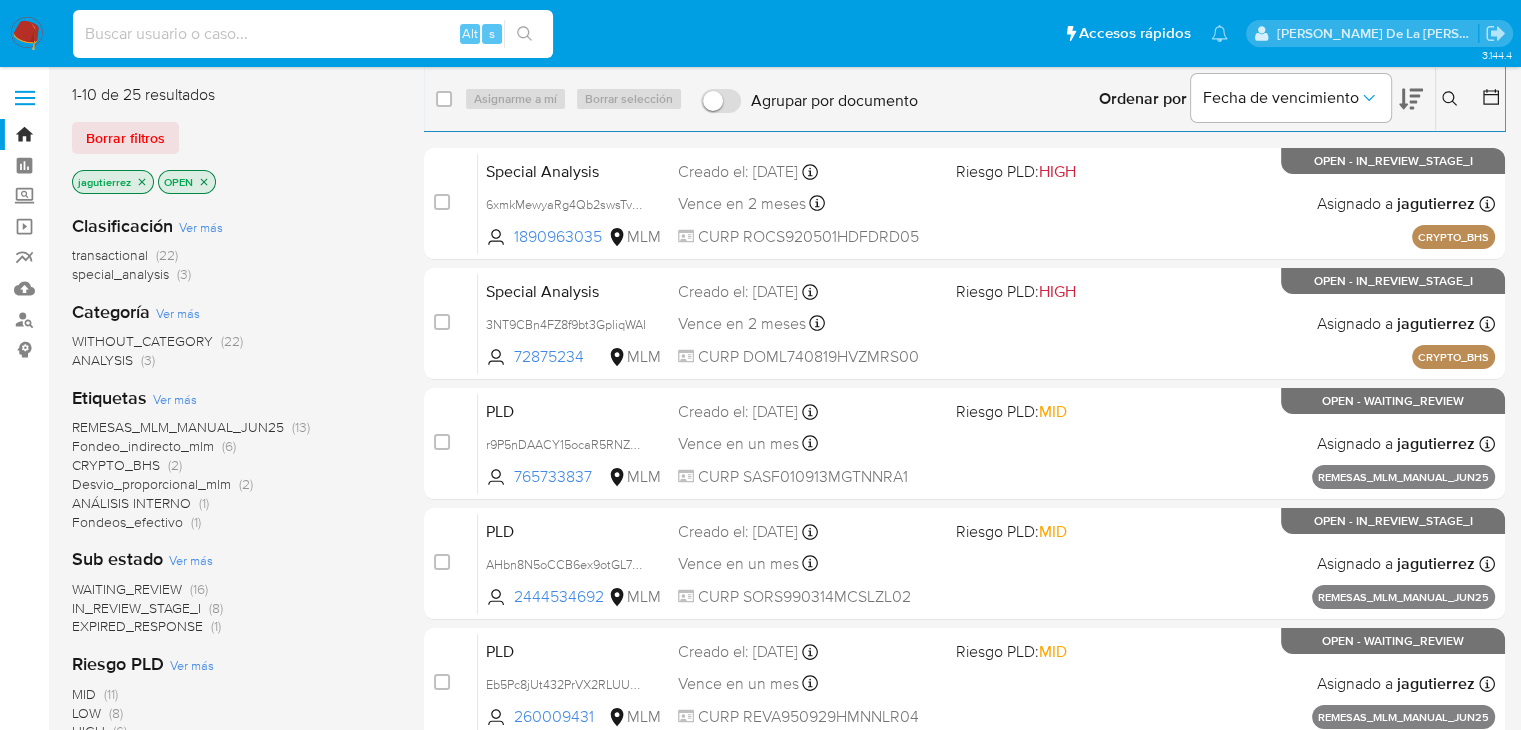click at bounding box center (313, 34) 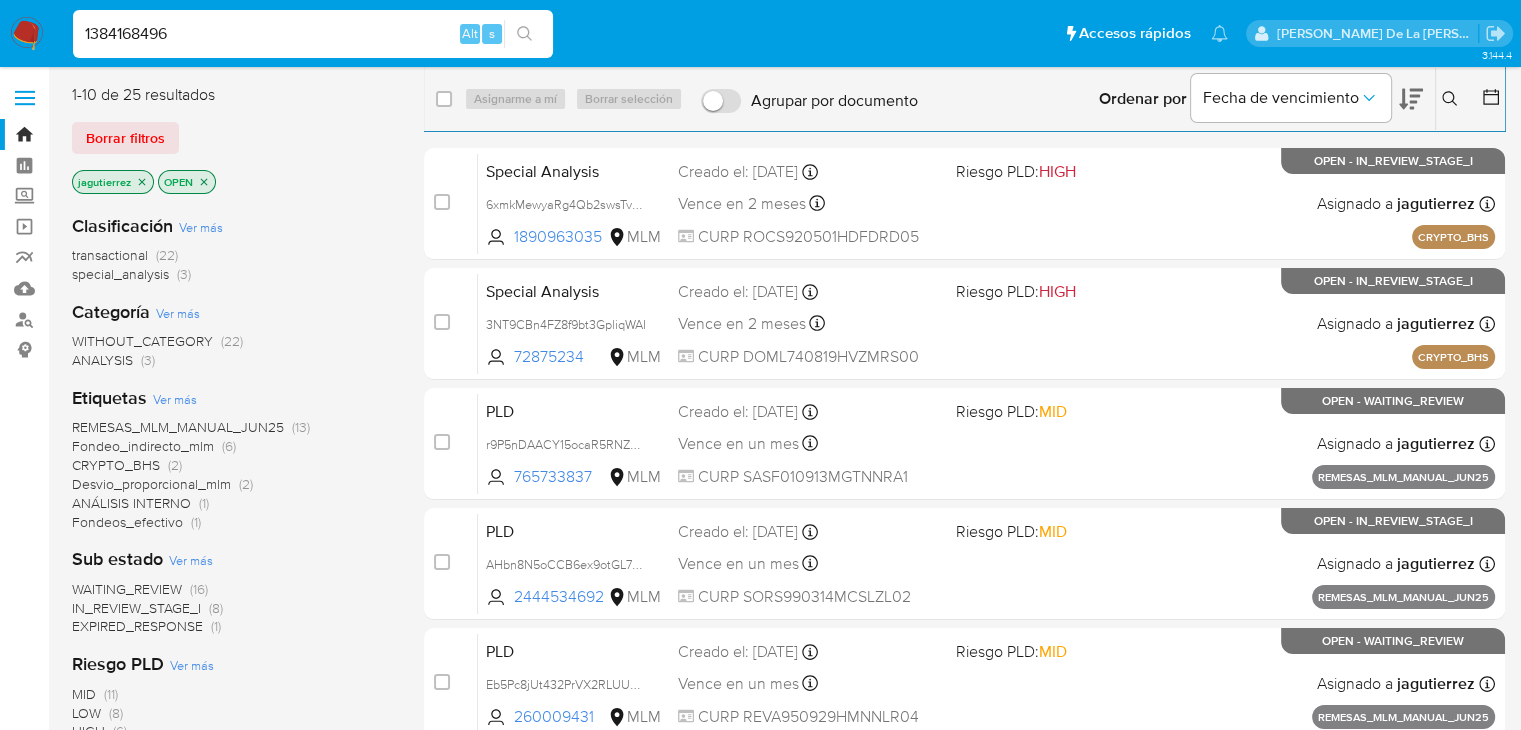 type on "1384168496" 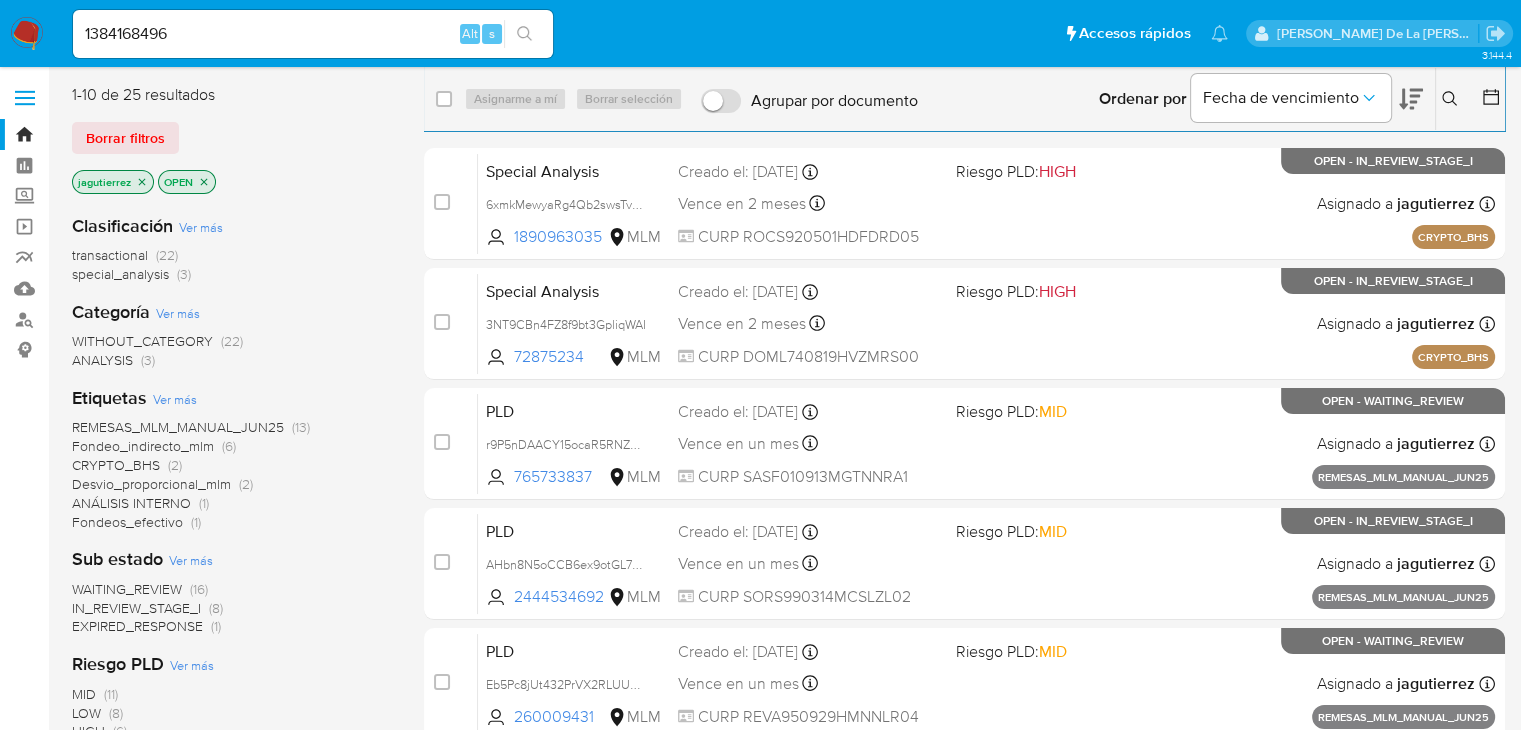 click 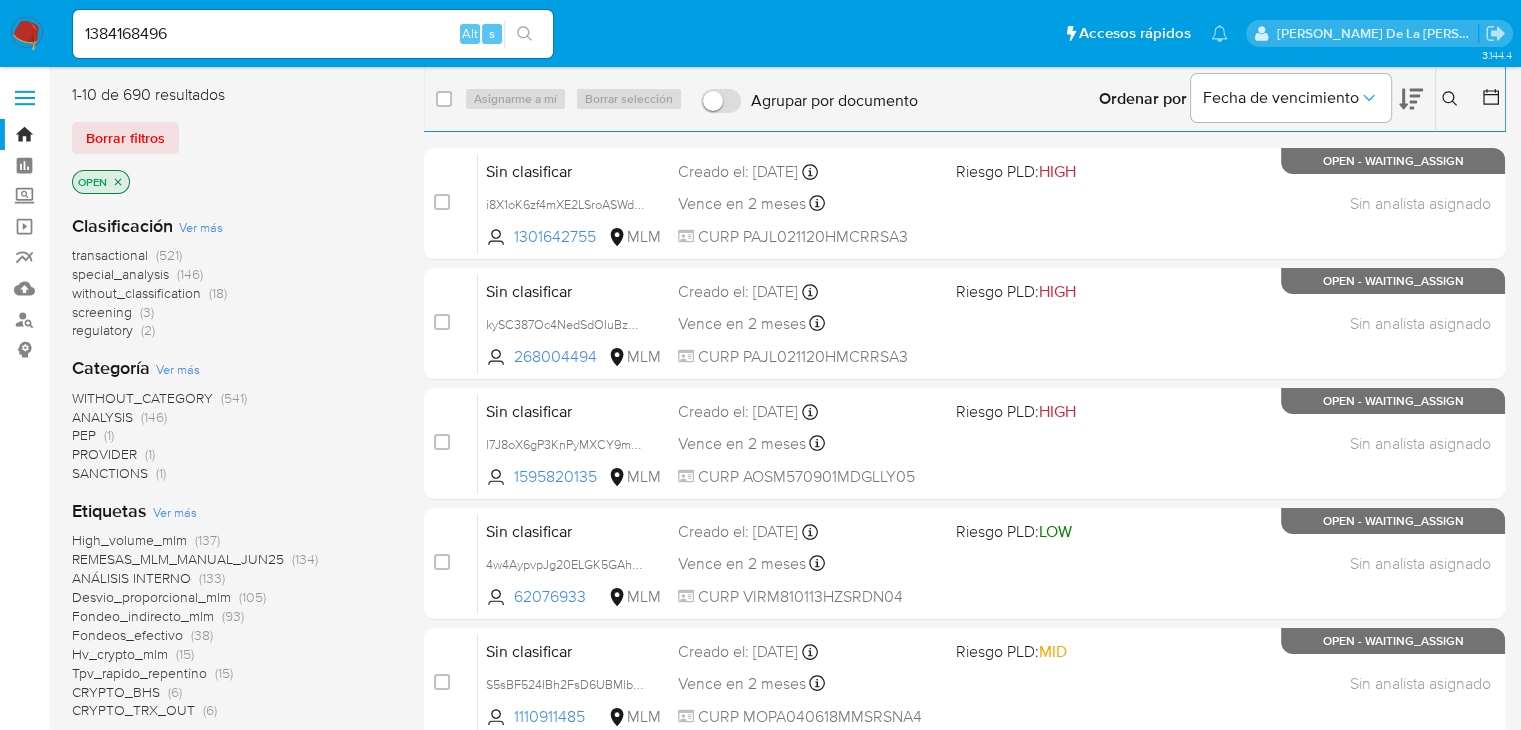 click on "screening" at bounding box center [102, 312] 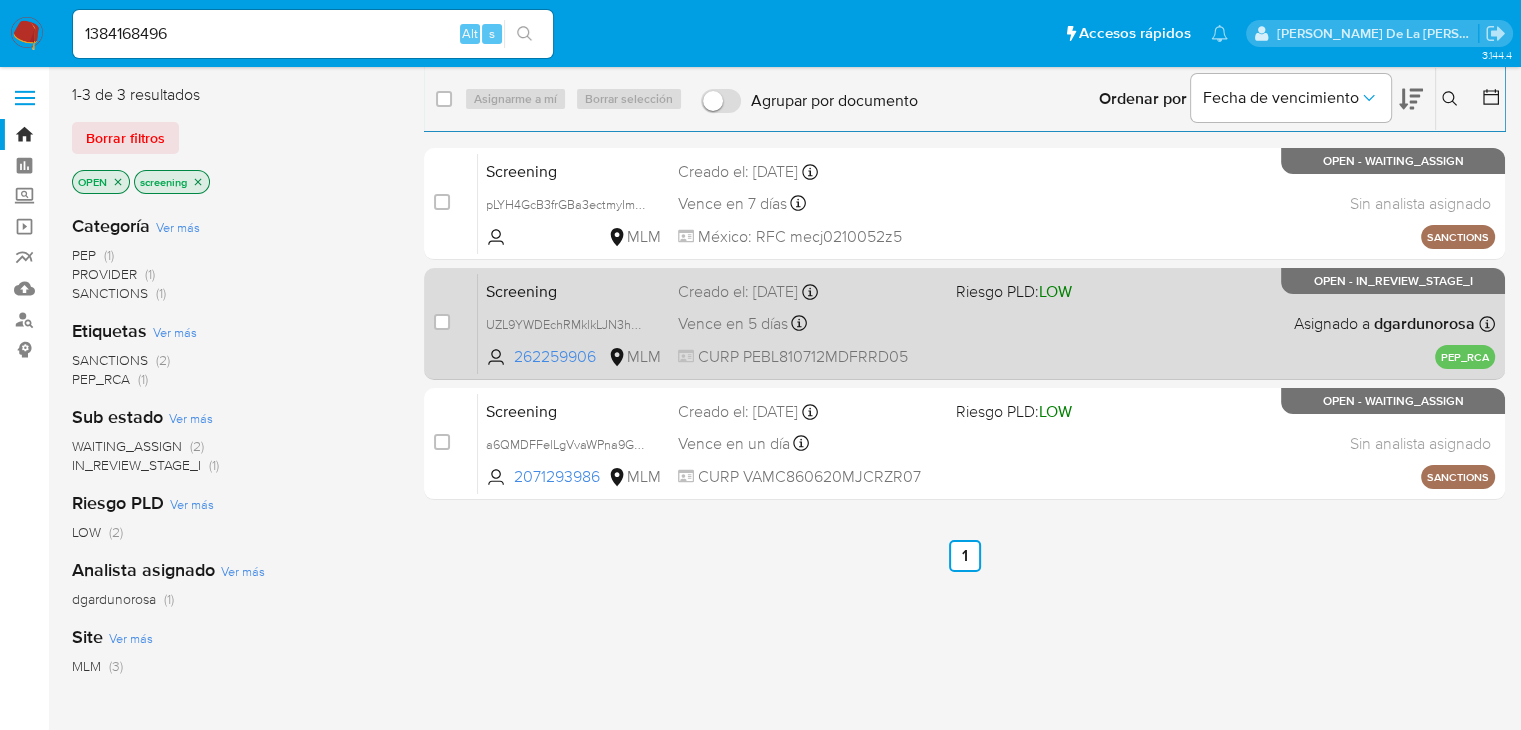 click on "Screening UZL9YWDEchRMklkLJN3hqIdO 262259906 MLM Riesgo PLD:  LOW Creado el: 09/07/2025   Creado el: 09/07/2025 04:07:39 Vence en 5 días   Vence el 14/07/2025 04:07:39 CURP   PEBL810712MDFRRD05 Asignado a   dgardunorosa   Asignado el: 09/07/2025 09:35:35 PEP_RCA OPEN - IN_REVIEW_STAGE_I" at bounding box center [986, 323] 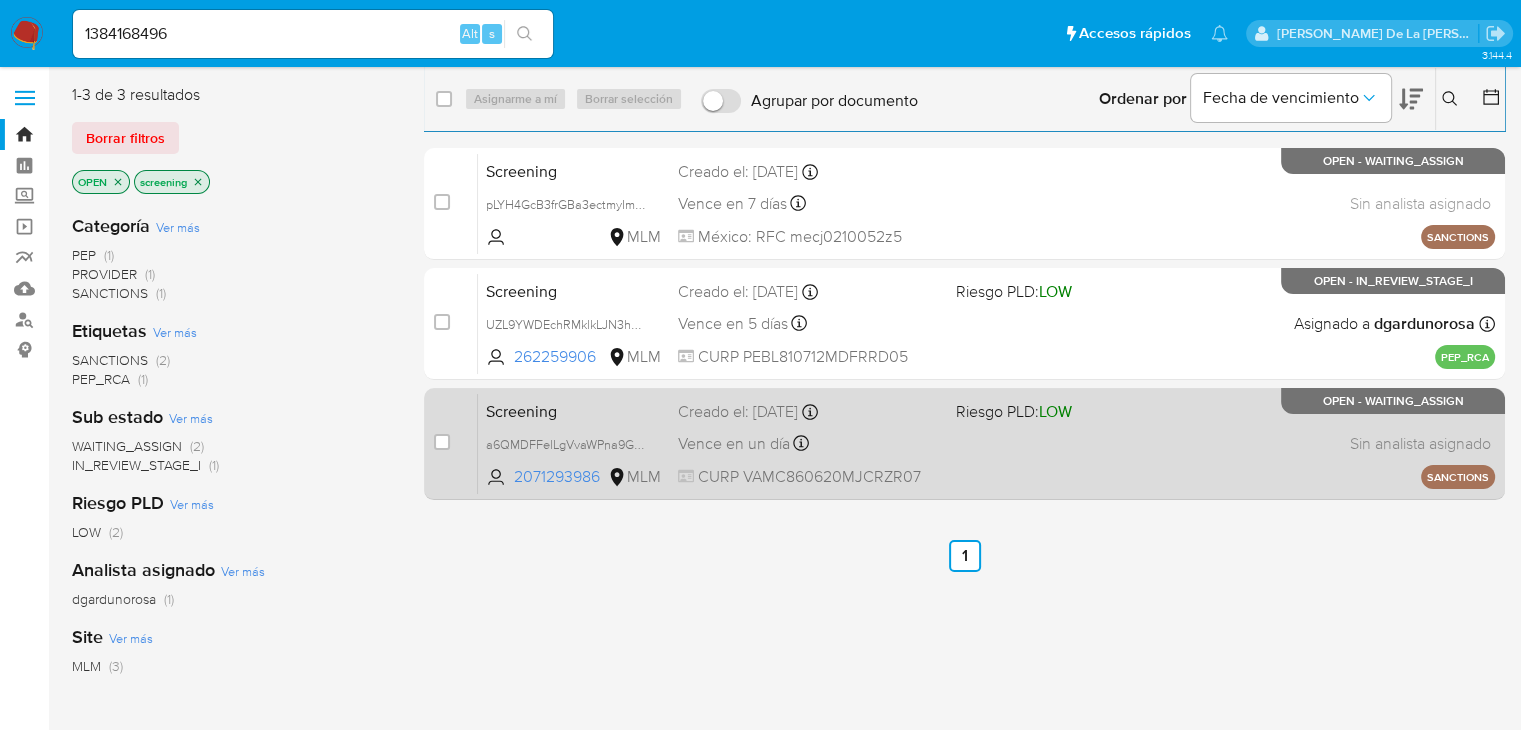 click on "Screening a6QMDFFelLgVvaWPna9G30QB 2071293986 MLM Riesgo PLD:  LOW Creado el: 09/07/2025   Creado el: 09/07/2025 12:59:49 Vence en un día   Vence el 10/07/2025 12:59:49 CURP   VAMC860620MJCRZR07 Sin analista asignado   Asignado el: - SANCTIONS OPEN - WAITING_ASSIGN" at bounding box center (986, 443) 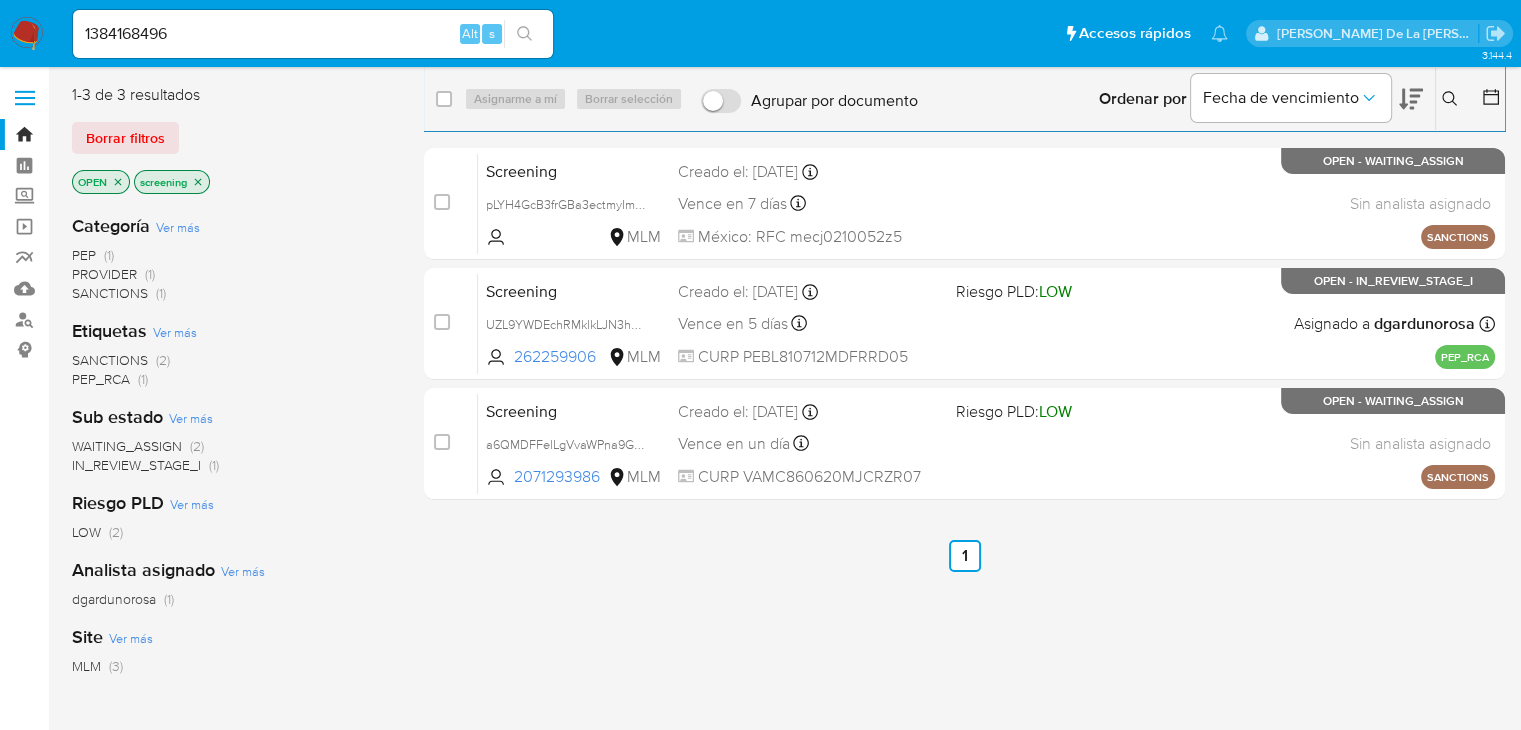 click at bounding box center [27, 34] 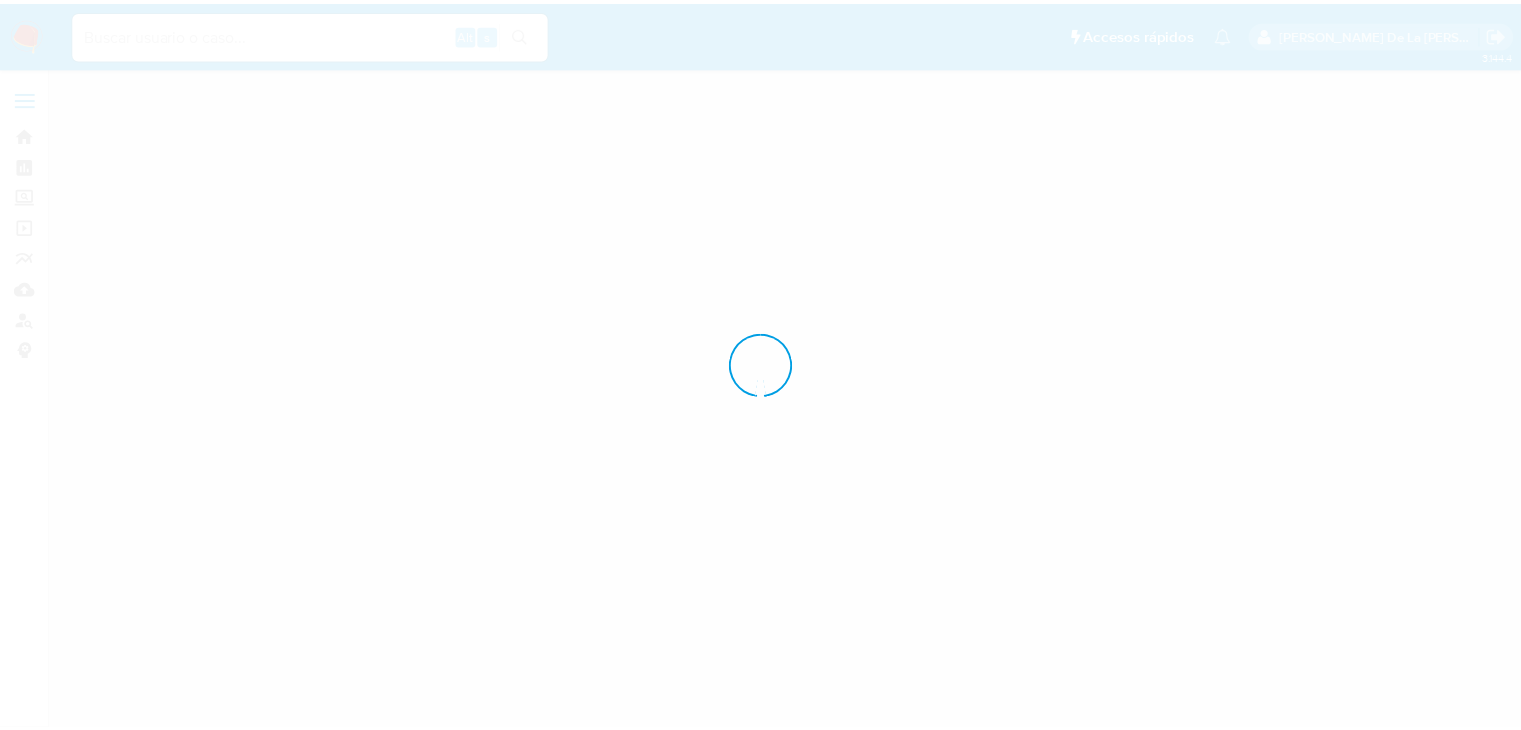 scroll, scrollTop: 0, scrollLeft: 0, axis: both 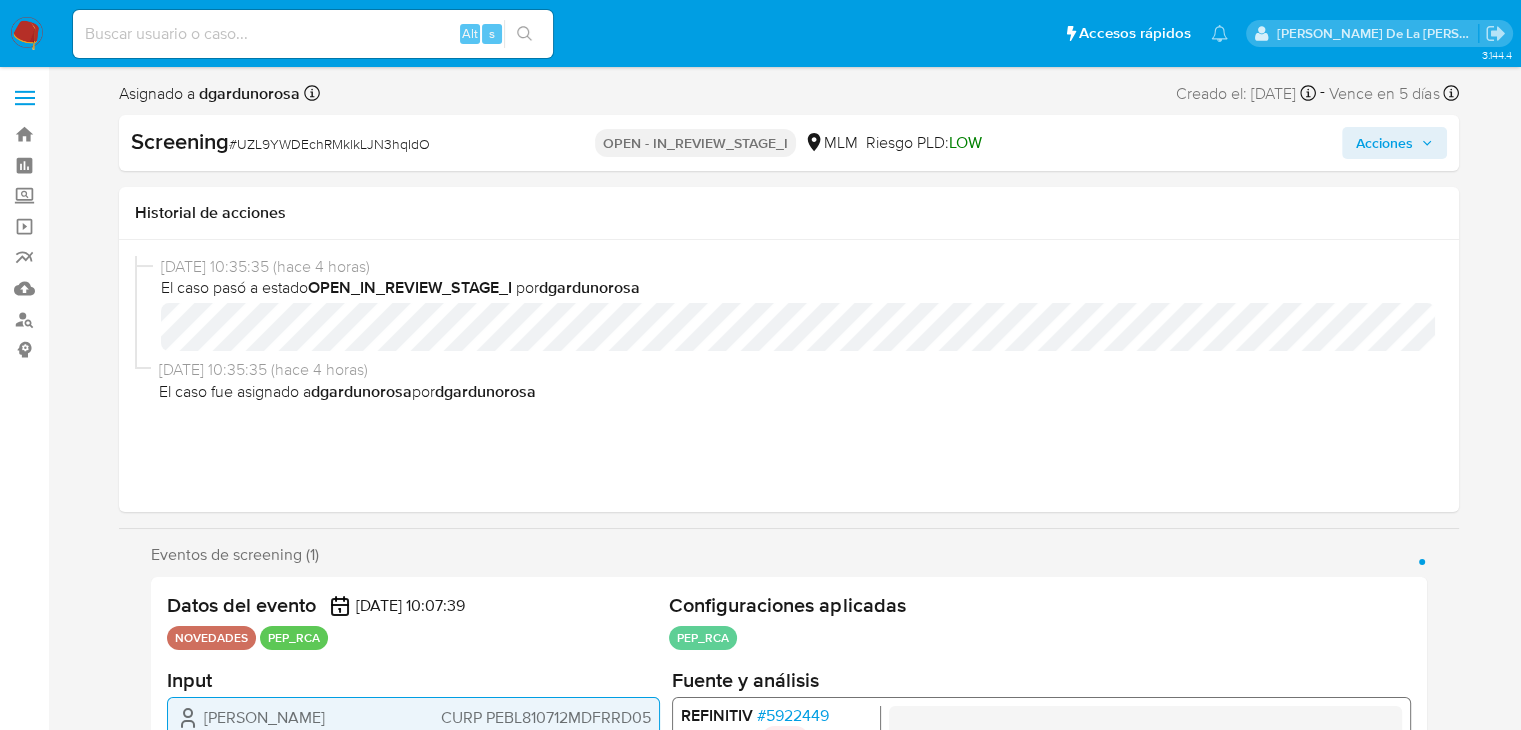 select on "10" 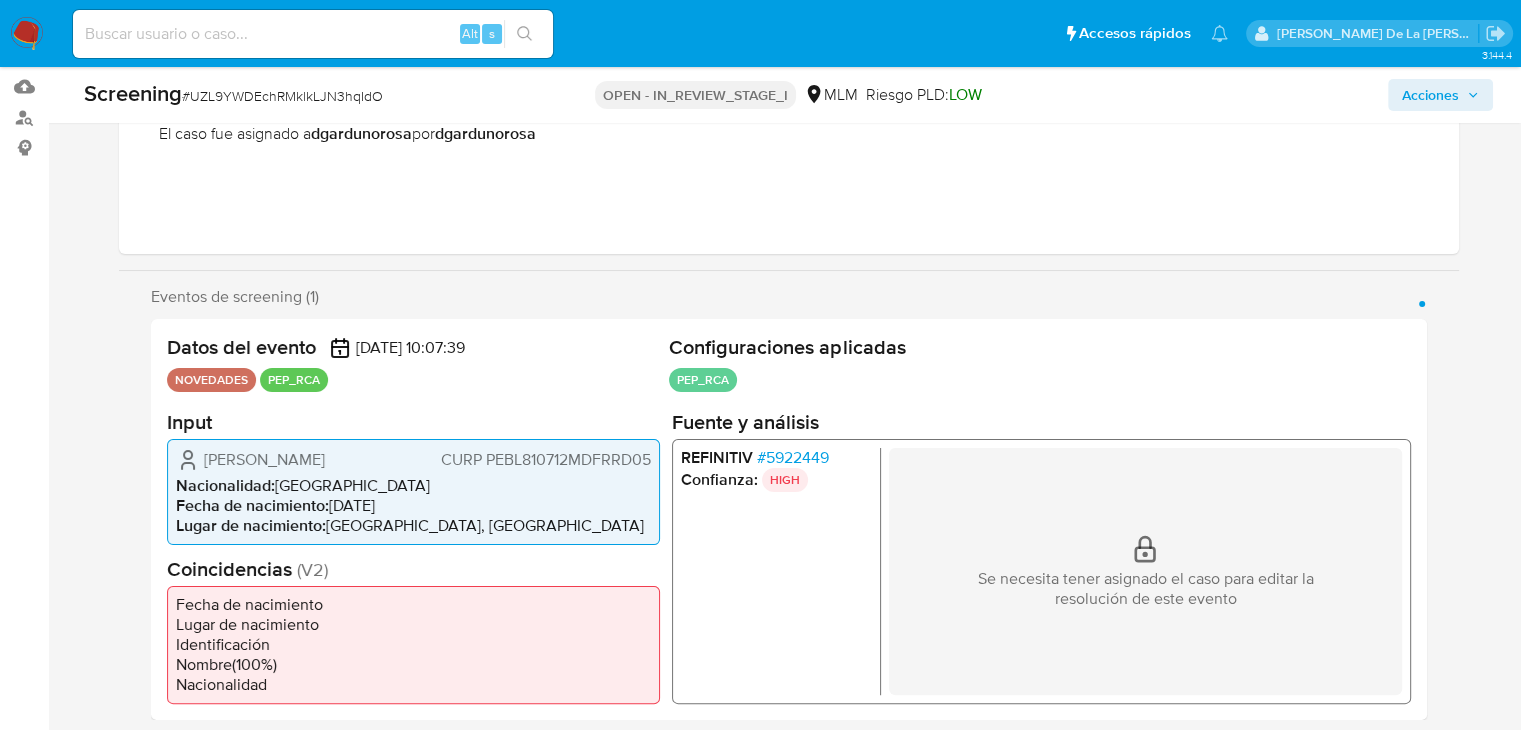 scroll, scrollTop: 300, scrollLeft: 0, axis: vertical 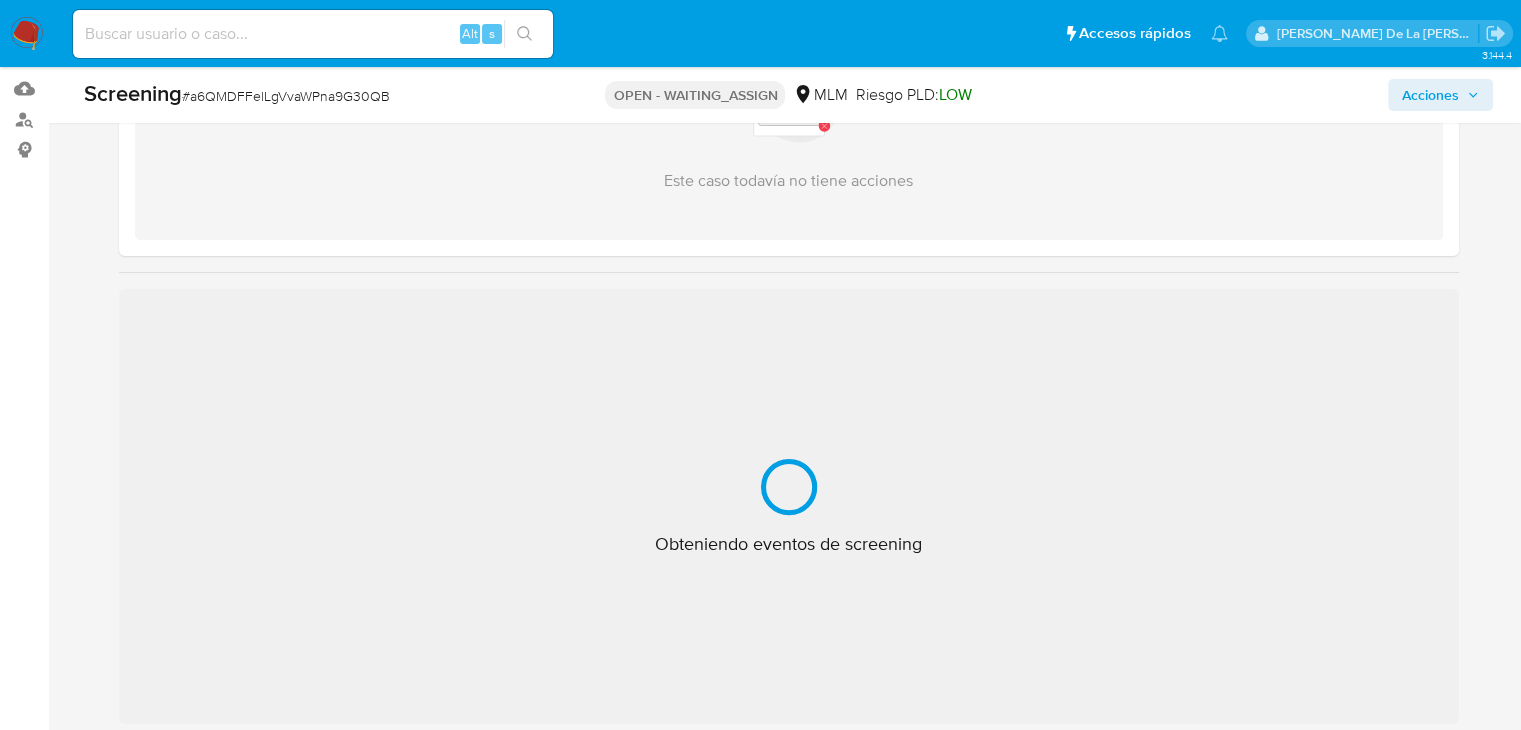 select on "10" 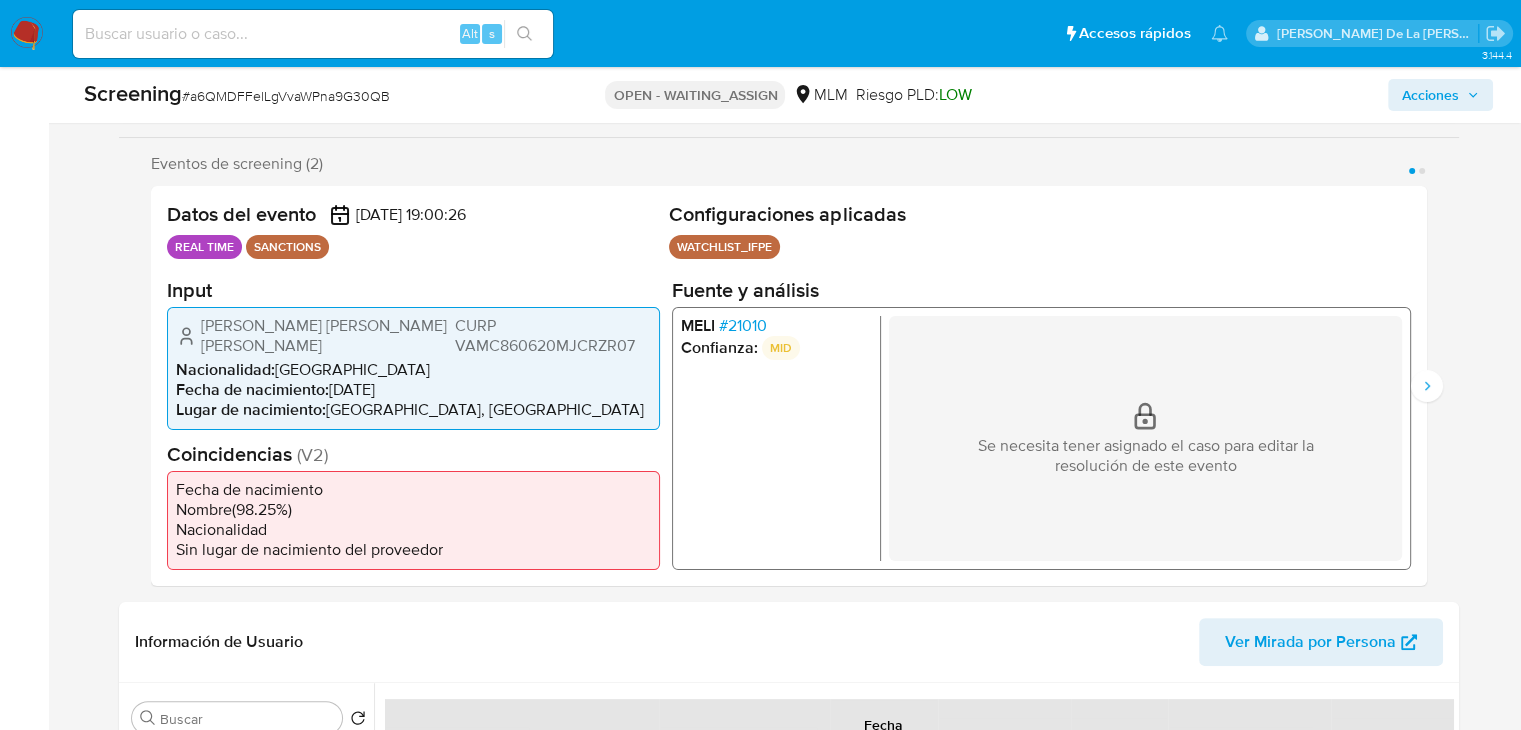 scroll, scrollTop: 300, scrollLeft: 0, axis: vertical 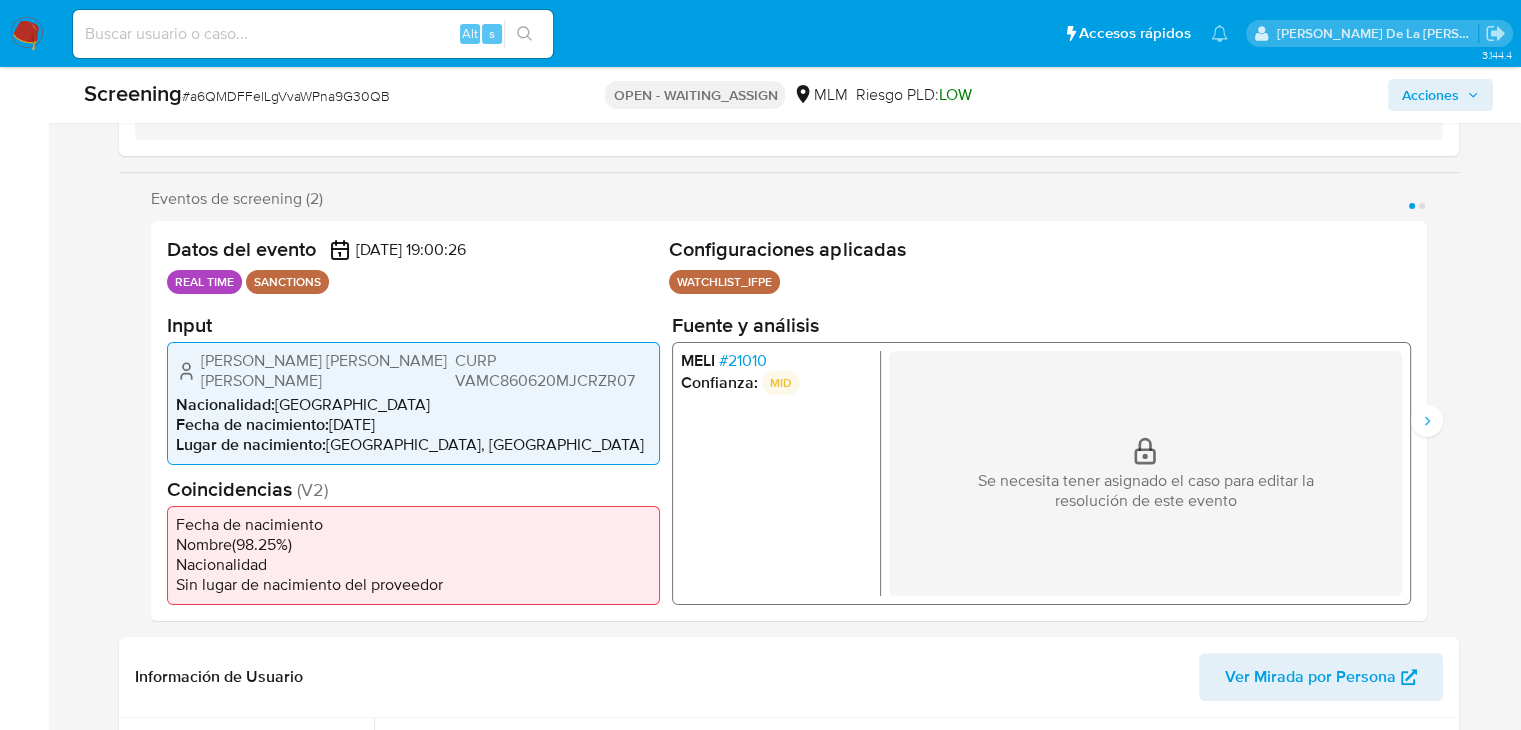 click on "# 21010" at bounding box center (742, 360) 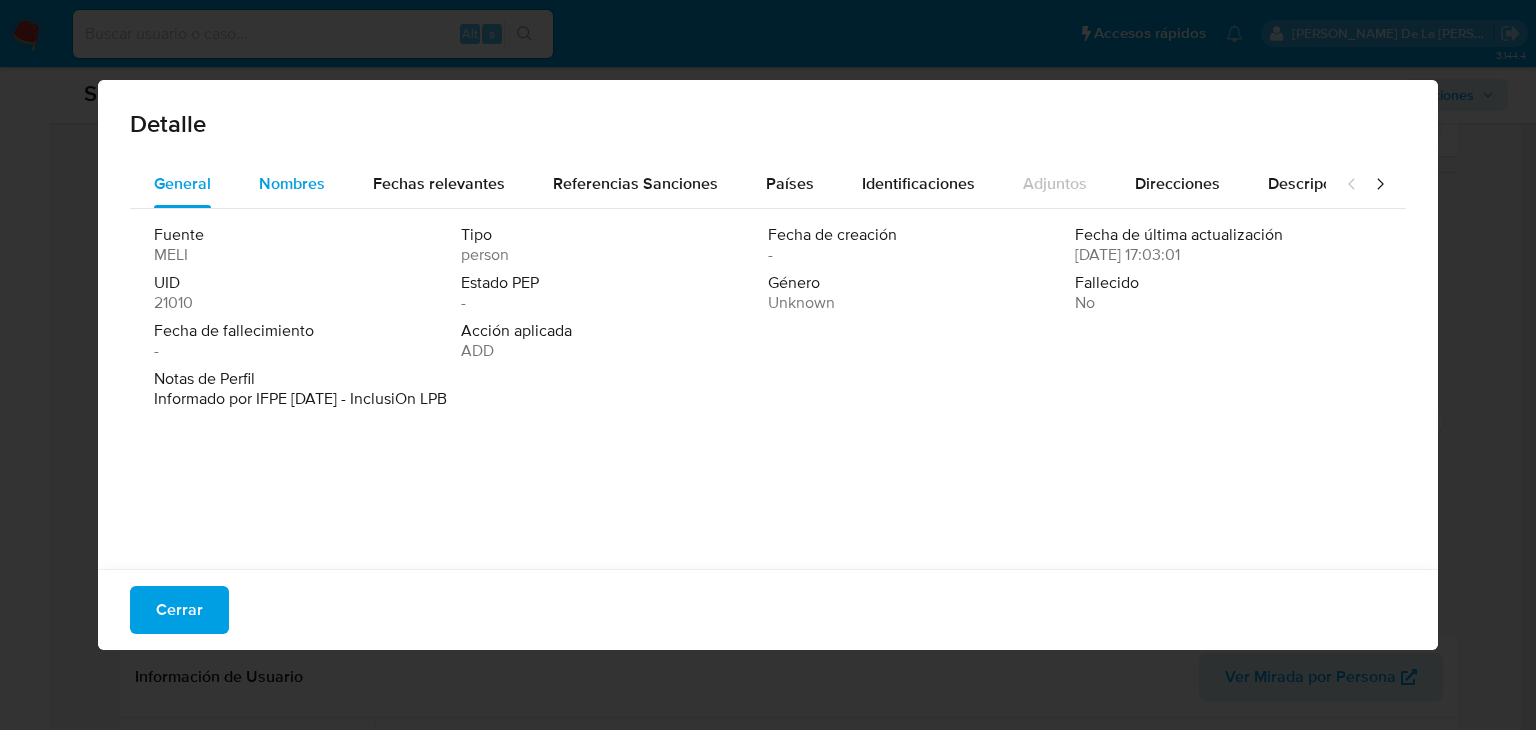 click on "Nombres" at bounding box center [292, 183] 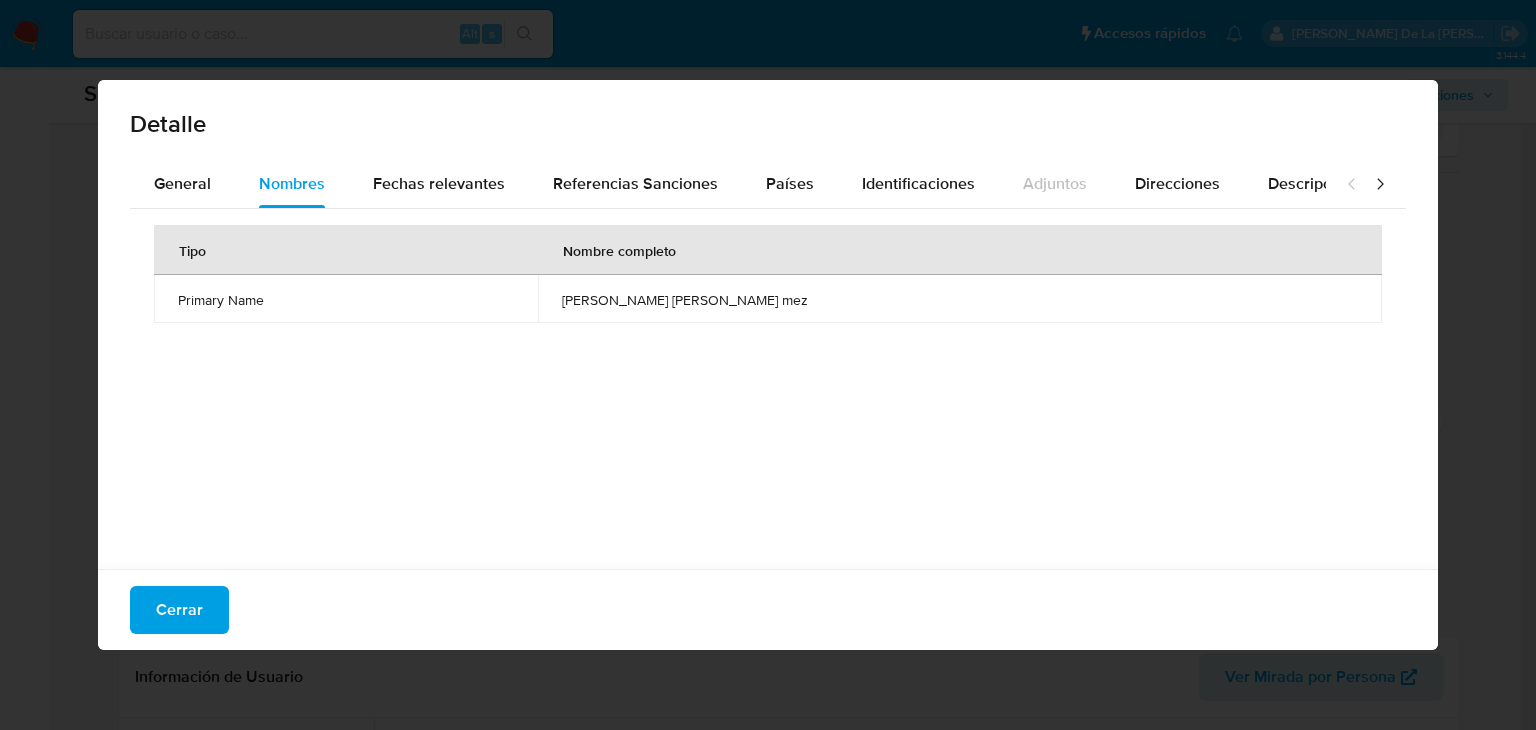 click on "Cerrar" at bounding box center (179, 610) 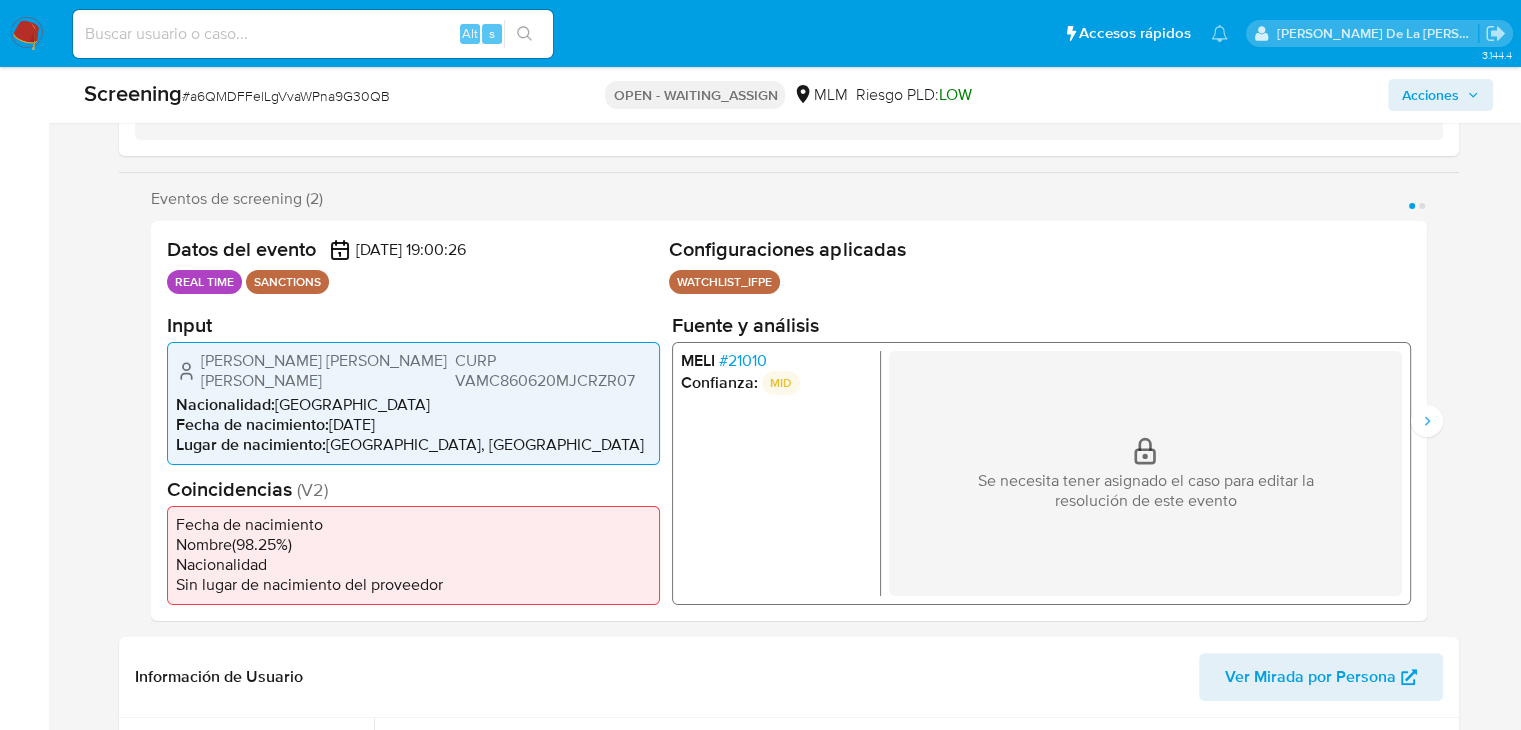 click on "# a6QMDFFelLgVvaWPna9G30QB" at bounding box center [286, 96] 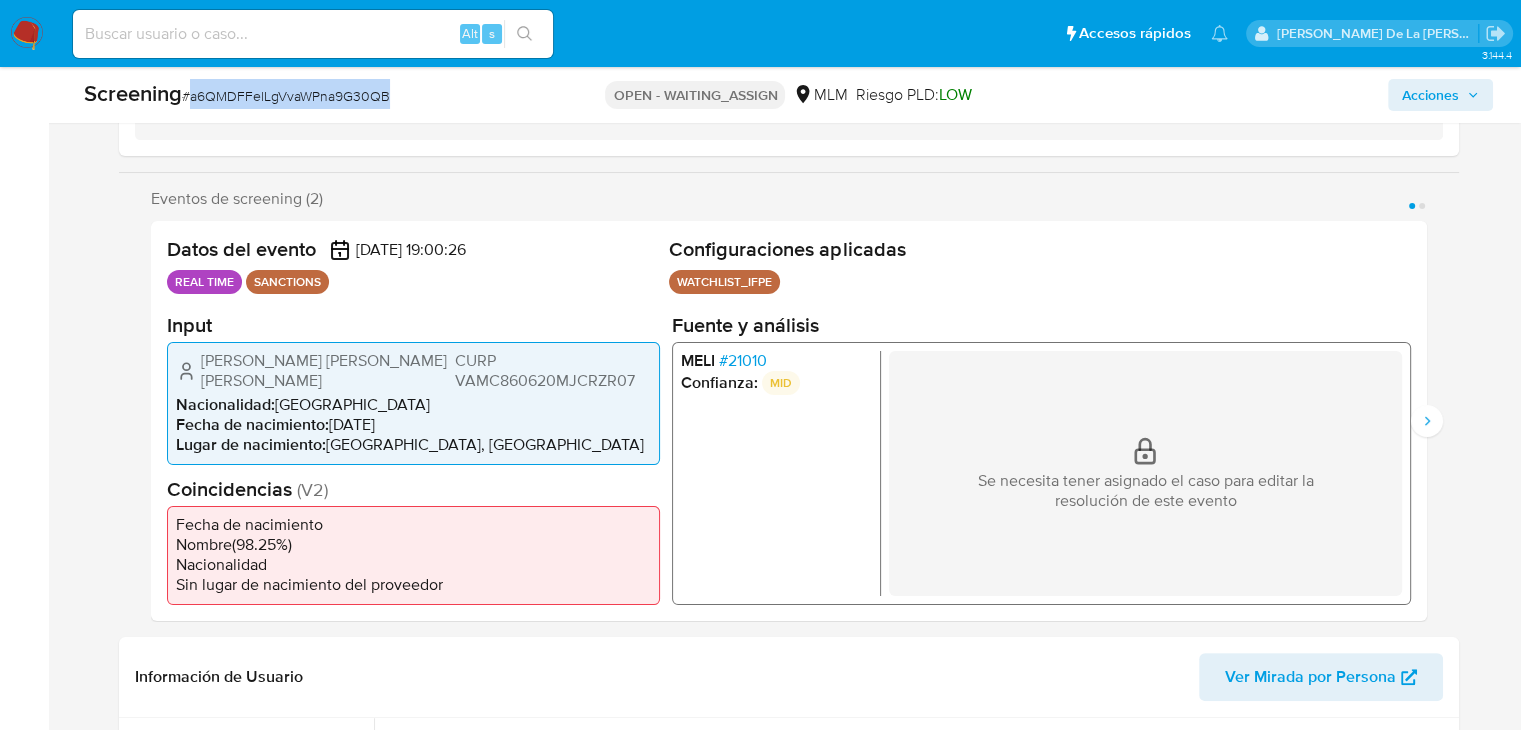 click on "# a6QMDFFelLgVvaWPna9G30QB" at bounding box center (286, 96) 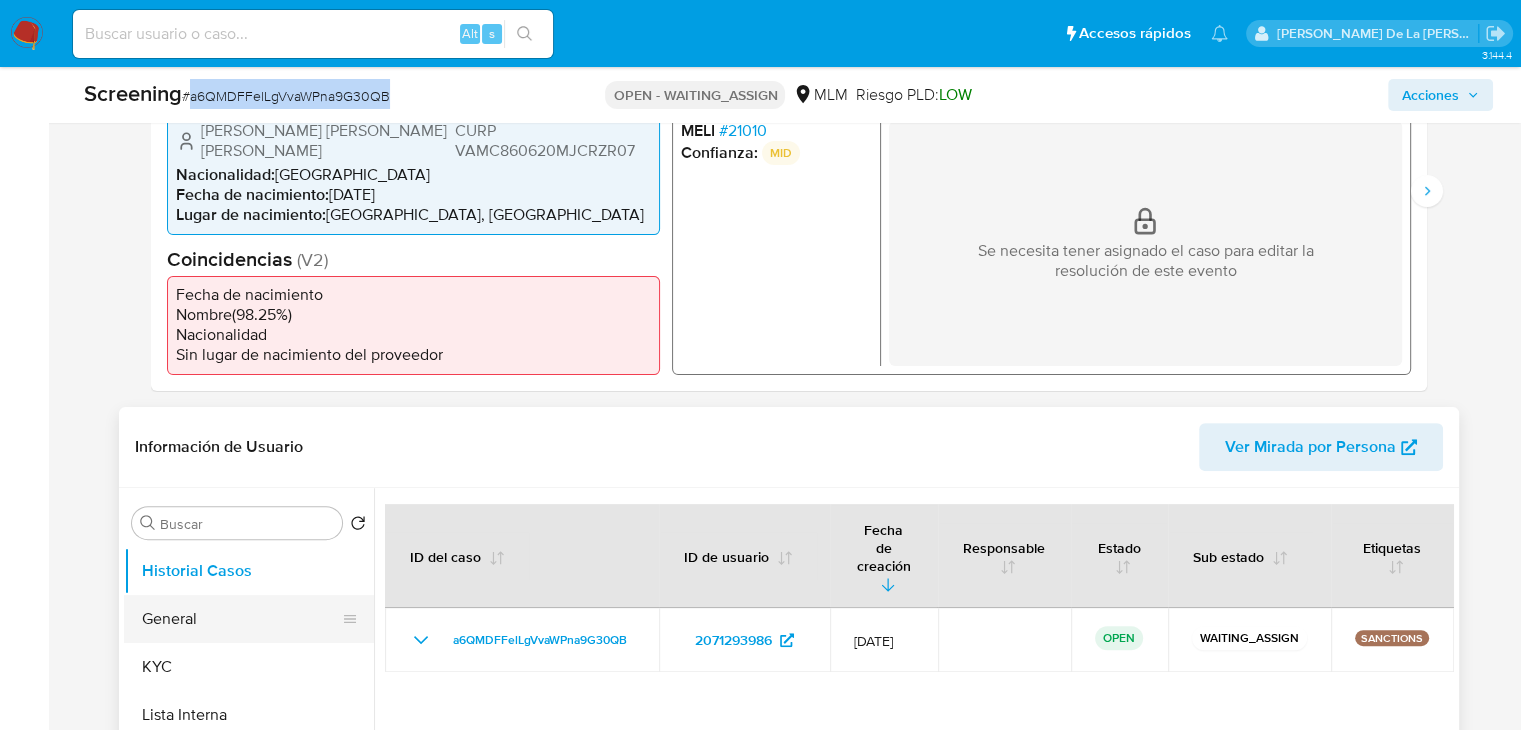 scroll, scrollTop: 700, scrollLeft: 0, axis: vertical 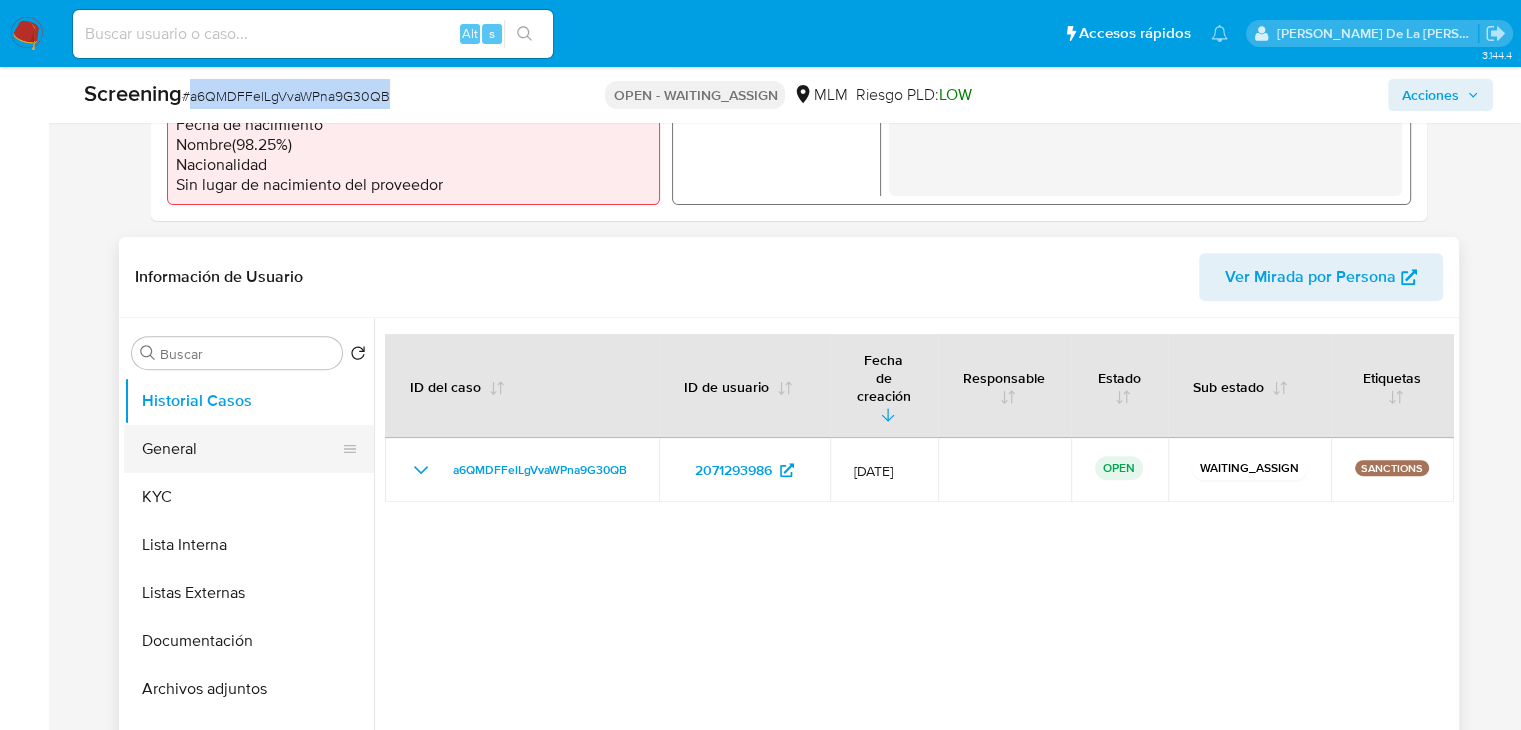 click on "General" at bounding box center [241, 449] 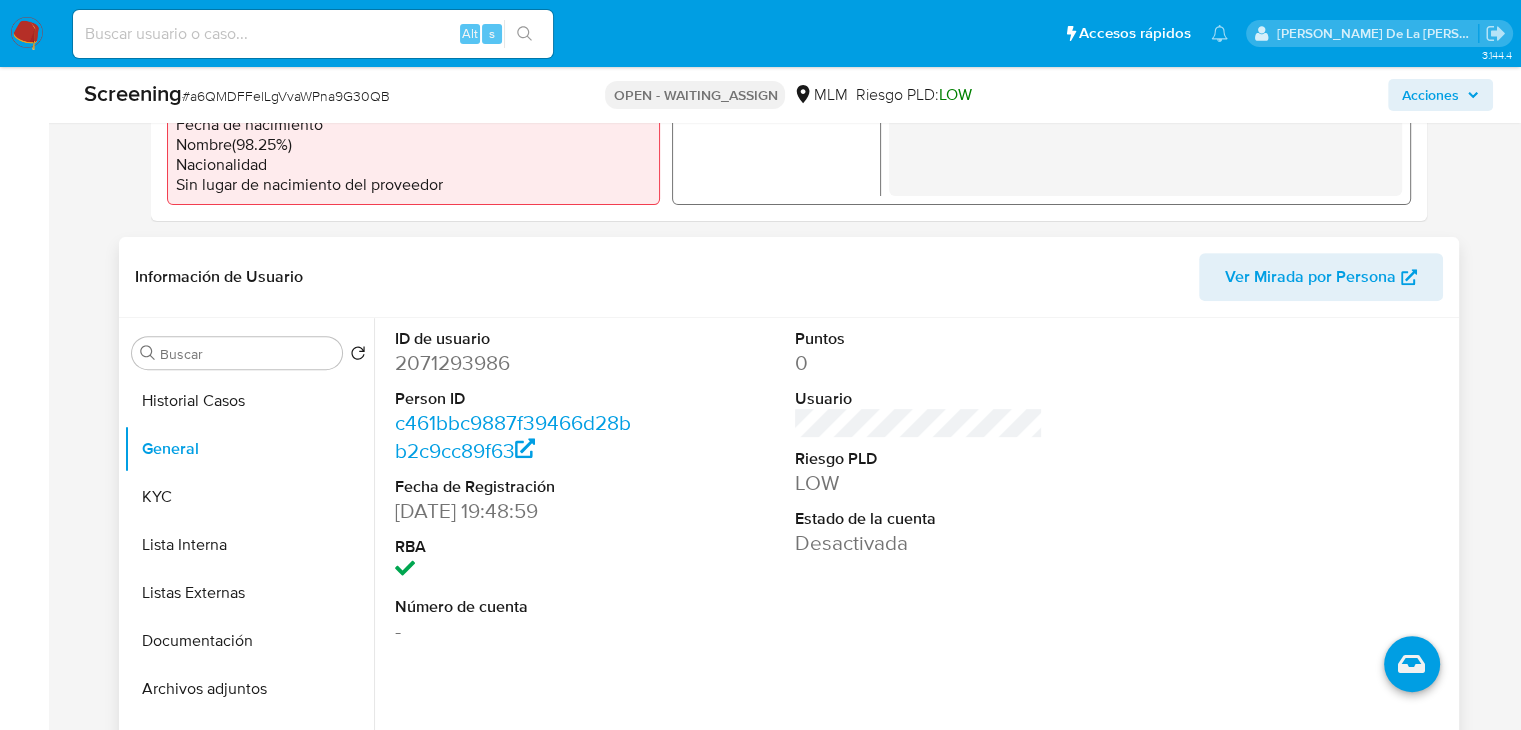 click on "2071293986" at bounding box center [518, 363] 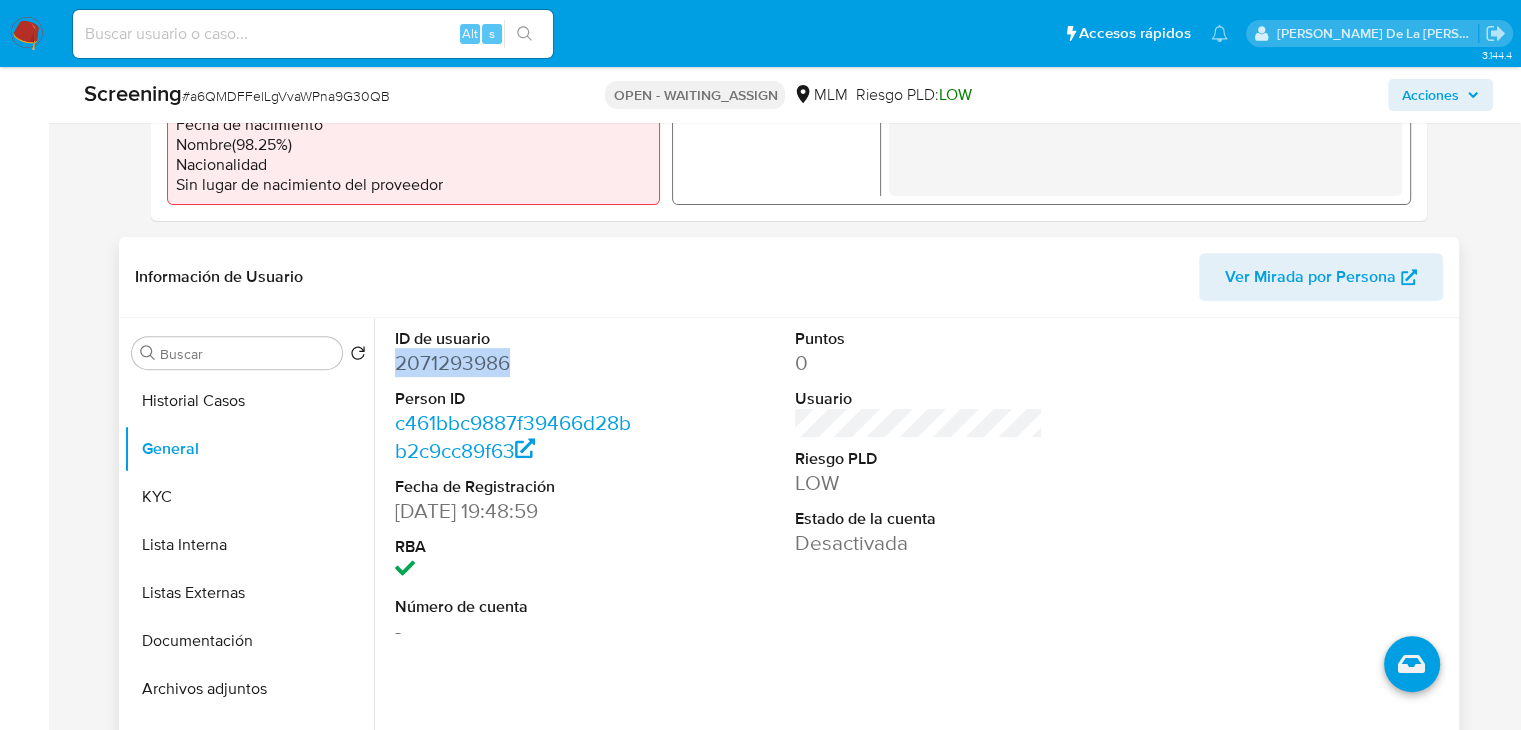click on "2071293986" at bounding box center (518, 363) 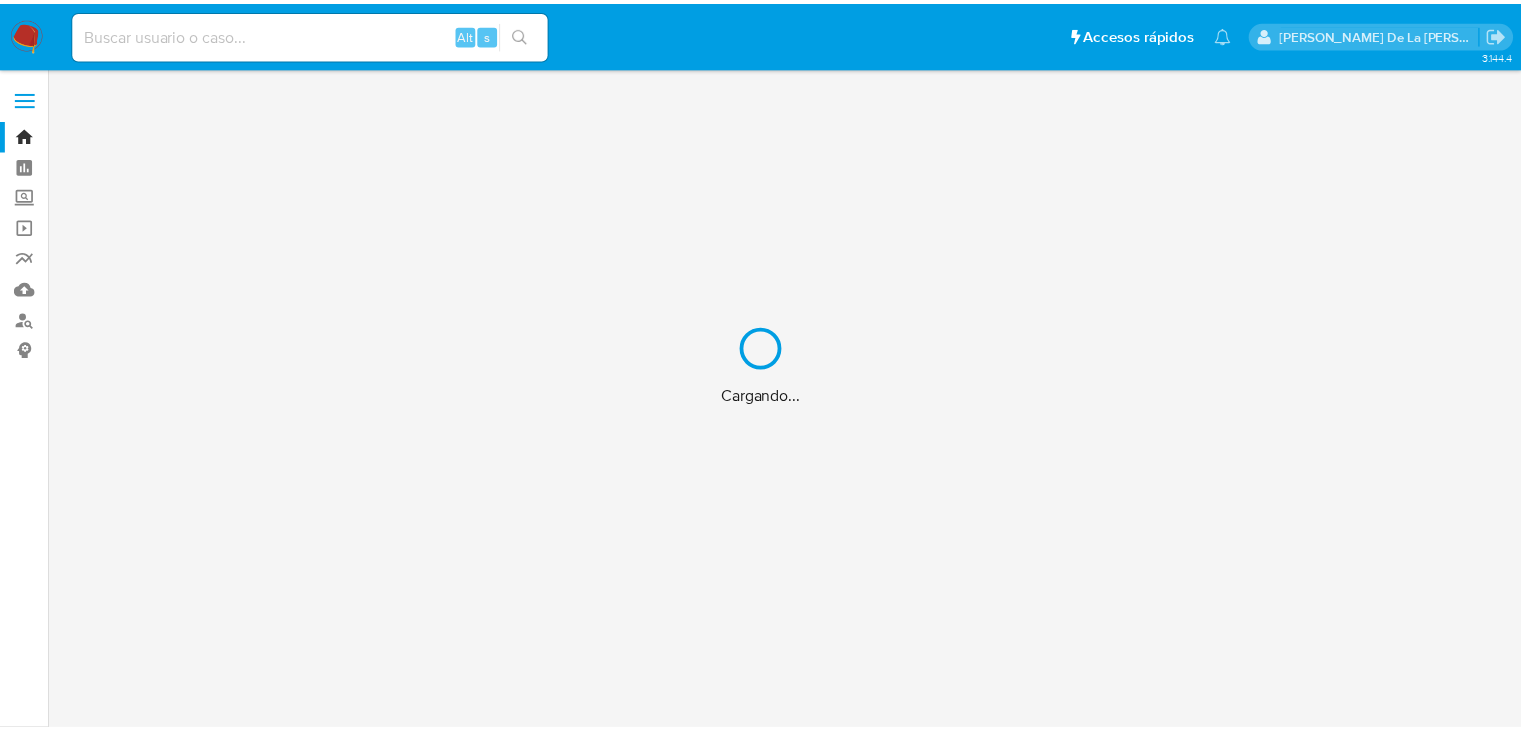 scroll, scrollTop: 0, scrollLeft: 0, axis: both 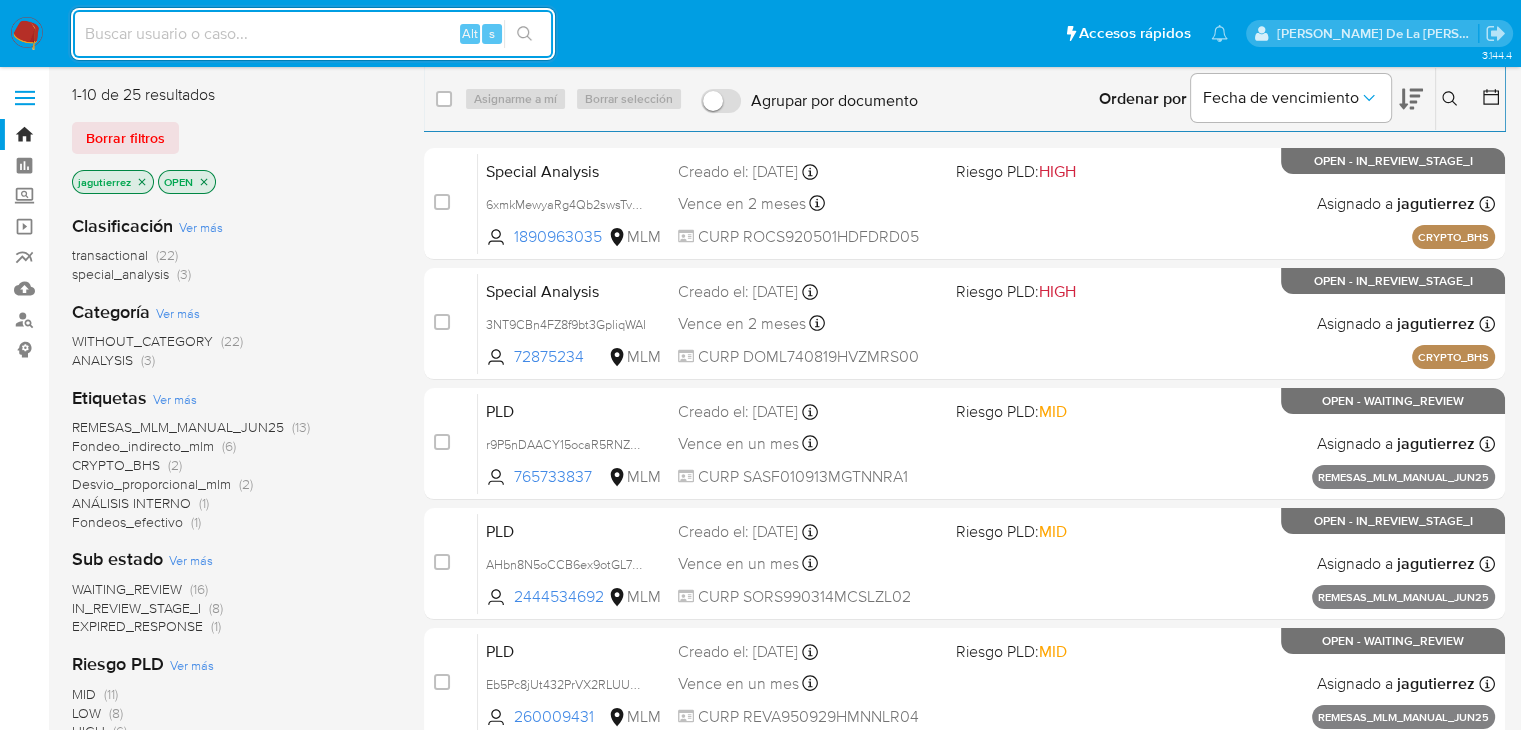 click at bounding box center [313, 34] 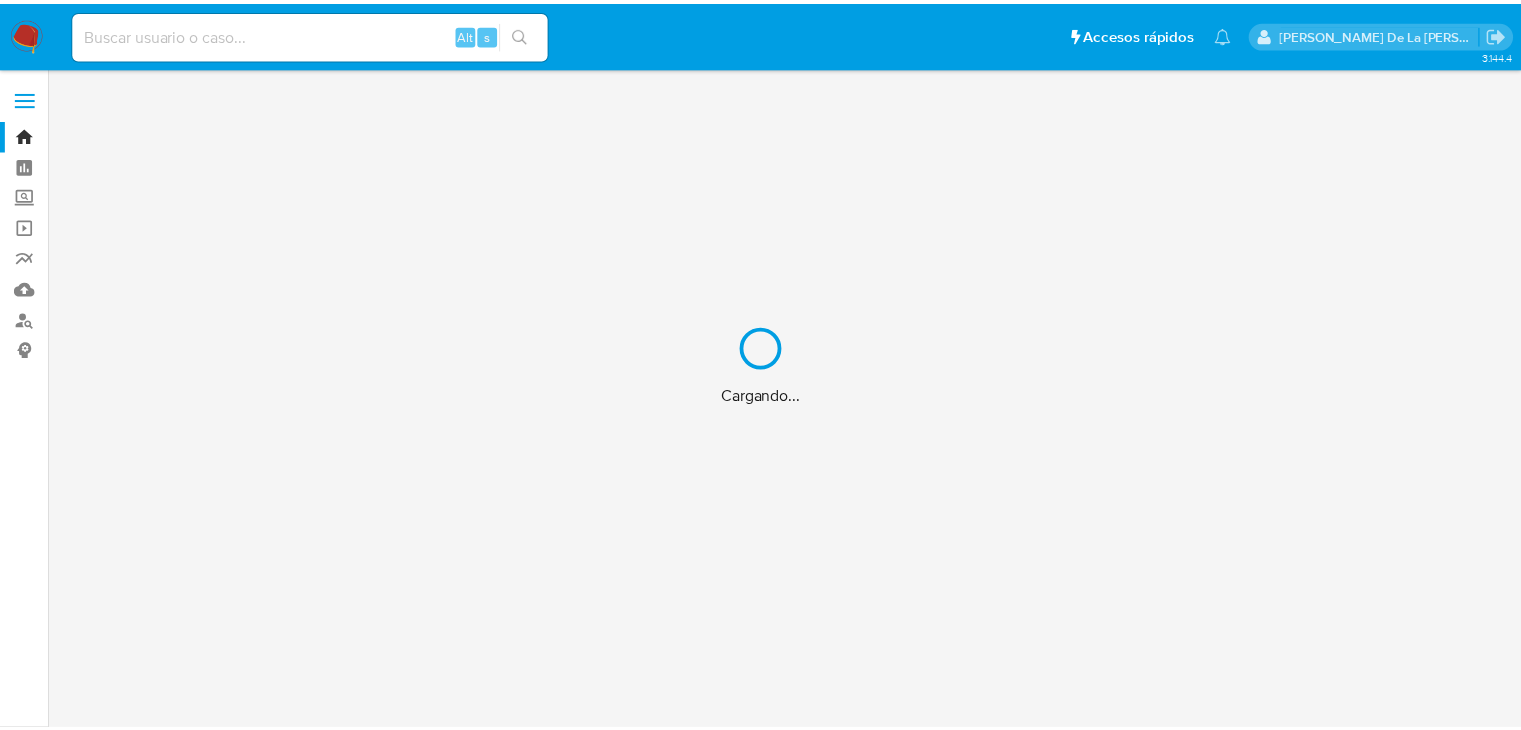 scroll, scrollTop: 0, scrollLeft: 0, axis: both 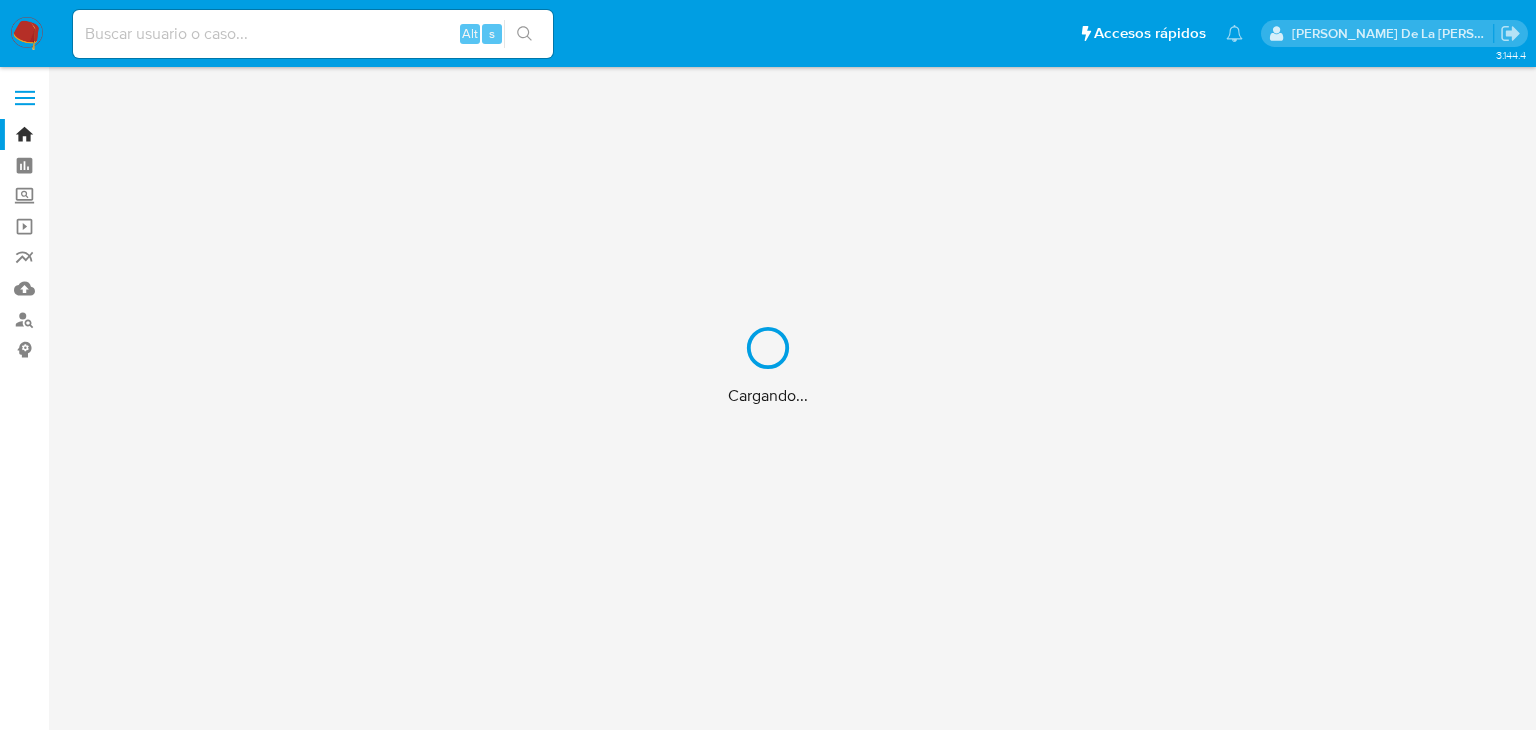 click on "Cargando..." at bounding box center (768, 365) 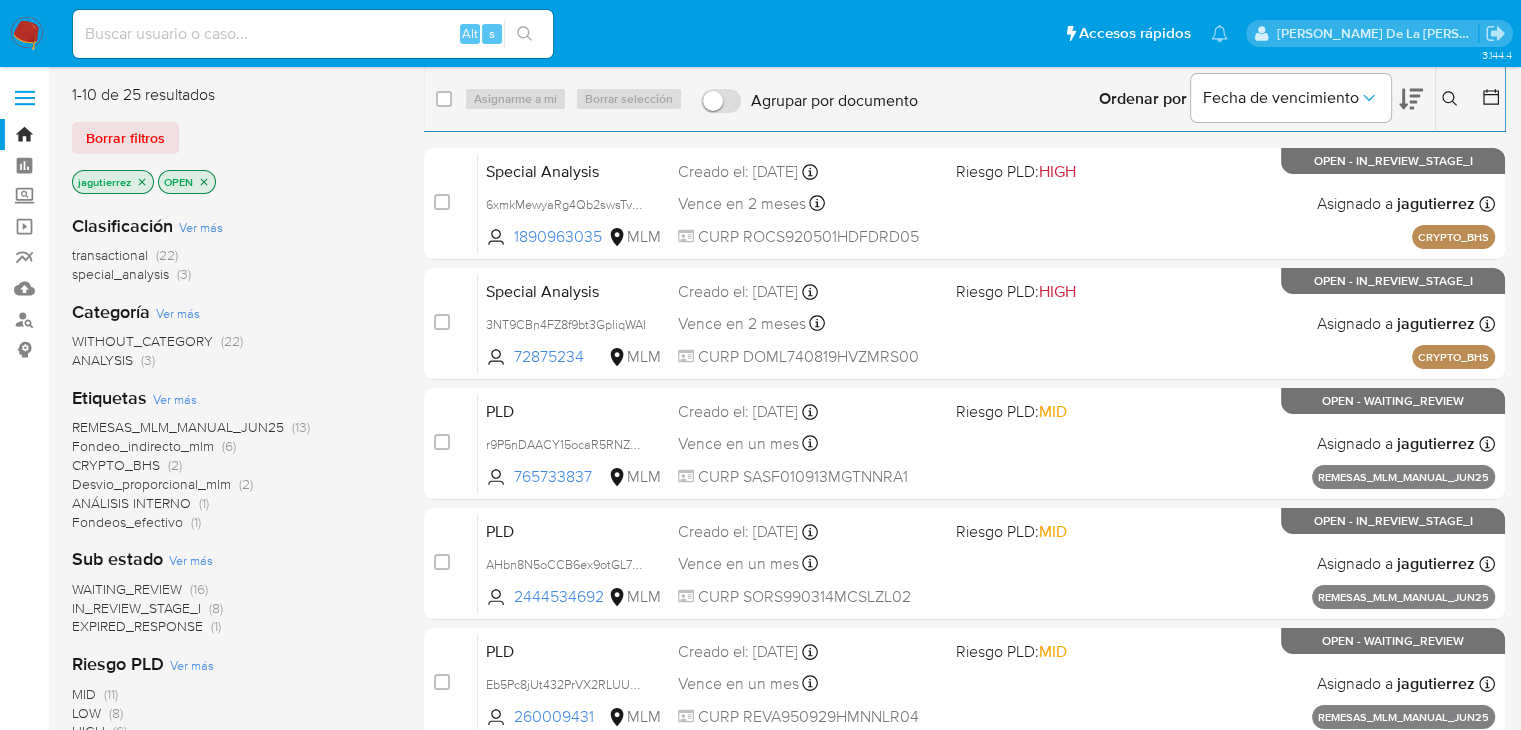 click at bounding box center (313, 34) 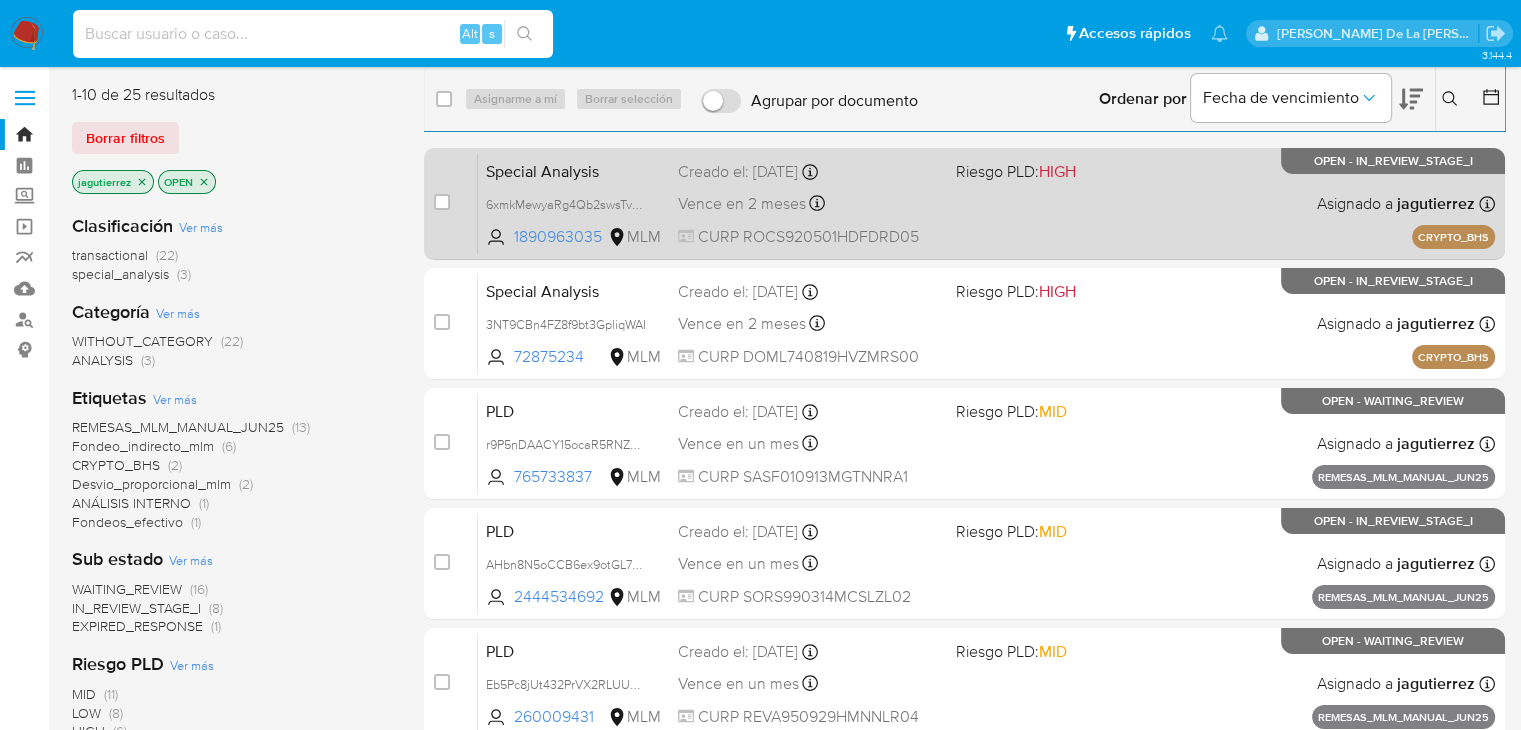 paste on "1384168496" 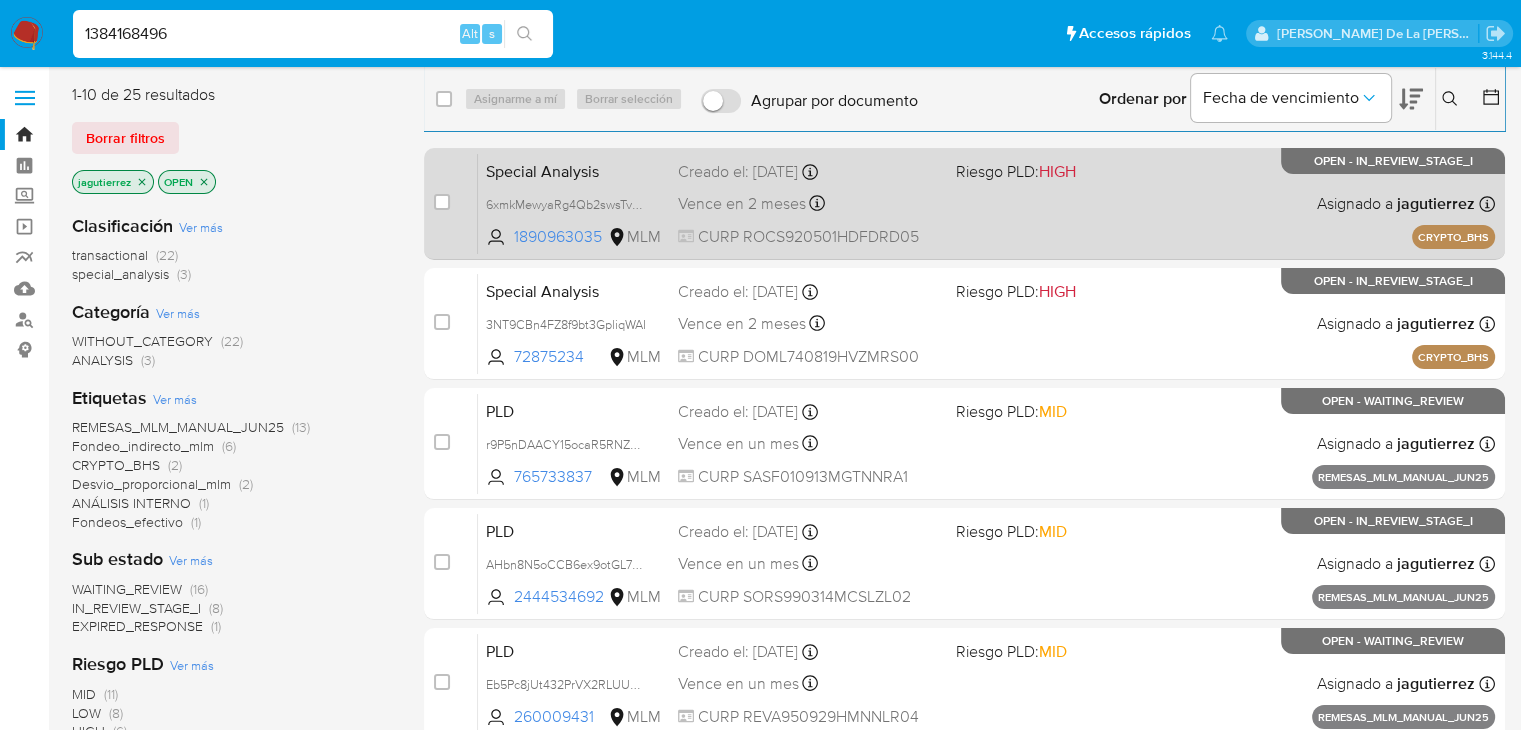 type on "1384168496" 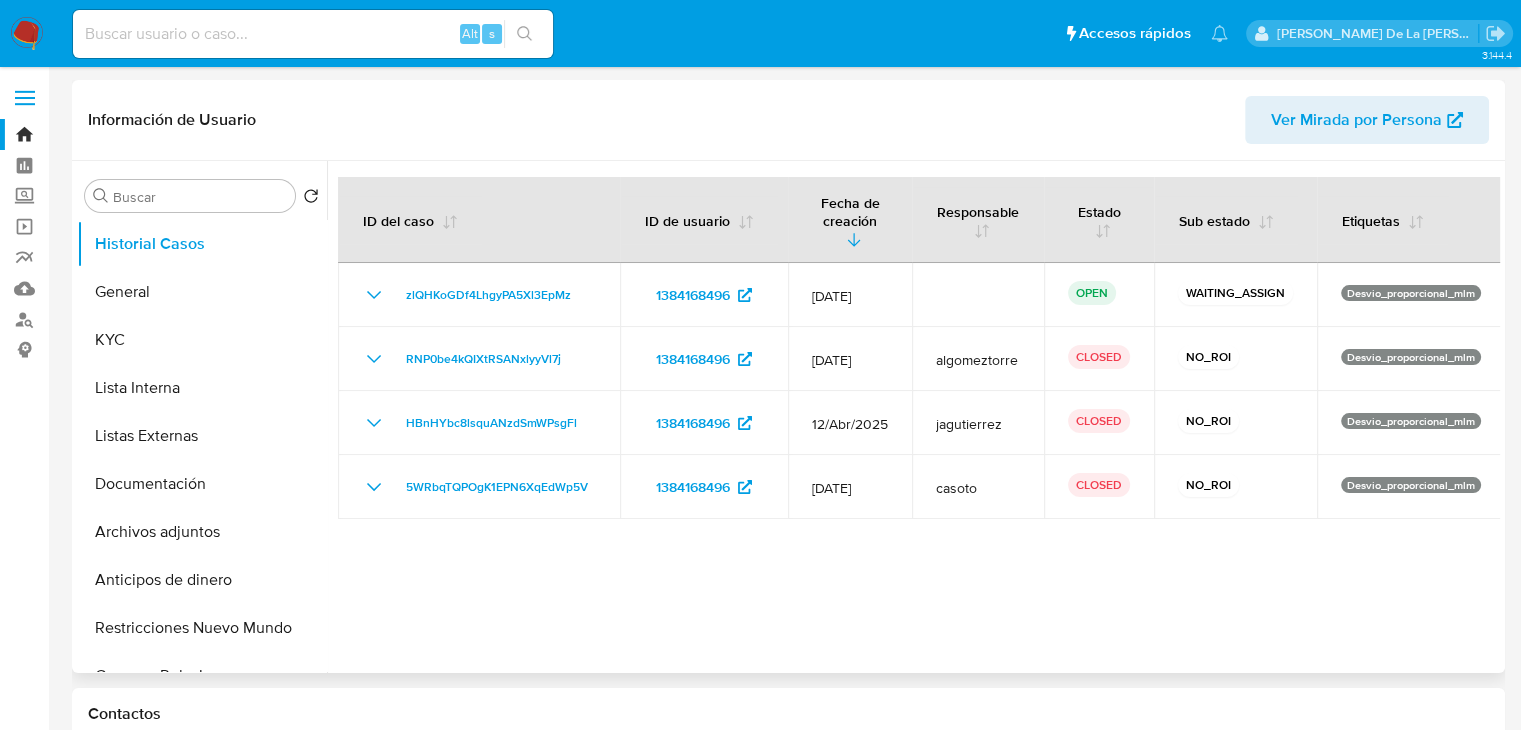 select on "10" 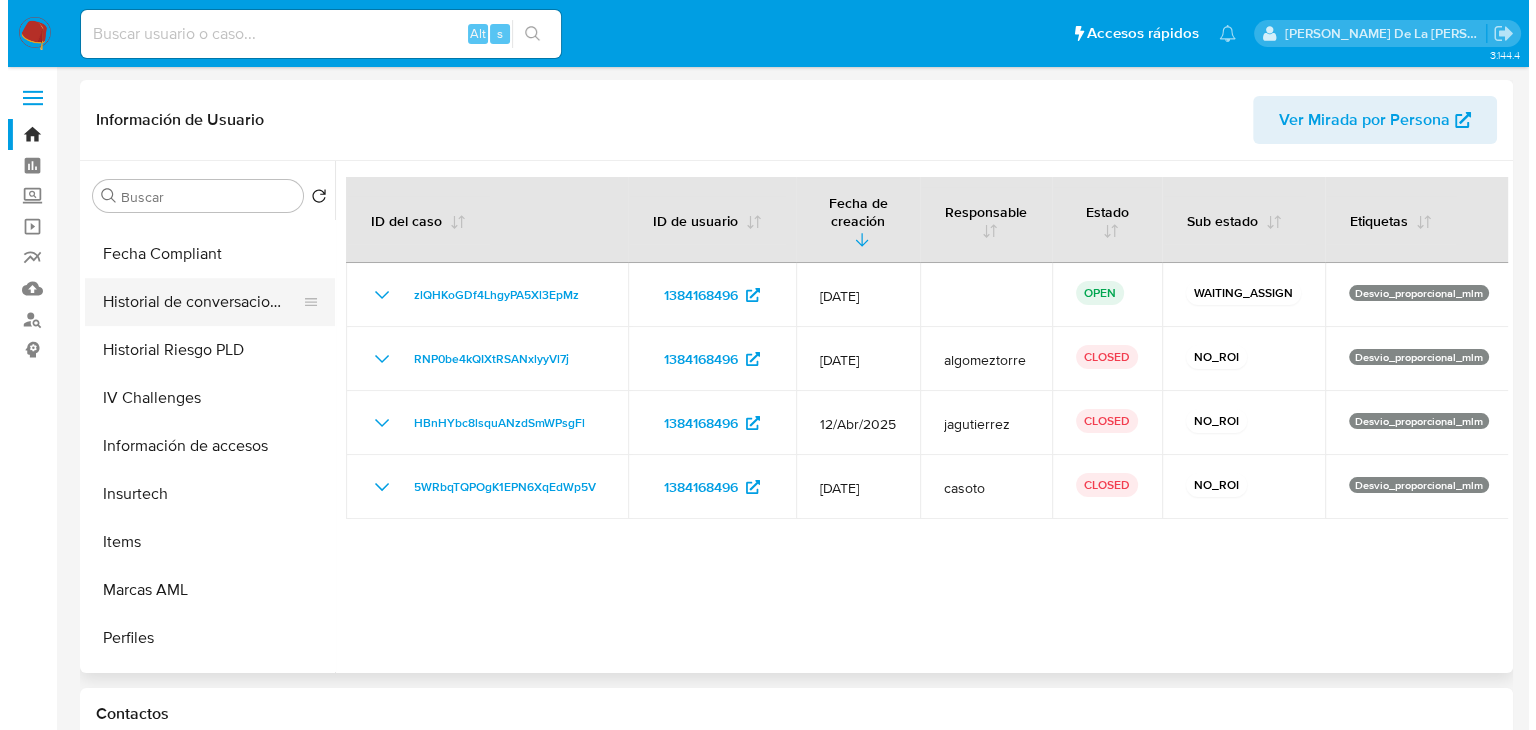 scroll, scrollTop: 796, scrollLeft: 0, axis: vertical 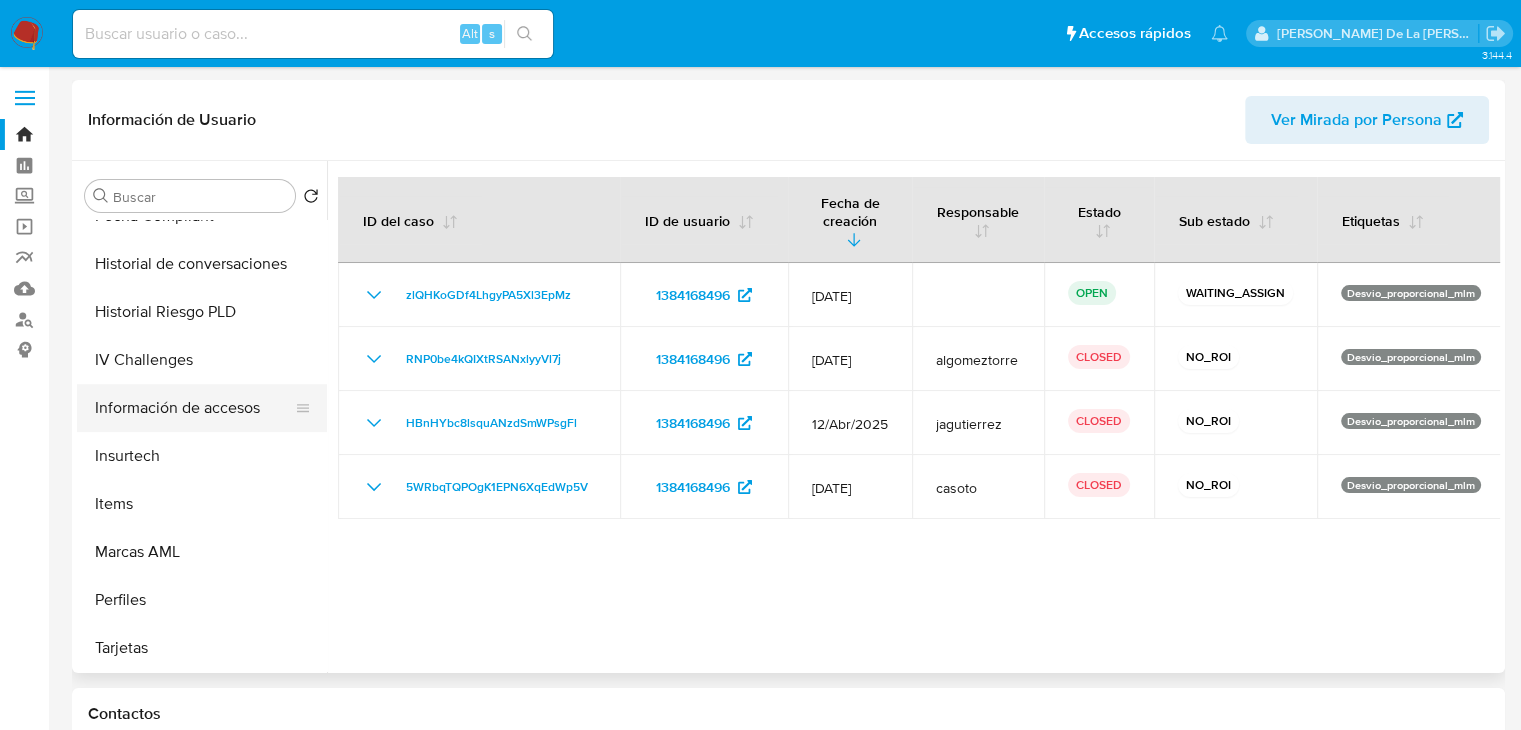 click on "Información de accesos" at bounding box center [194, 408] 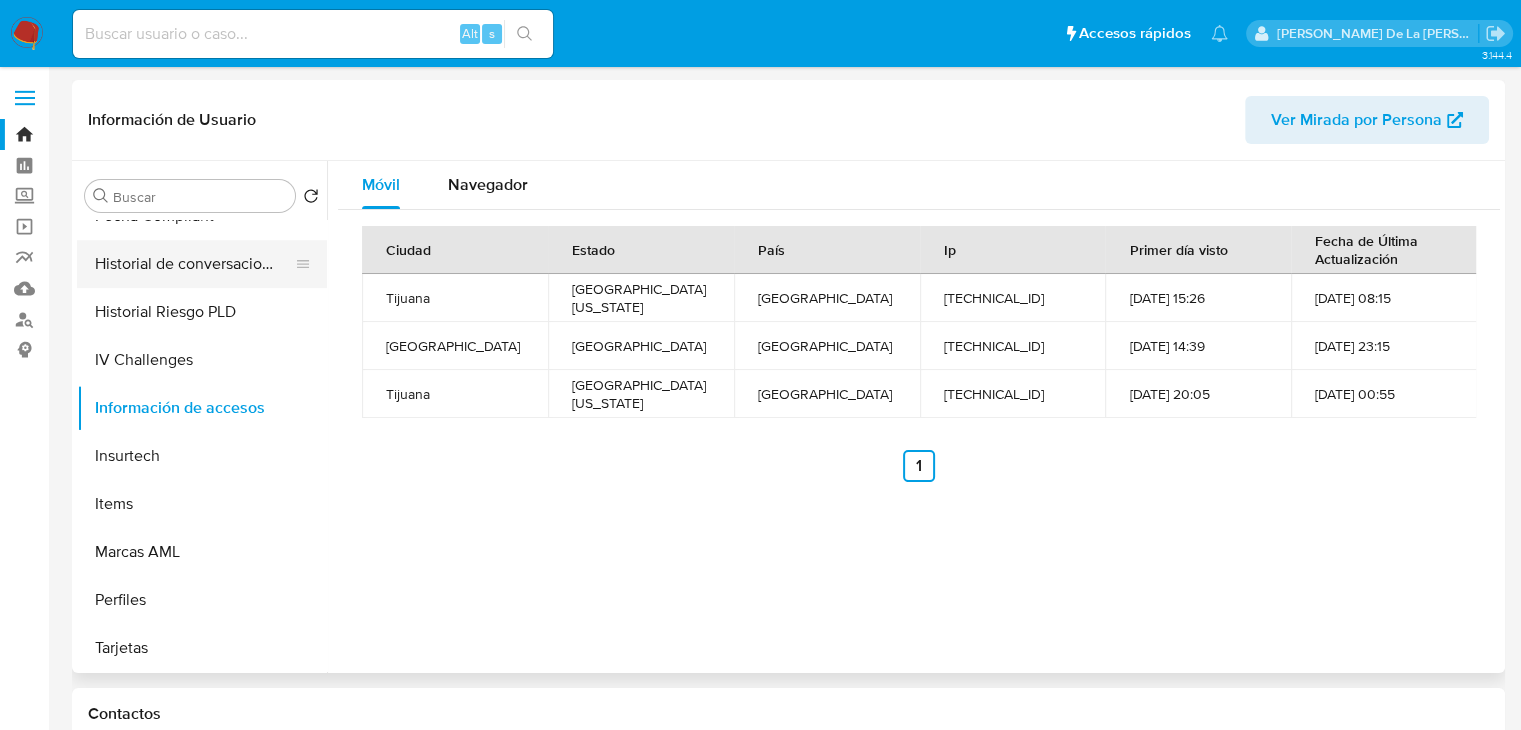 click on "Historial de conversaciones" at bounding box center (194, 264) 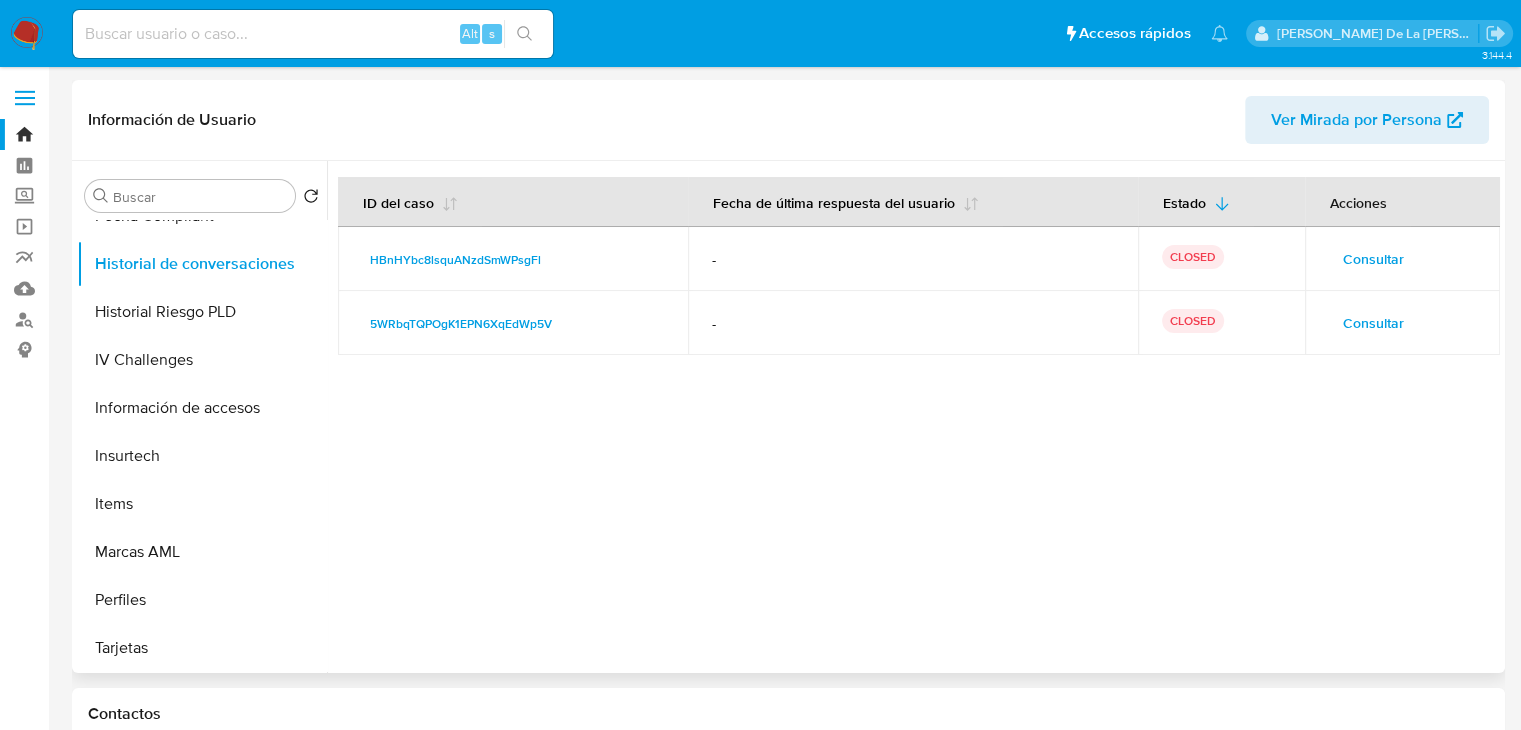 click on "Consultar" at bounding box center [1373, 323] 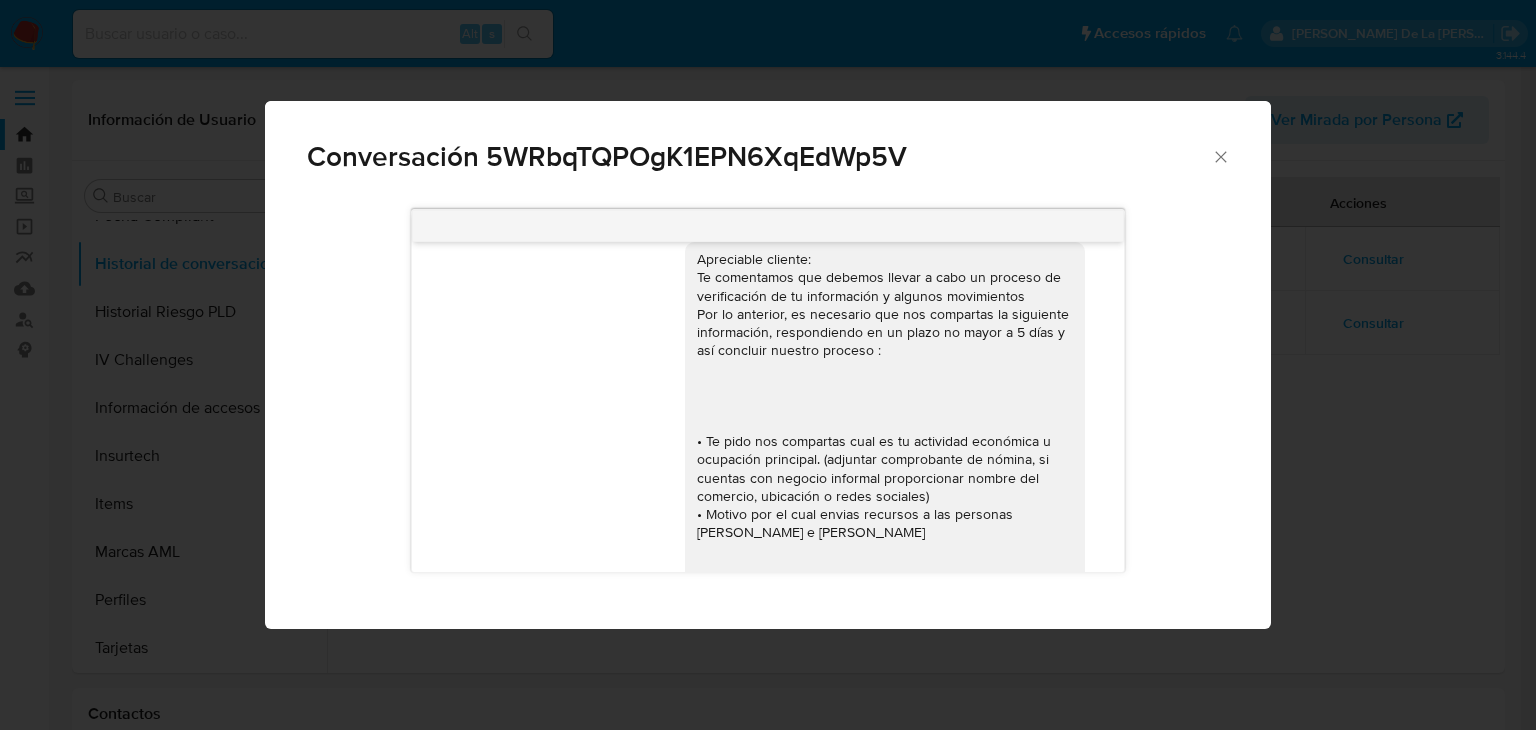 scroll, scrollTop: 0, scrollLeft: 0, axis: both 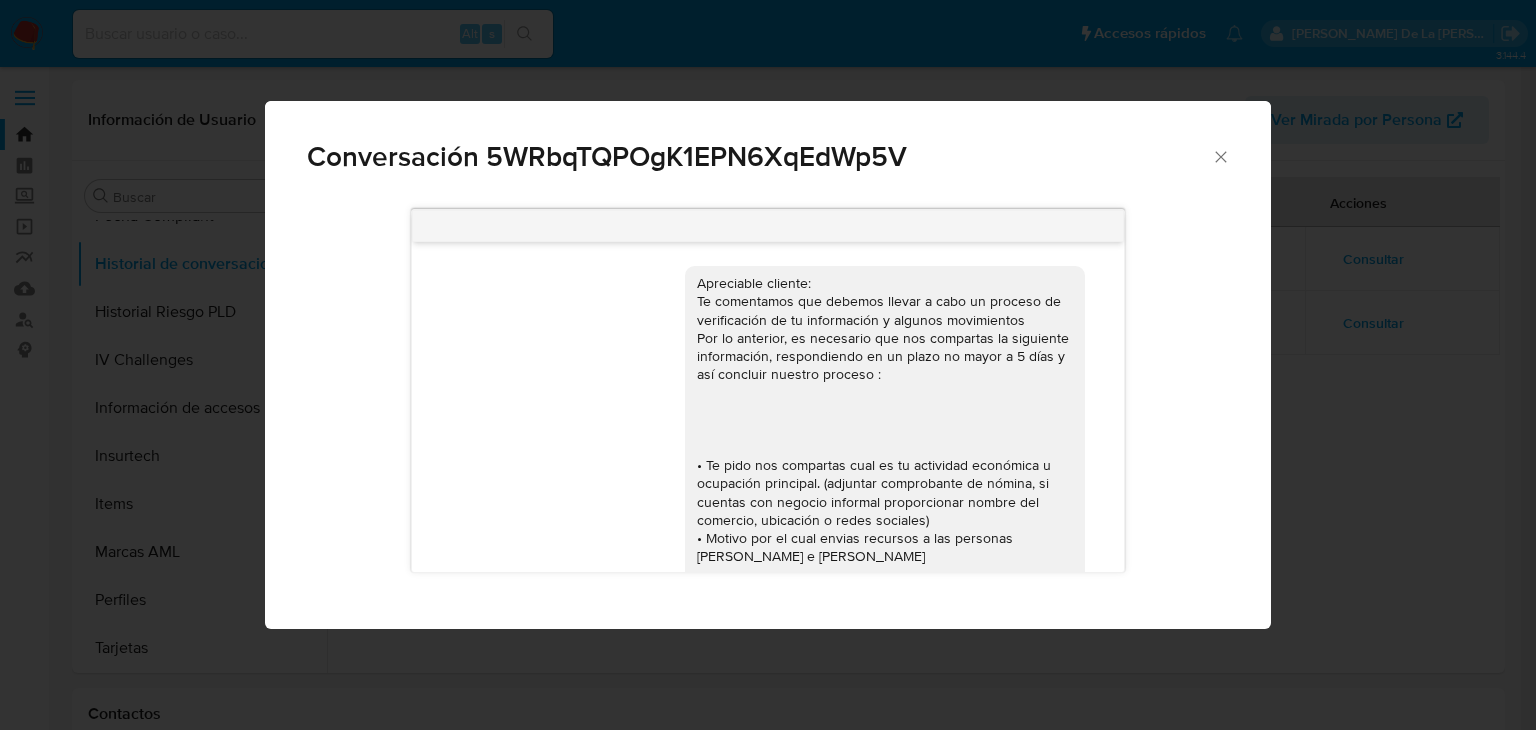 click on "Conversación 5WRbqTQPOgK1EPN6XqEdWp5V Apreciable cliente:
Te comentamos que  debemos llevar a cabo un proceso de verificación de tu información y algunos movimientos
Por lo anterior, es necesario que nos compartas la siguiente información, respondiendo en un plazo no mayor a 5 días y así concluir nuestro proceso :
•	Te pido nos compartas cual es tu actividad económica u ocupación principal.  (adjuntar comprobante de nómina, si cuentas con negocio informal proporcionar nombre del comercio, ubicación o redes sociales)
•	Motivo por el cual envias recursos a las personas Diego Jesus Rodriguez Escobar e Isai Palacios Alcala
Lamentamos el malestar que esta situación te pudiera ocasionar, pero es una medida necesaria para mantener el sitio seguro y confiable, aguardamos el envío de la información.
Atentamente,
Mercado Pago
02/04/2025 16:29:28 Si claro que necesita que le envíe ? 02/04/2025 20:39:22 02/04/2025 23:17:27" at bounding box center [768, 365] 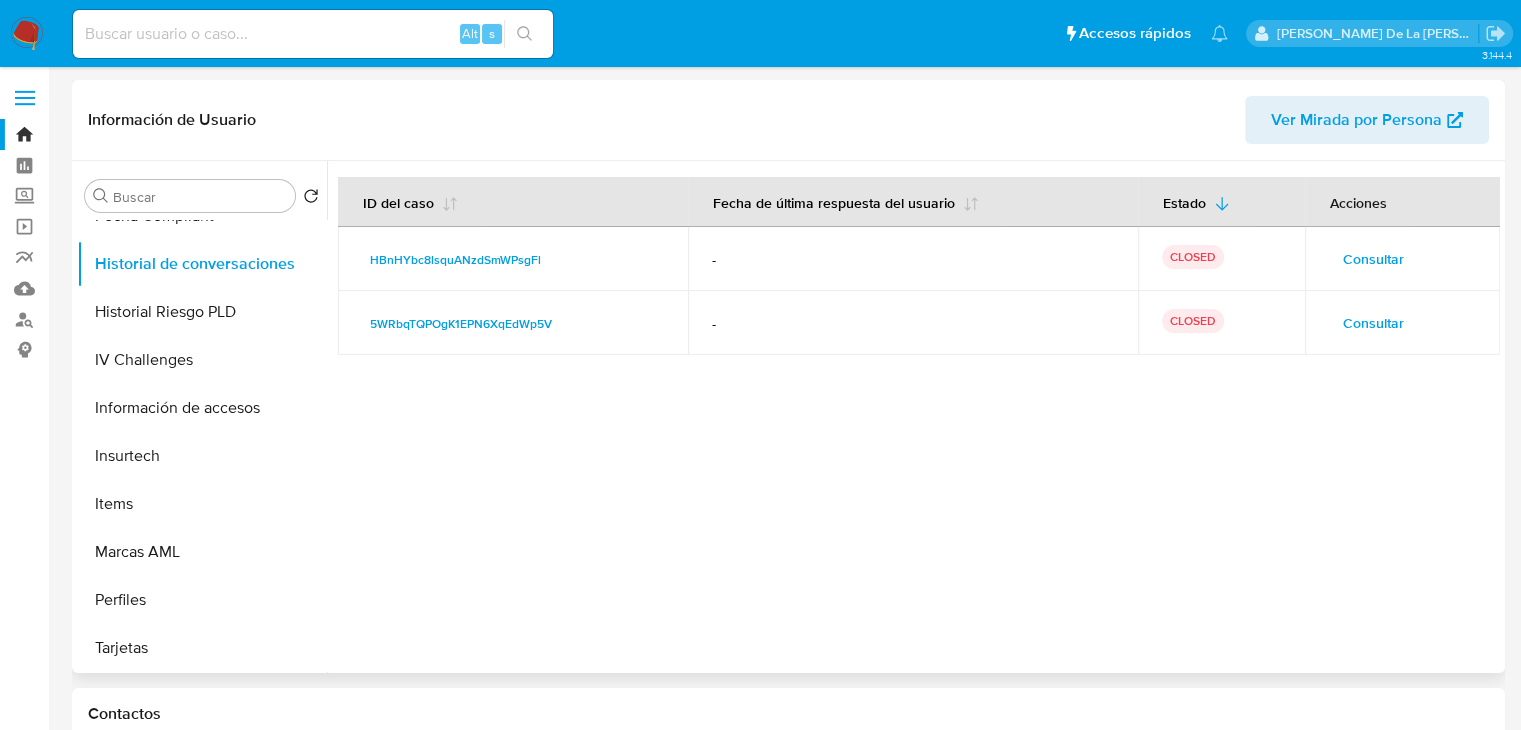 click on "Consultar" at bounding box center [1373, 259] 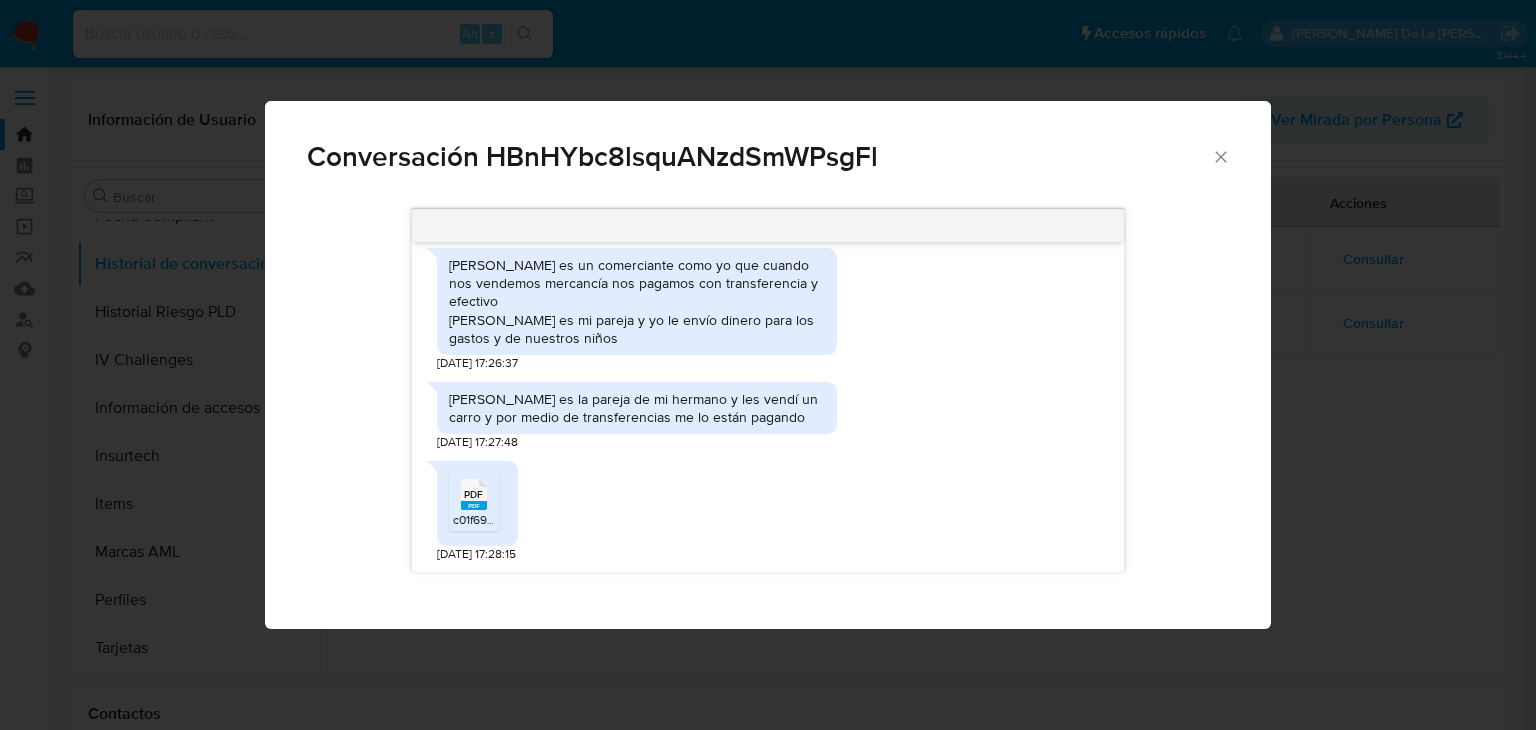 scroll, scrollTop: 746, scrollLeft: 0, axis: vertical 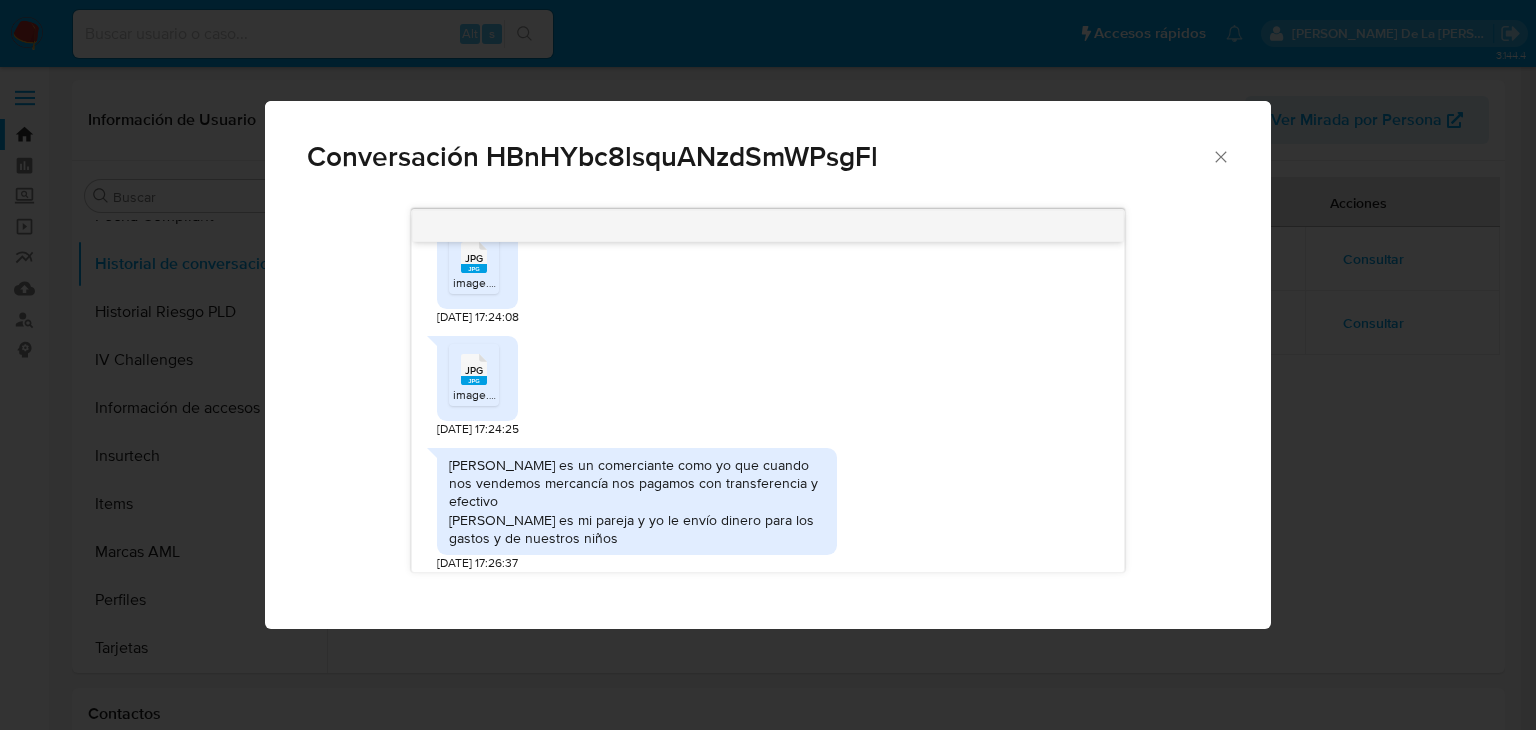 click 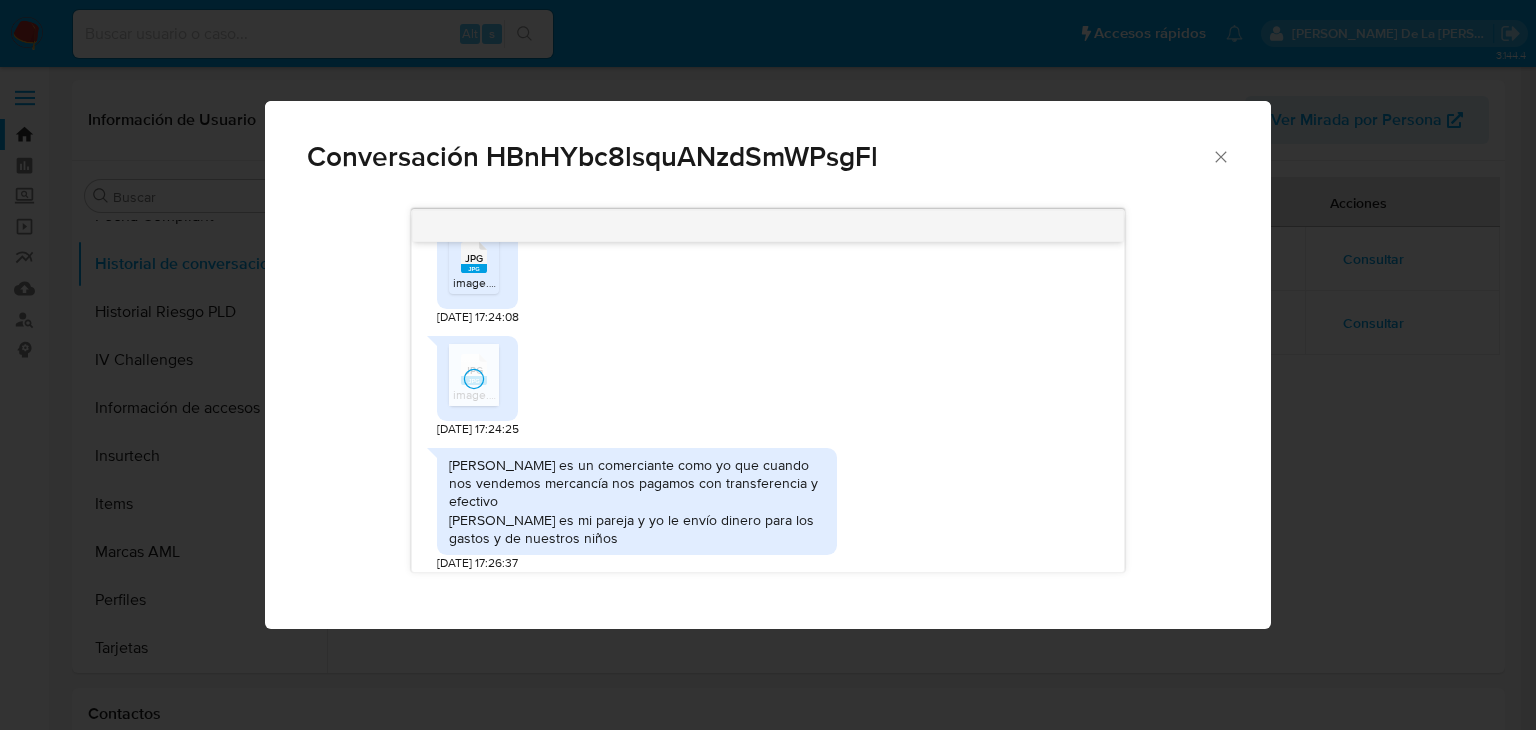 click on "JPG JPG" at bounding box center [474, 255] 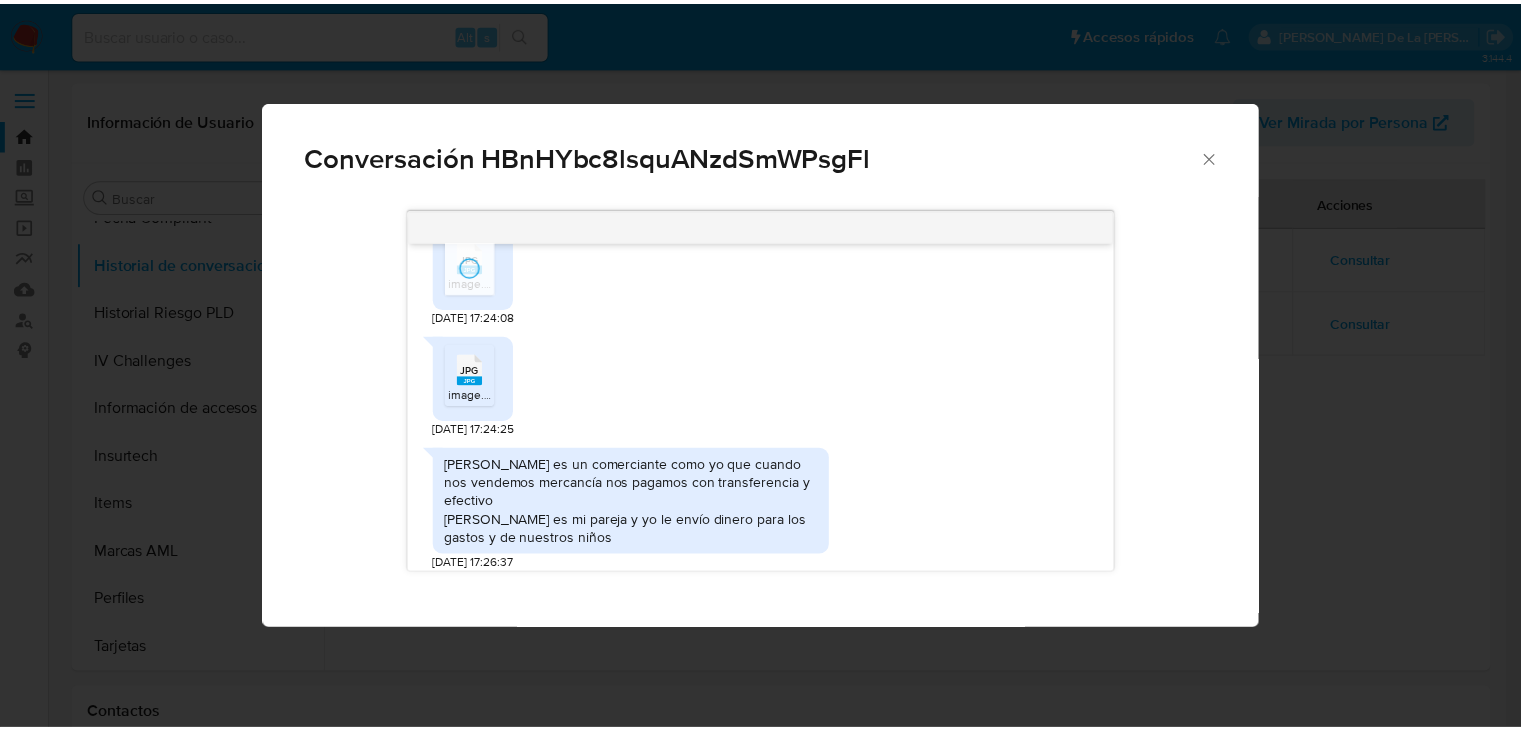 scroll, scrollTop: 946, scrollLeft: 0, axis: vertical 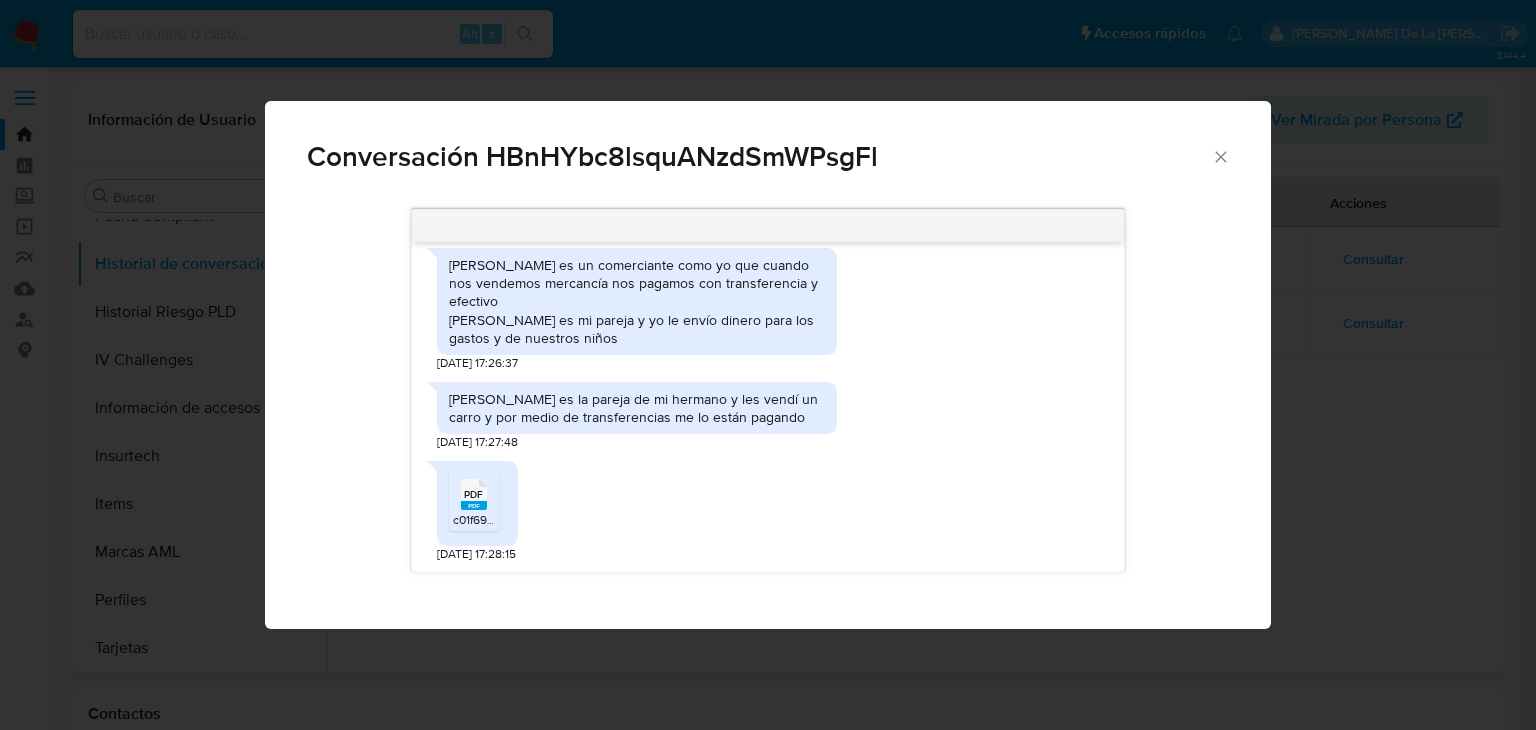 click 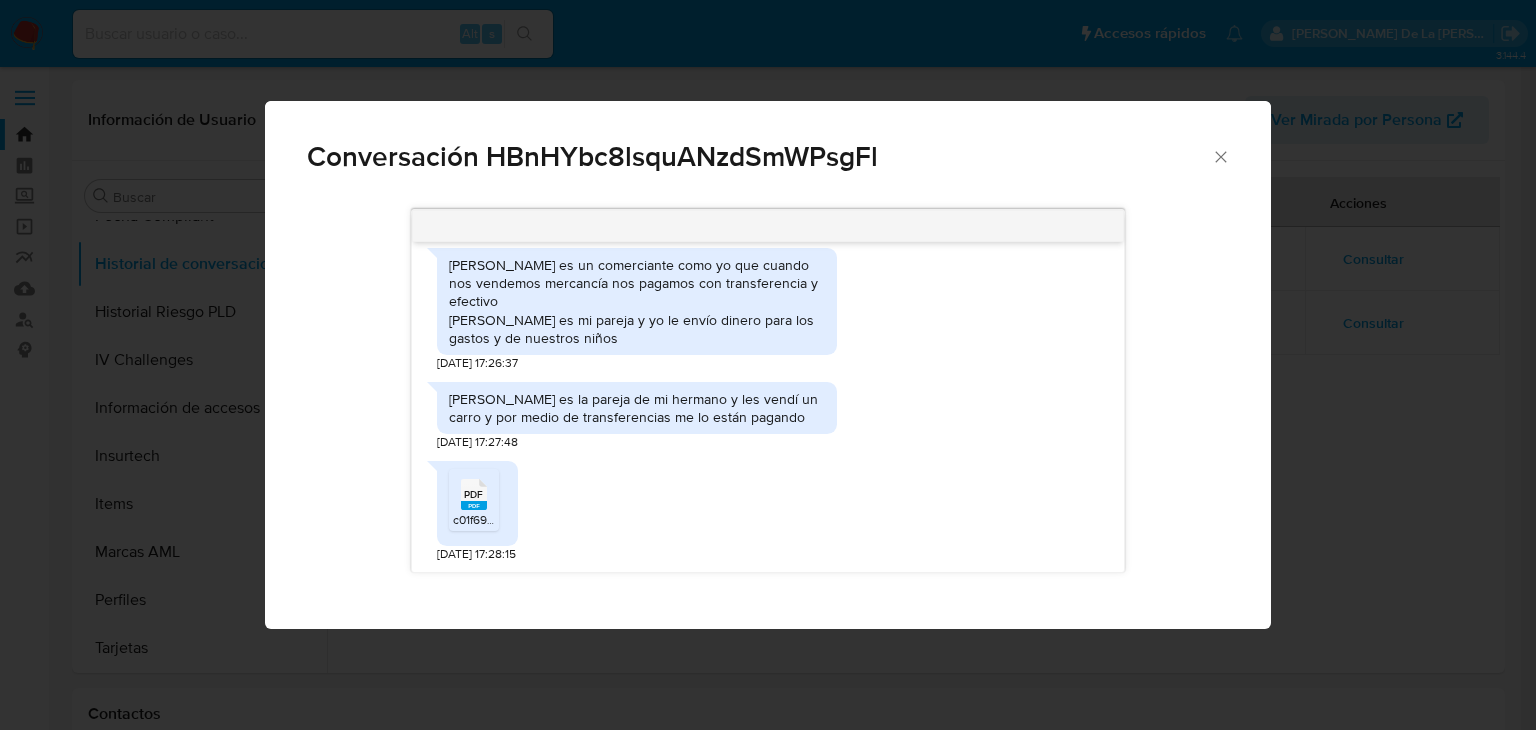 click 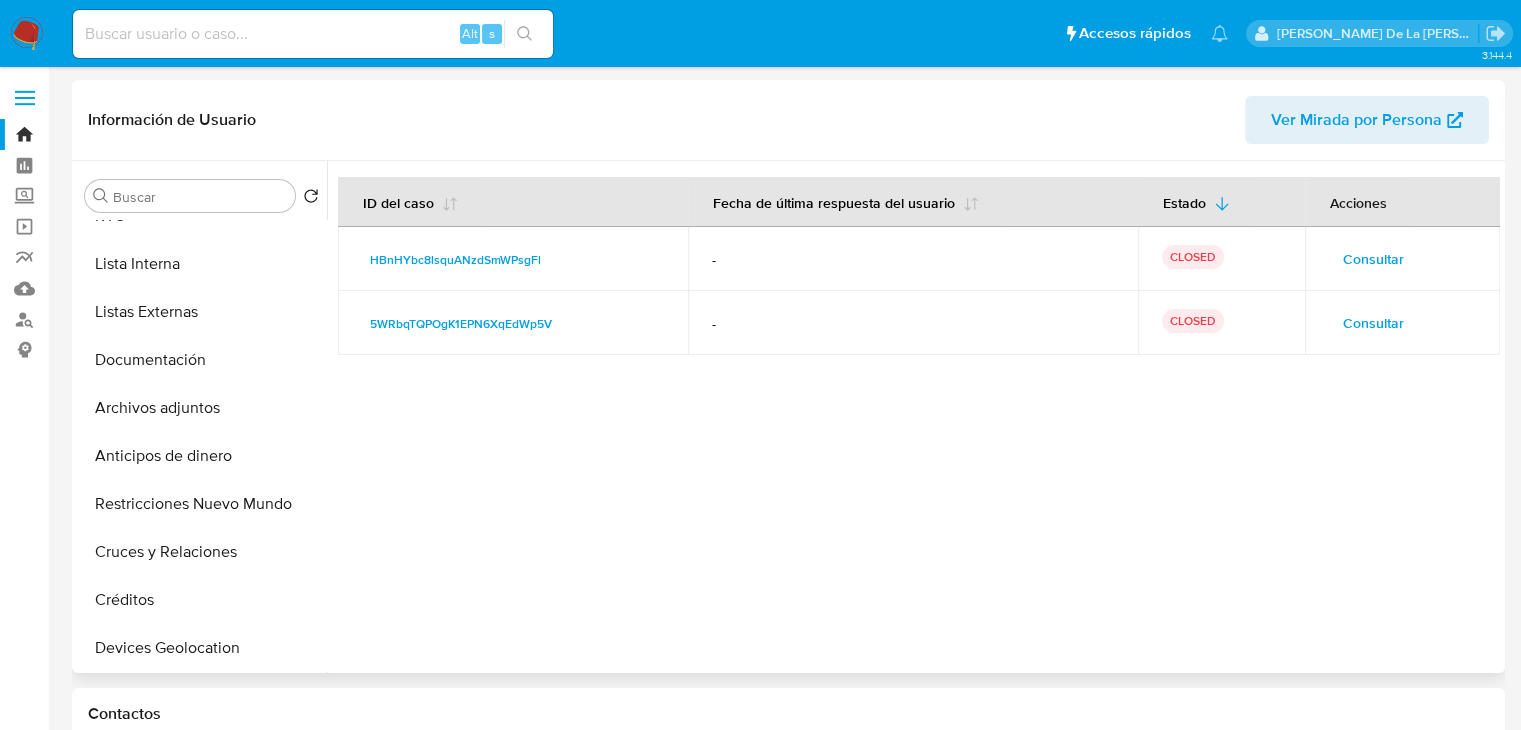 scroll, scrollTop: 0, scrollLeft: 0, axis: both 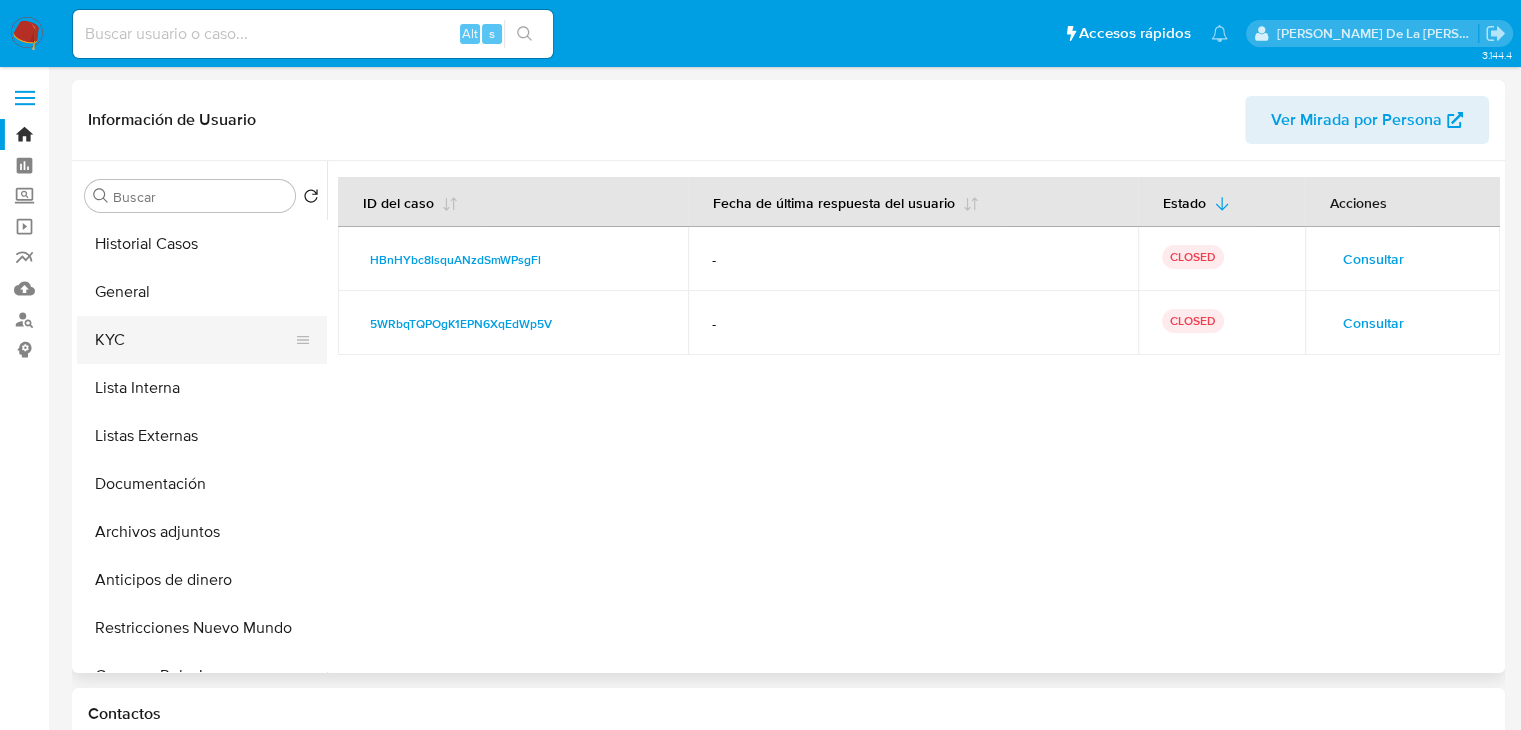 click on "KYC" at bounding box center [194, 340] 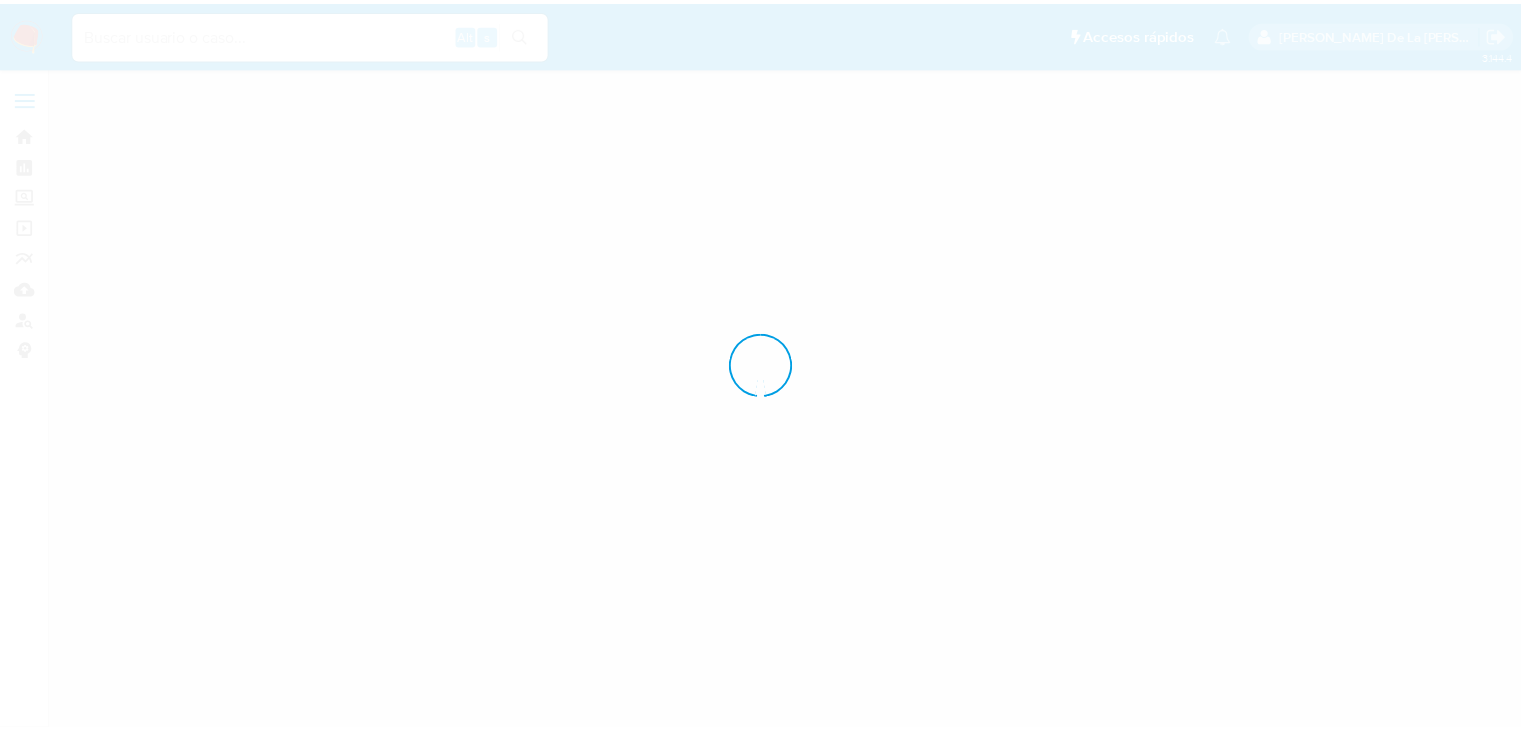 scroll, scrollTop: 0, scrollLeft: 0, axis: both 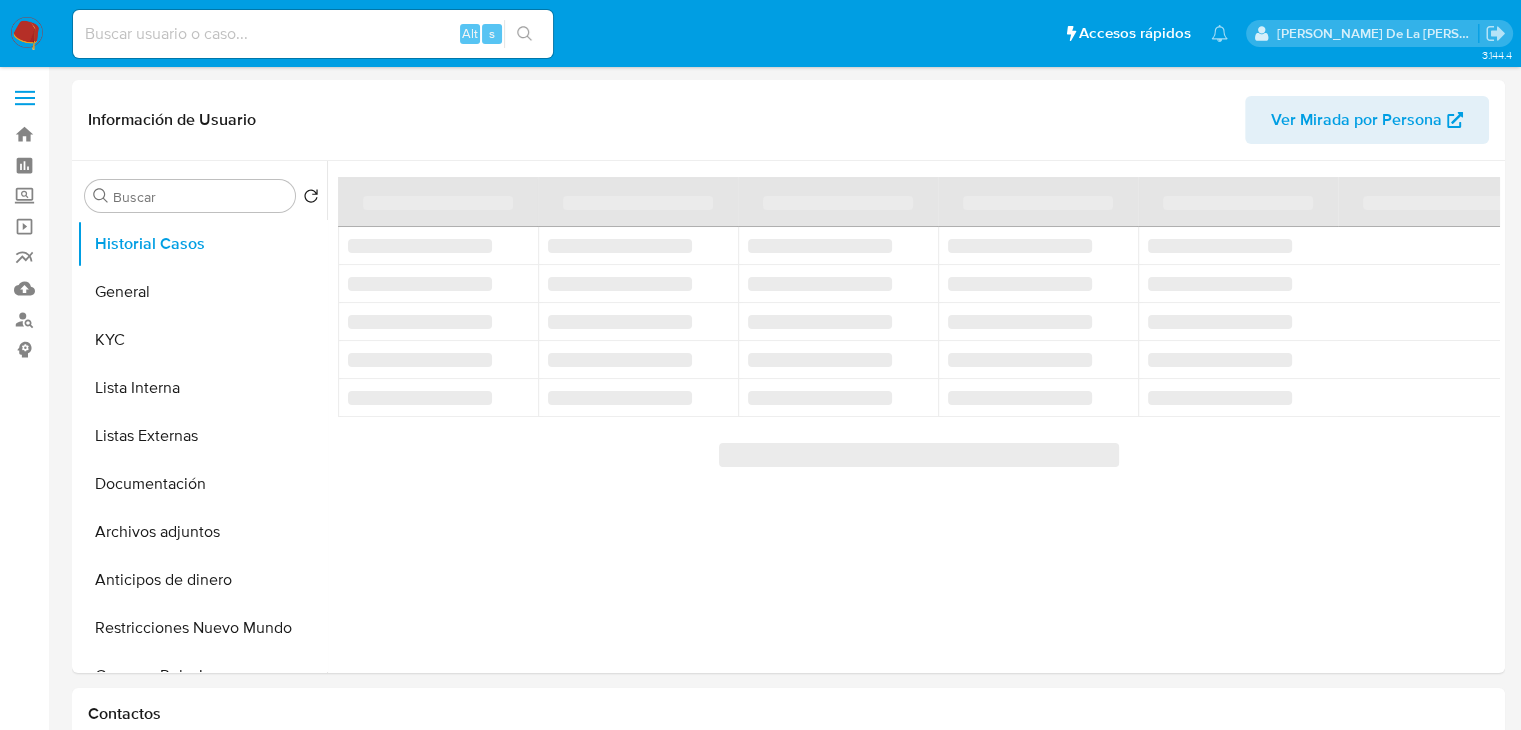 select on "10" 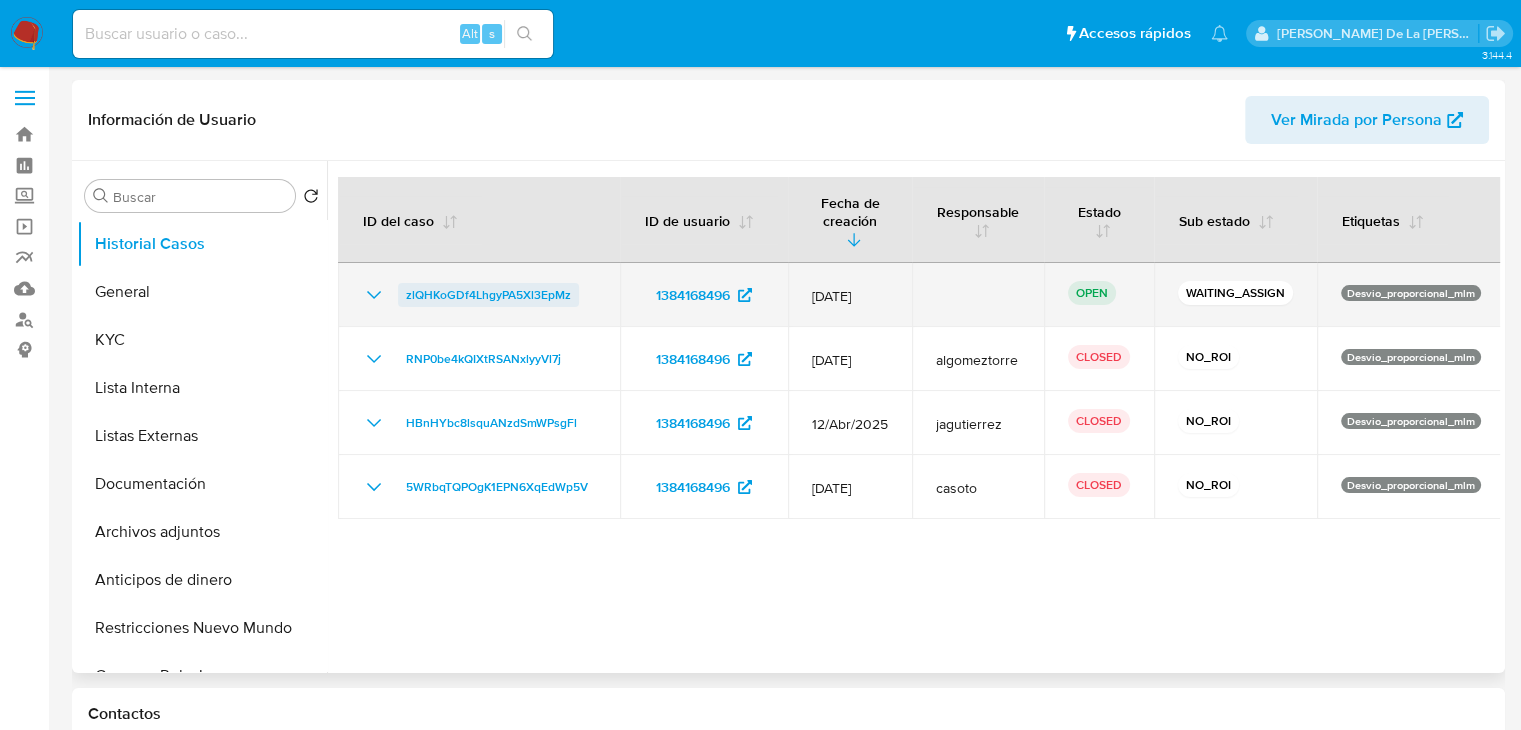 click on "zlQHKoGDf4LhgyPA5Xl3EpMz" at bounding box center (488, 295) 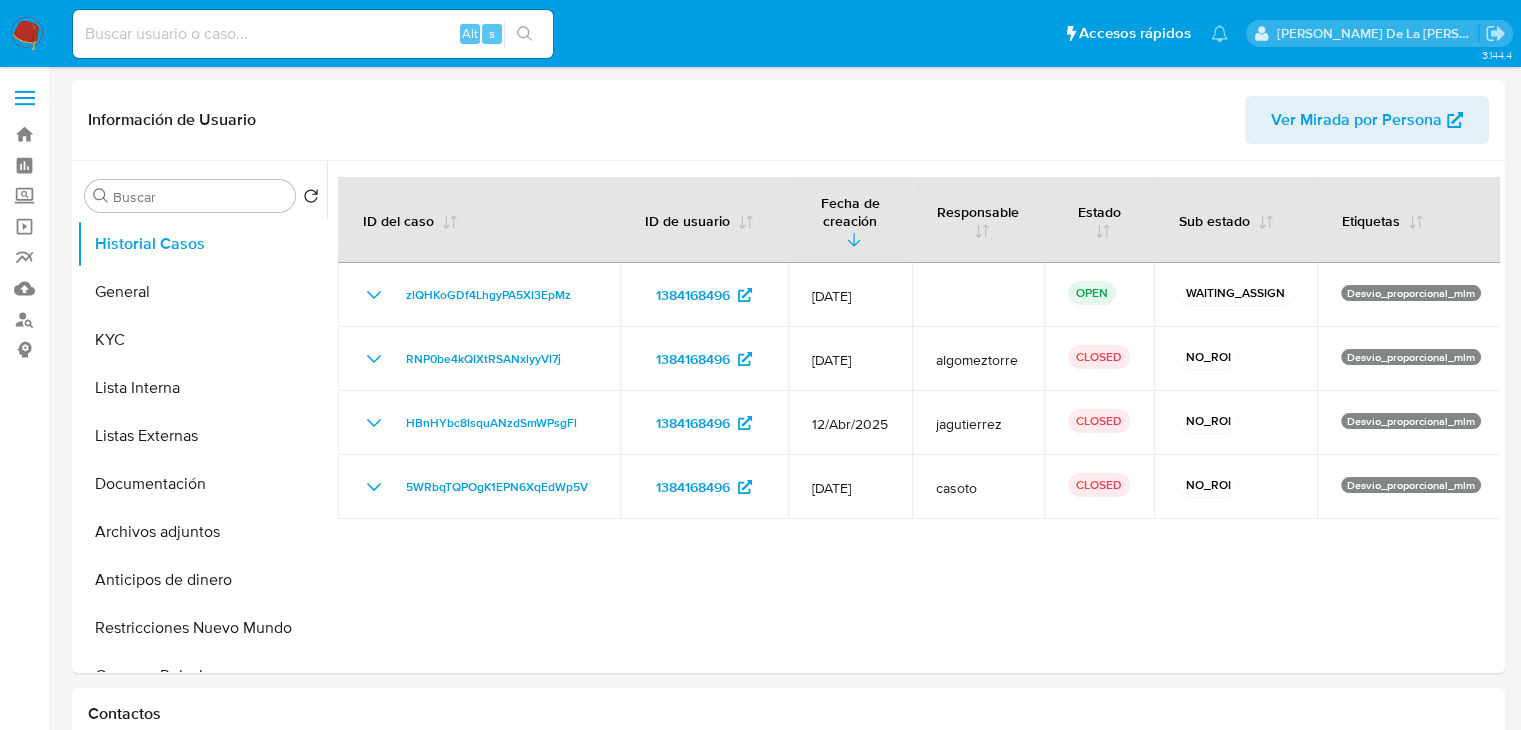 click at bounding box center (27, 34) 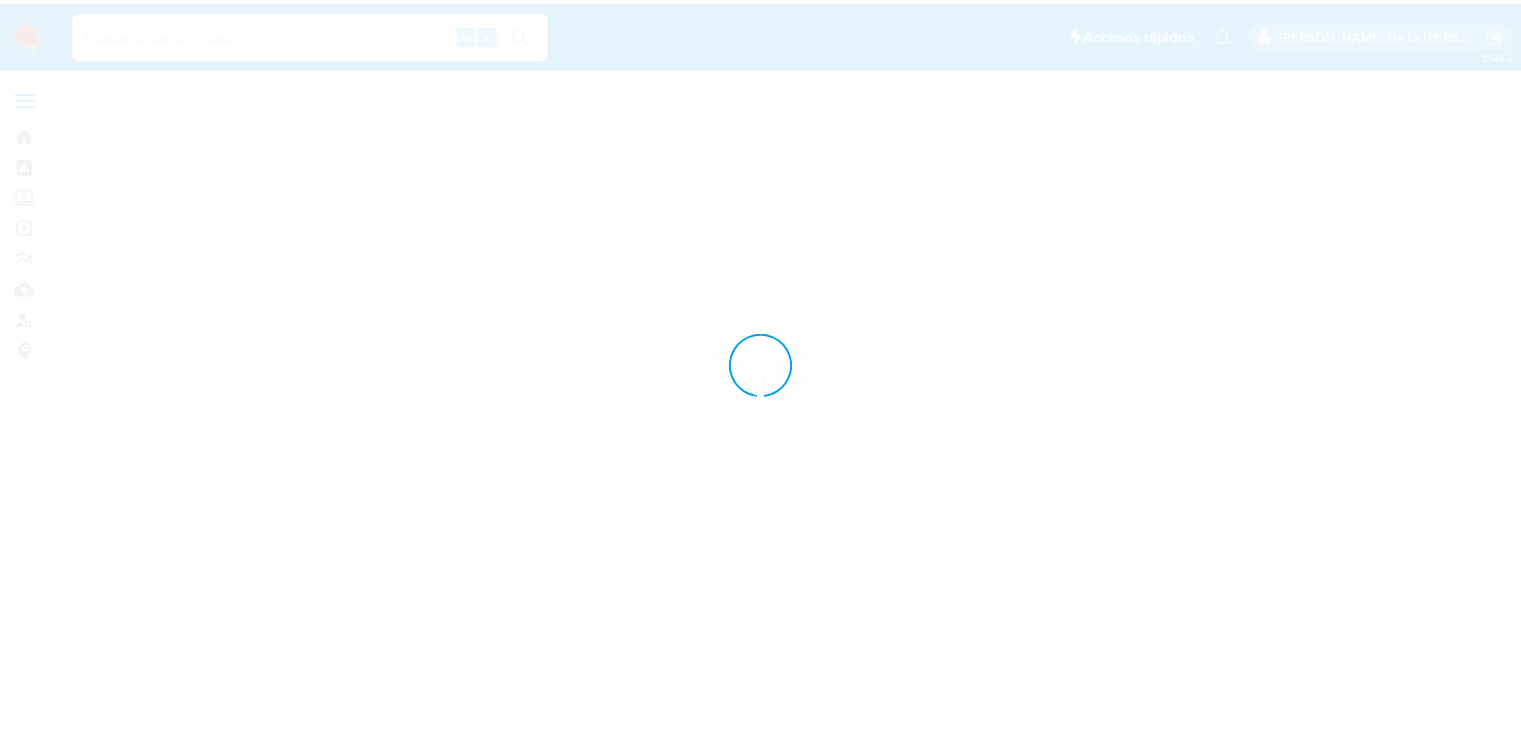 scroll, scrollTop: 0, scrollLeft: 0, axis: both 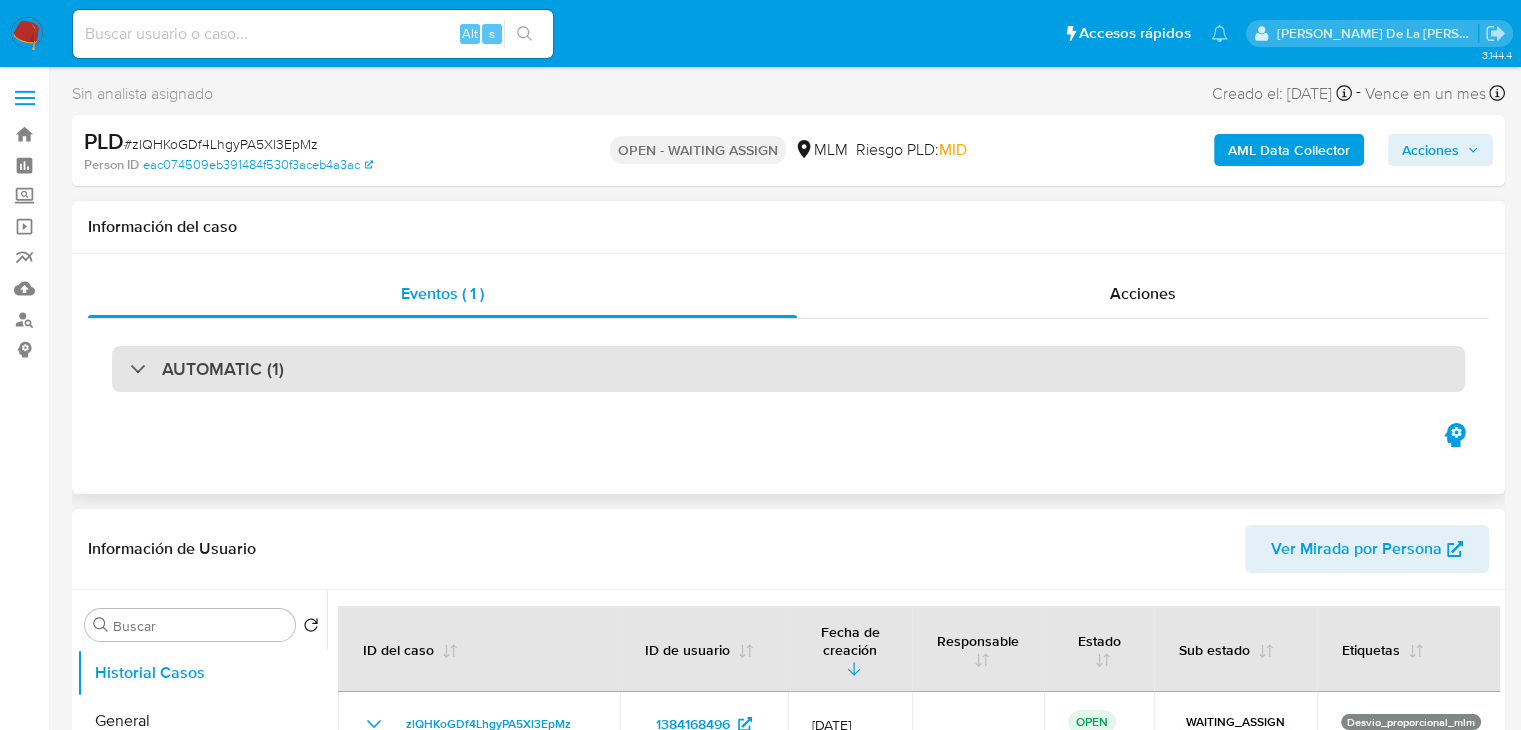 select on "10" 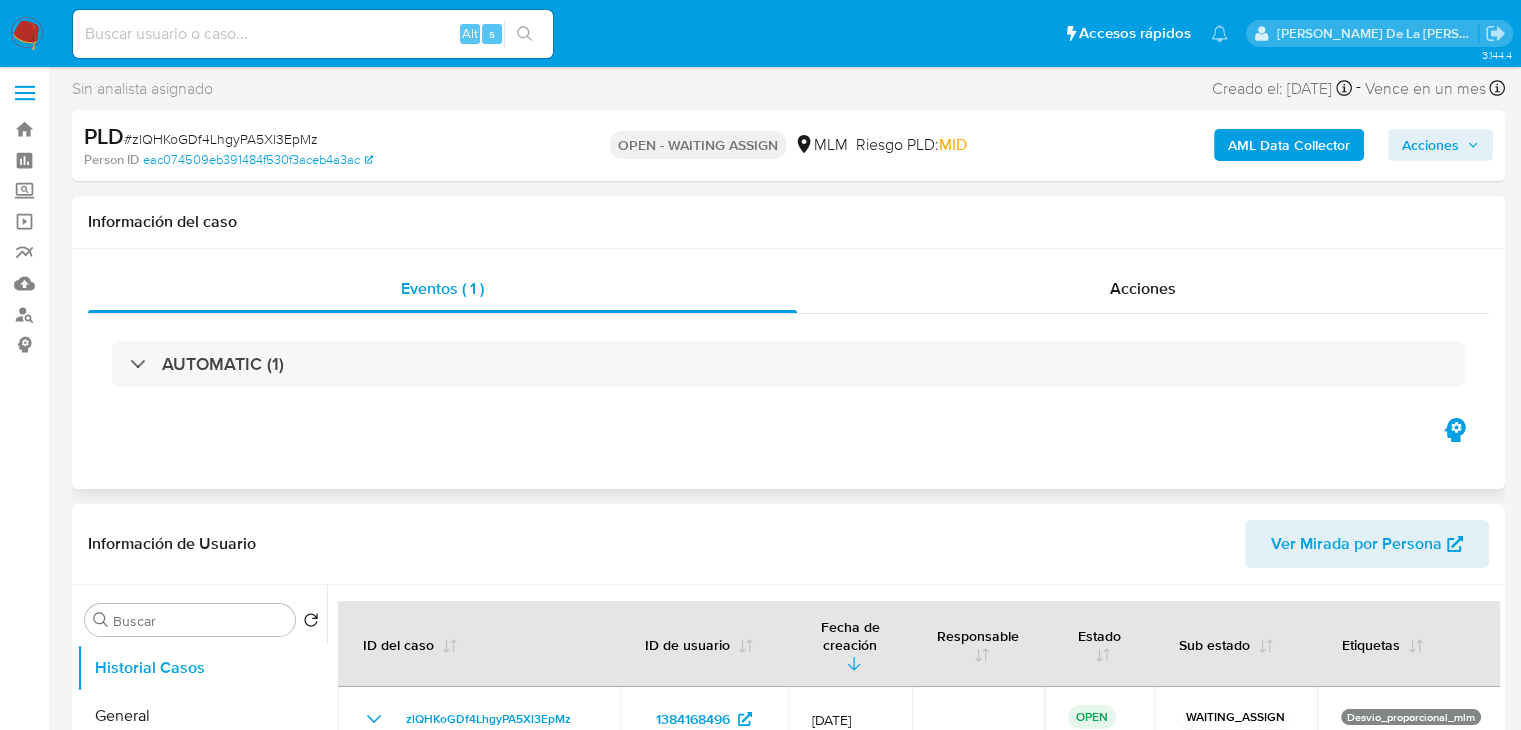 scroll, scrollTop: 0, scrollLeft: 0, axis: both 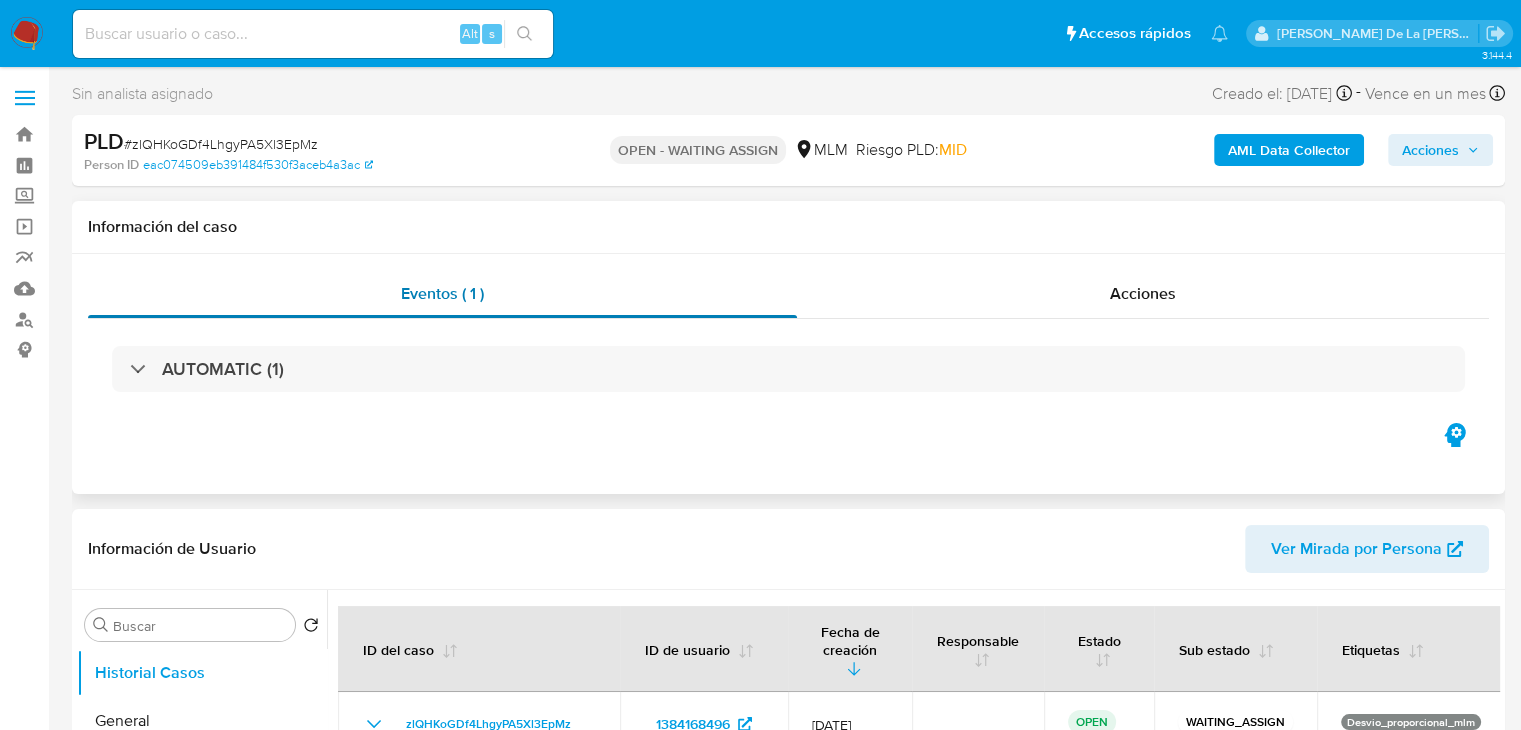 drag, startPoint x: 256, startPoint y: 268, endPoint x: 223, endPoint y: 311, distance: 54.20332 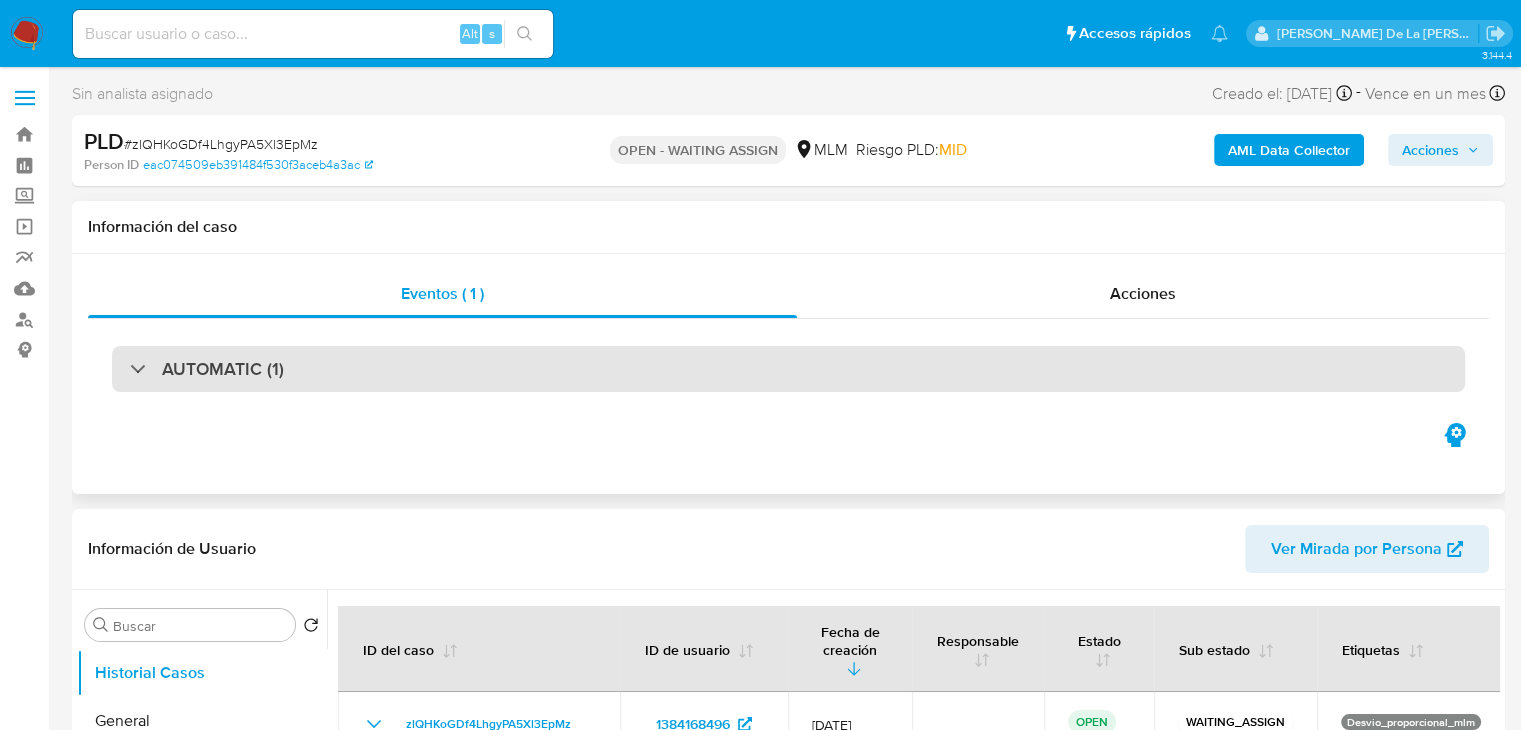 click on "AUTOMATIC (1)" at bounding box center (788, 369) 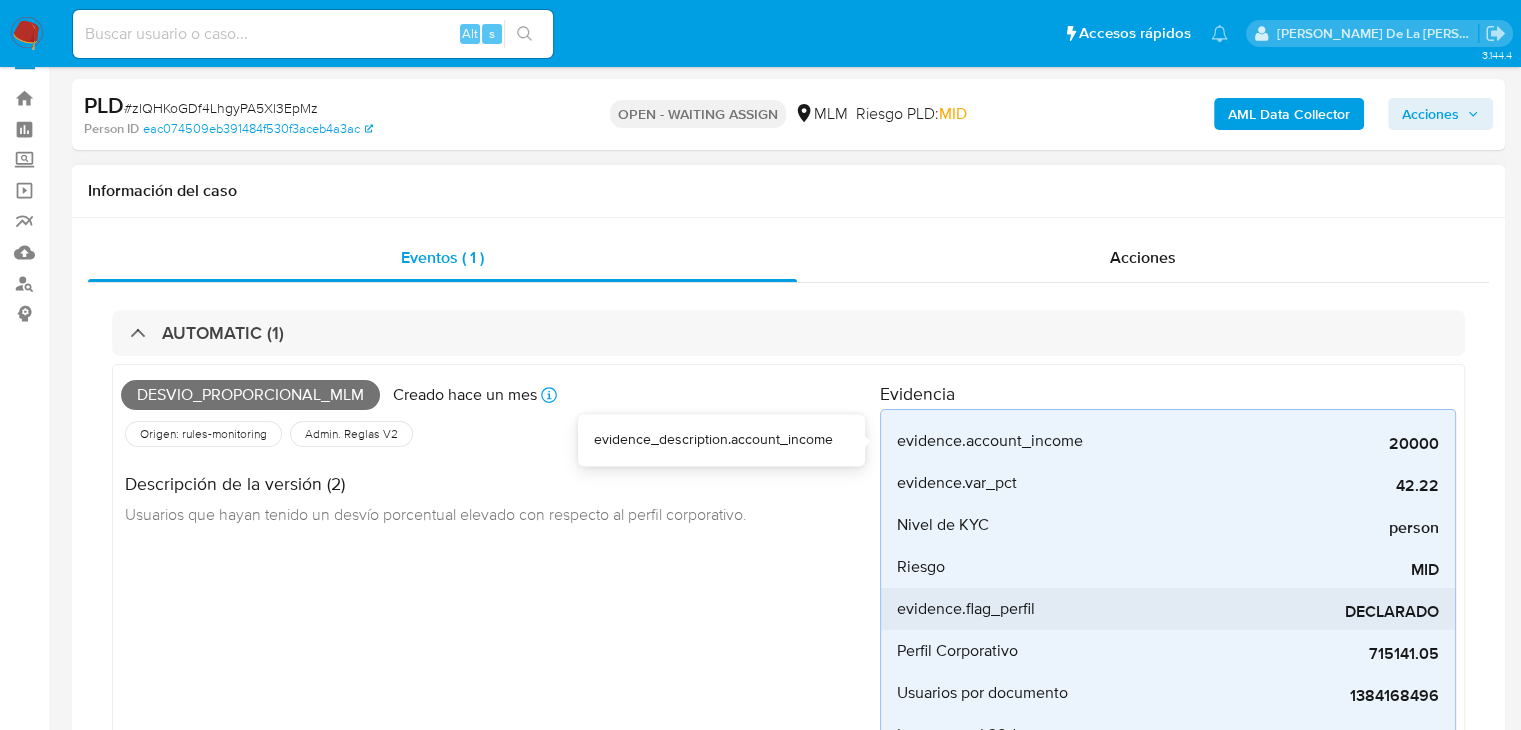 scroll, scrollTop: 100, scrollLeft: 0, axis: vertical 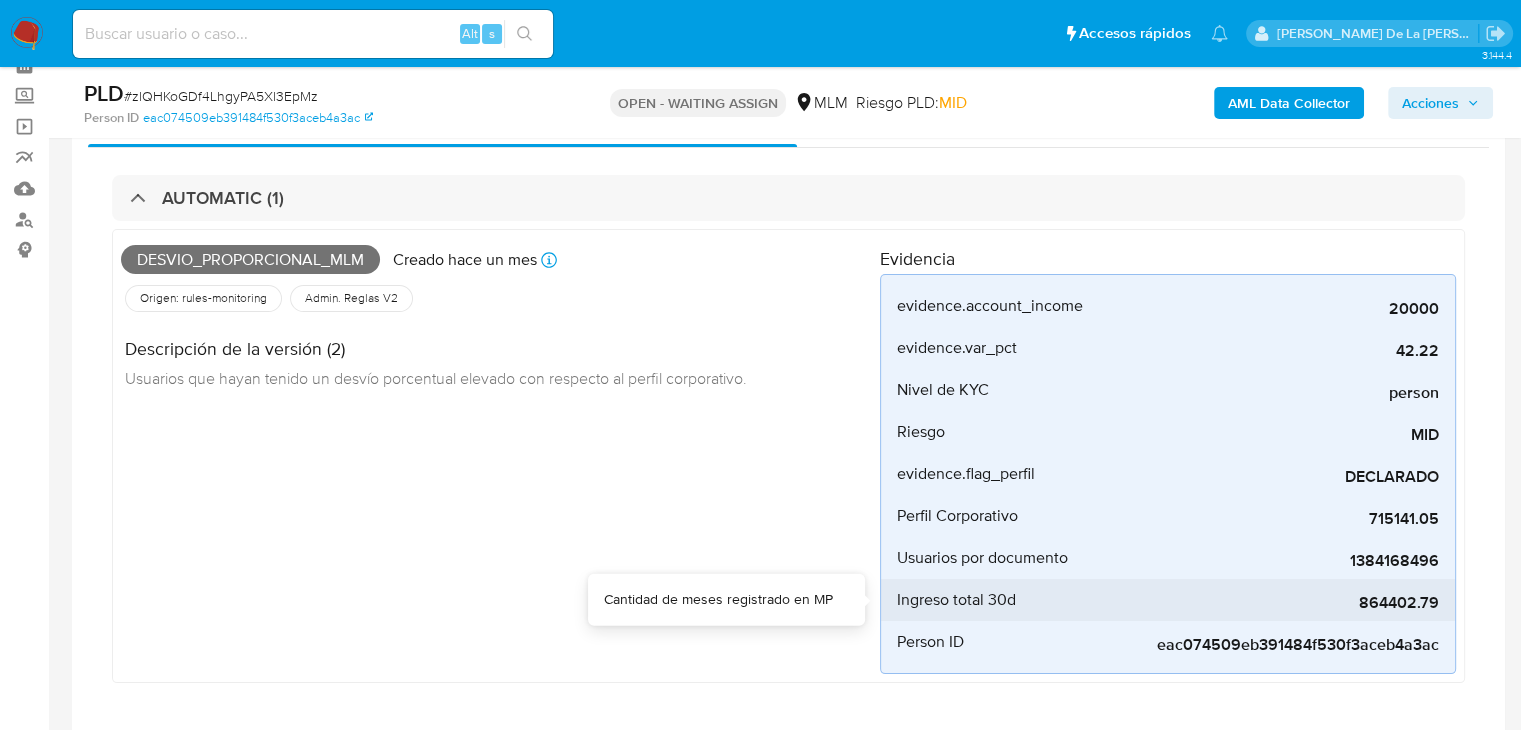 click on "864402.79" at bounding box center [1289, 603] 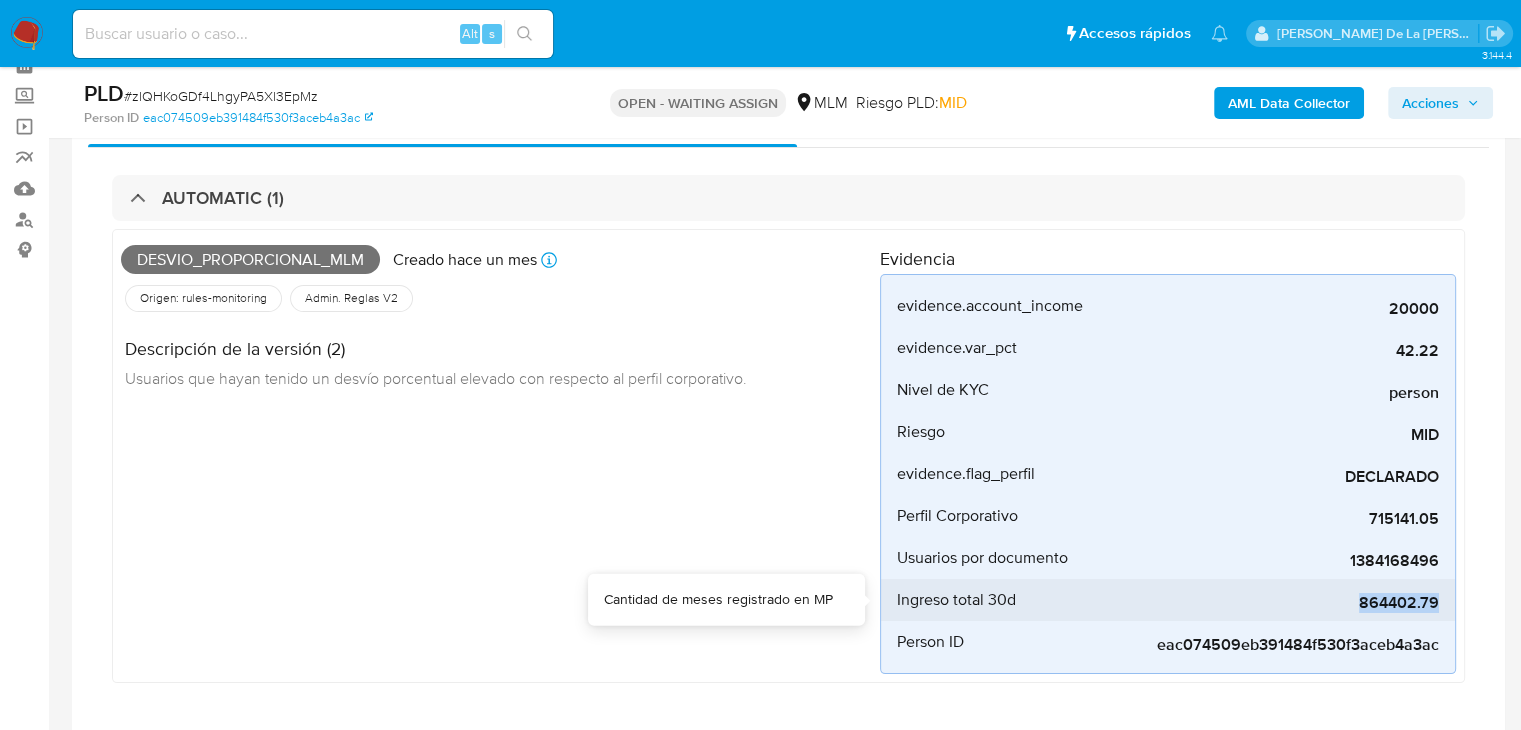 click on "864402.79" at bounding box center [1289, 603] 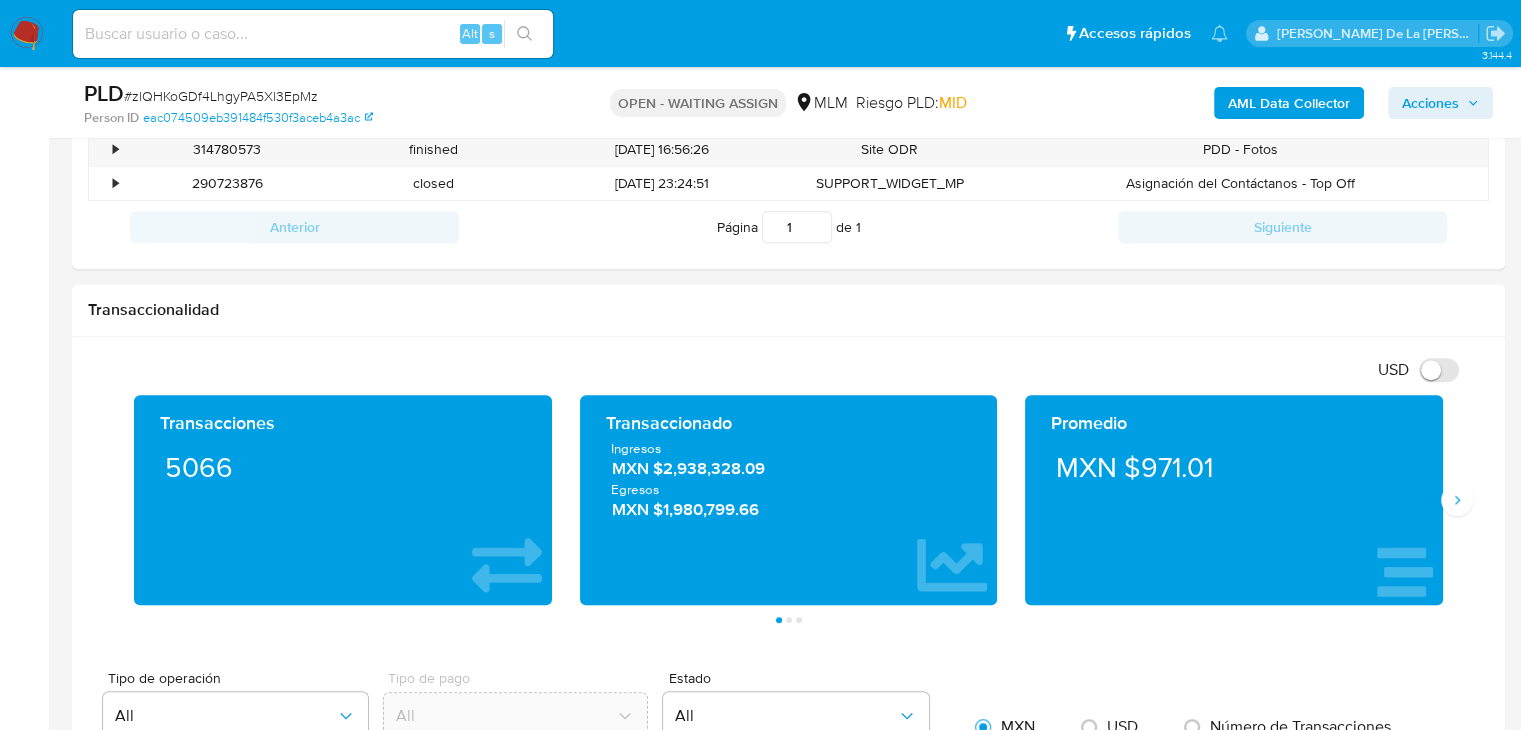 scroll, scrollTop: 1594, scrollLeft: 0, axis: vertical 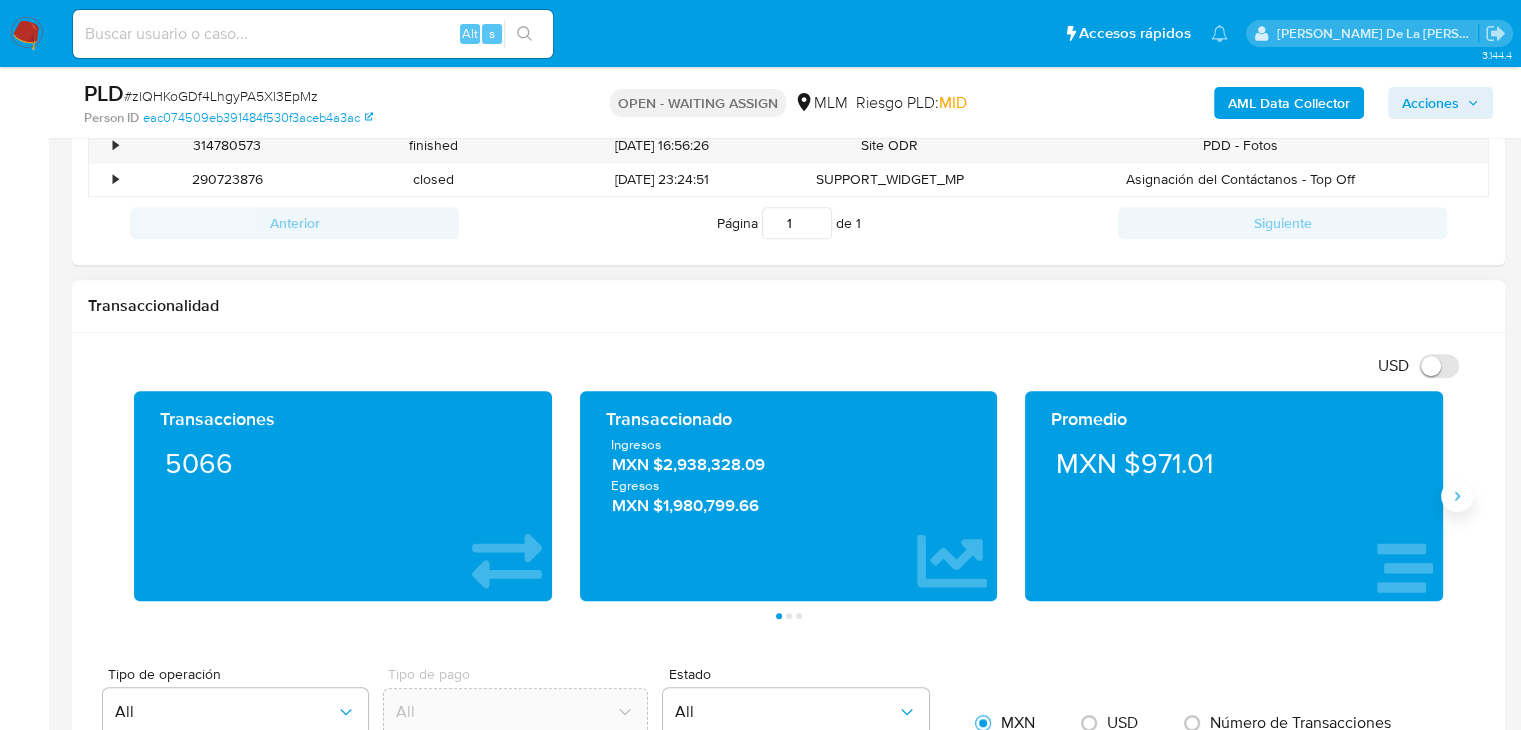 click at bounding box center [1457, 496] 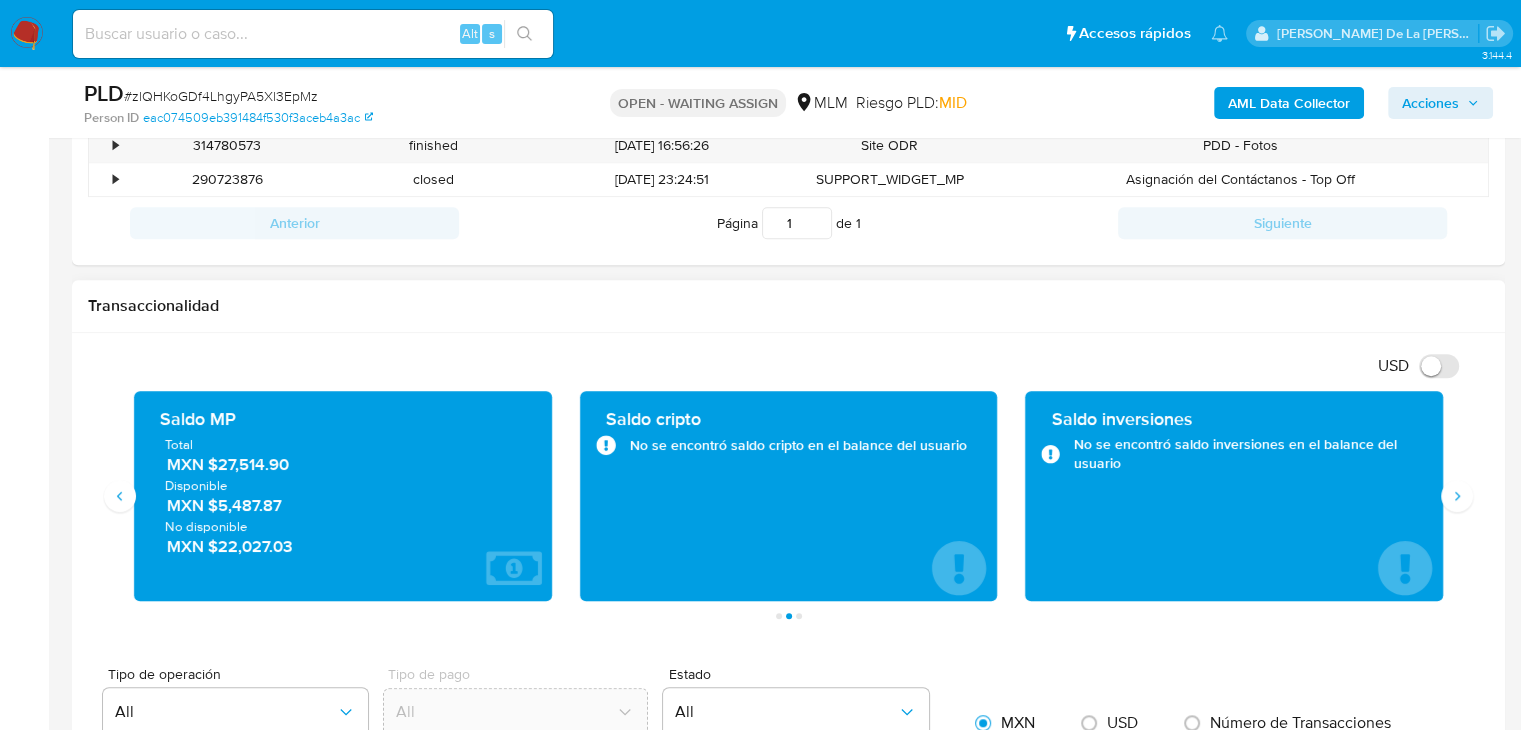 click on "MXN $27,514.90" at bounding box center [344, 465] 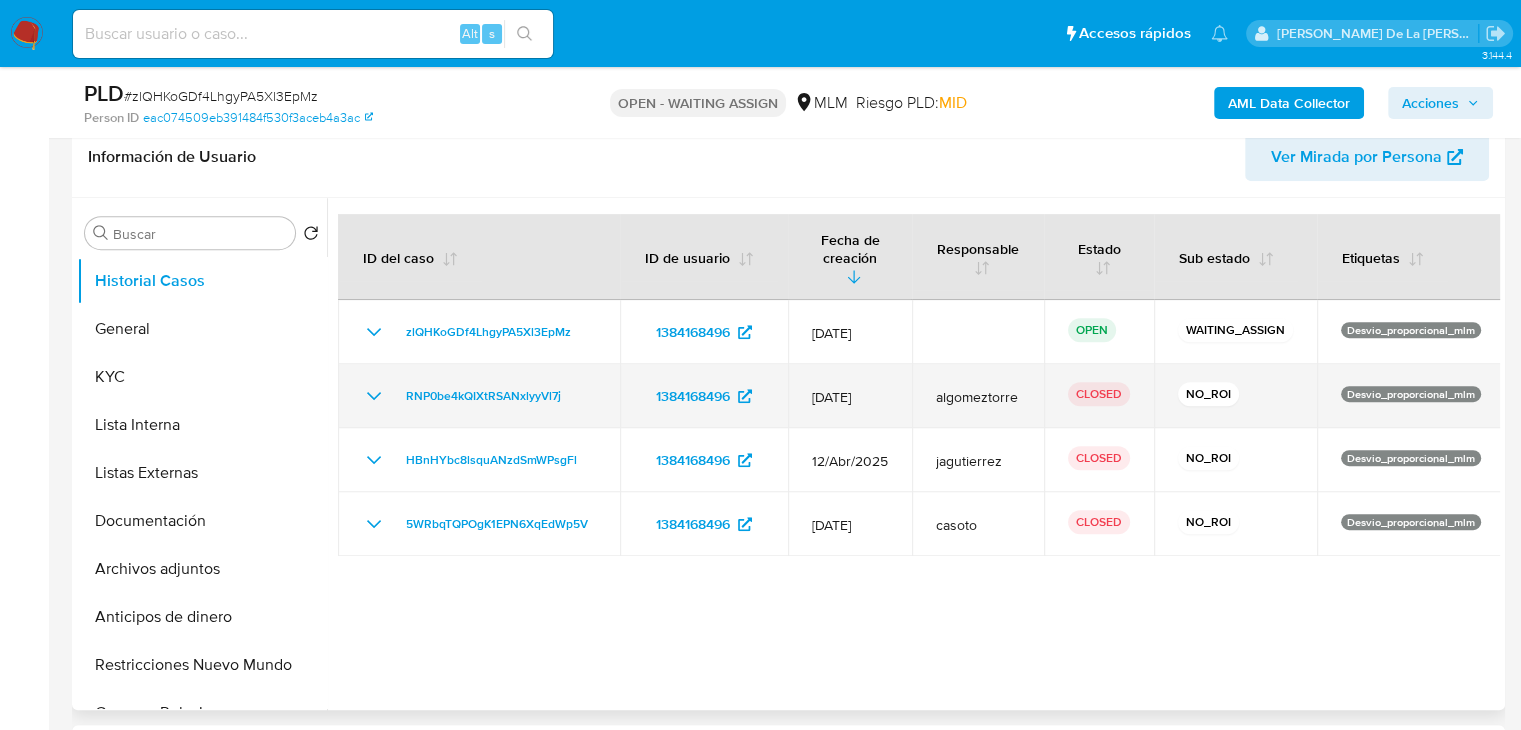 scroll, scrollTop: 694, scrollLeft: 0, axis: vertical 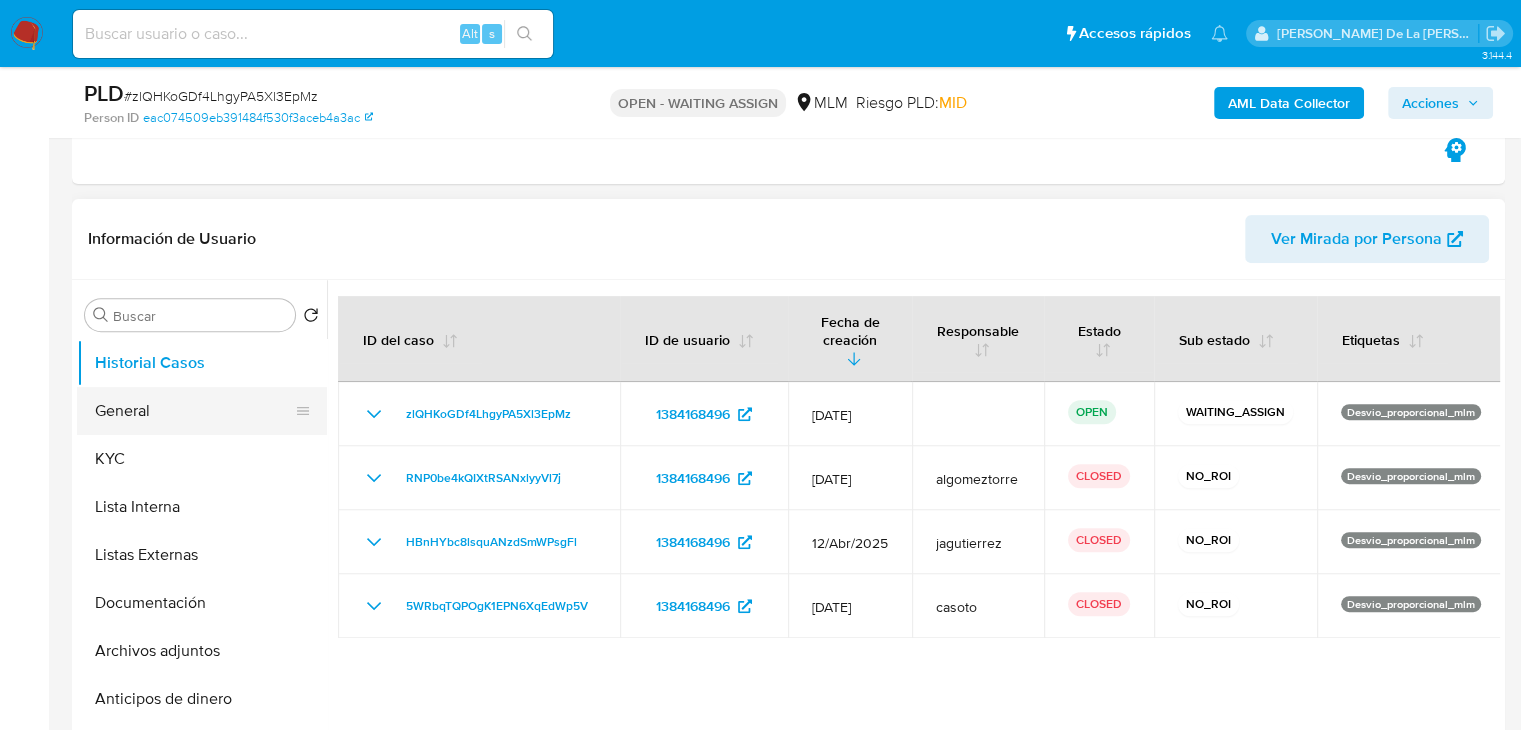 click on "General" at bounding box center (194, 411) 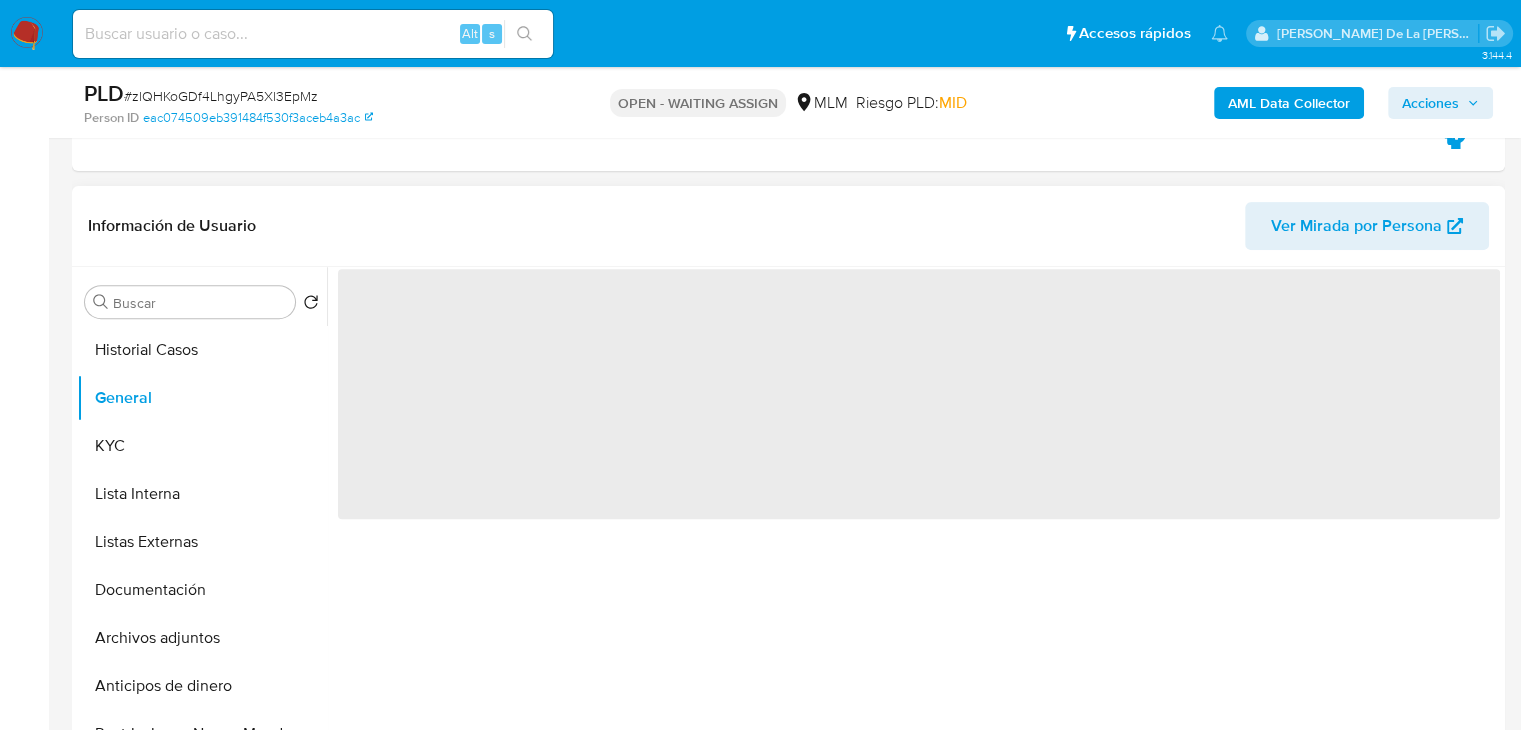 scroll, scrollTop: 794, scrollLeft: 0, axis: vertical 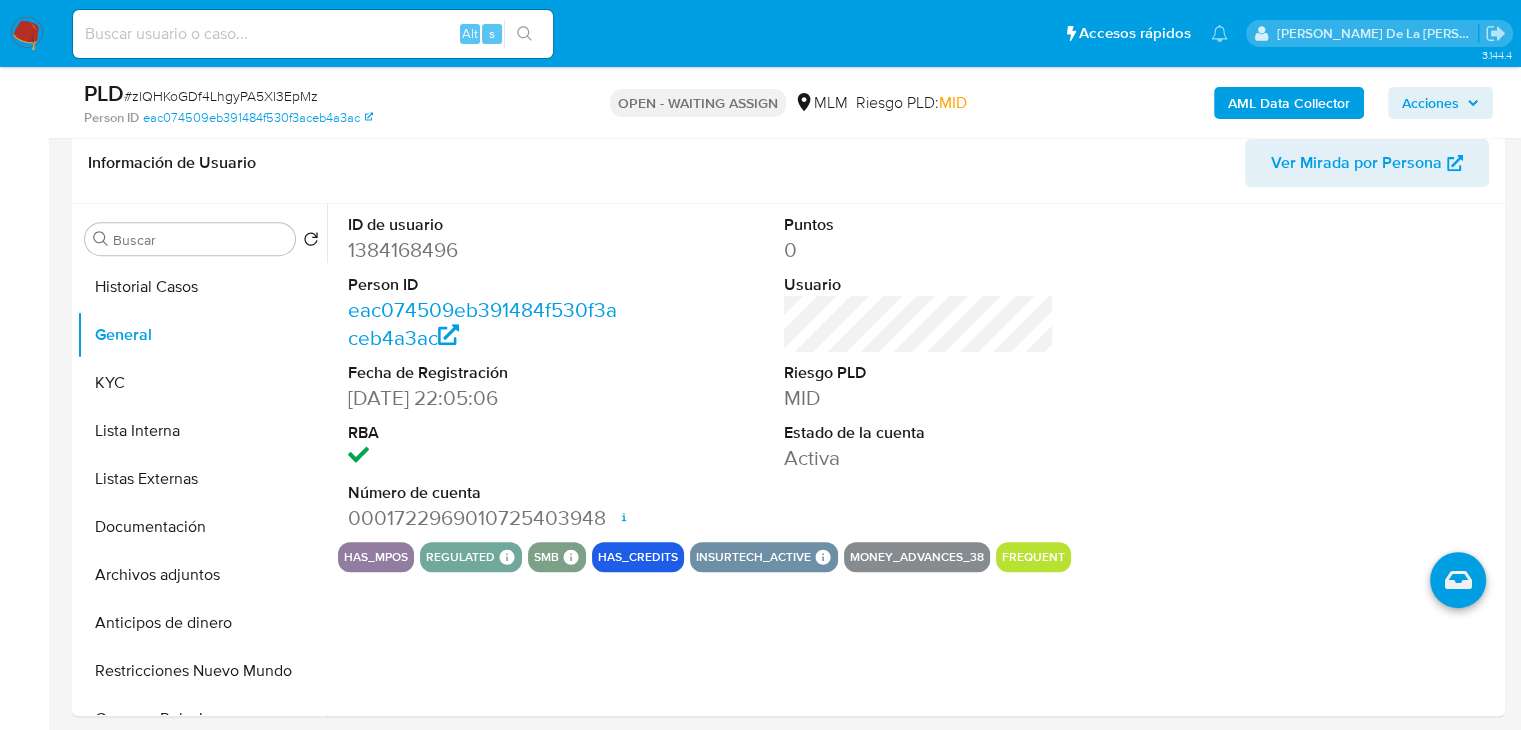 type 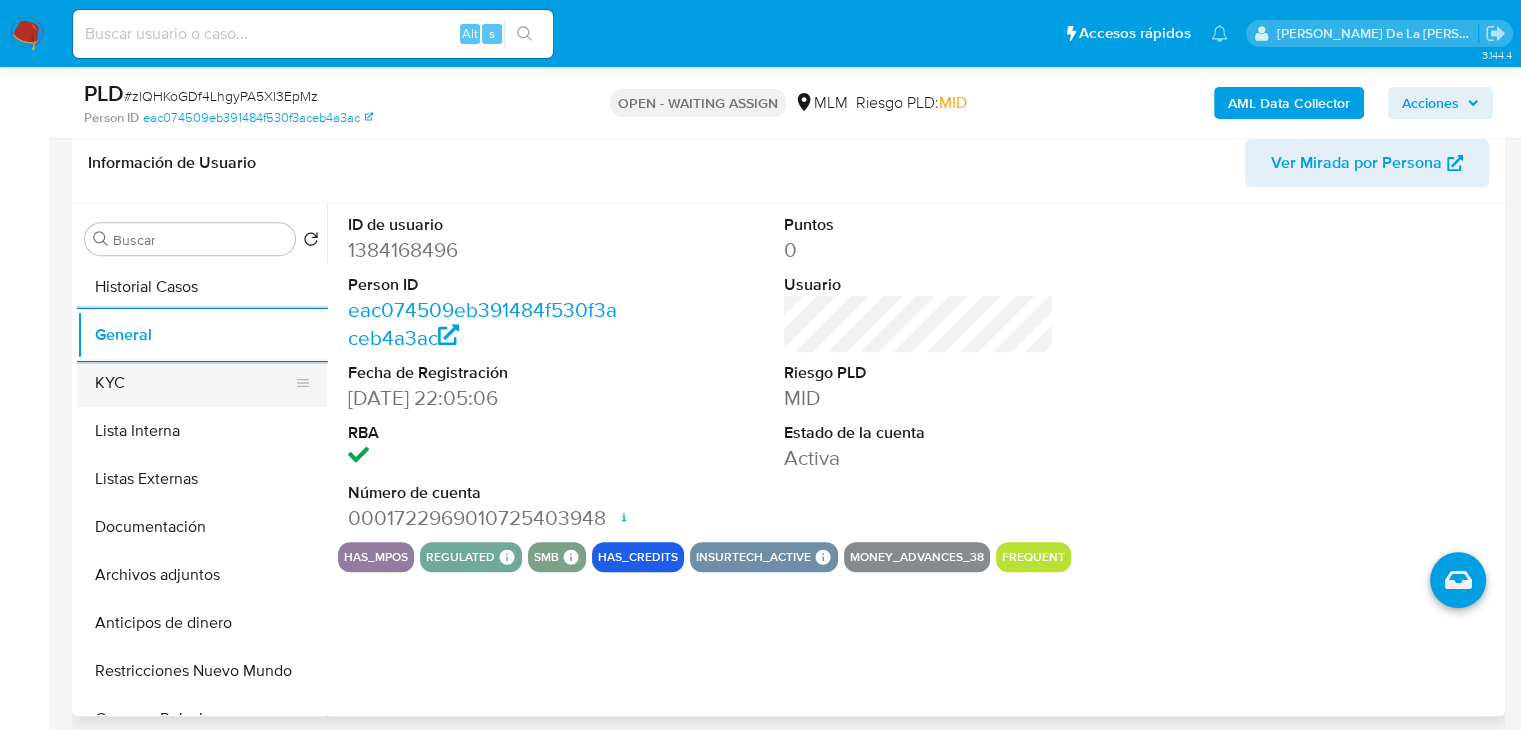 click on "KYC" at bounding box center (194, 383) 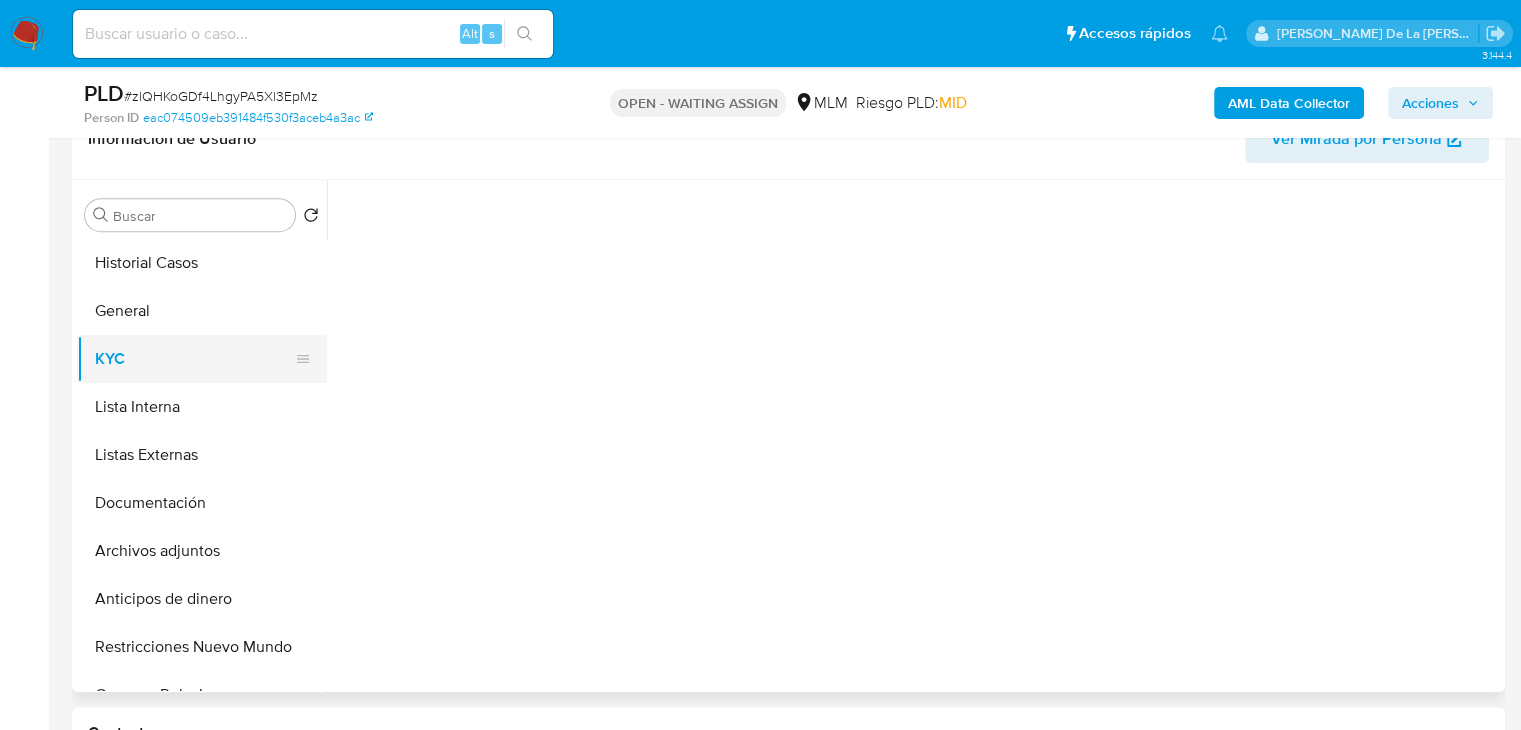 type 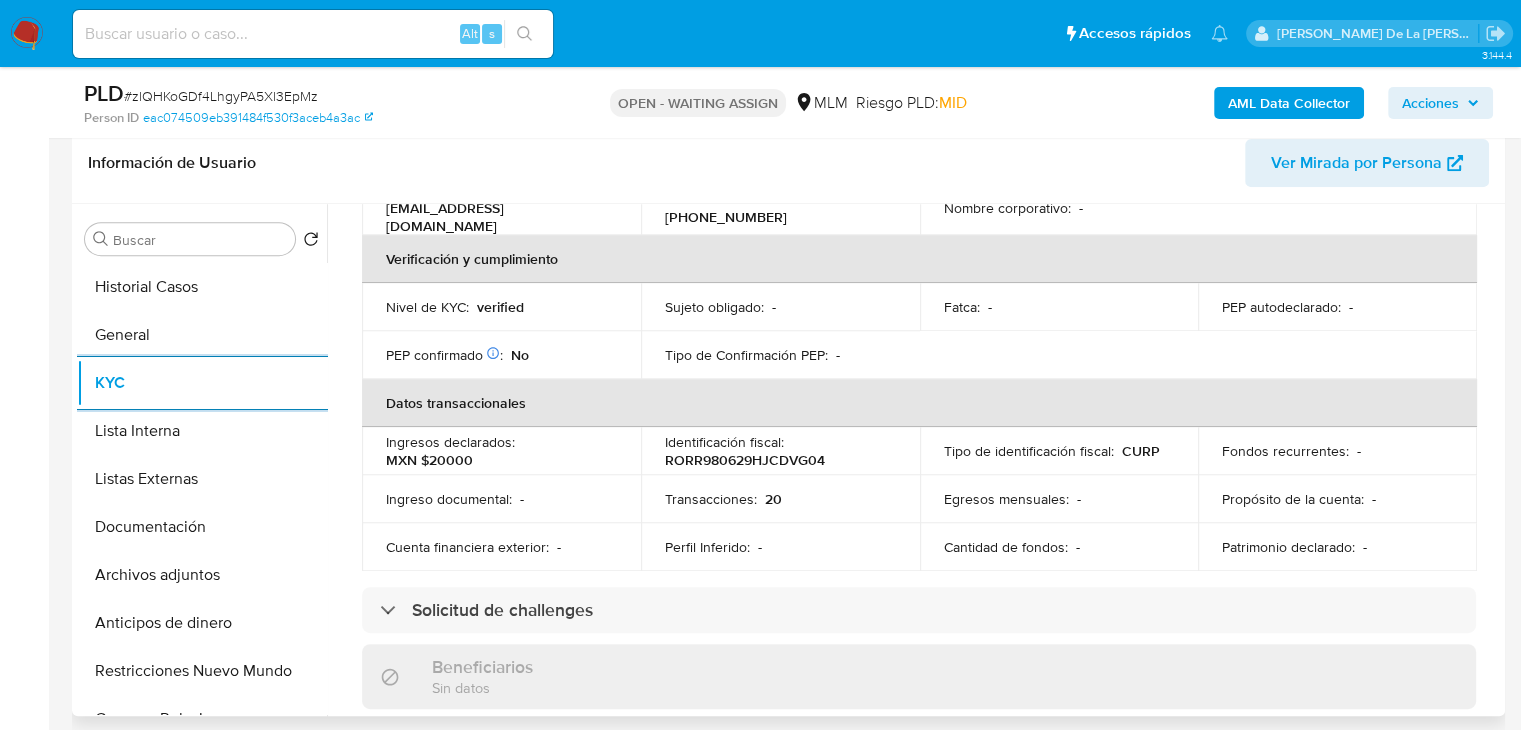 scroll, scrollTop: 468, scrollLeft: 0, axis: vertical 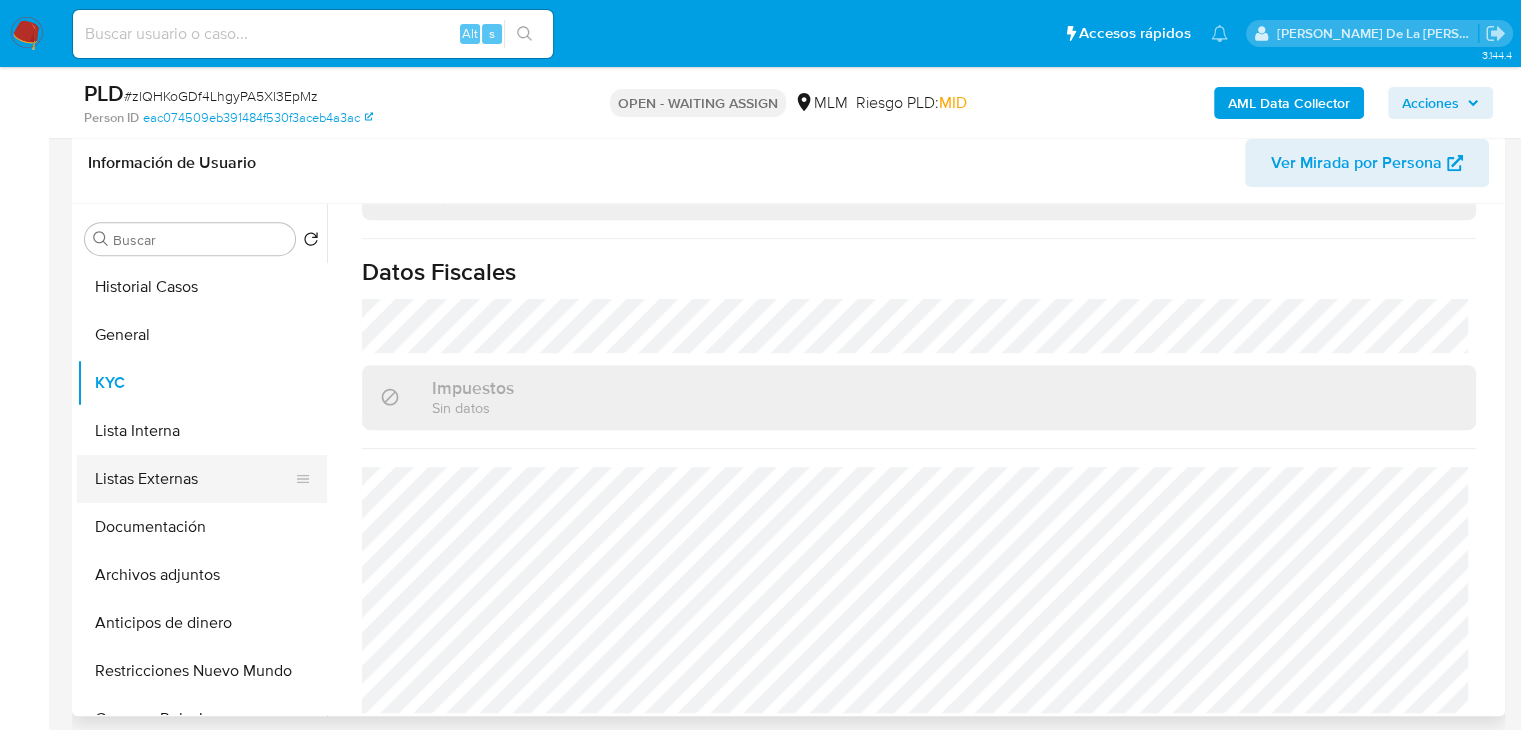 click on "Listas Externas" at bounding box center [194, 479] 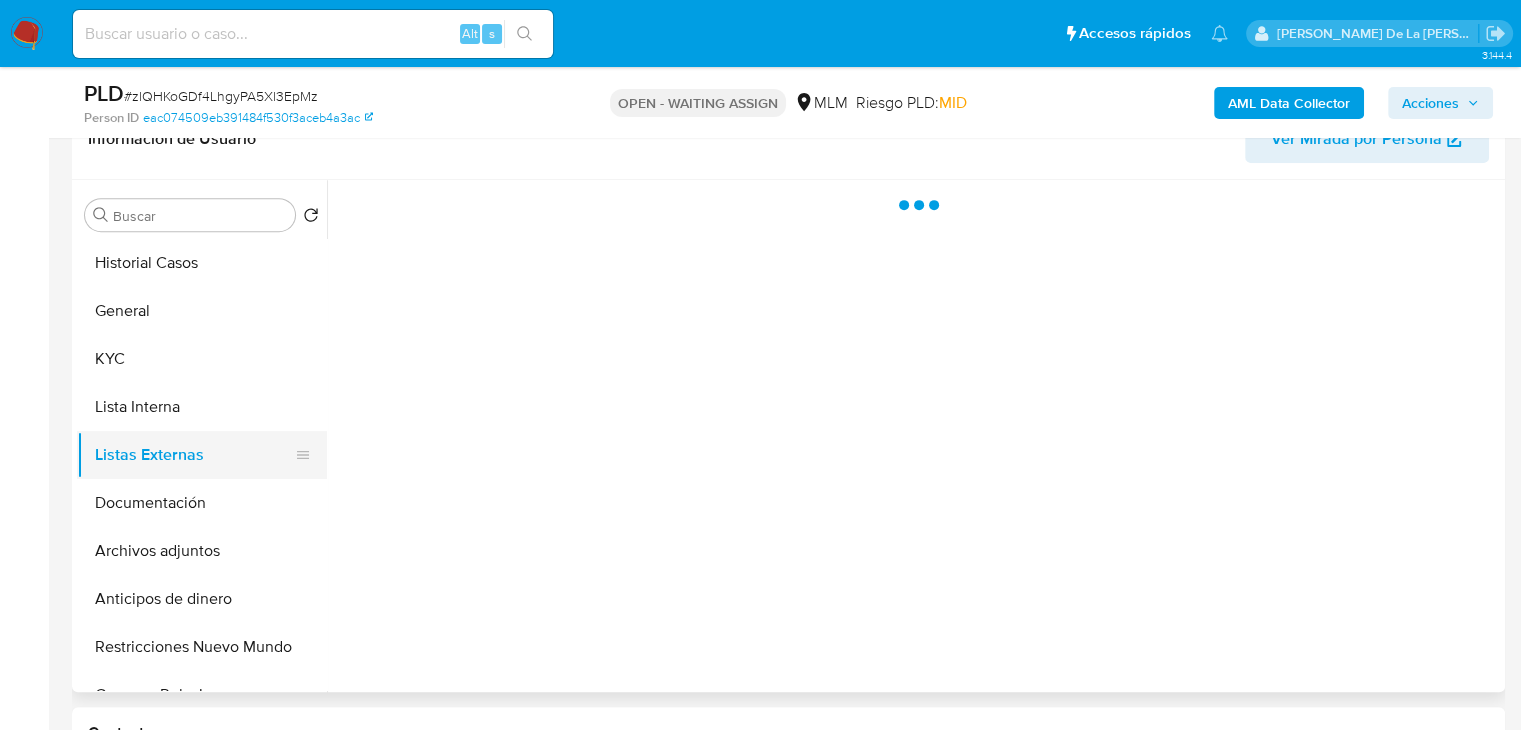 scroll, scrollTop: 0, scrollLeft: 0, axis: both 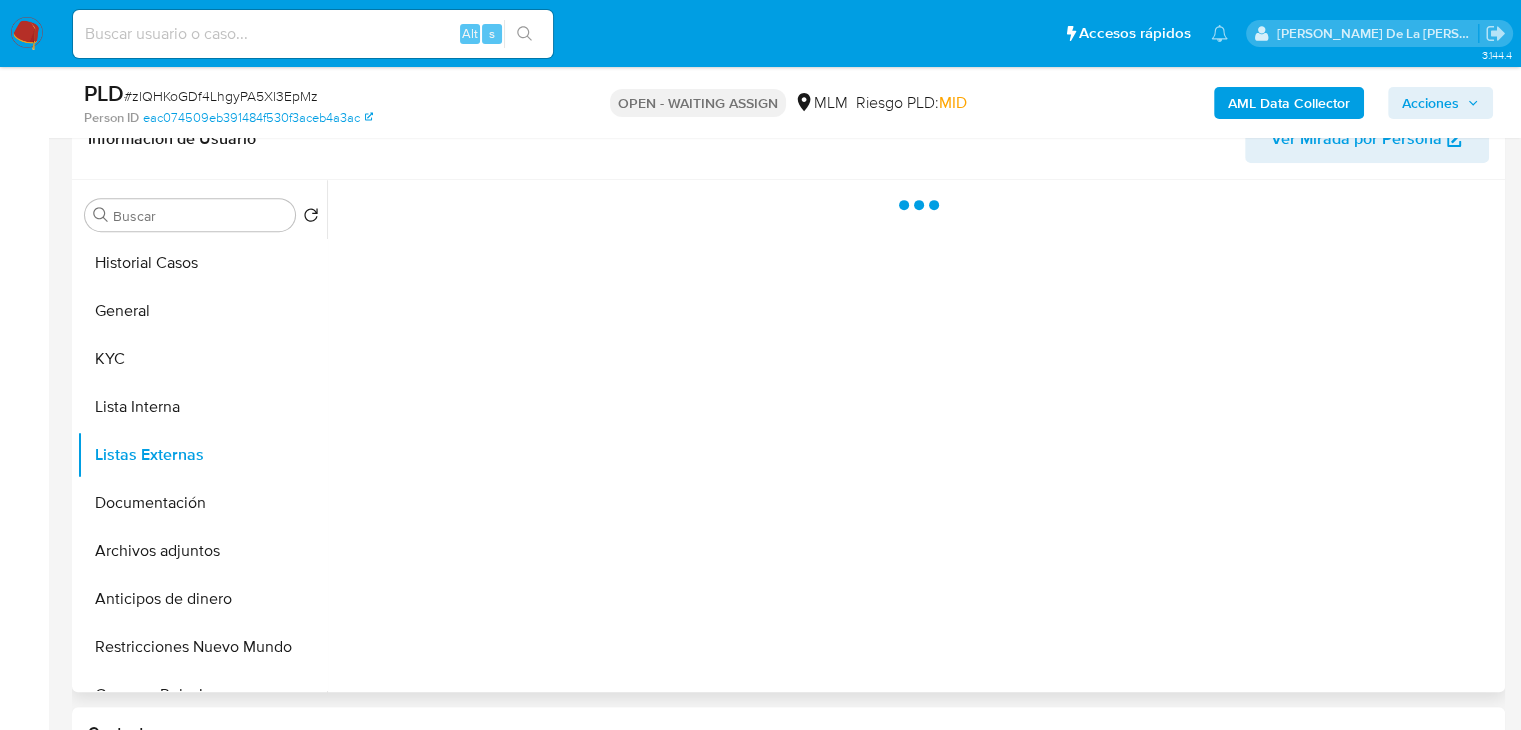 type 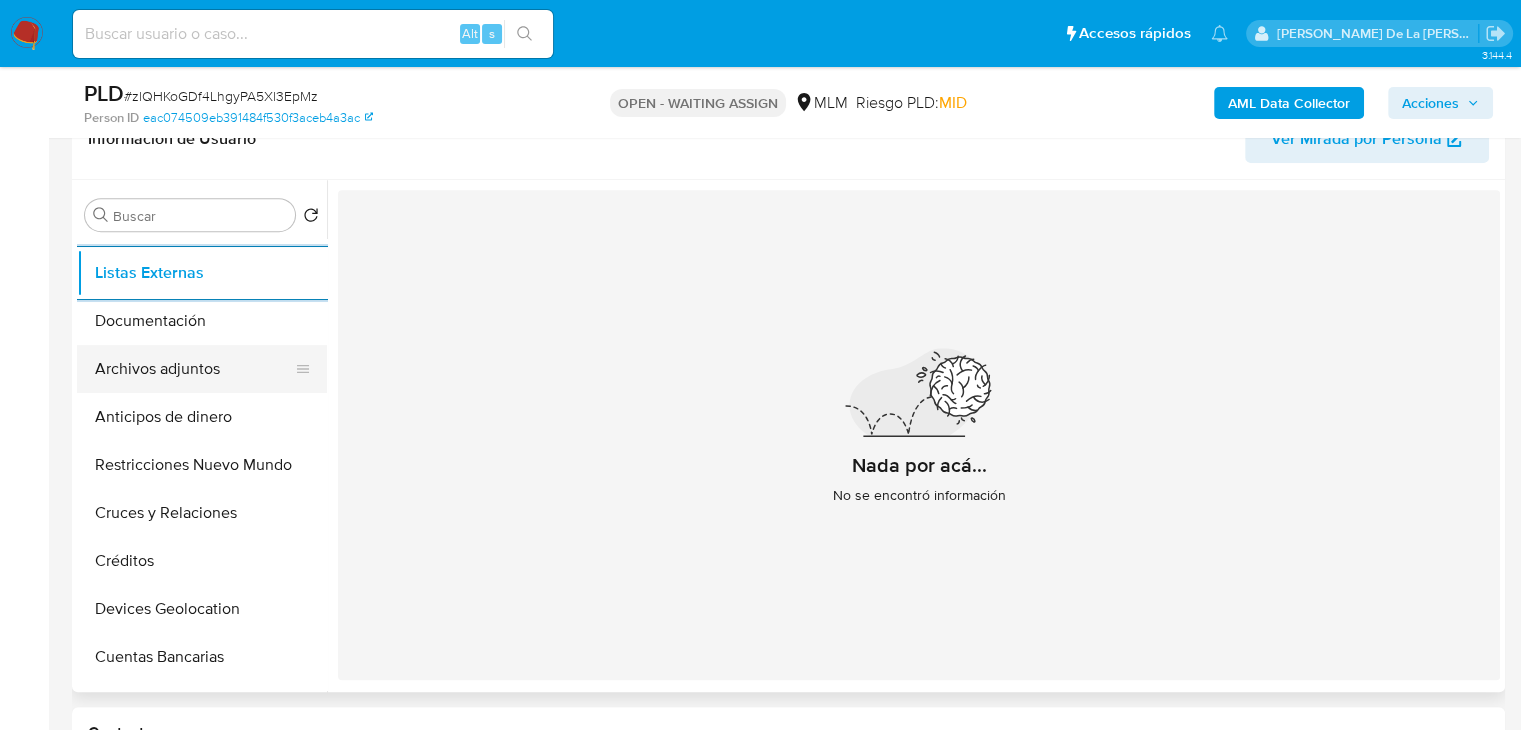 scroll, scrollTop: 194, scrollLeft: 0, axis: vertical 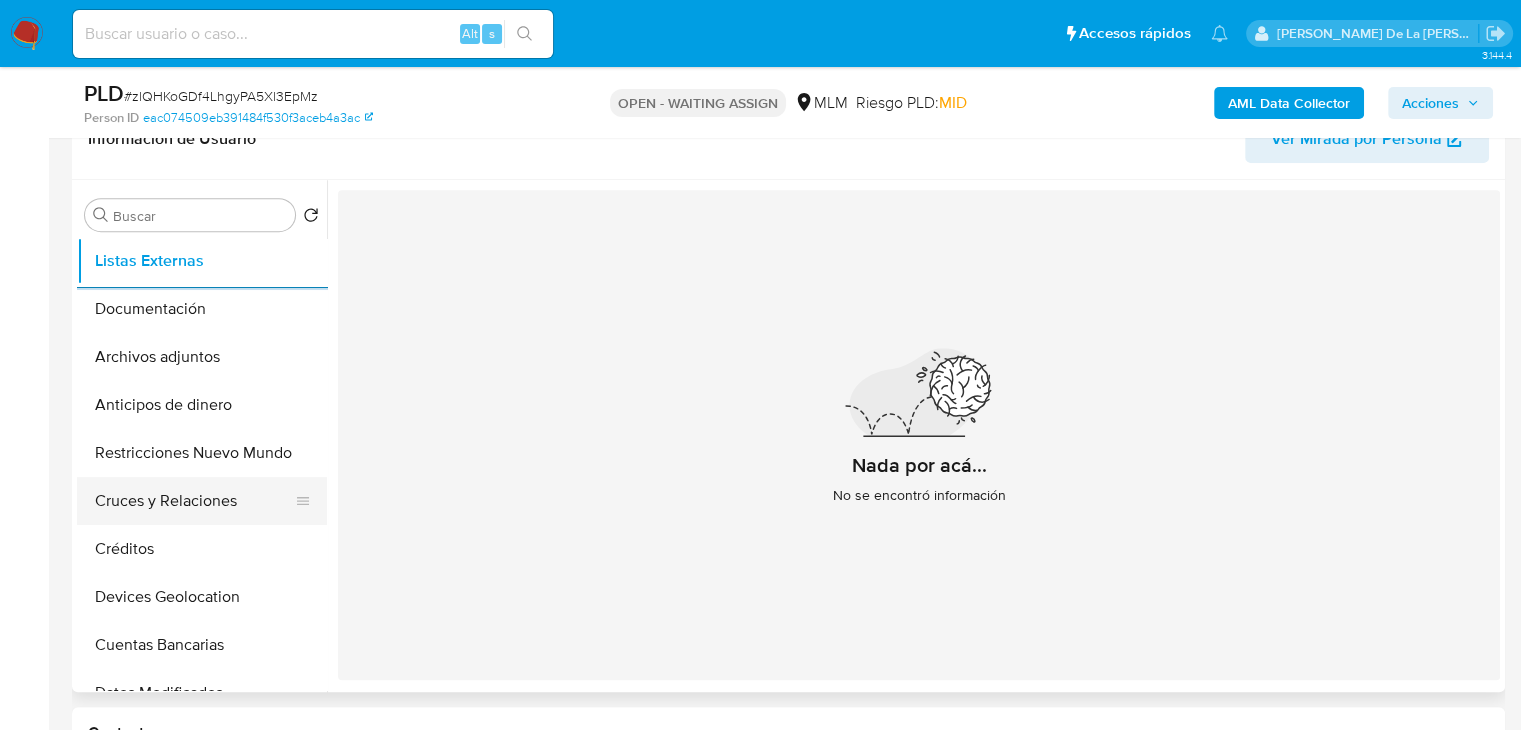 click on "Cruces y Relaciones" at bounding box center (194, 501) 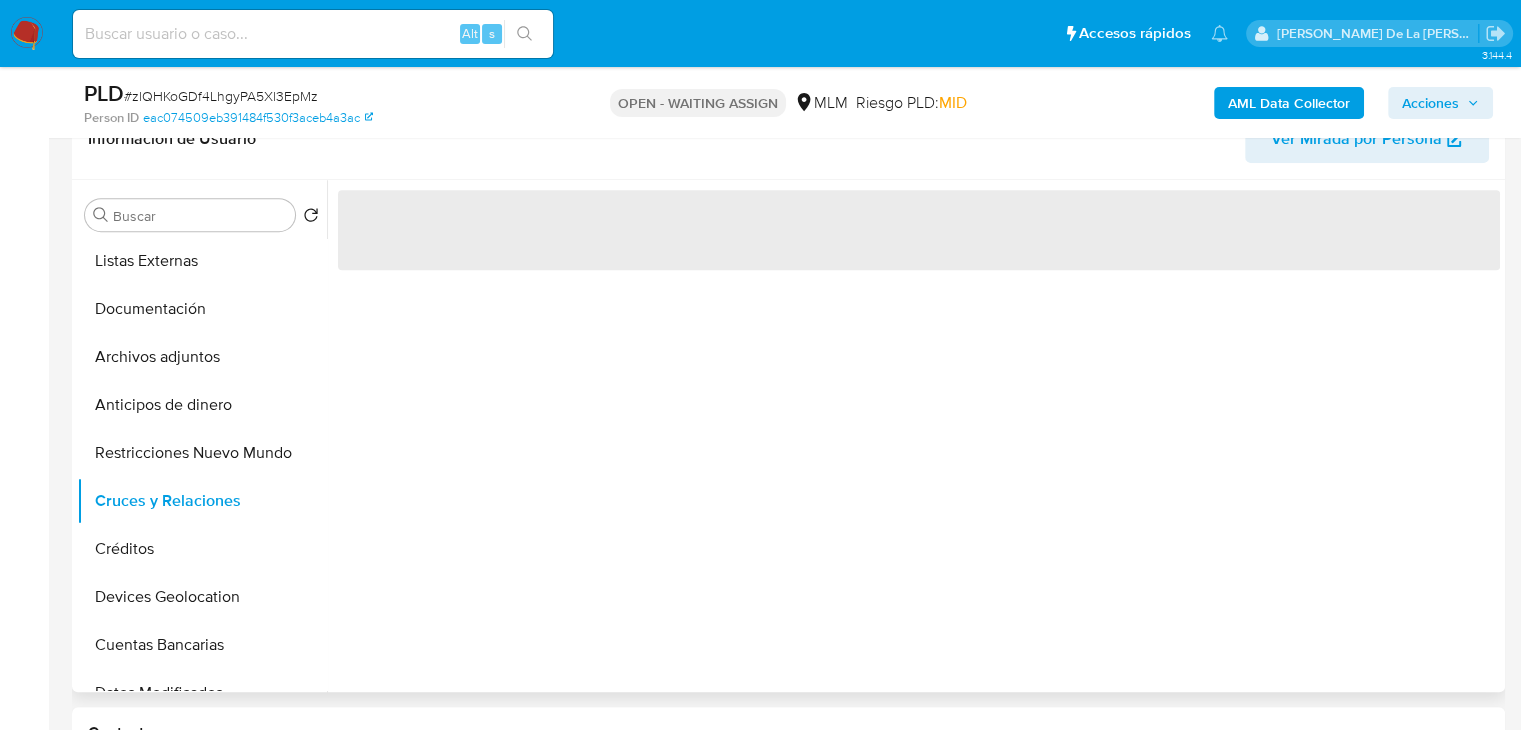 type 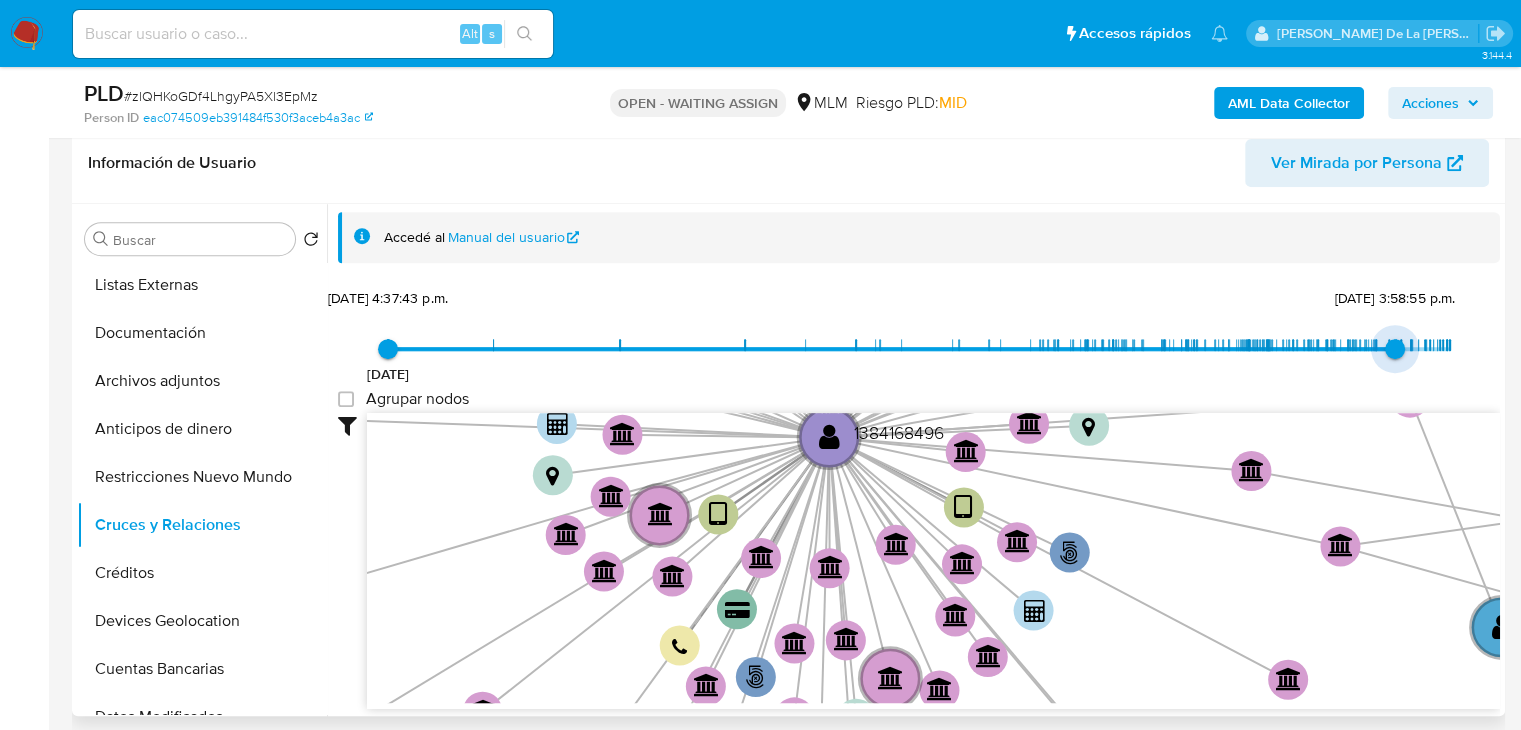 type on "1748140144000" 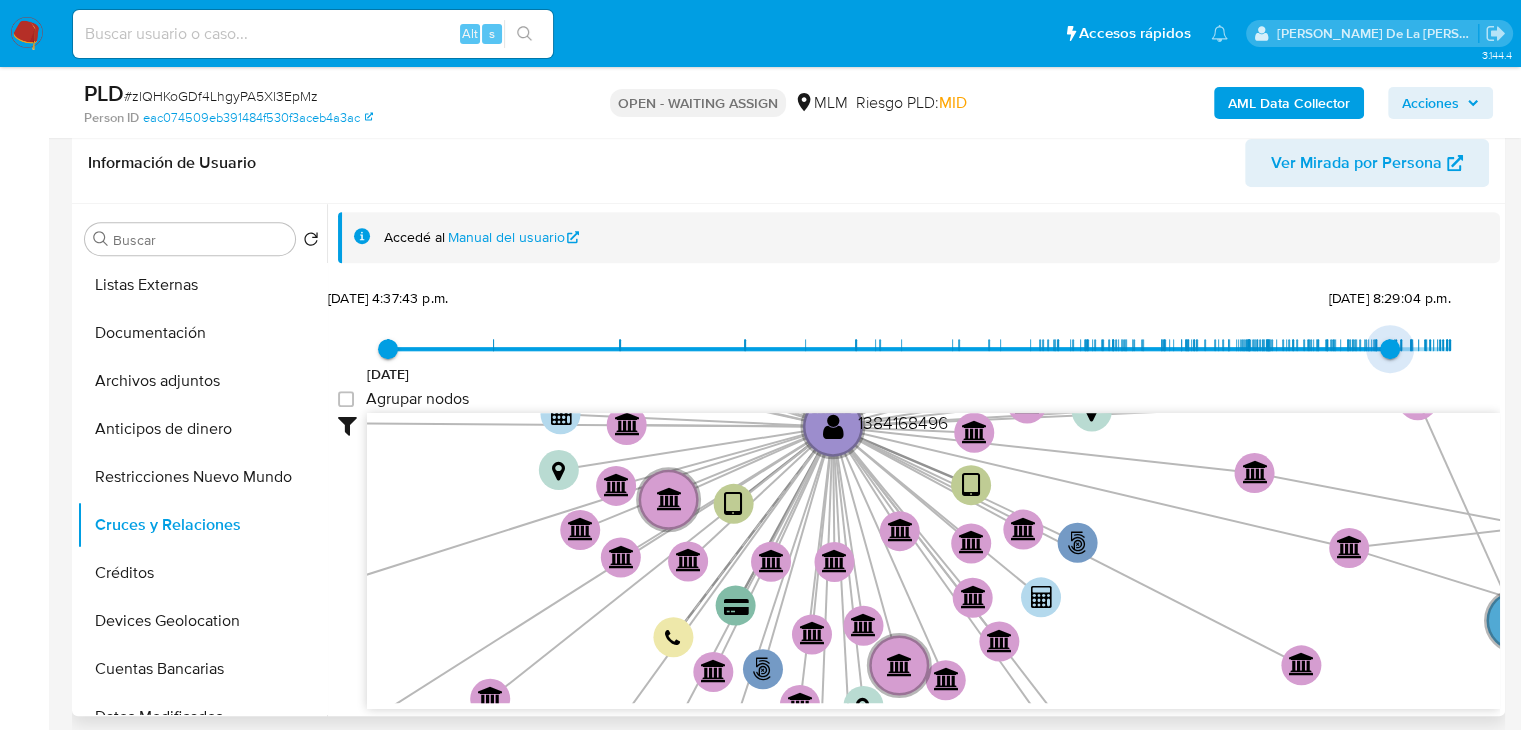 drag, startPoint x: 1433, startPoint y: 353, endPoint x: 1384, endPoint y: 345, distance: 49.648766 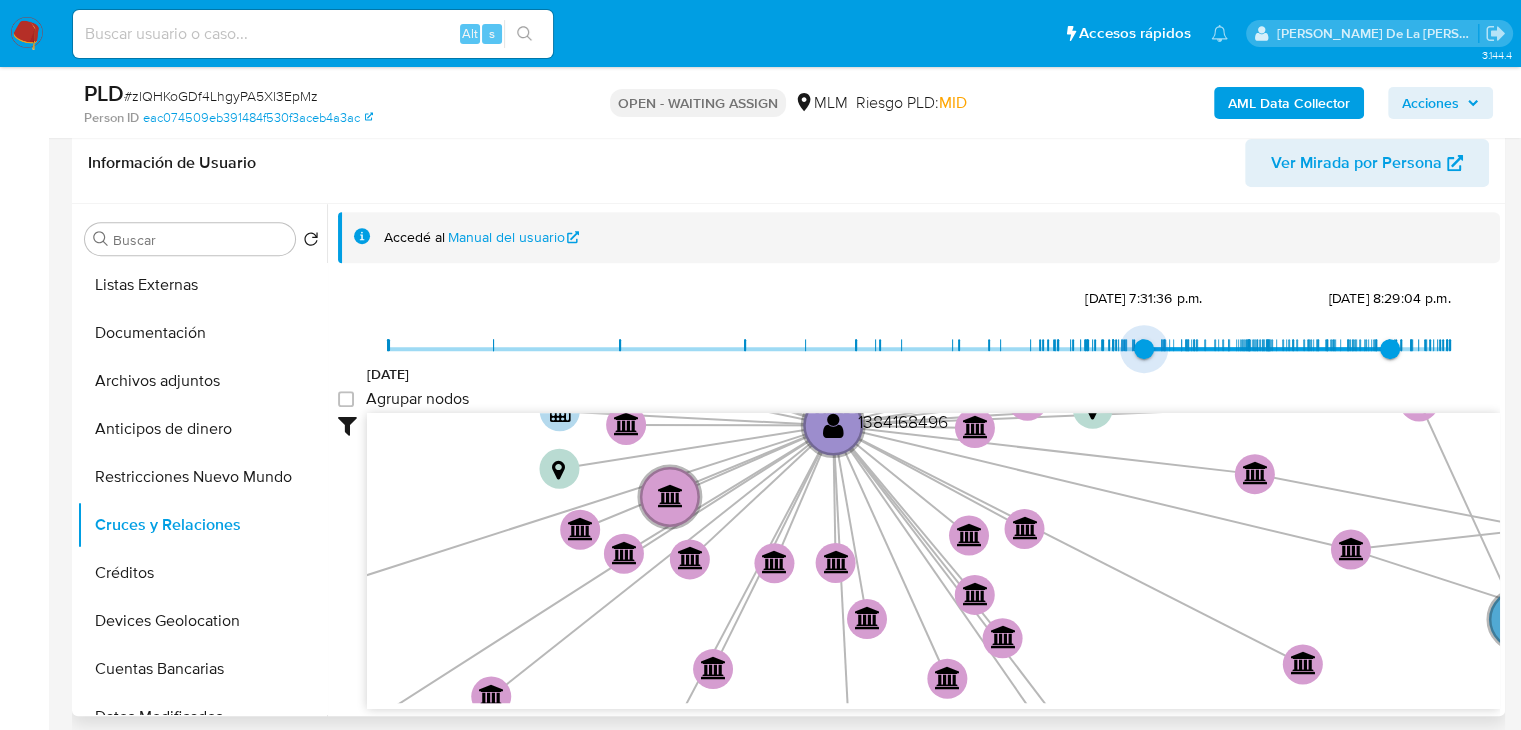 drag, startPoint x: 380, startPoint y: 347, endPoint x: 1144, endPoint y: 364, distance: 764.1891 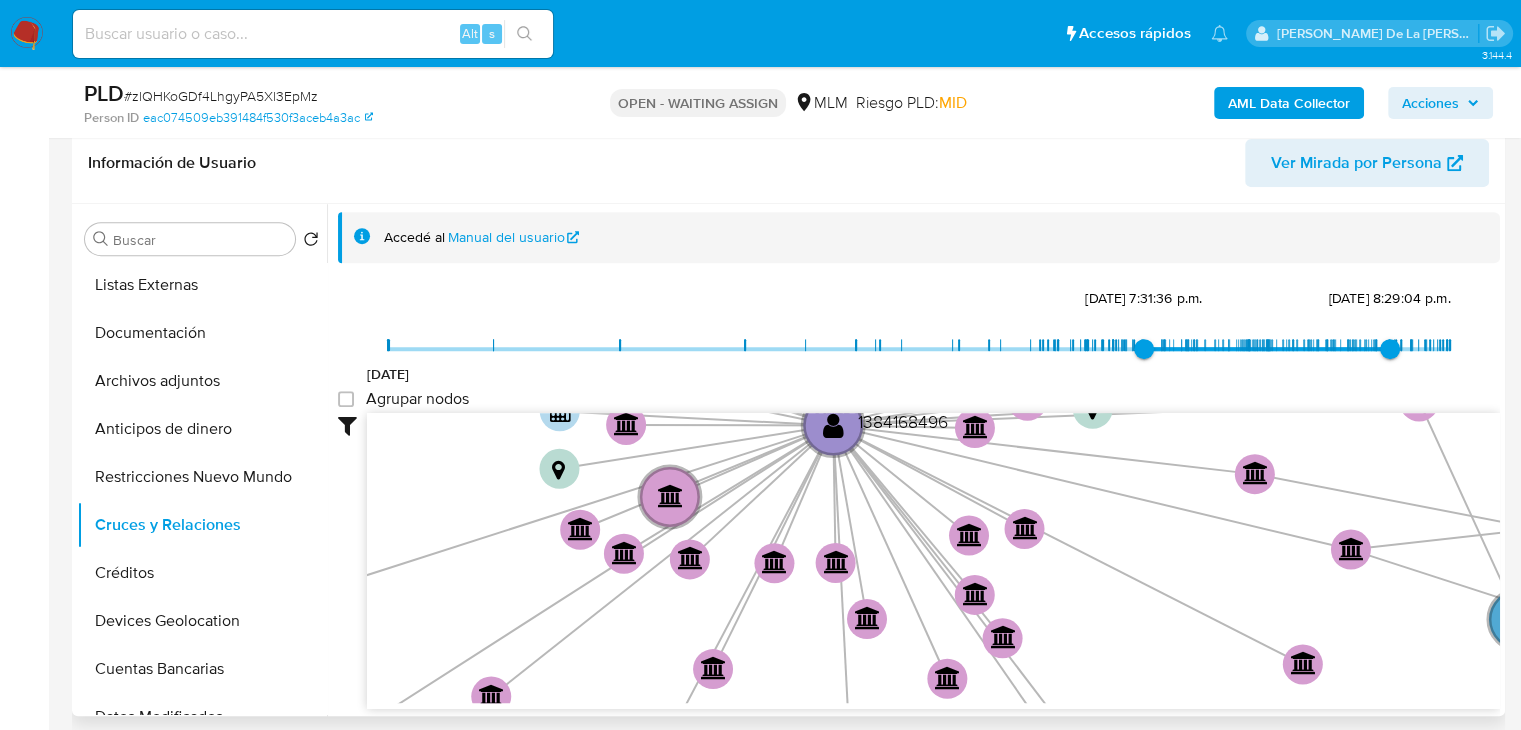 type on "1733797561000" 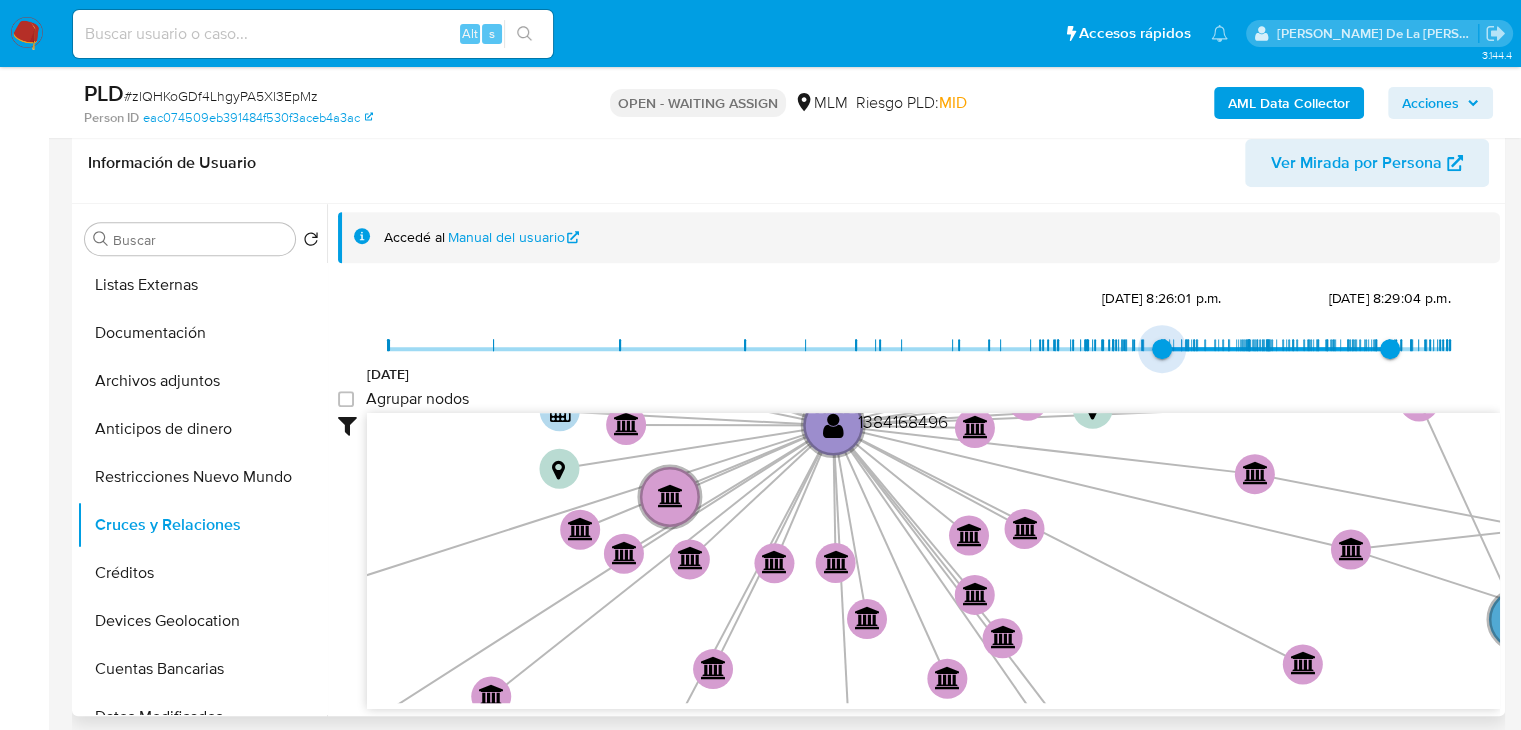 click on "9/12/2024, 8:26:01 p.m." at bounding box center (1162, 349) 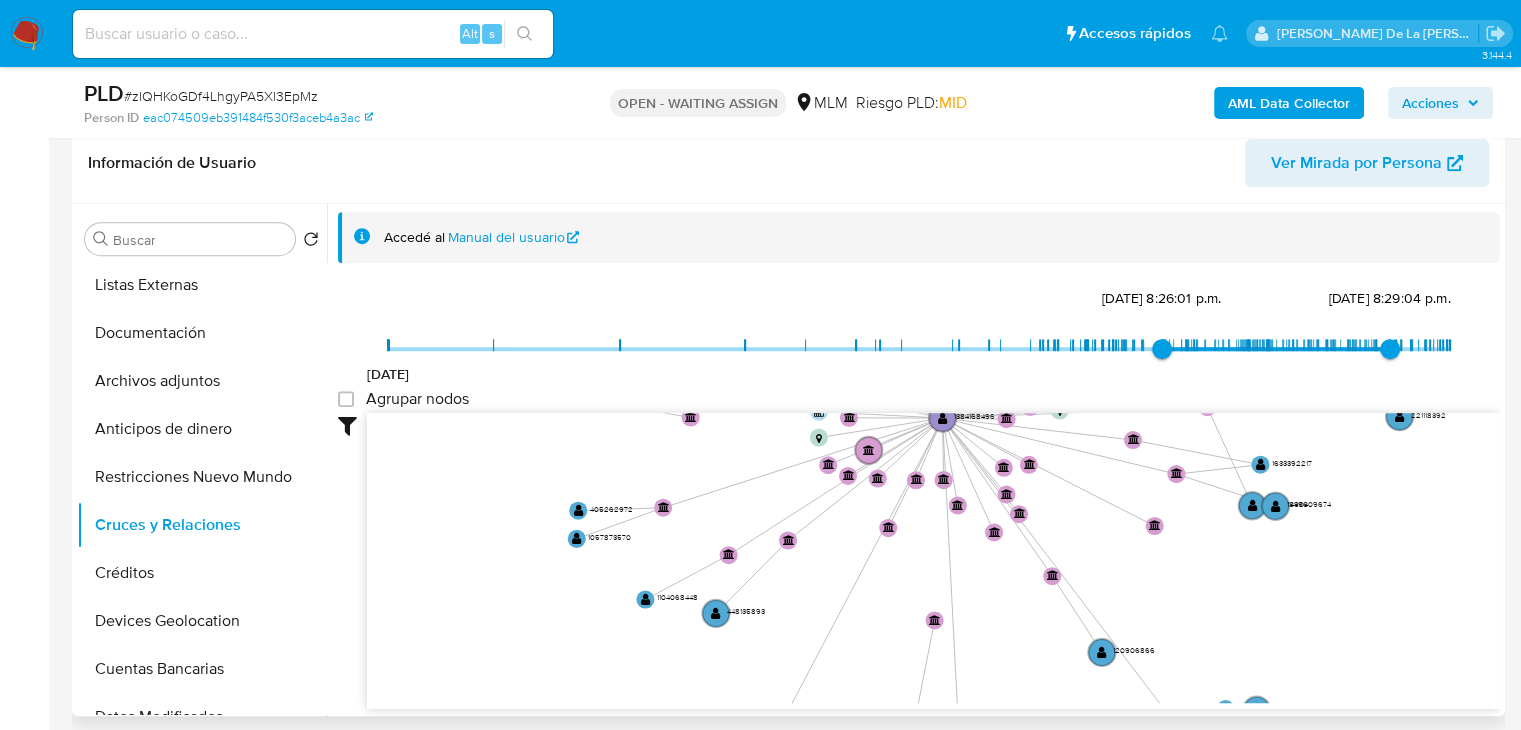 drag, startPoint x: 961, startPoint y: 509, endPoint x: 993, endPoint y: 468, distance: 52.009613 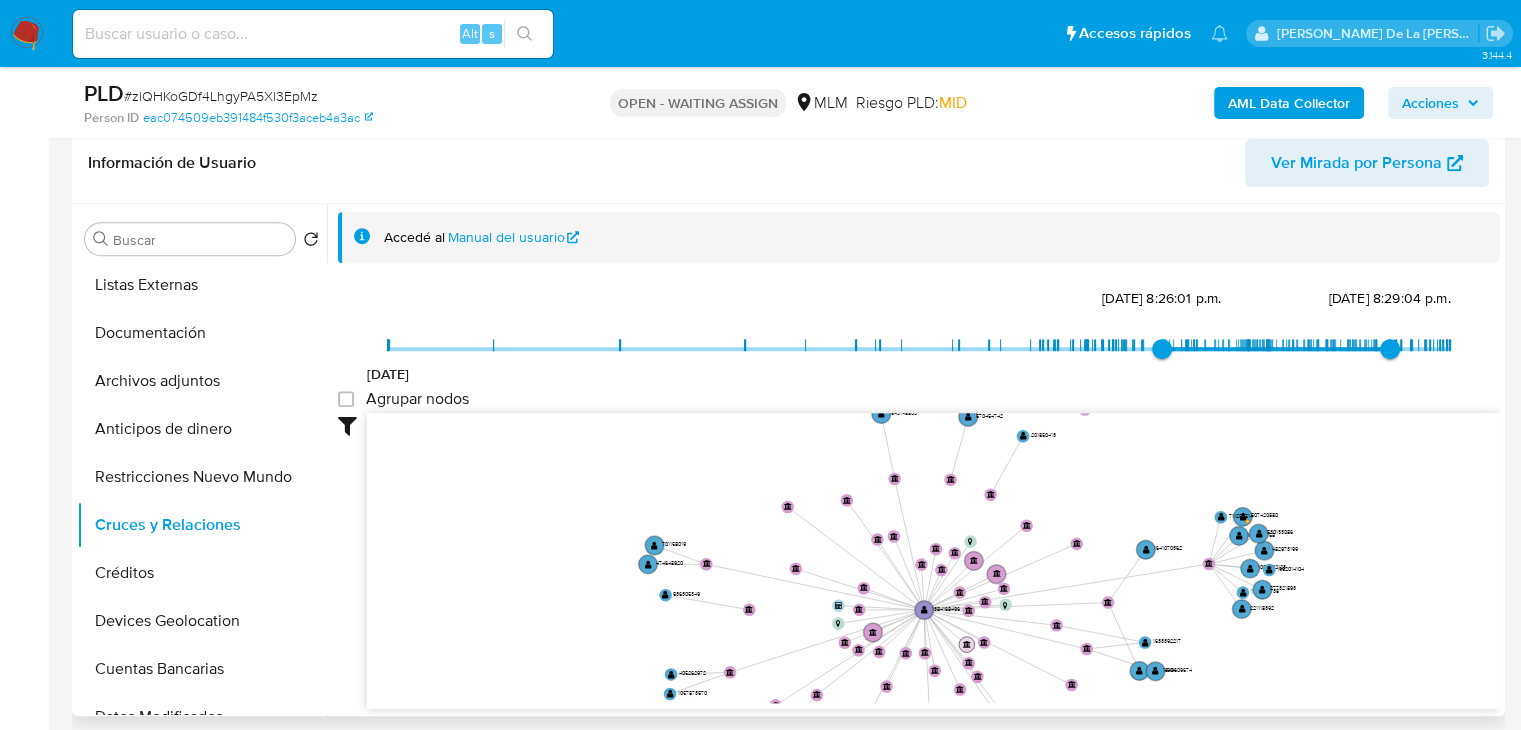 drag, startPoint x: 993, startPoint y: 468, endPoint x: 964, endPoint y: 634, distance: 168.5141 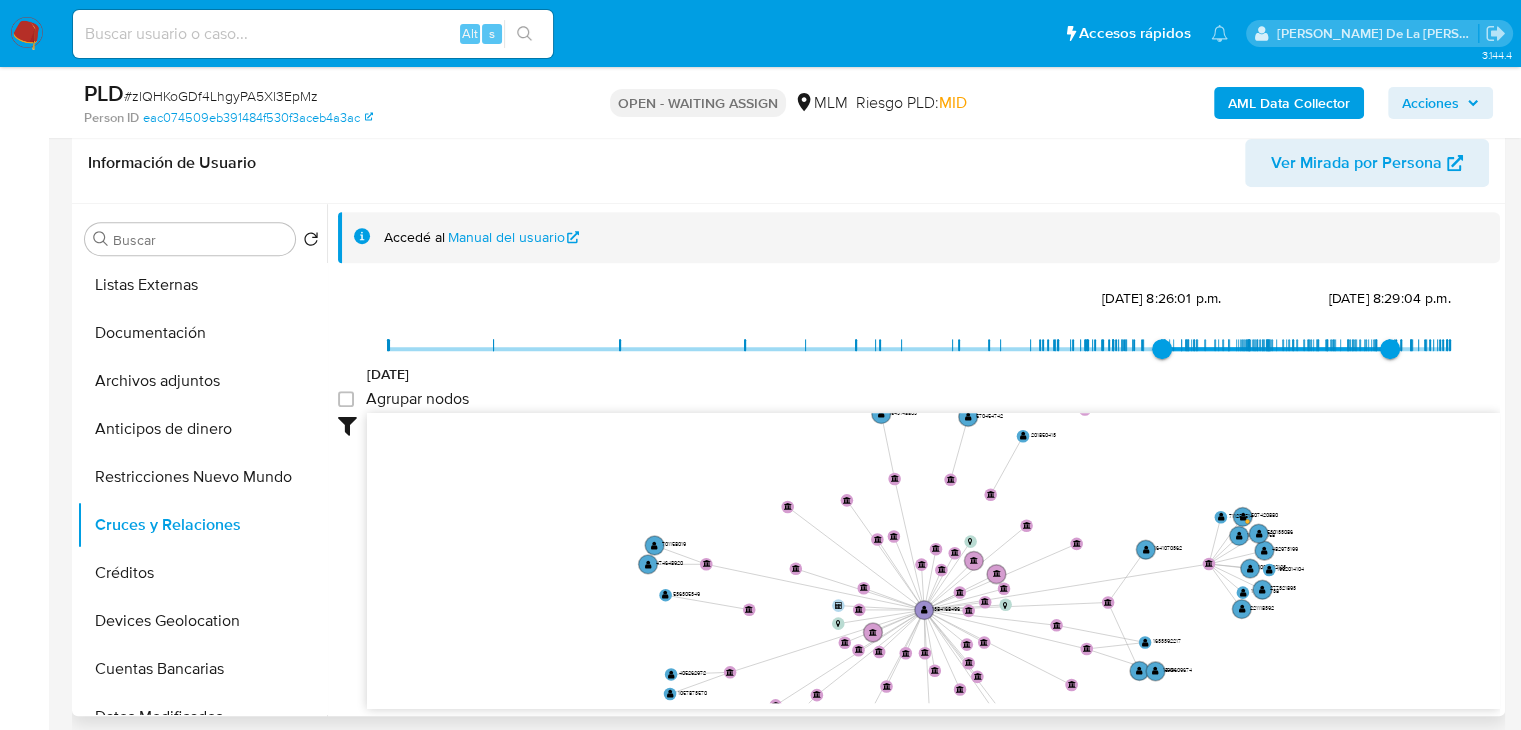 click on "user-1384168496  1384168496 phone-efdd54ade7633ebd0a12ae184eb71ca0  person-eac074509eb391484f530f3aceb4a3ac  device-6471655308813b0018453fbe  device-654fe67c7b42ae500586d0ac  device-65c7ea138b08dbb830611306  card-NKQDEGCYSVZVVGGLRAIRHKNKAGOUSVZLTHJATUXS  bank_account-033f26748af96bcfaabd060344b4d7c1  bank_account-5a9ed70bec2cdb94563ea2f88fb3834f  bank_account-7551875dda6f3ac58ee2b7551d80eed8  bank_account-fea24ab213a716cd50f9c25325fc5489  bank_account-df54458d995f6426f4f37ab1a157a428  bank_account-6f9ea0dd2a6ddf3b63f7c9e39dcf146d  bank_account-708902c08a54d34fd319e0b2c6622144  bank_account-42e11b539a5e1d463415c95c08cb2c4a  bank_account-c0e1d3c8ccb4c5051edd6d6d133d3606  bank_account-973076c776aa0bdbbf2807bc5bb9ac79  bank_account-6bdad836ef723928991e1a13233e5704  bank_account-1be434a567c8e1b60ca70e82d9d5d0f0  bank_account-bd36daab67ef87a278d793256b0b9863  bank_account-39de10e77591c23f4ca66ecd20840138  bank_account-1d74338faf7101c26b538c93d496a222" 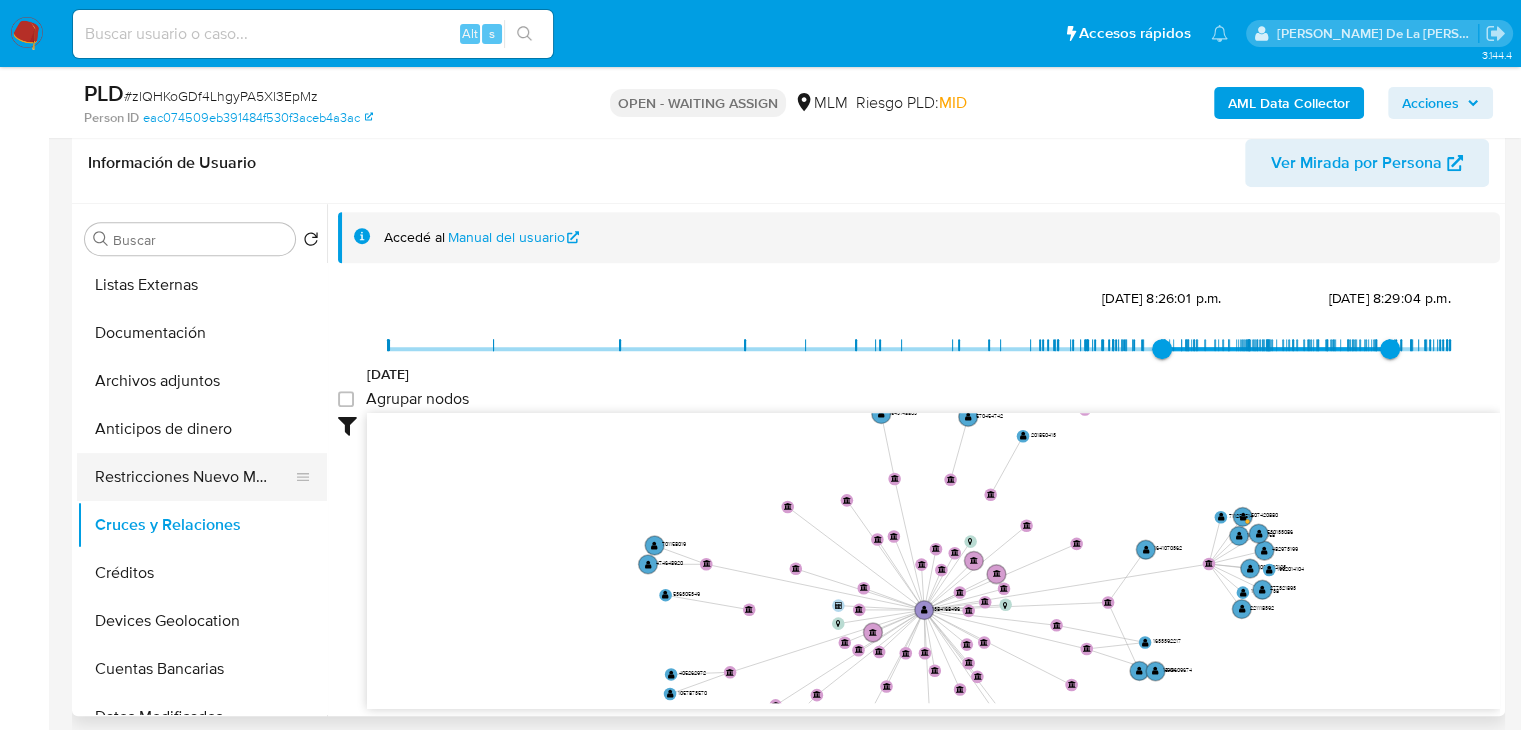 scroll, scrollTop: 796, scrollLeft: 0, axis: vertical 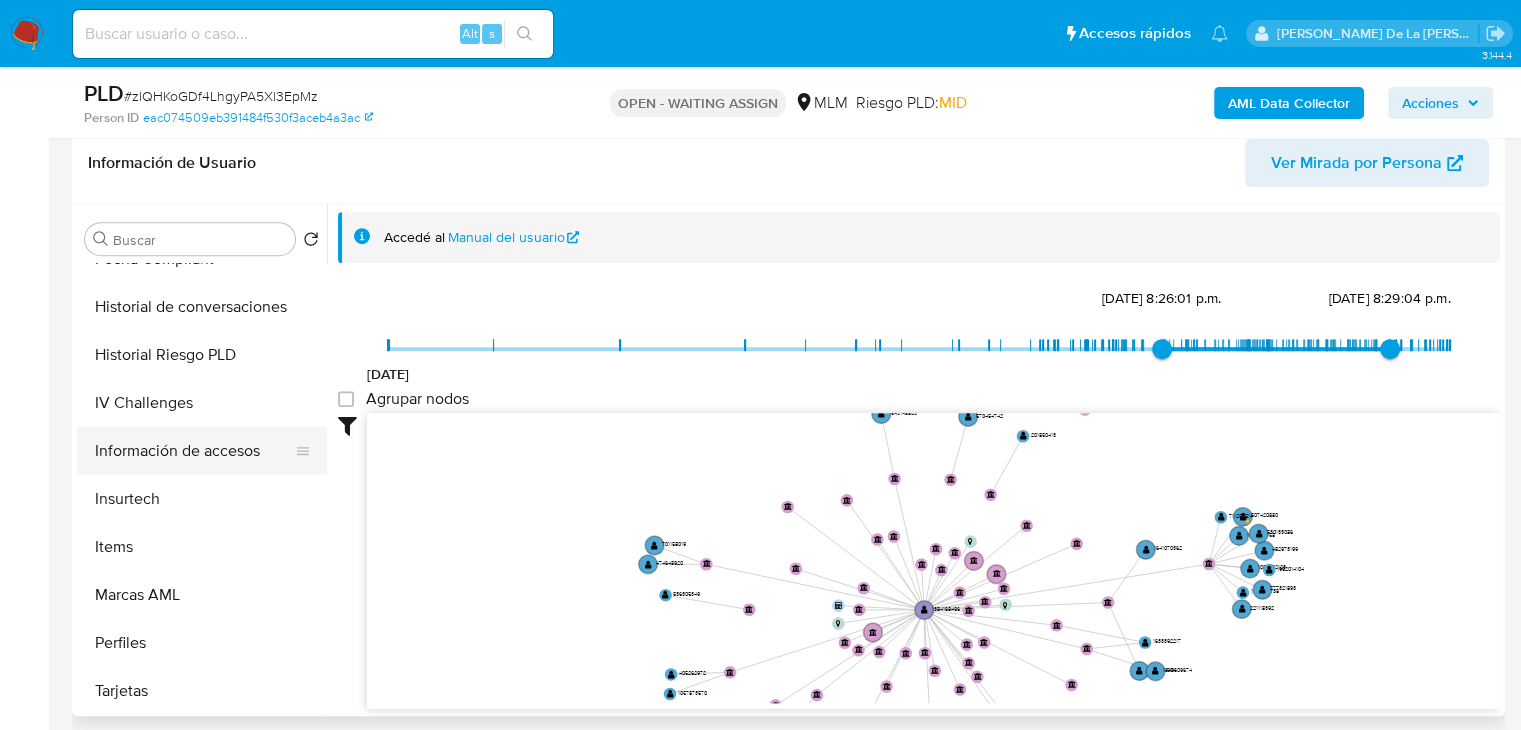 click on "Información de accesos" at bounding box center (194, 451) 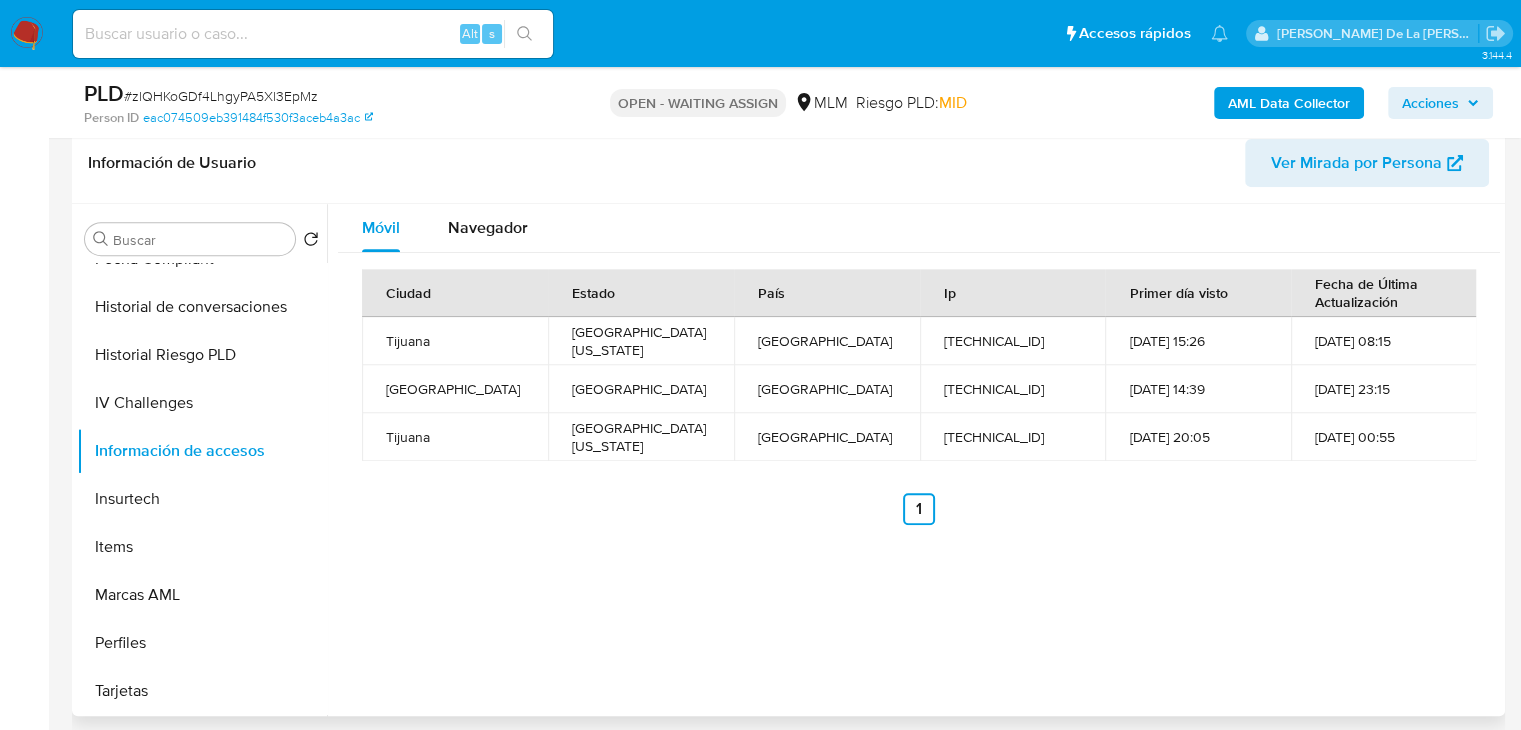 type 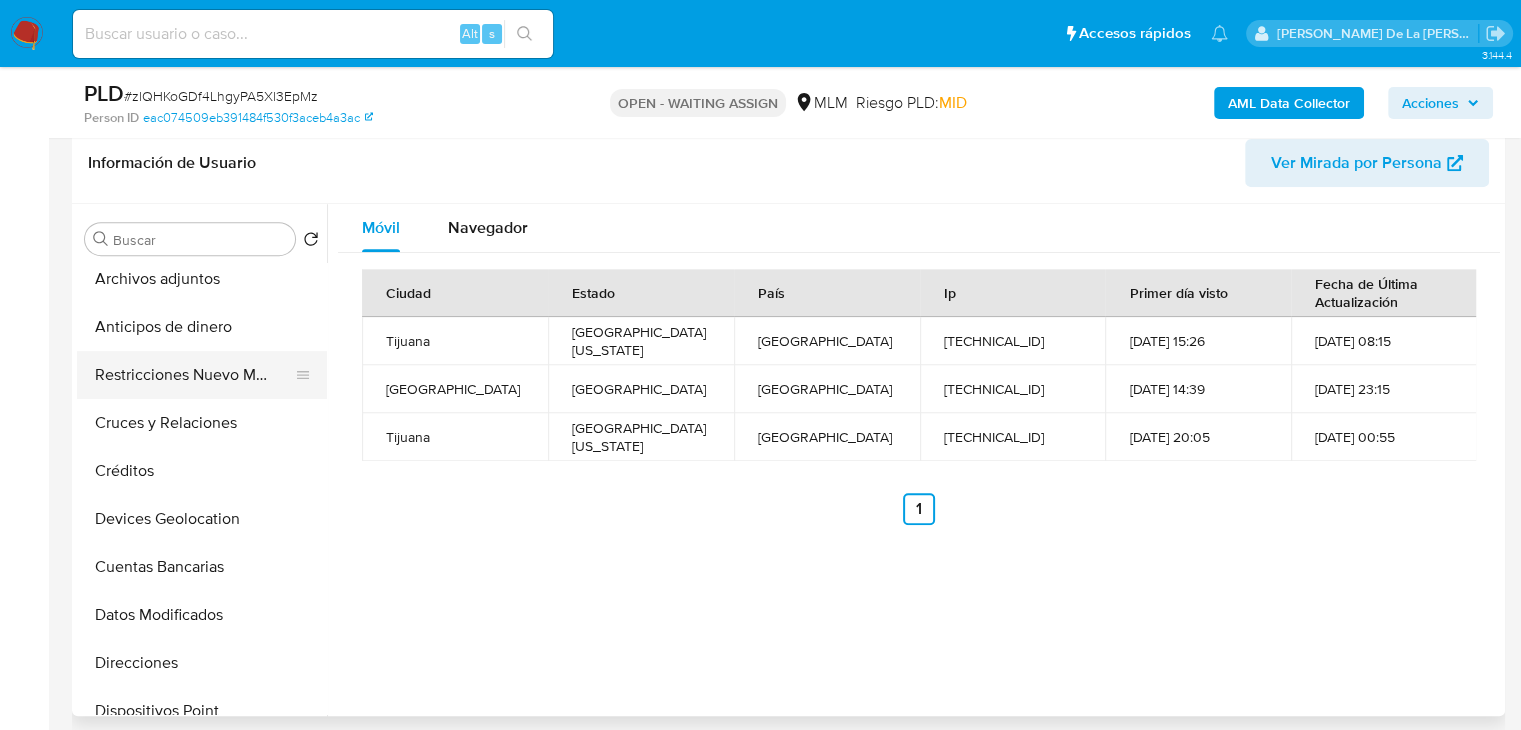 scroll, scrollTop: 0, scrollLeft: 0, axis: both 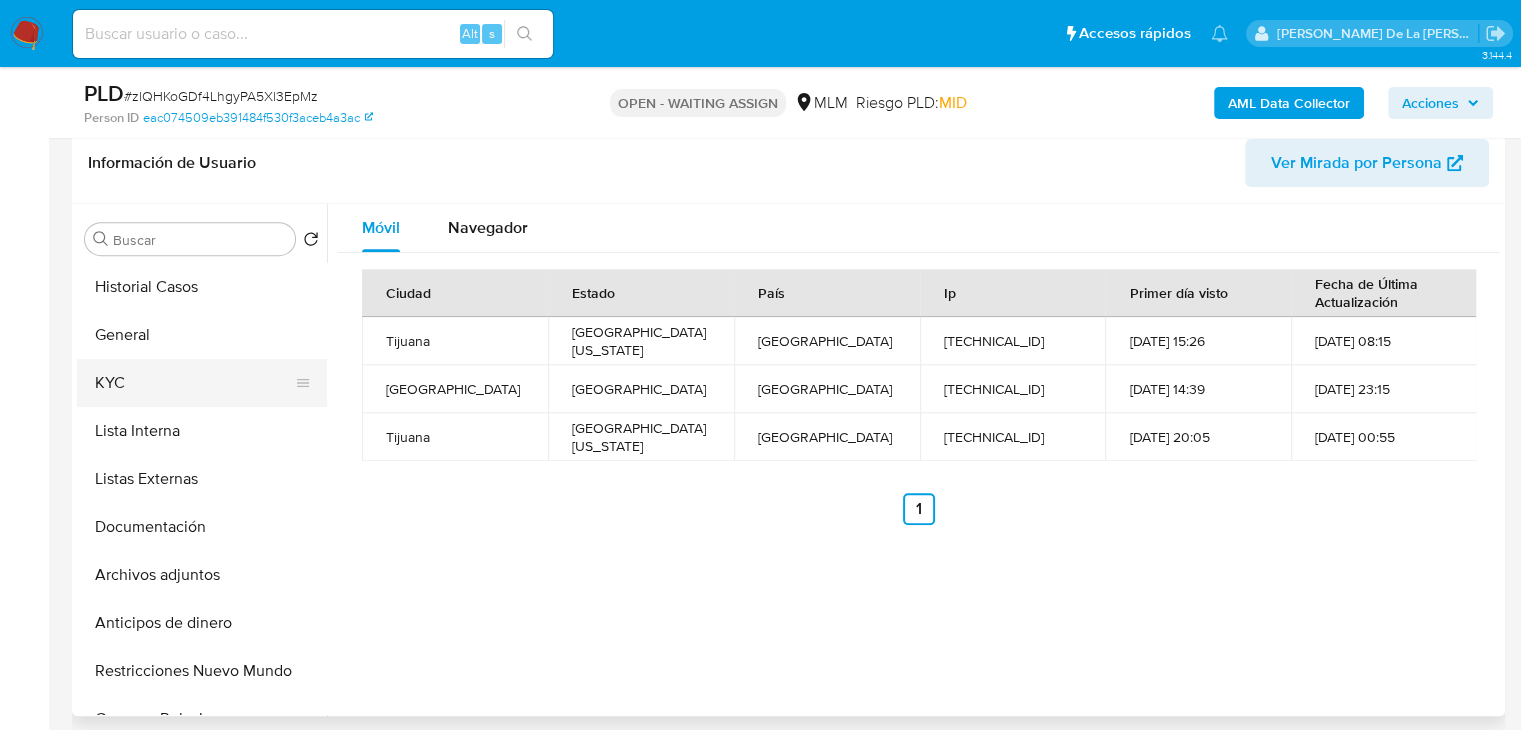 click on "KYC" at bounding box center [194, 383] 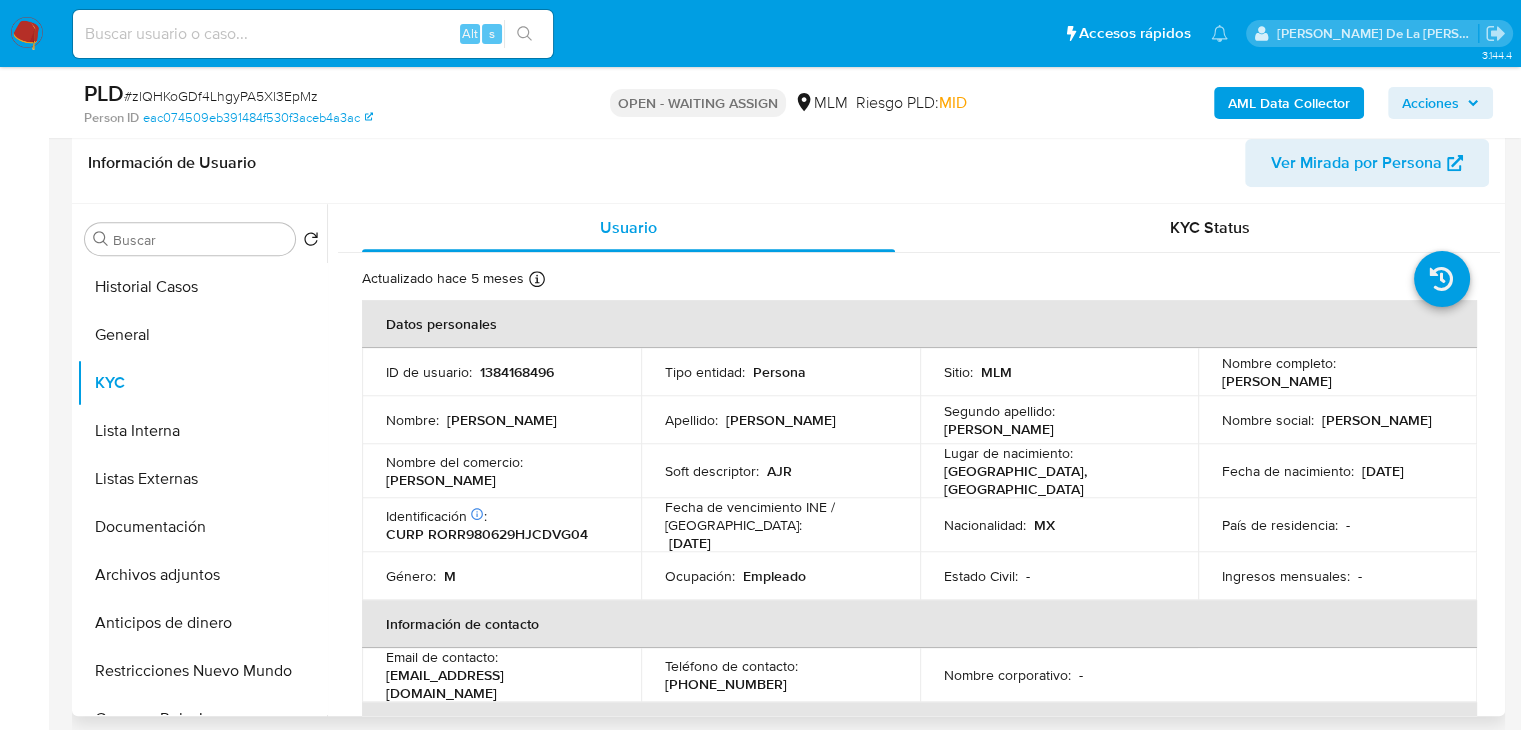 drag, startPoint x: 1210, startPoint y: 374, endPoint x: 1448, endPoint y: 378, distance: 238.03362 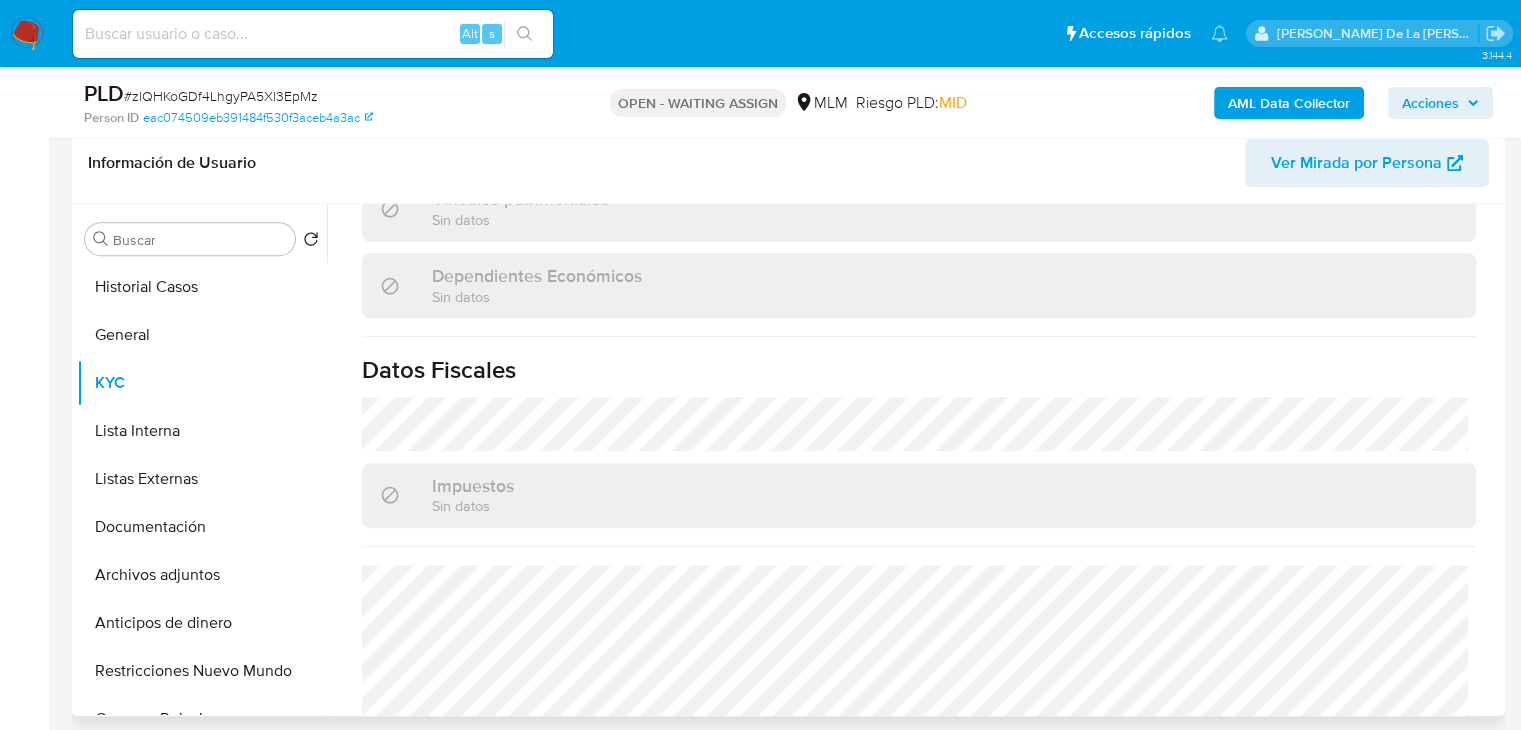 scroll, scrollTop: 1200, scrollLeft: 0, axis: vertical 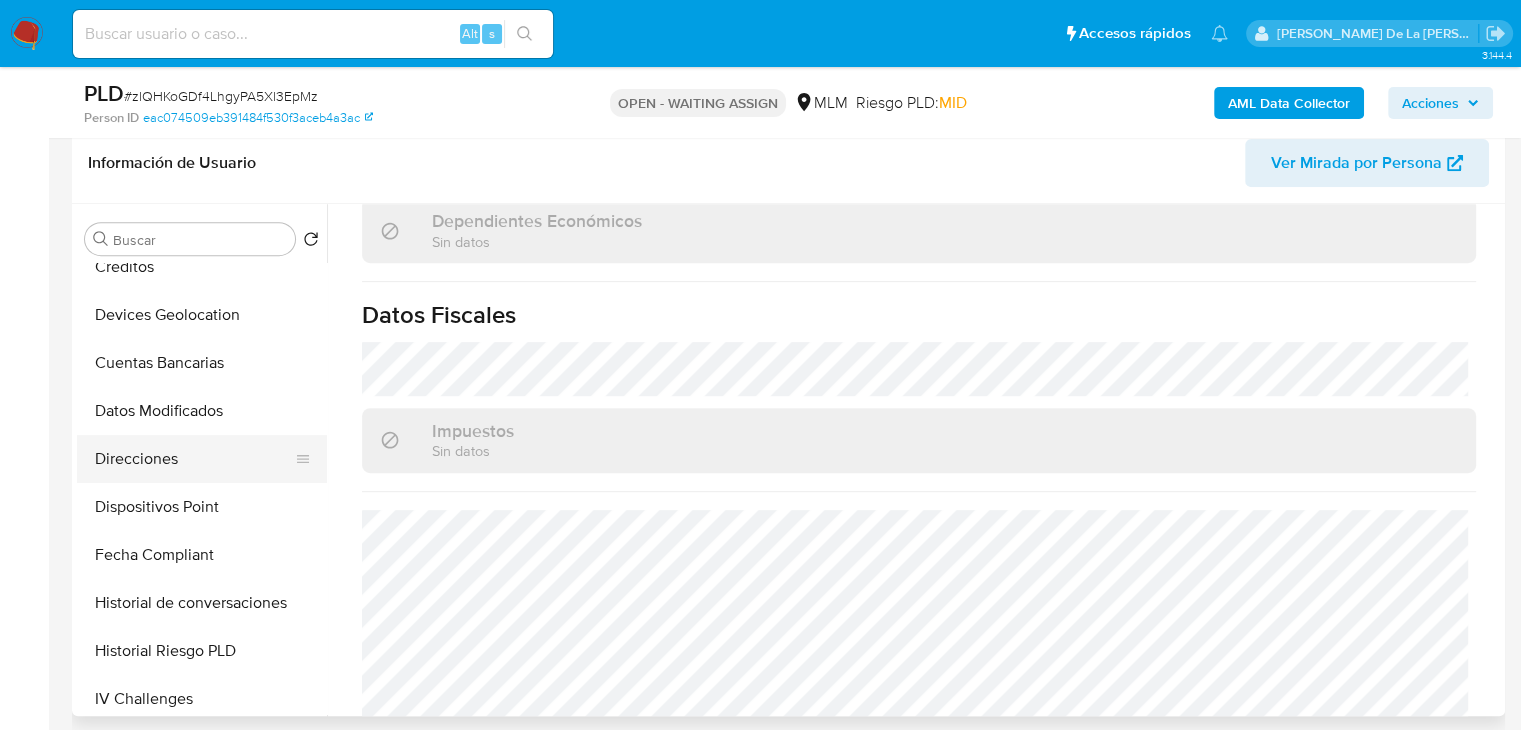 click on "Direcciones" at bounding box center (194, 459) 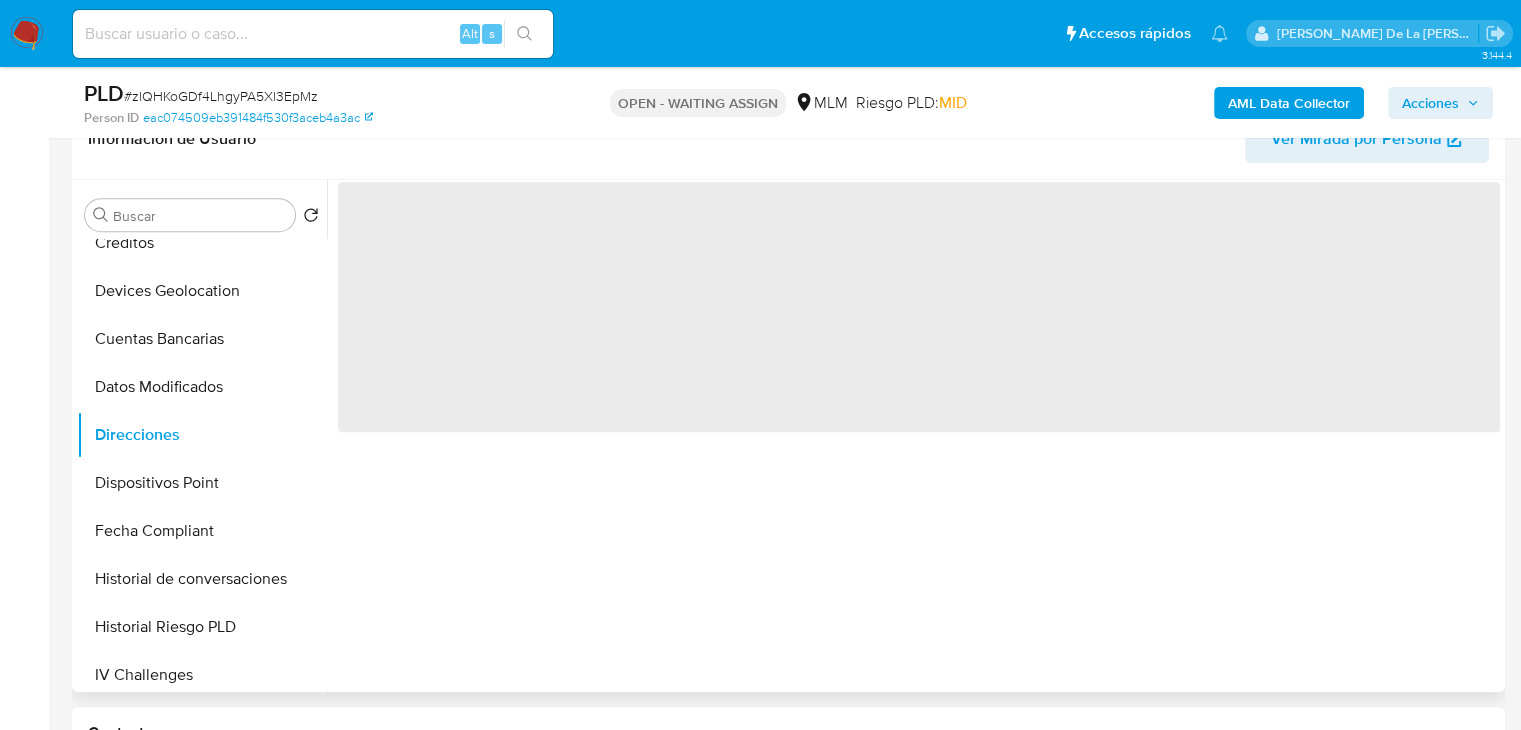 scroll, scrollTop: 0, scrollLeft: 0, axis: both 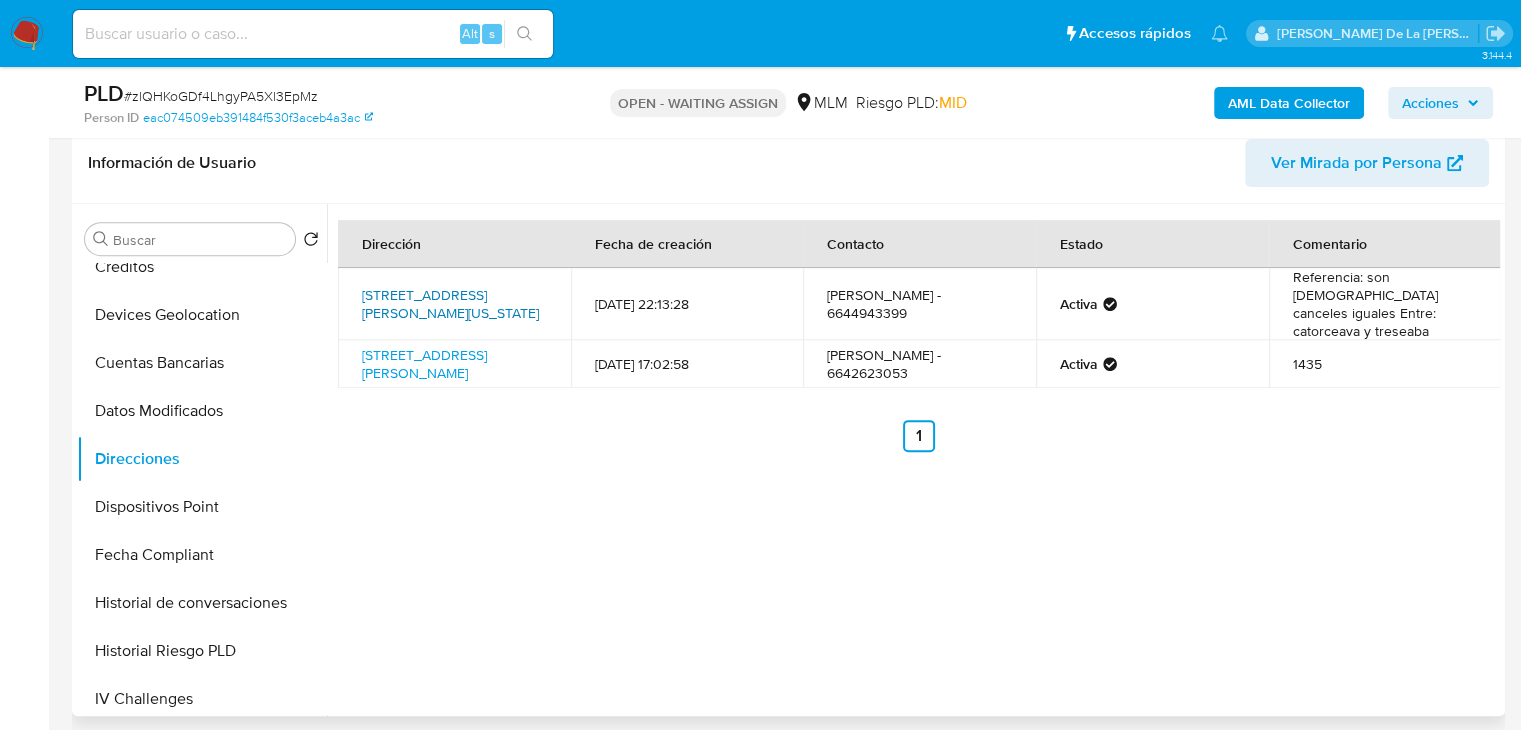 click on "Avenida Luis Moya 1492, Tijuana, Baja California, 22400, Mexico 1492" at bounding box center (450, 304) 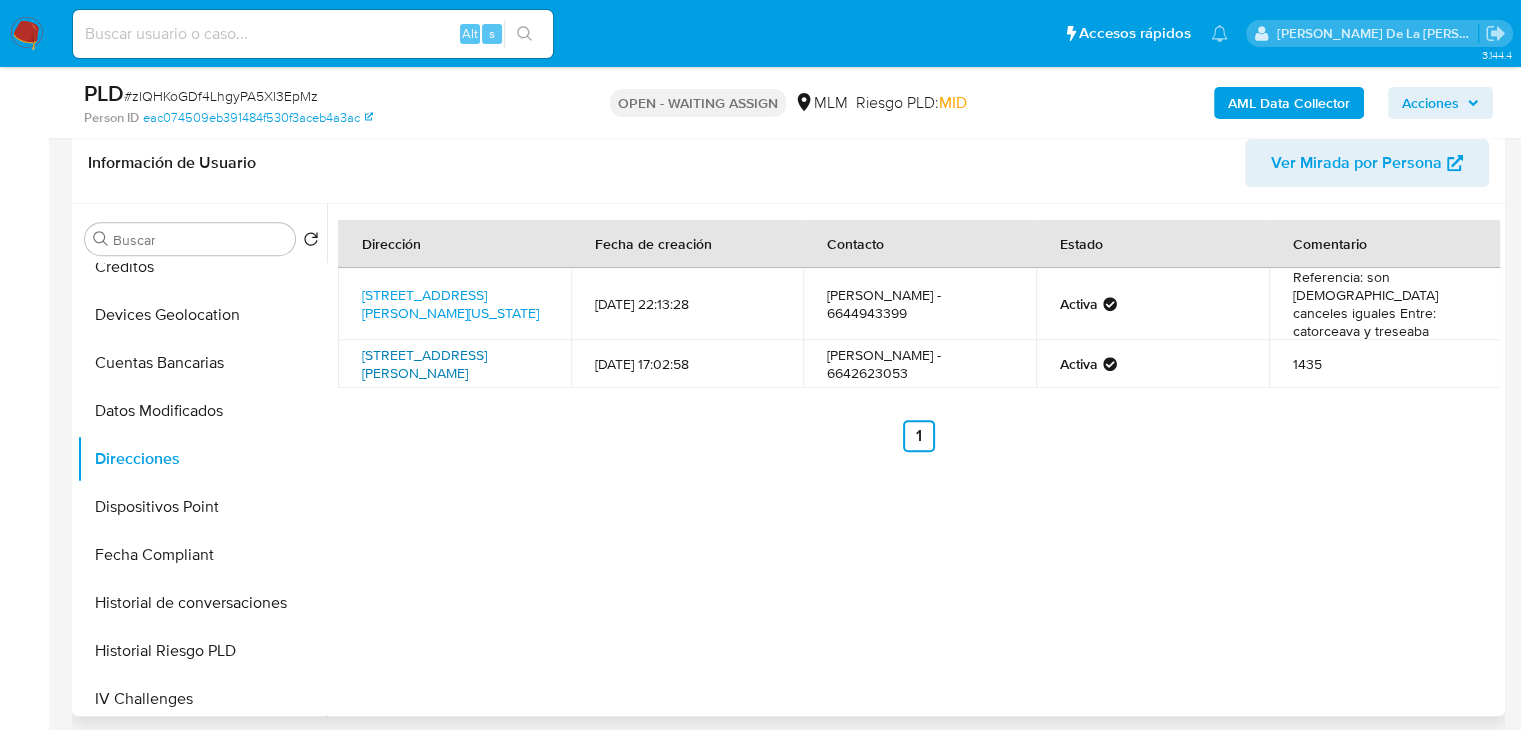 click on "Calle Luis J. Jiménez 1435, Guadalajara, Jalisco, 44977, Mexico 1435" at bounding box center (424, 364) 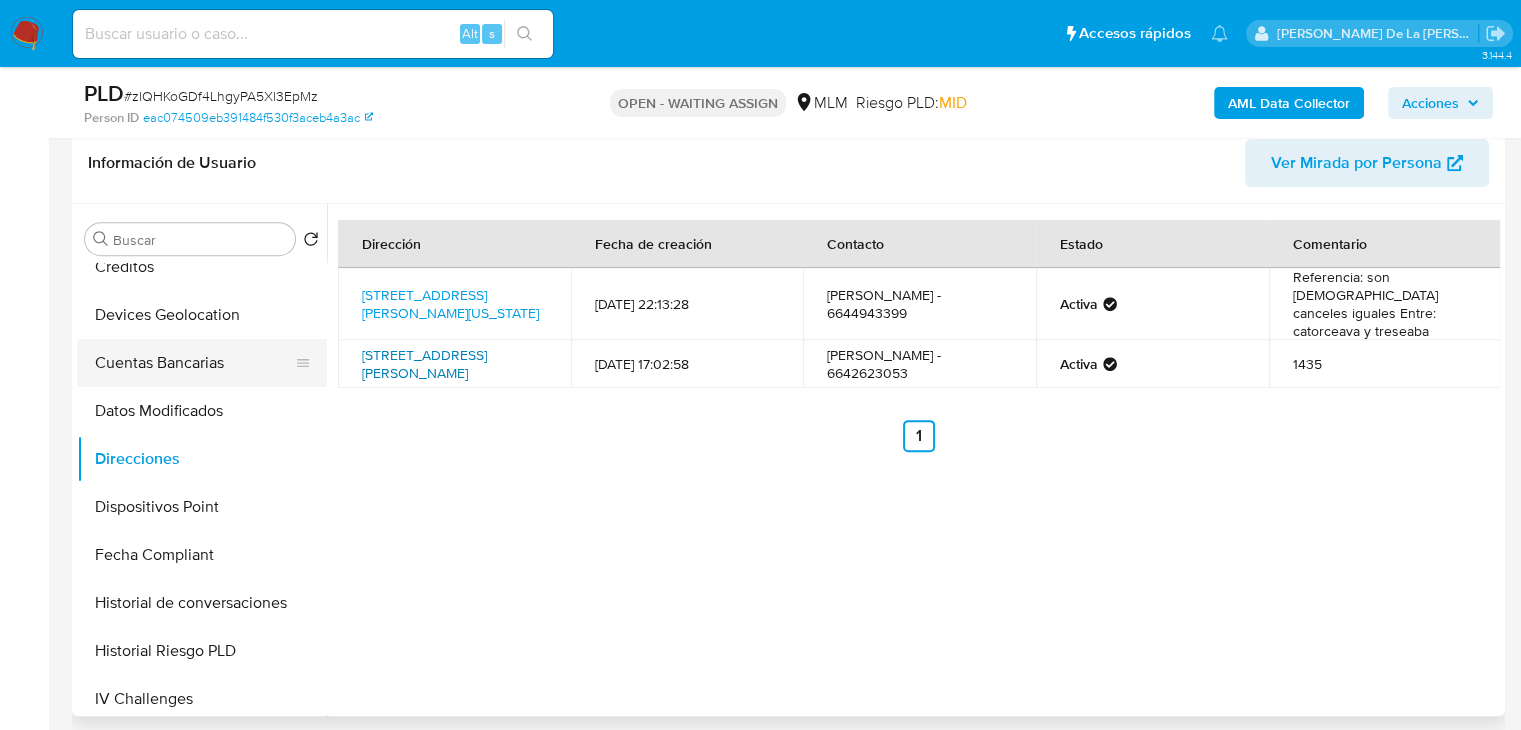 scroll, scrollTop: 0, scrollLeft: 0, axis: both 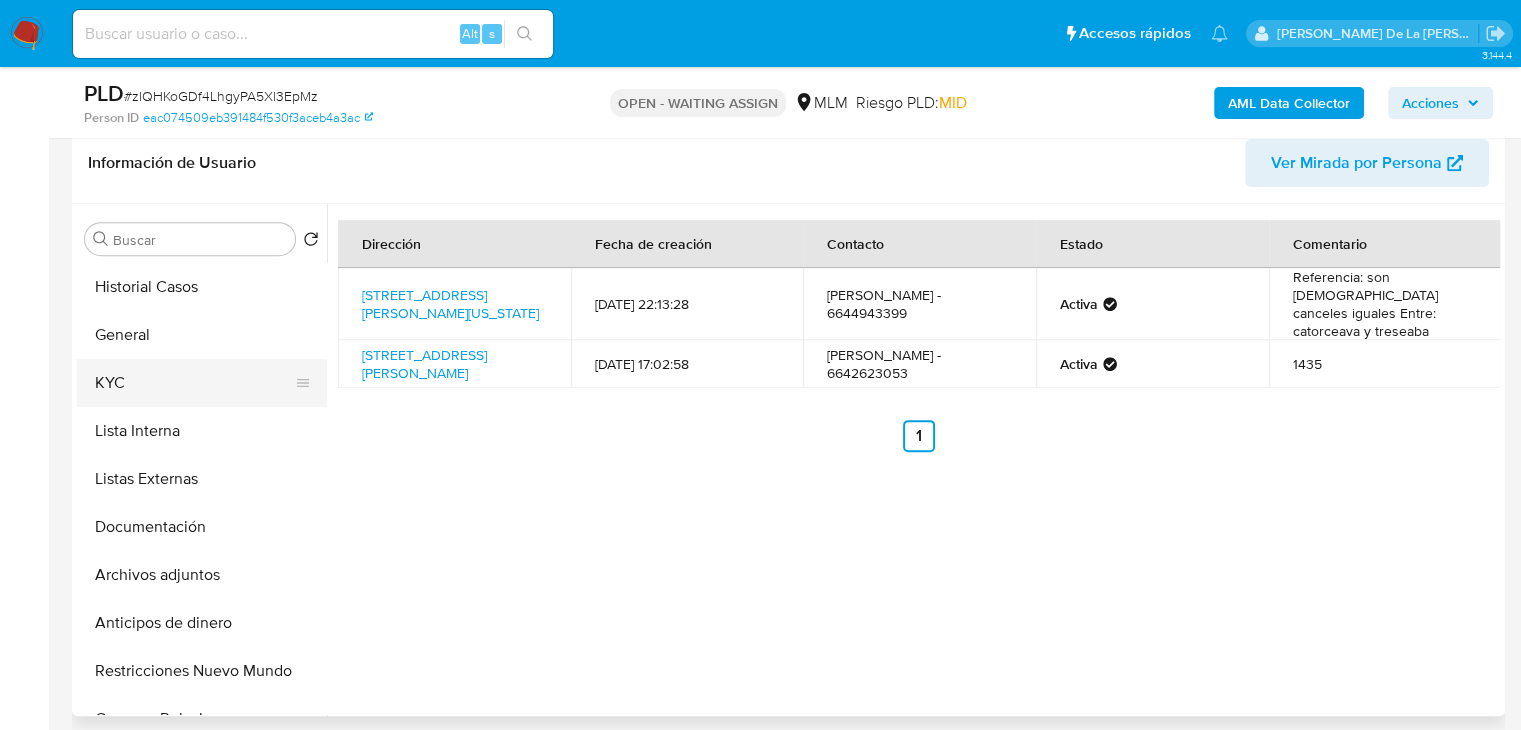click on "KYC" at bounding box center [194, 383] 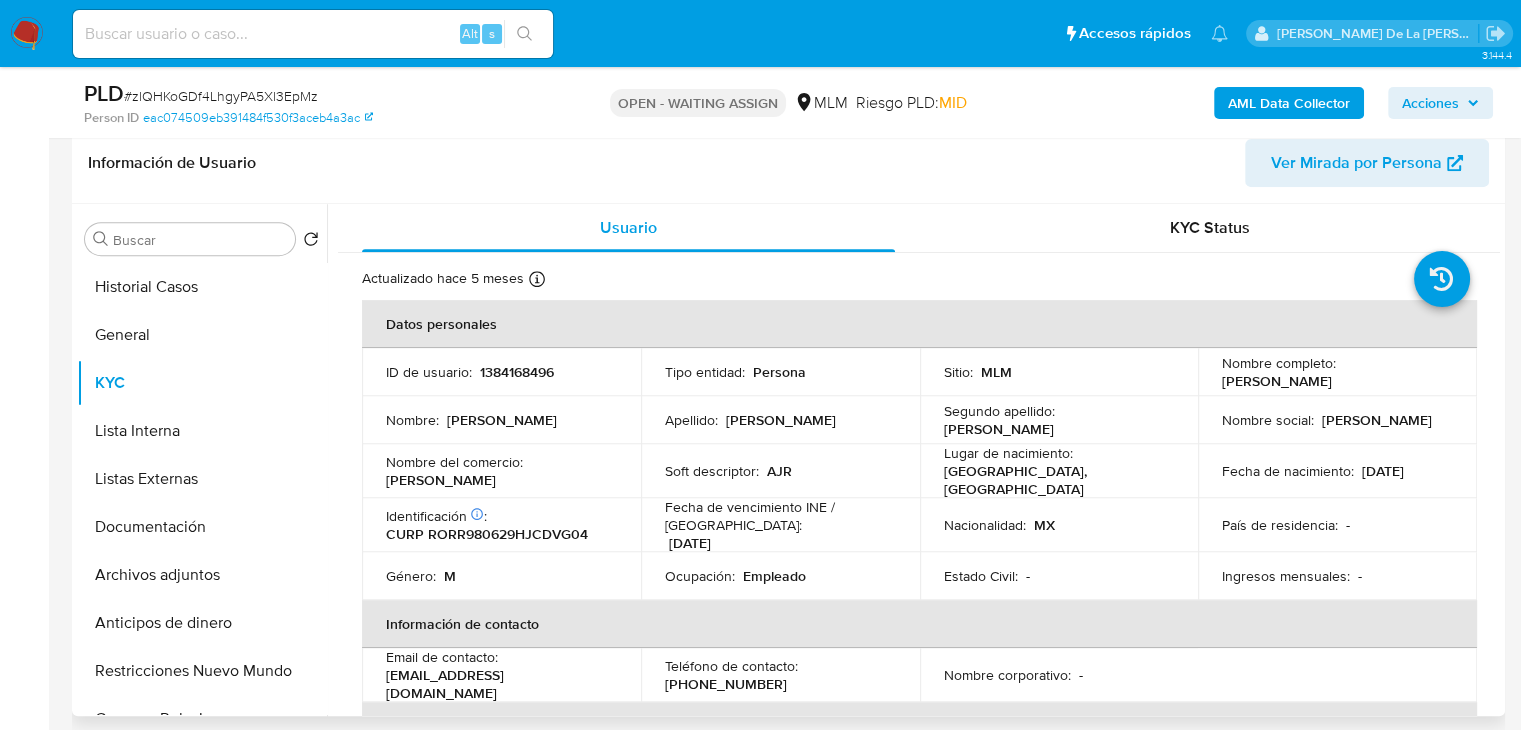 click on "abarrotes jr" at bounding box center (441, 480) 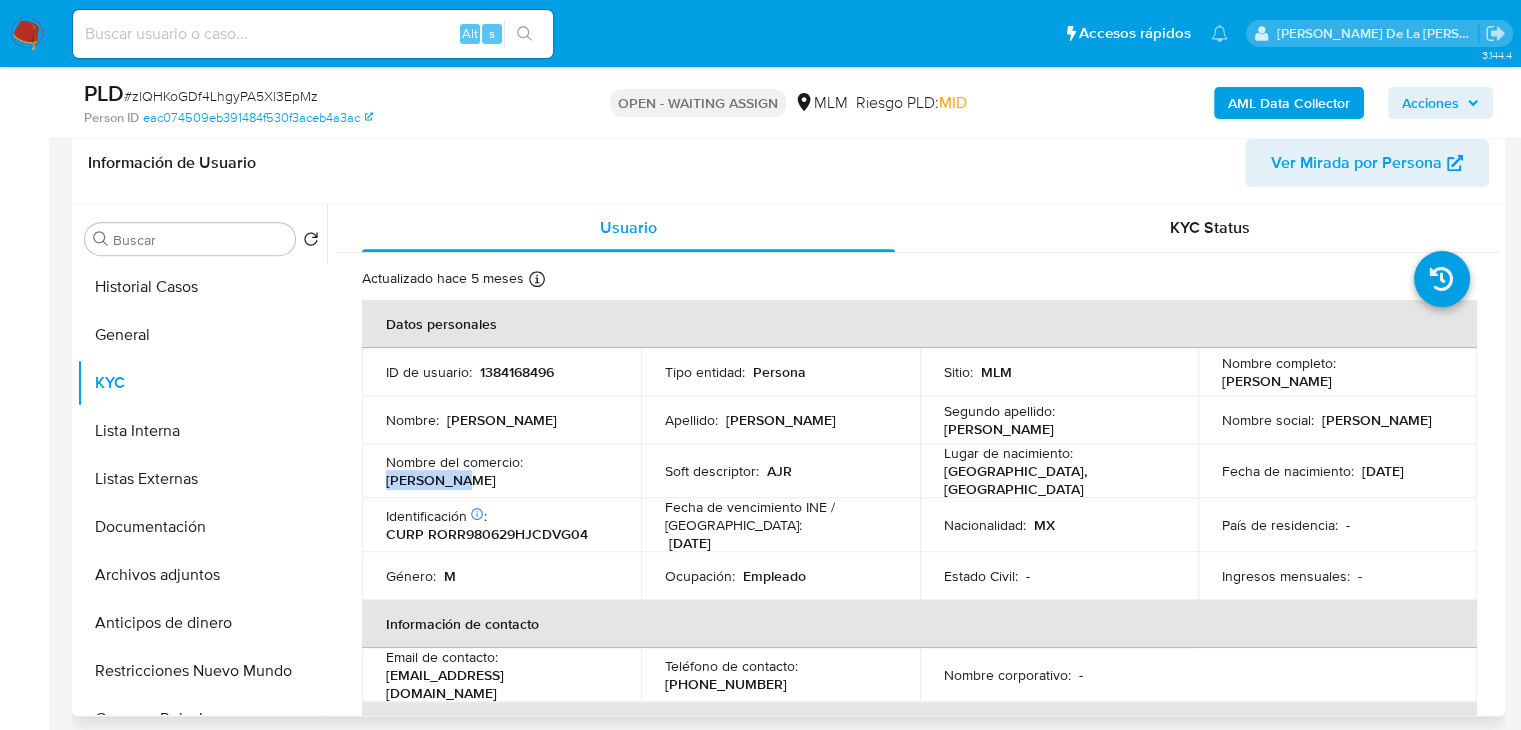 click on "abarrotes jr" at bounding box center [441, 480] 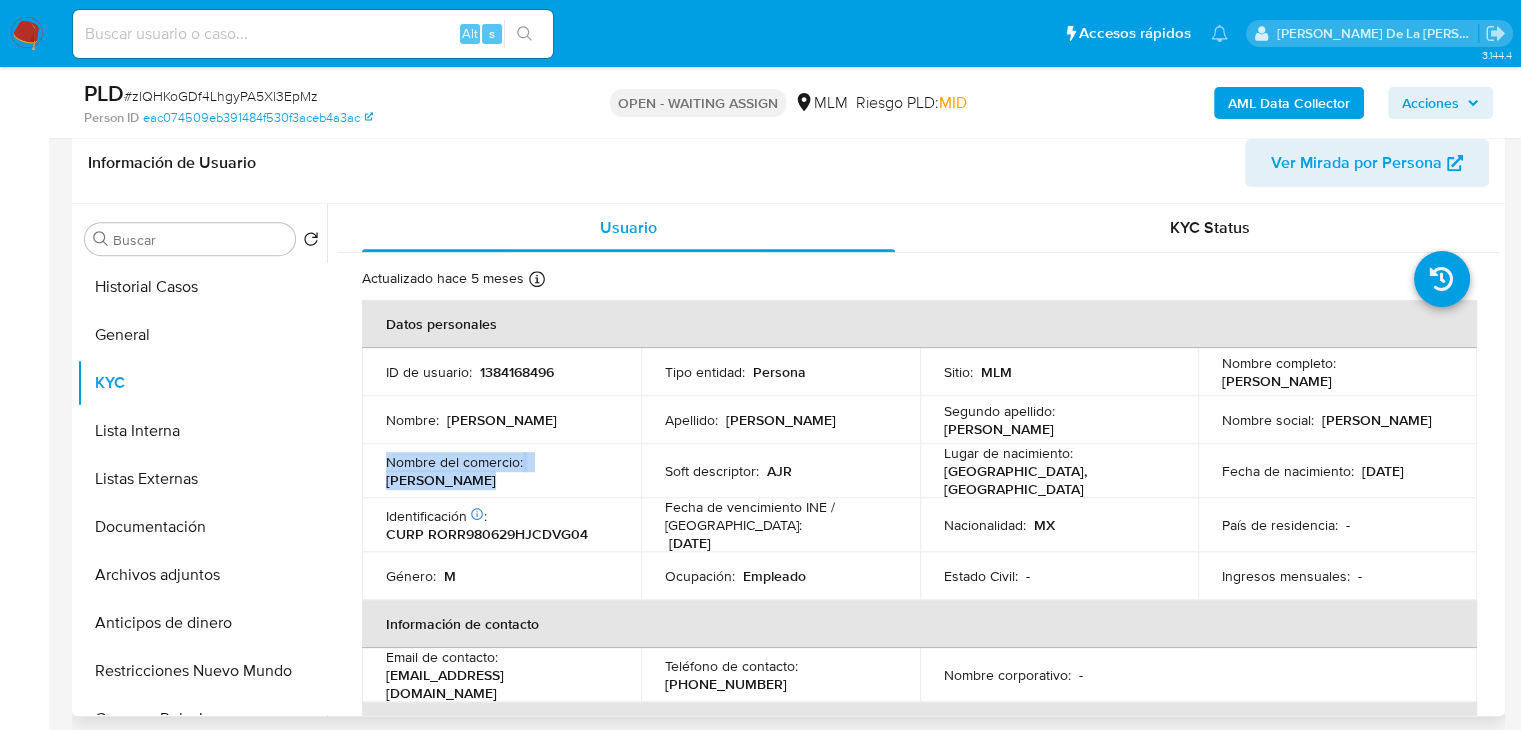 click on "abarrotes jr" at bounding box center [441, 480] 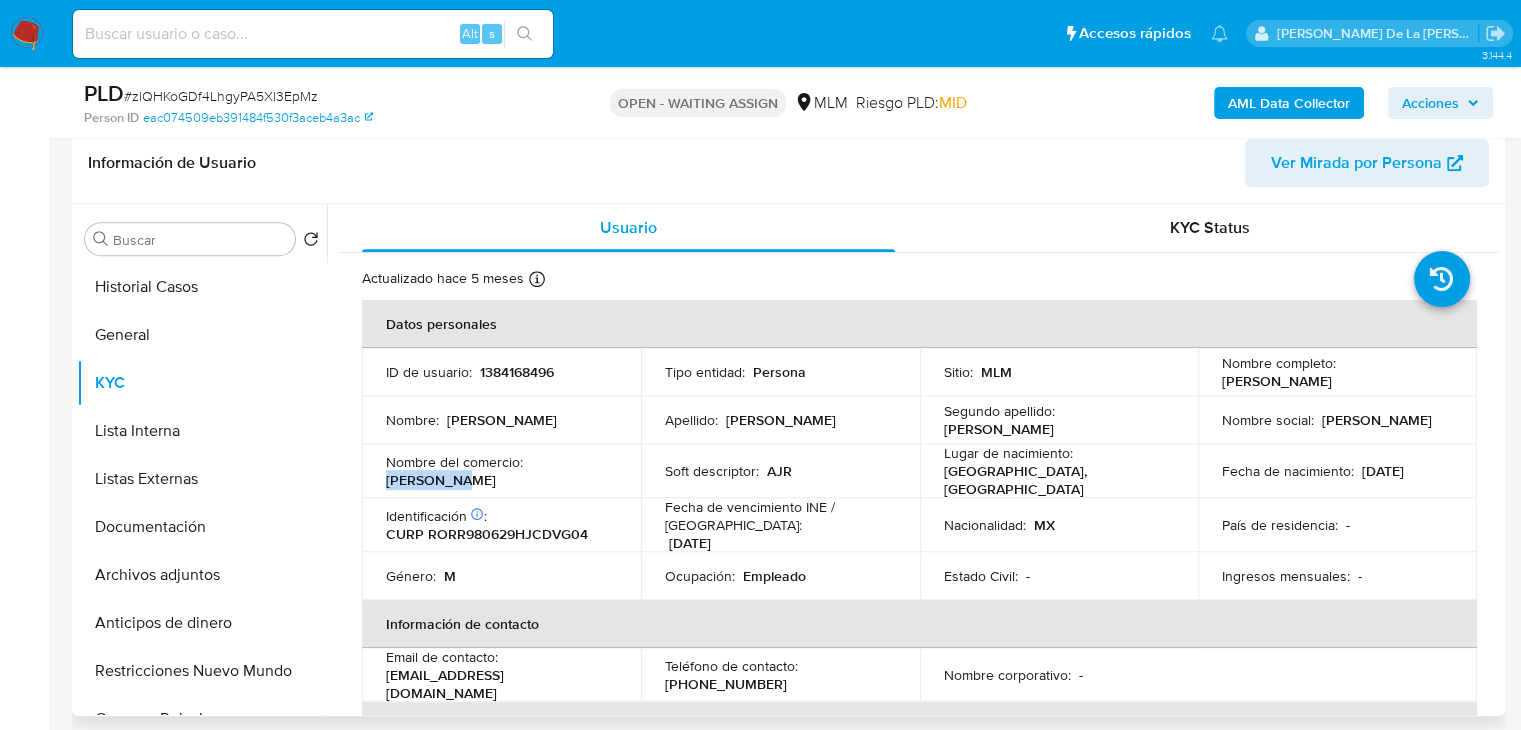 click on "abarrotes jr" at bounding box center [441, 480] 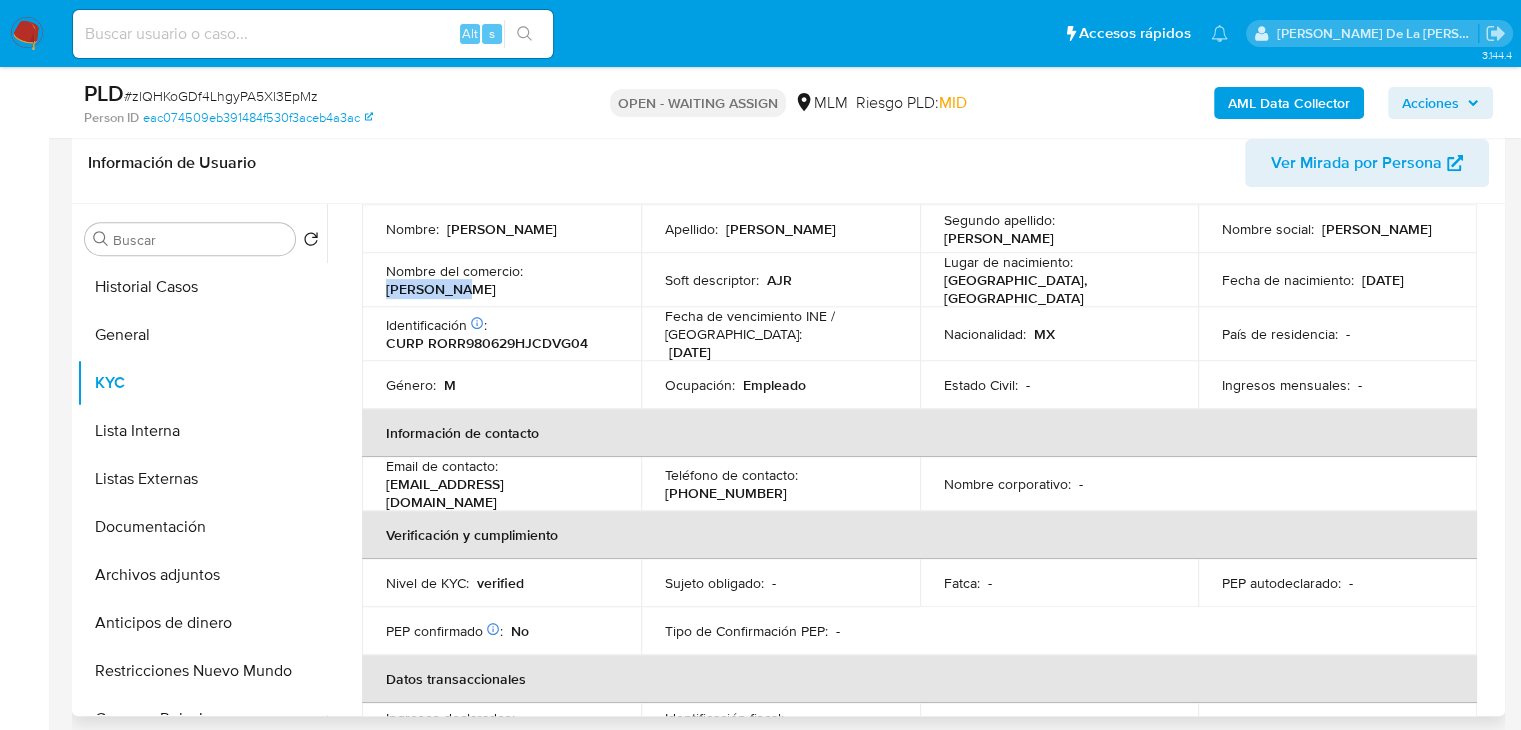 scroll, scrollTop: 178, scrollLeft: 0, axis: vertical 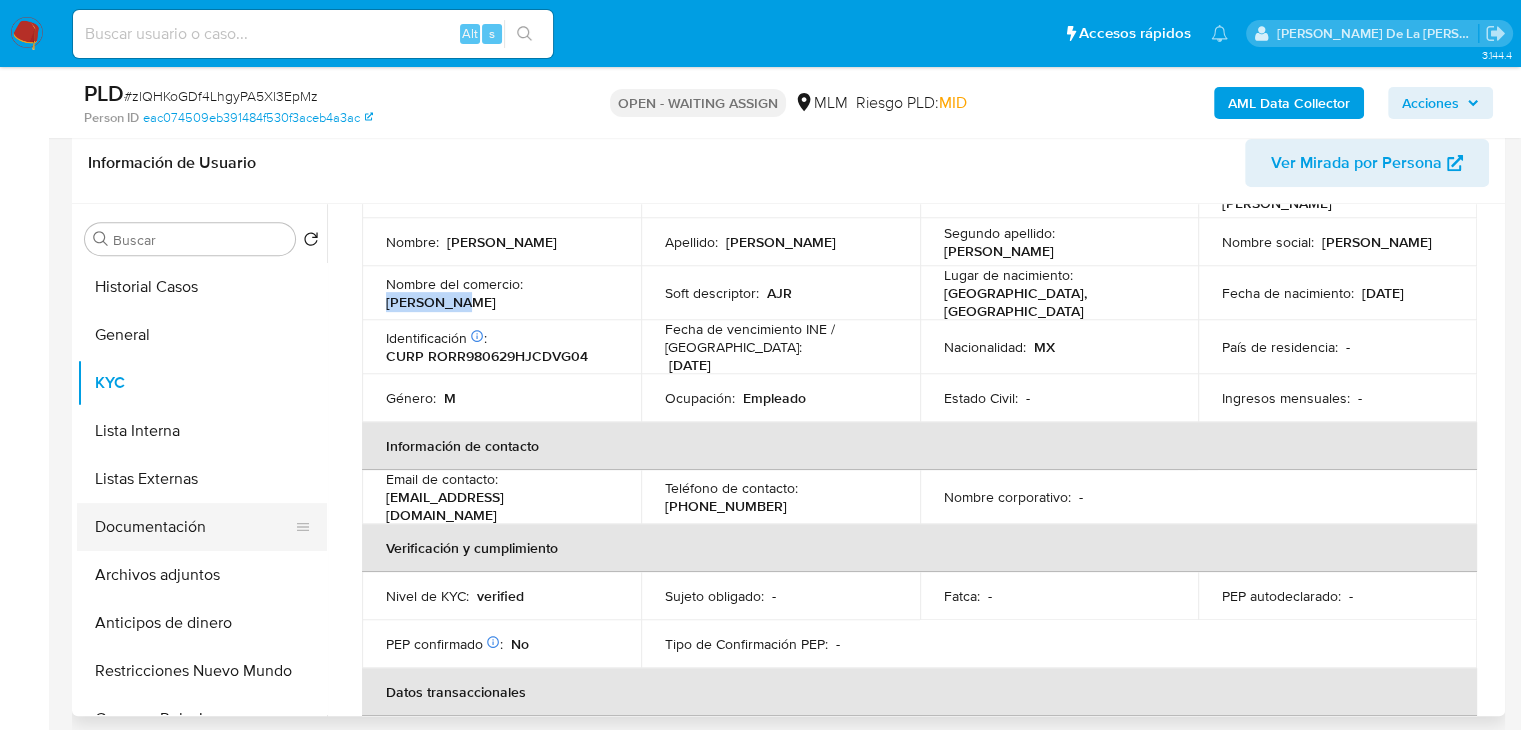 click on "Listas Externas" at bounding box center [202, 479] 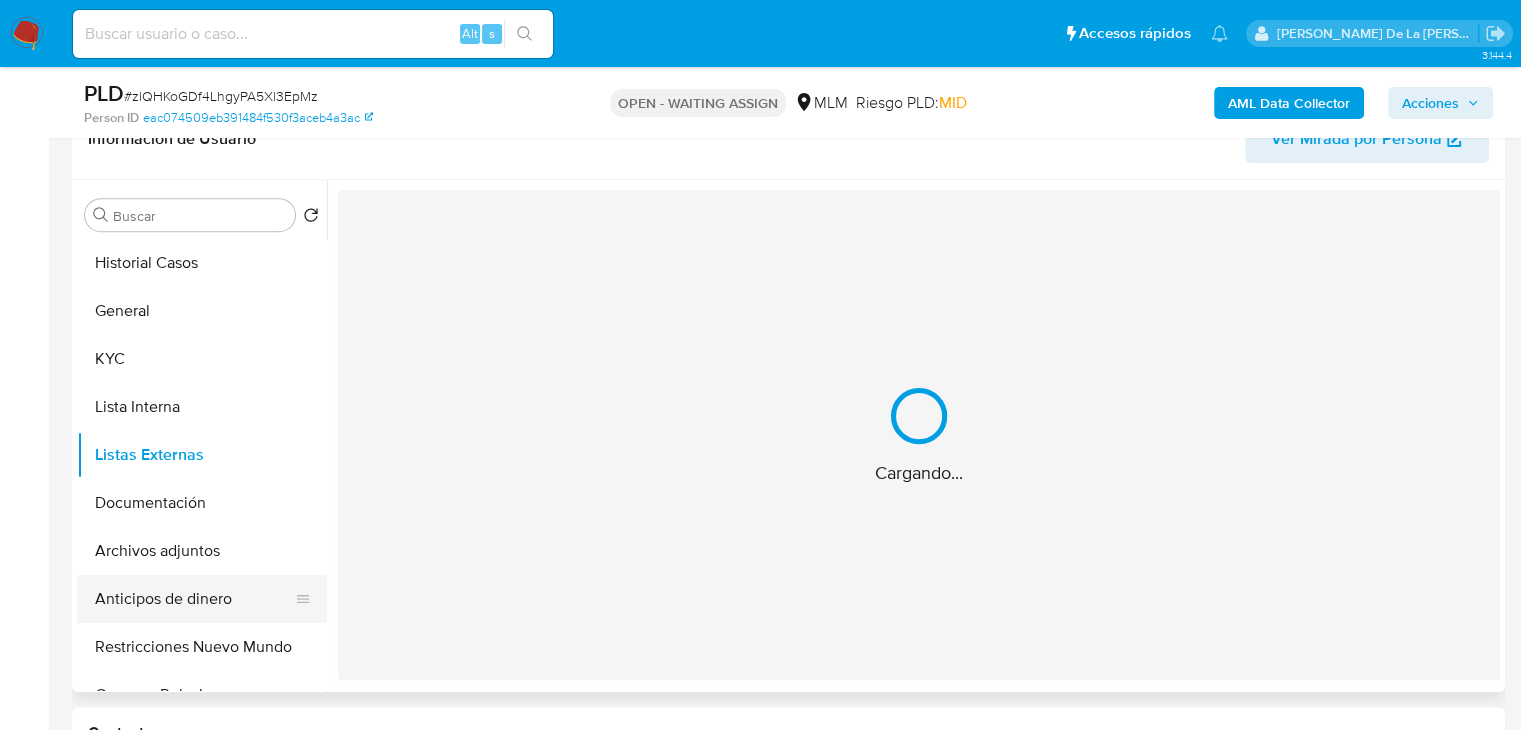 scroll, scrollTop: 0, scrollLeft: 0, axis: both 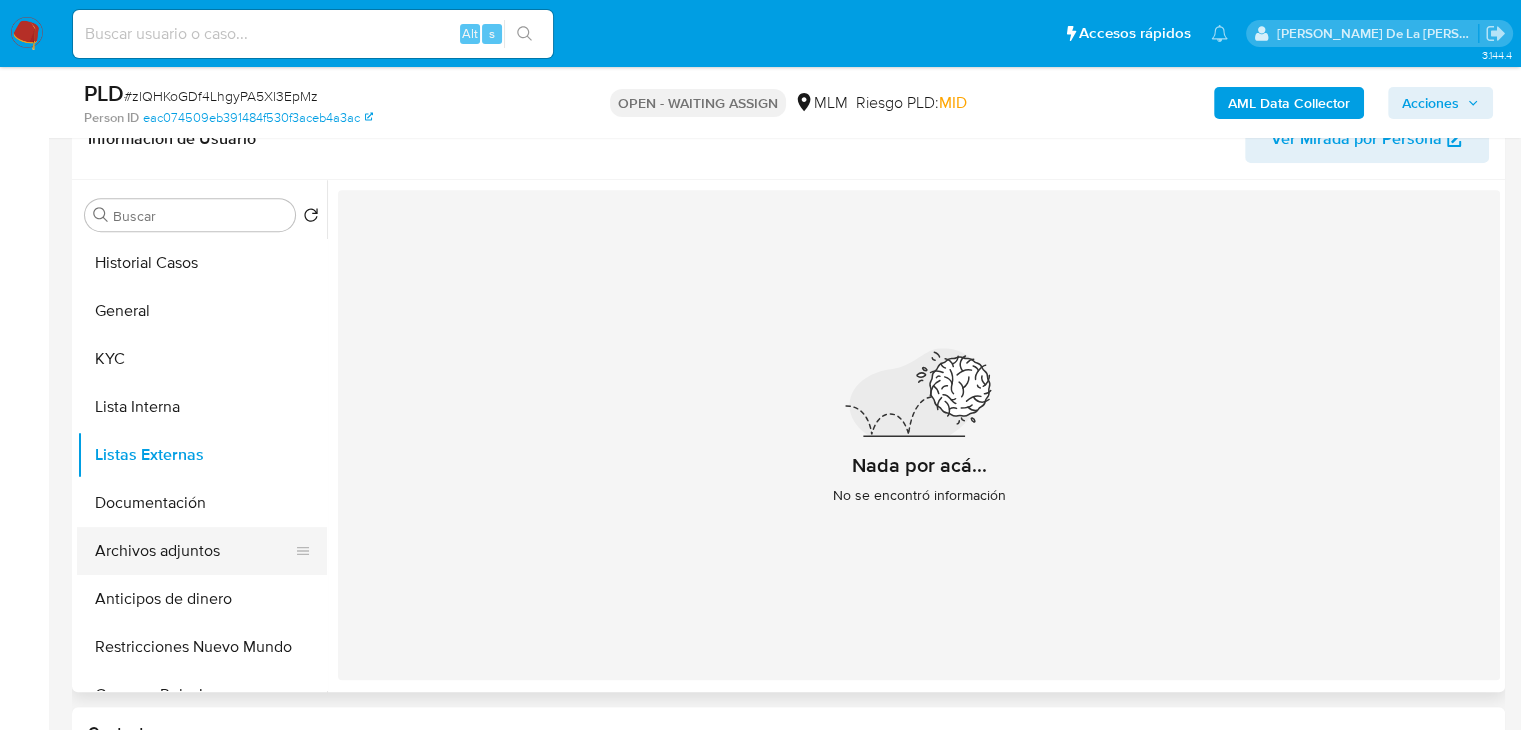 drag, startPoint x: 149, startPoint y: 554, endPoint x: 165, endPoint y: 581, distance: 31.38471 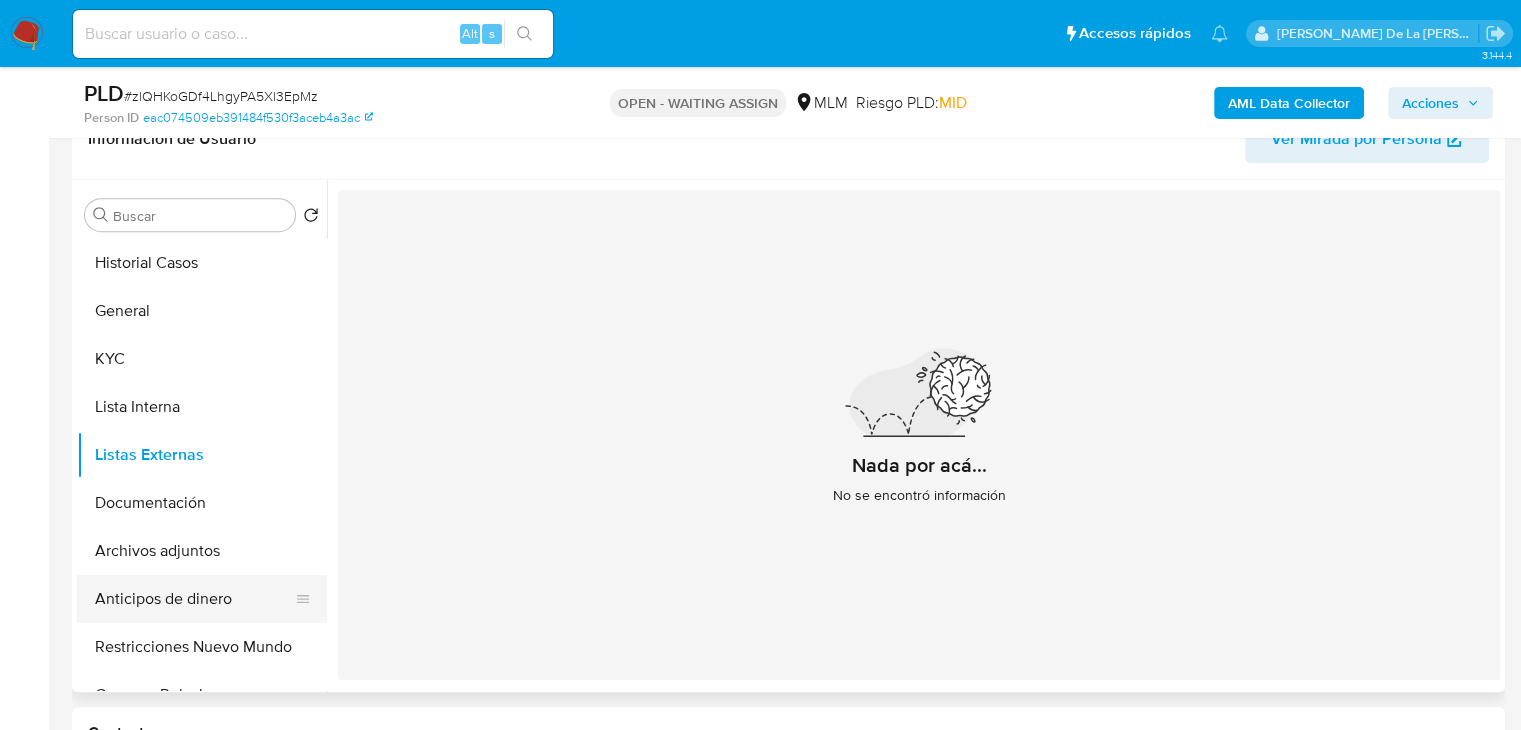 click on "Archivos adjuntos" at bounding box center (202, 551) 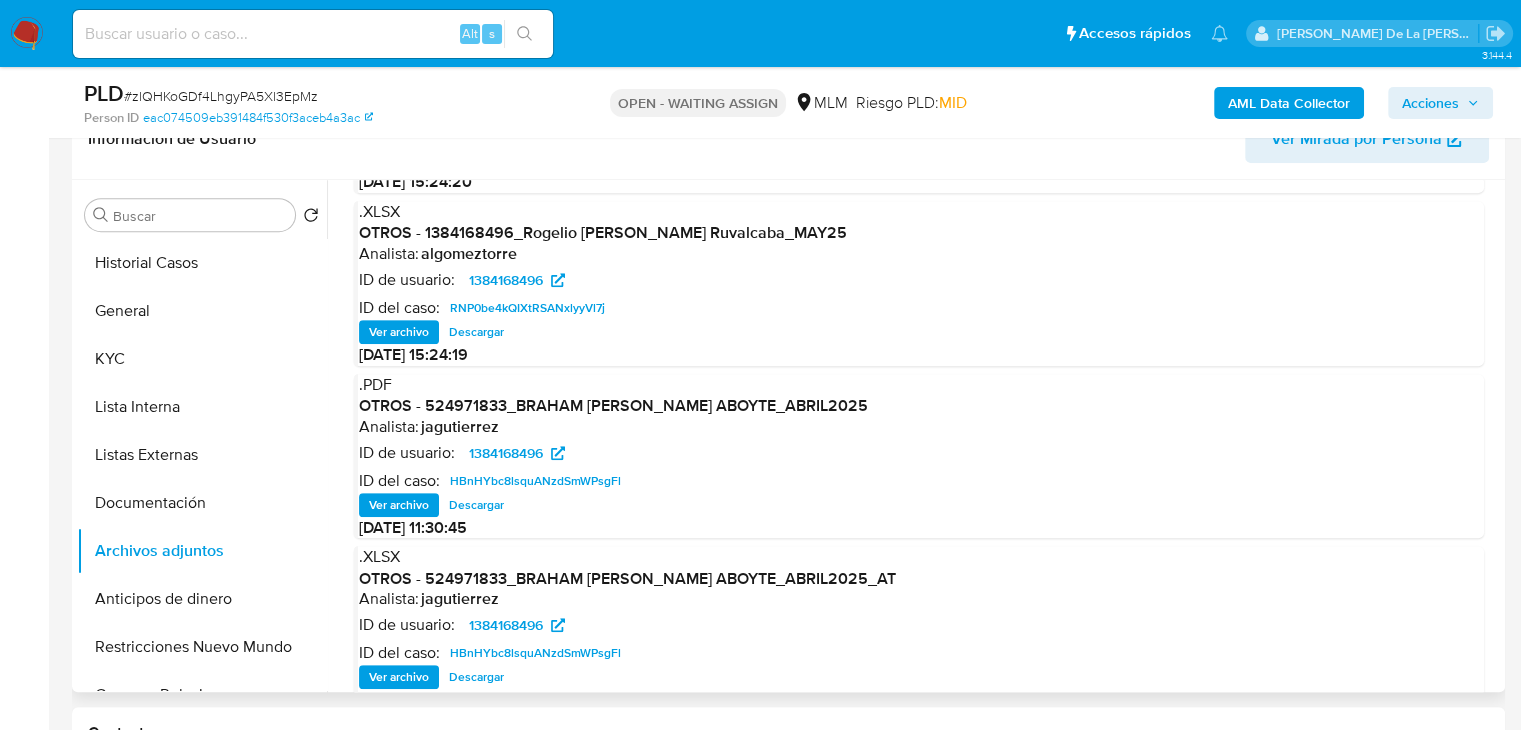 scroll, scrollTop: 0, scrollLeft: 0, axis: both 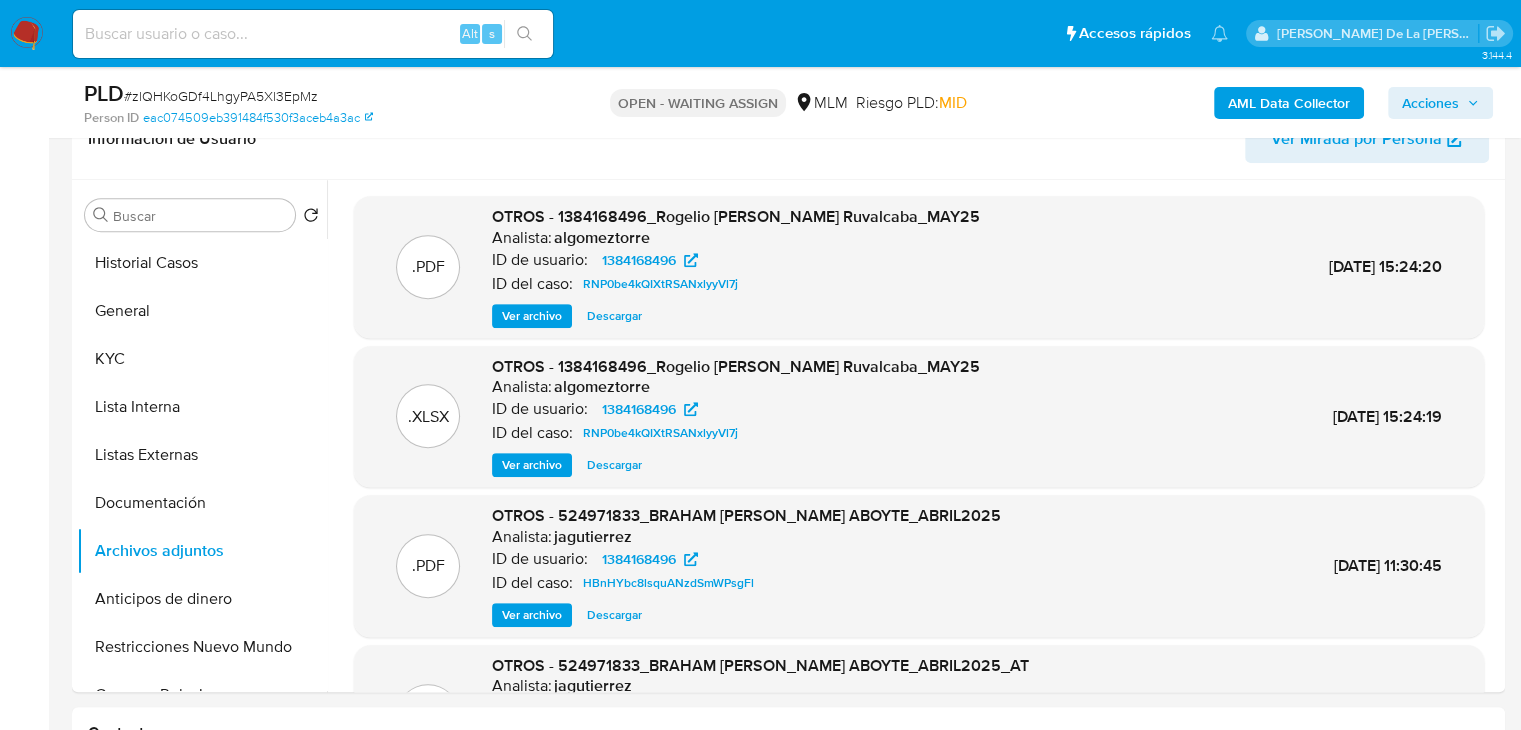 click on "# zlQHKoGDf4LhgyPA5Xl3EpMz" at bounding box center (221, 96) 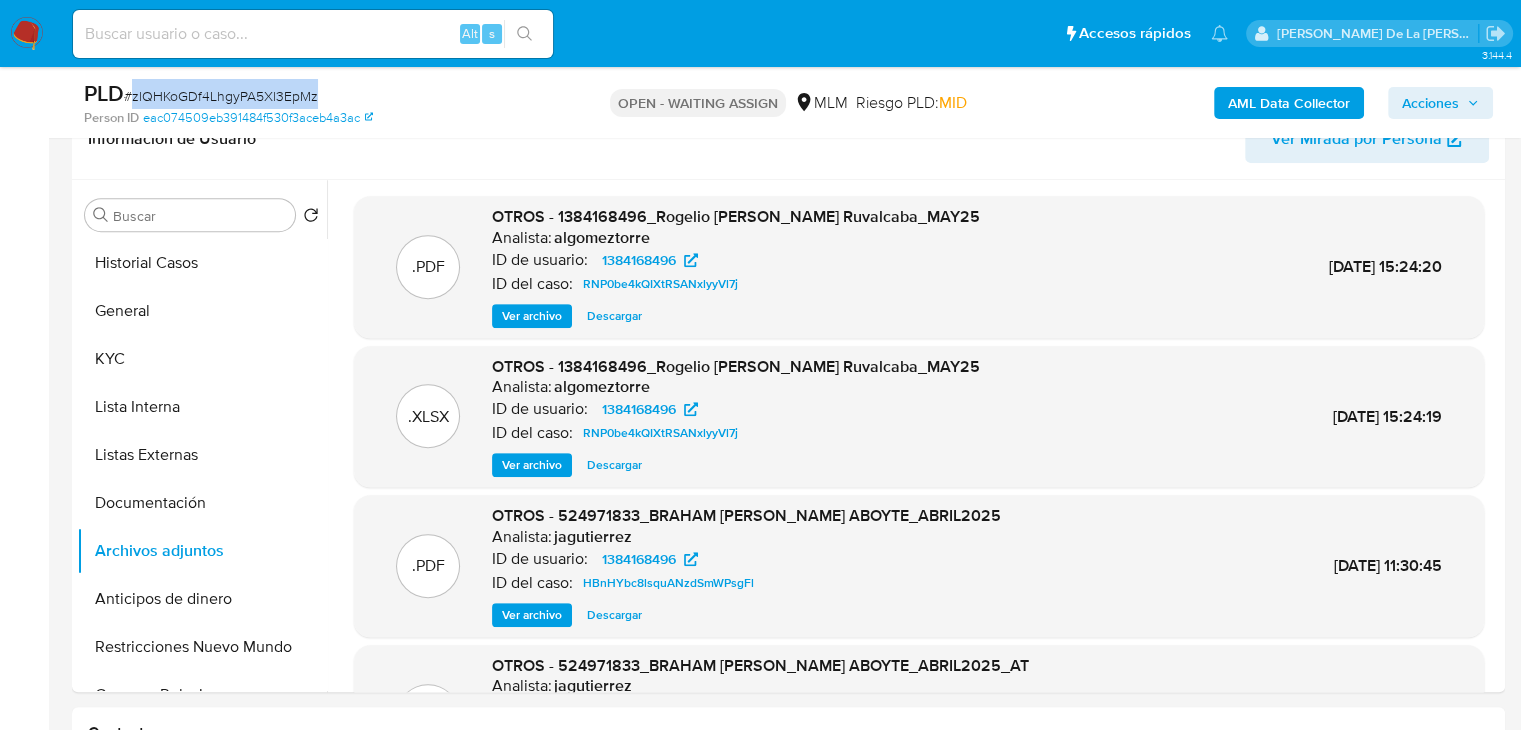 click on "# zlQHKoGDf4LhgyPA5Xl3EpMz" at bounding box center [221, 96] 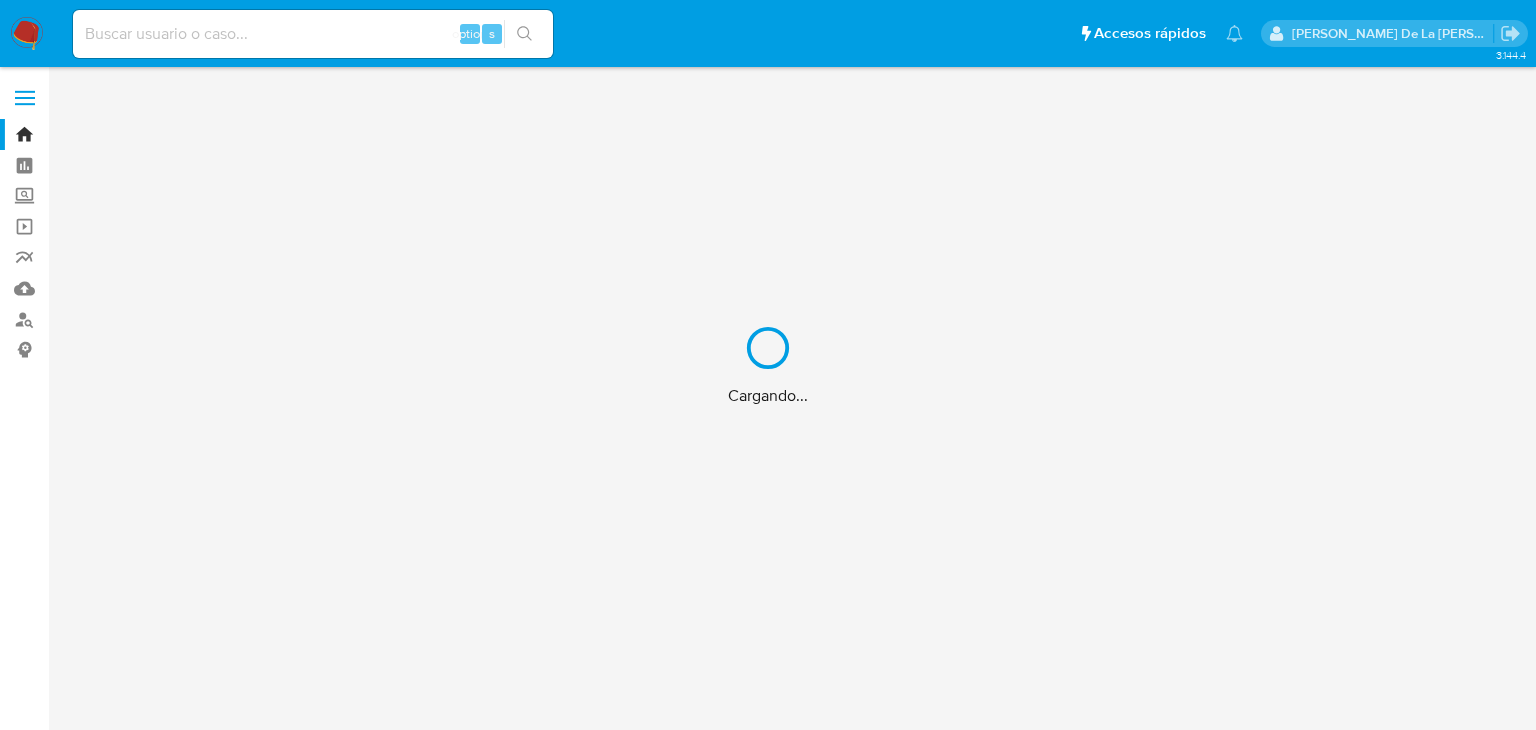 scroll, scrollTop: 0, scrollLeft: 0, axis: both 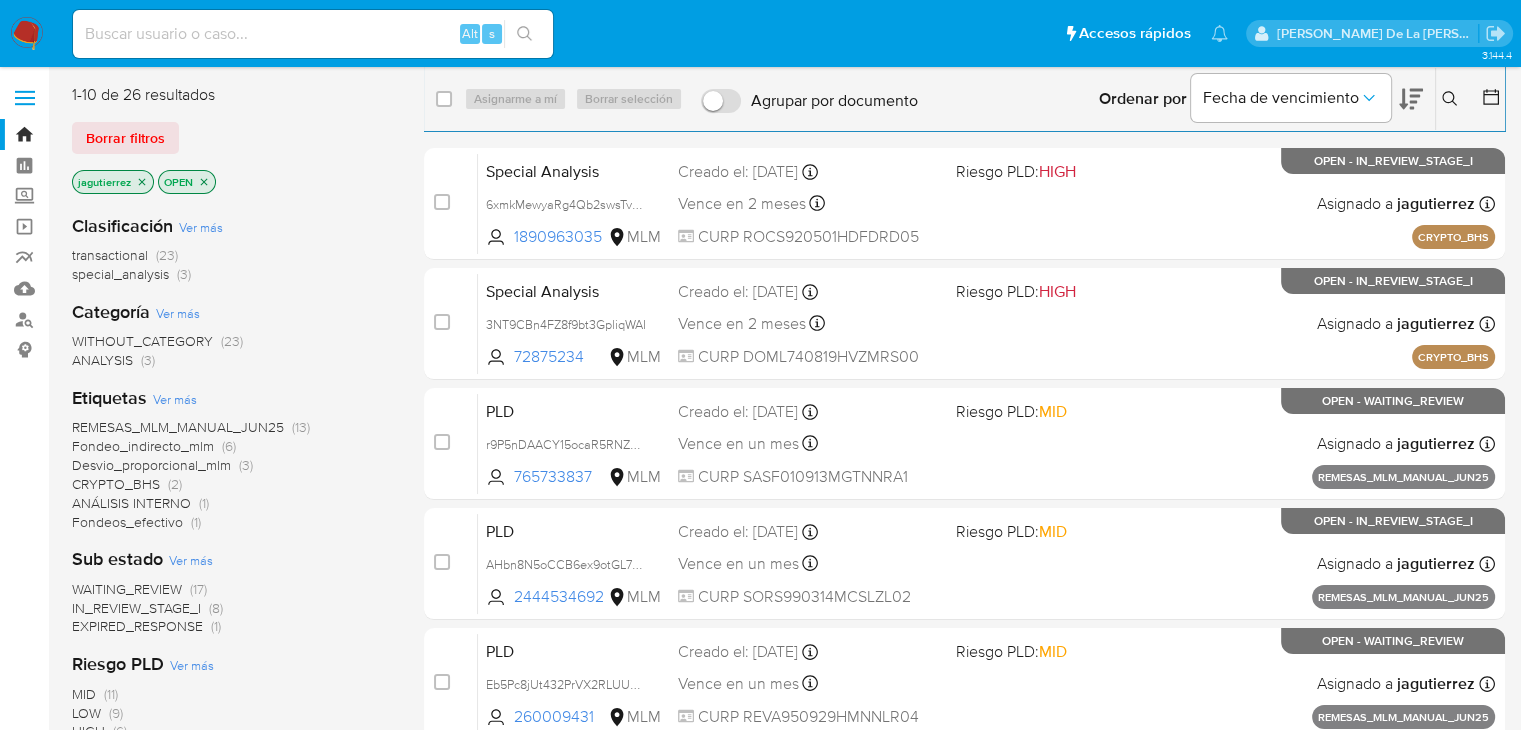 click 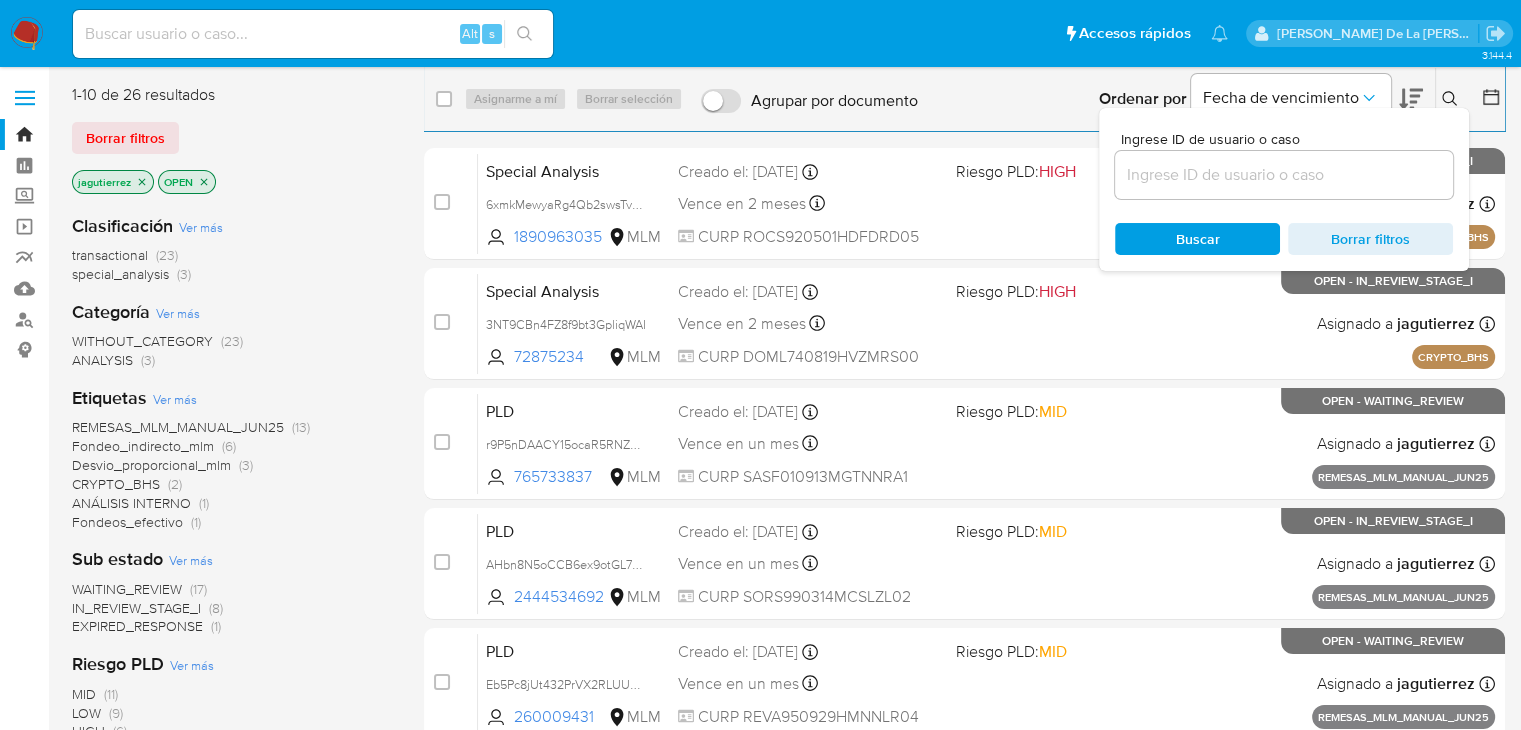 click at bounding box center (1284, 175) 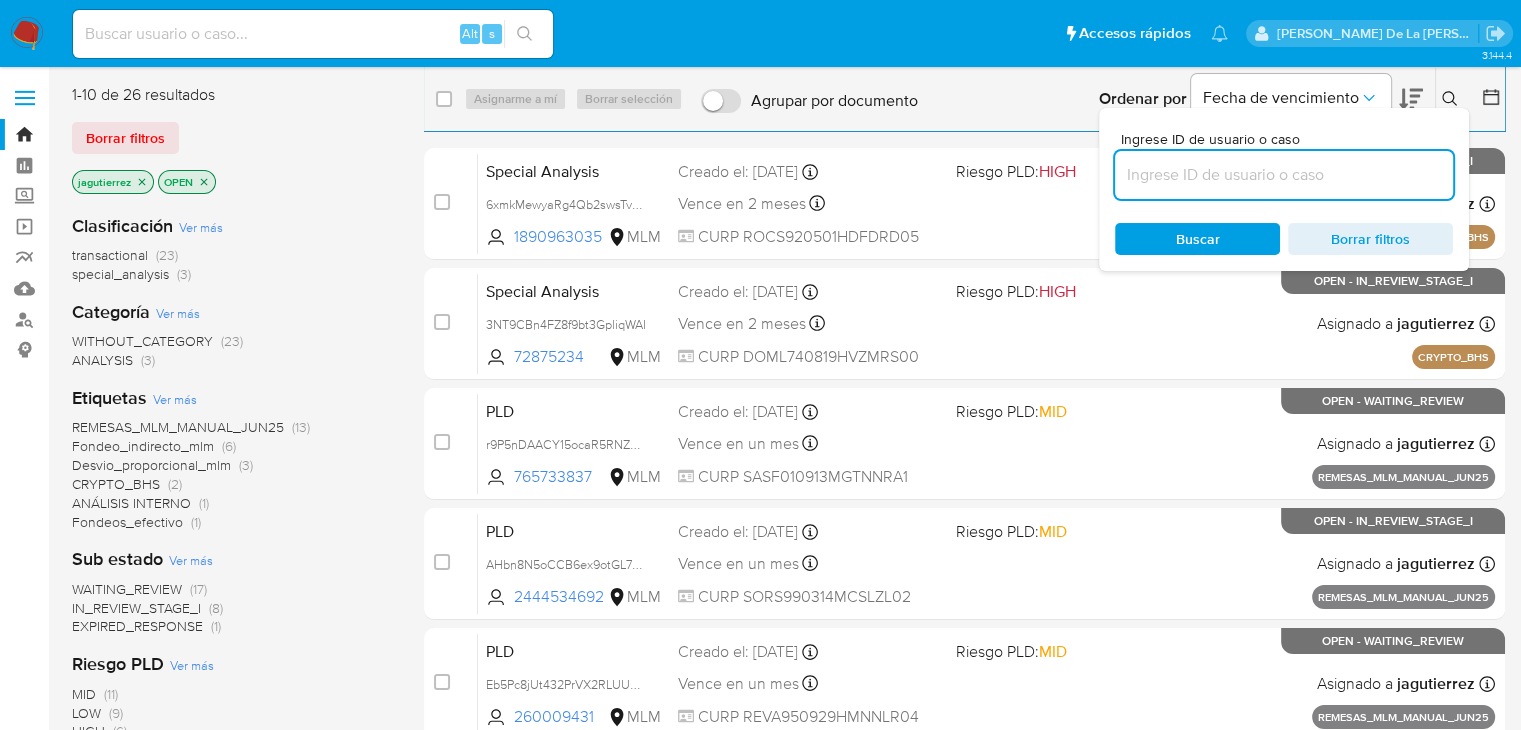 paste on "zlQHKoGDf4LhgyPA5Xl3EpMz" 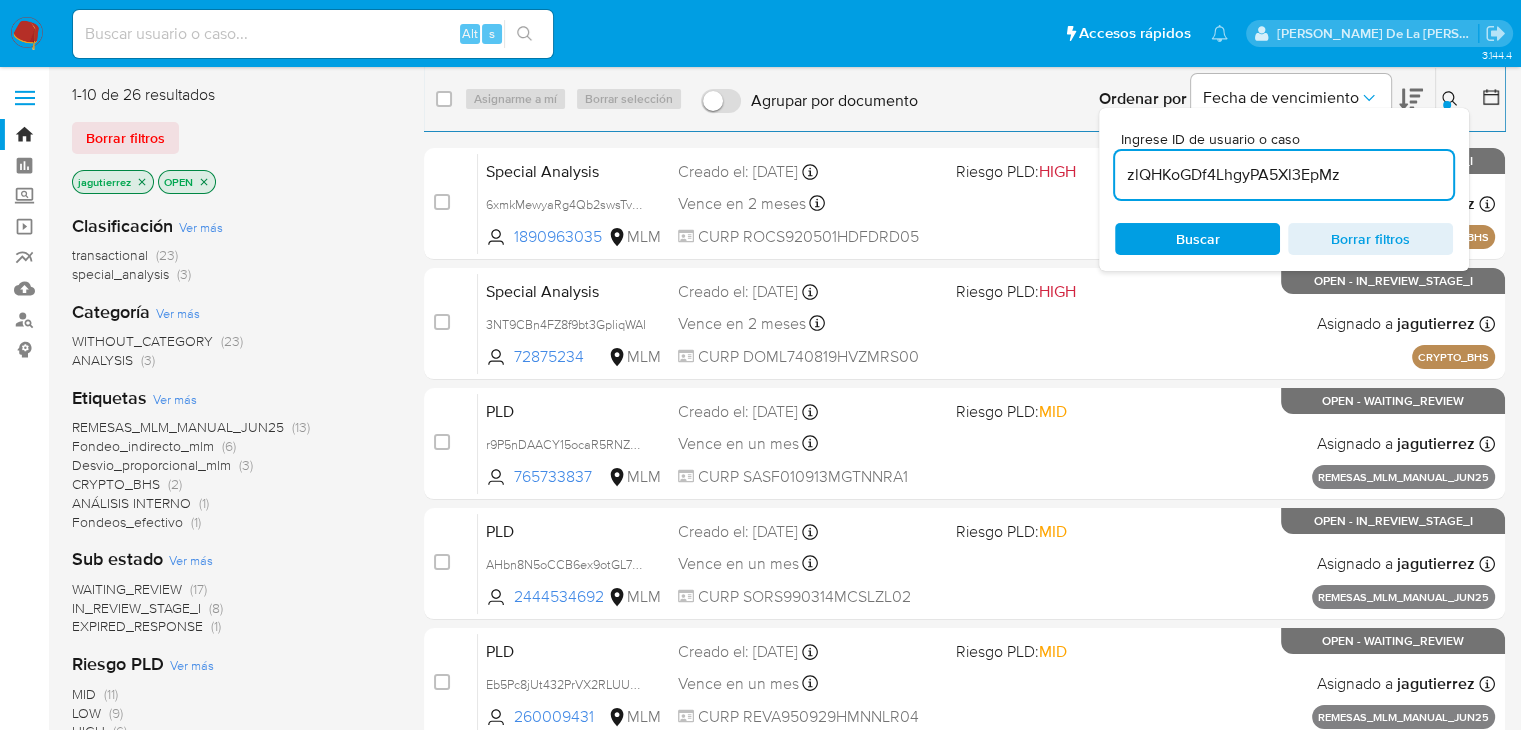 type on "zlQHKoGDf4LhgyPA5Xl3EpMz" 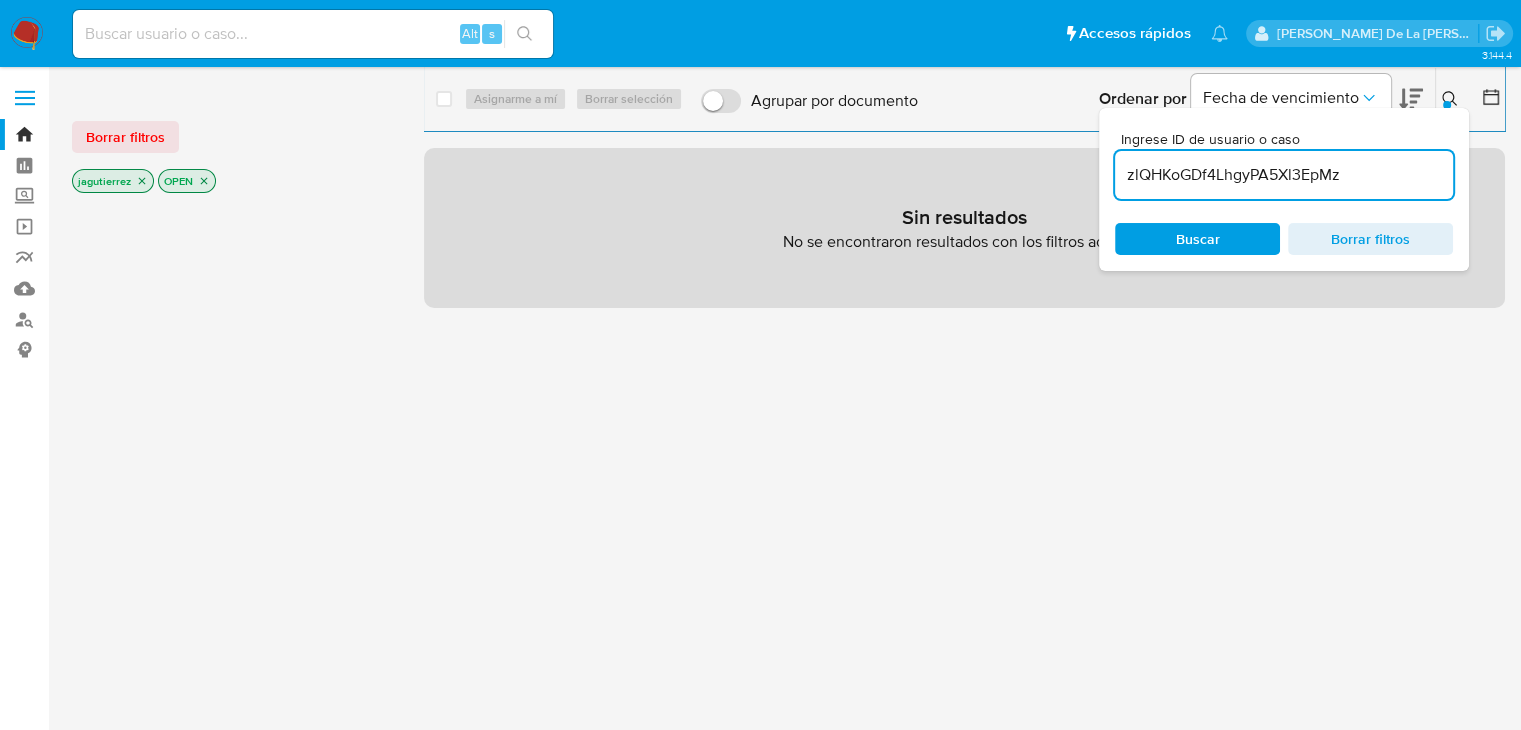 click 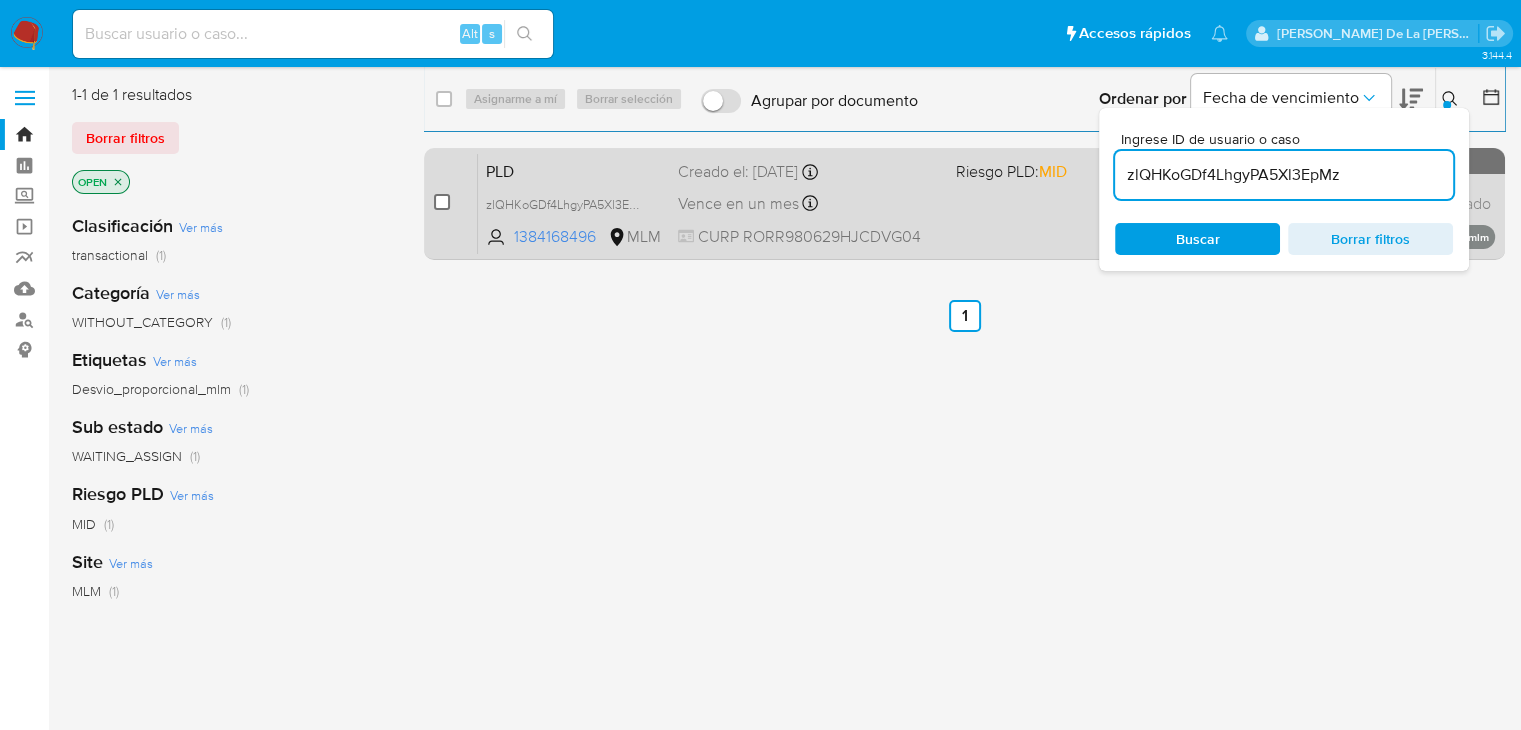 click at bounding box center [442, 202] 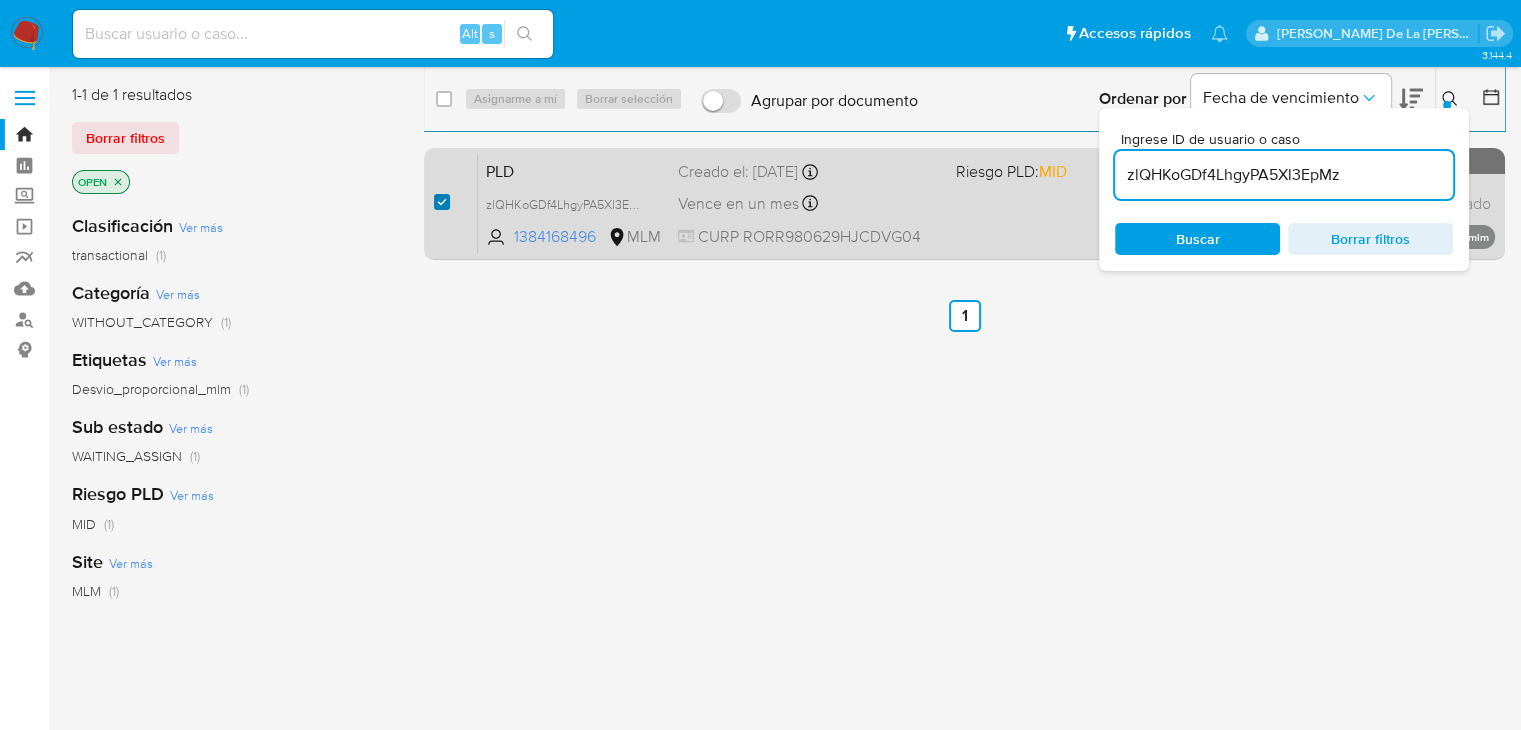checkbox on "true" 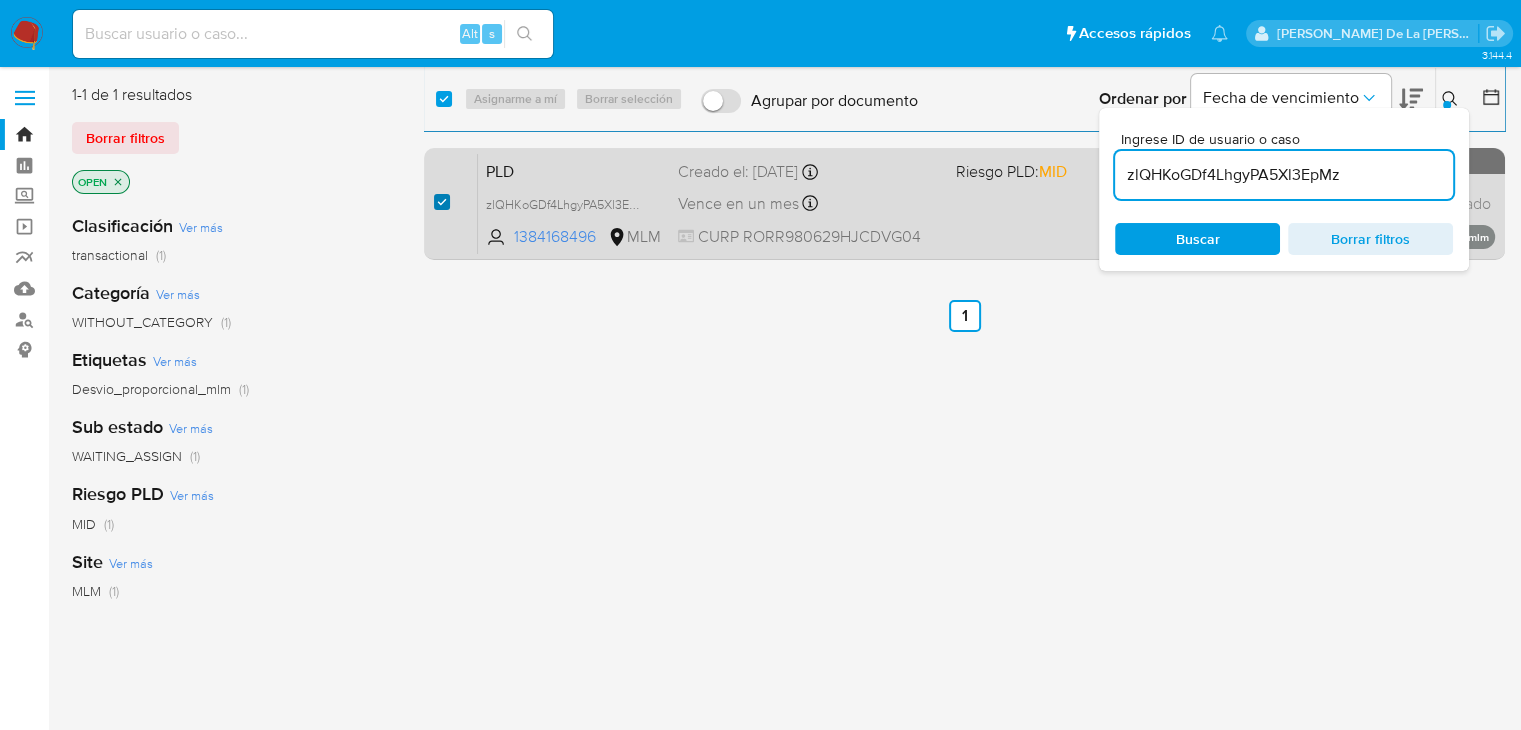 checkbox on "true" 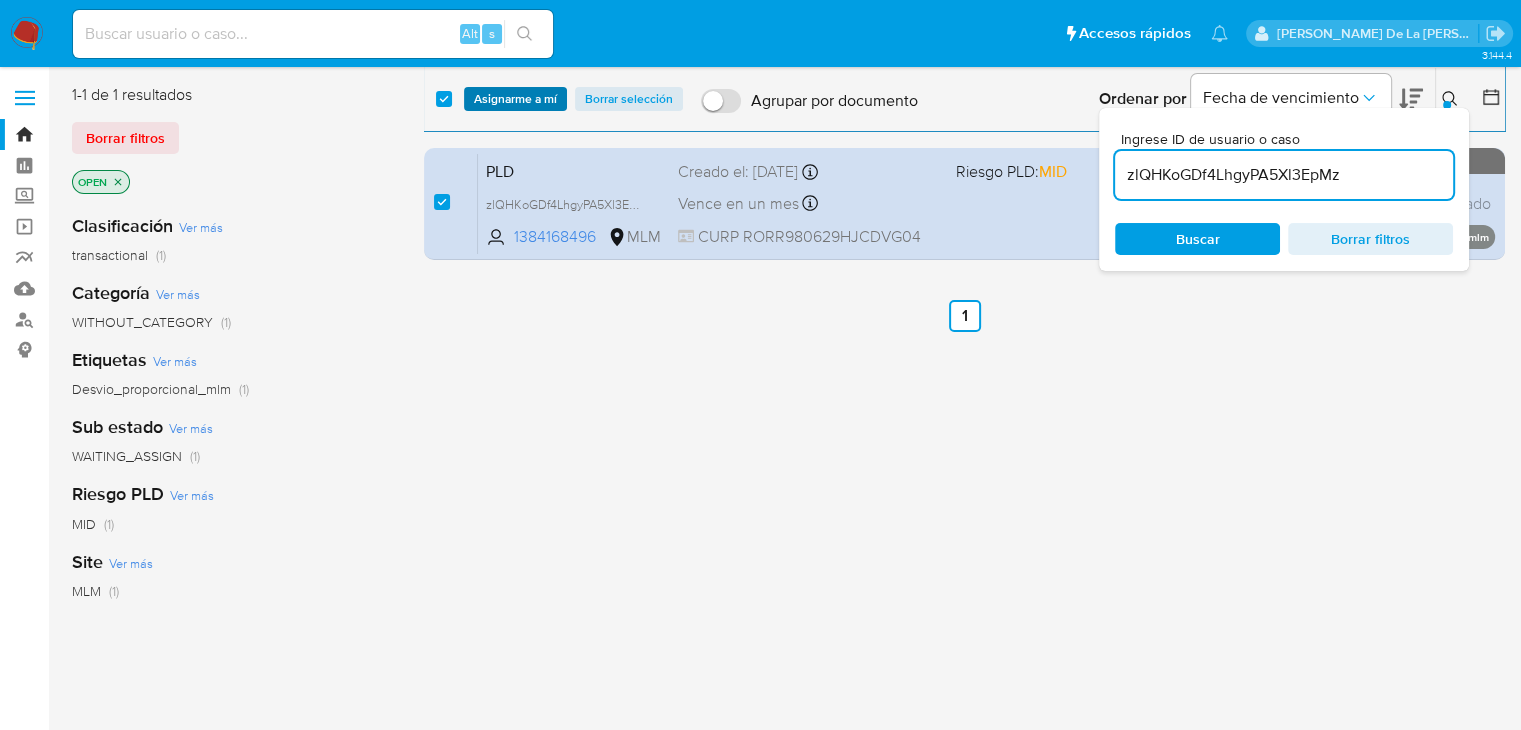 click on "Asignarme a mí" at bounding box center (515, 99) 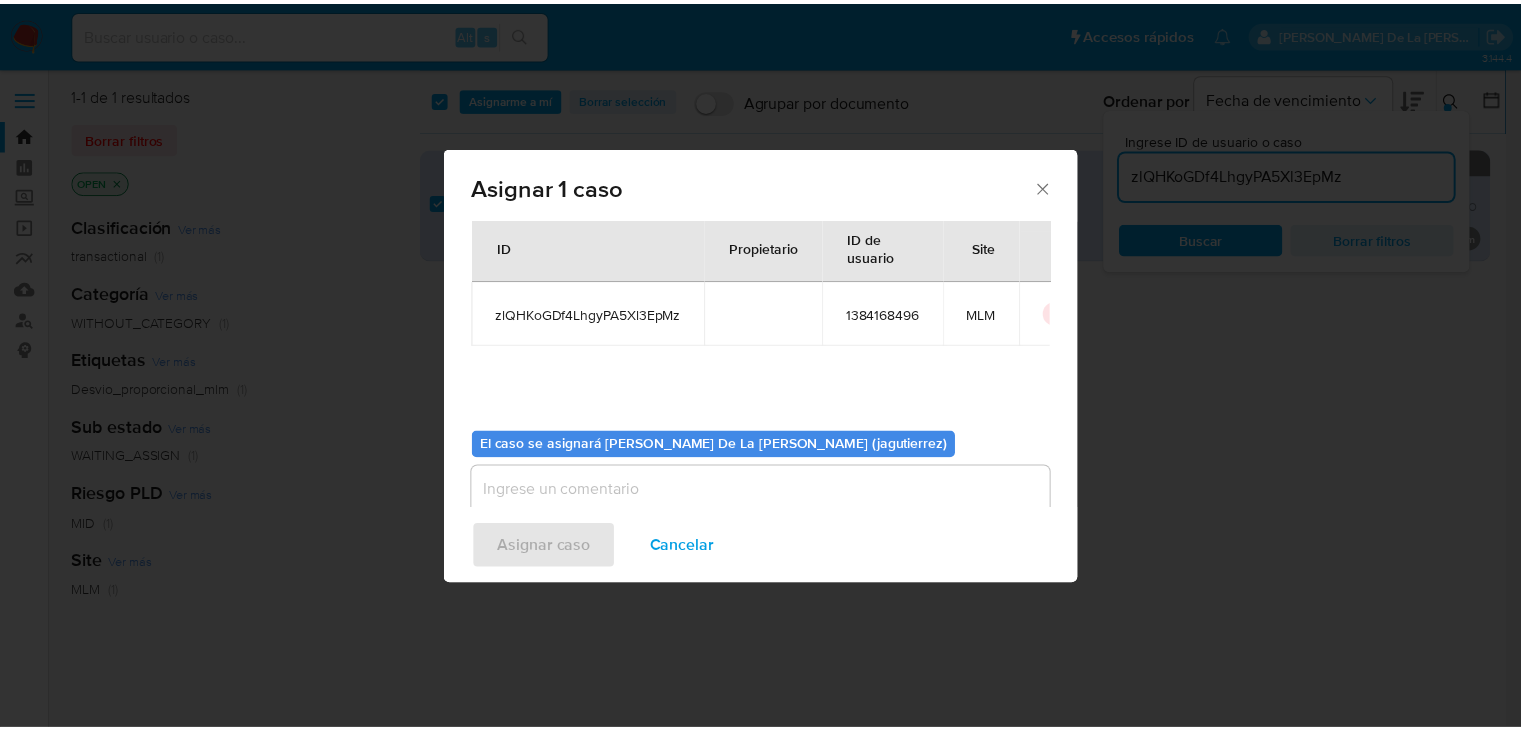 scroll, scrollTop: 104, scrollLeft: 0, axis: vertical 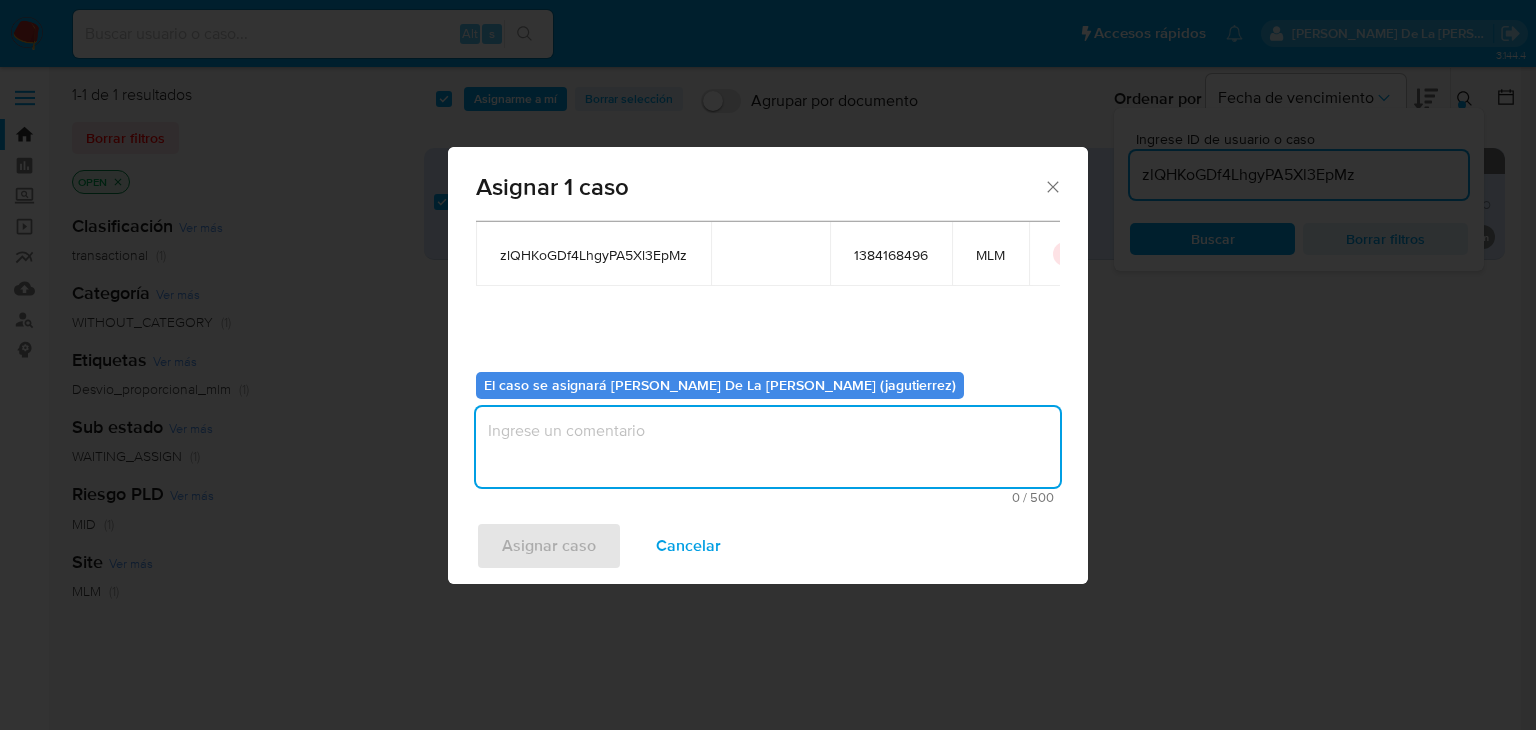 click at bounding box center (768, 447) 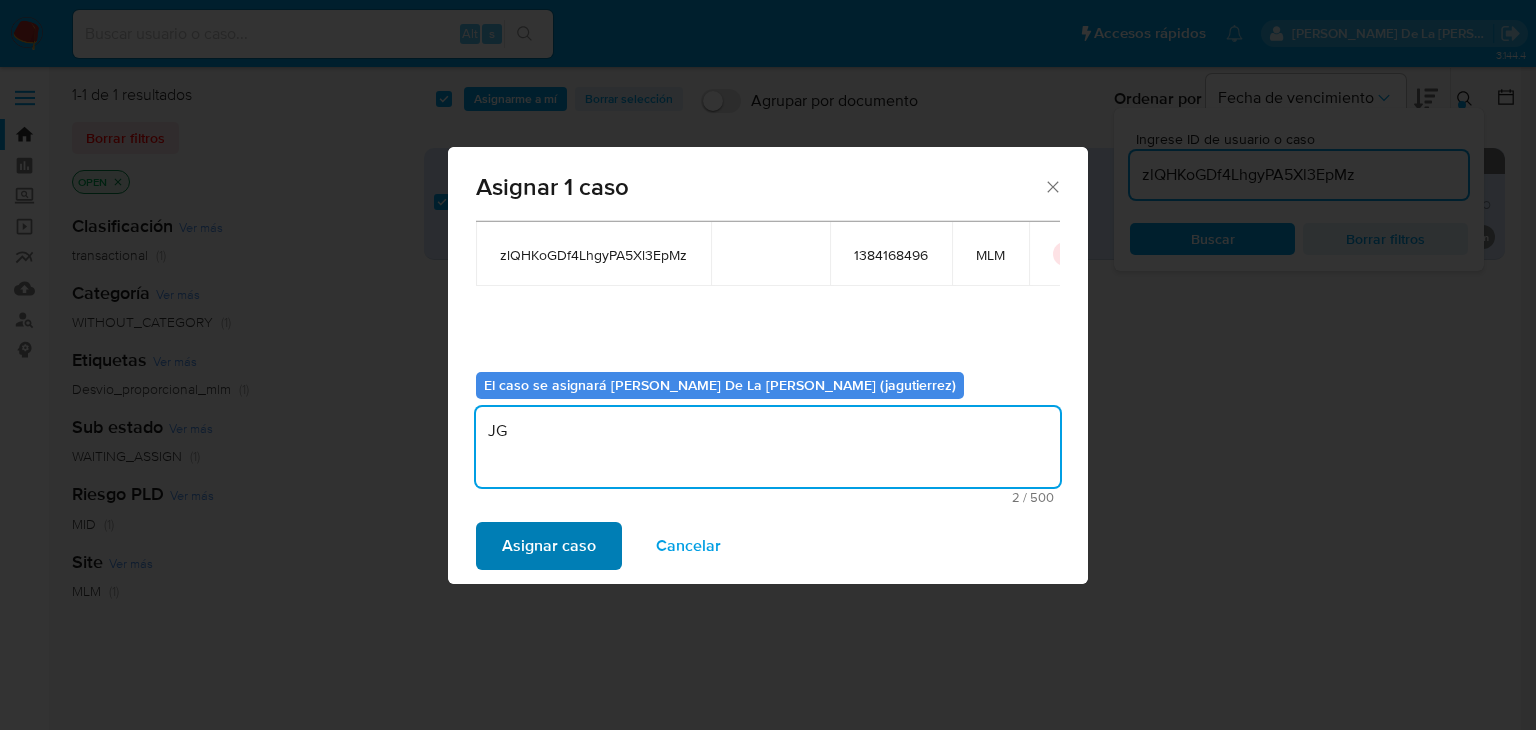 type on "JG" 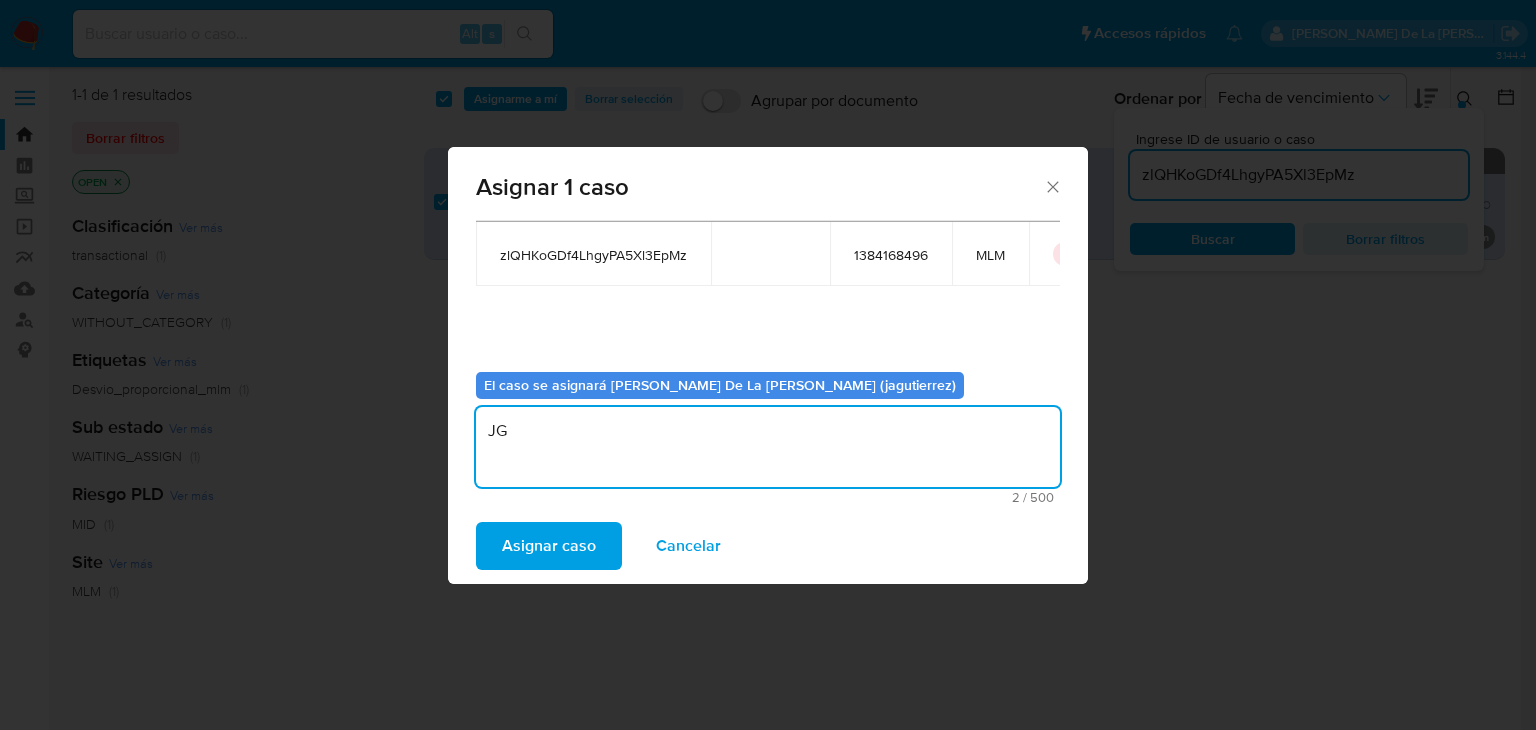 click on "Asignar caso" at bounding box center (549, 546) 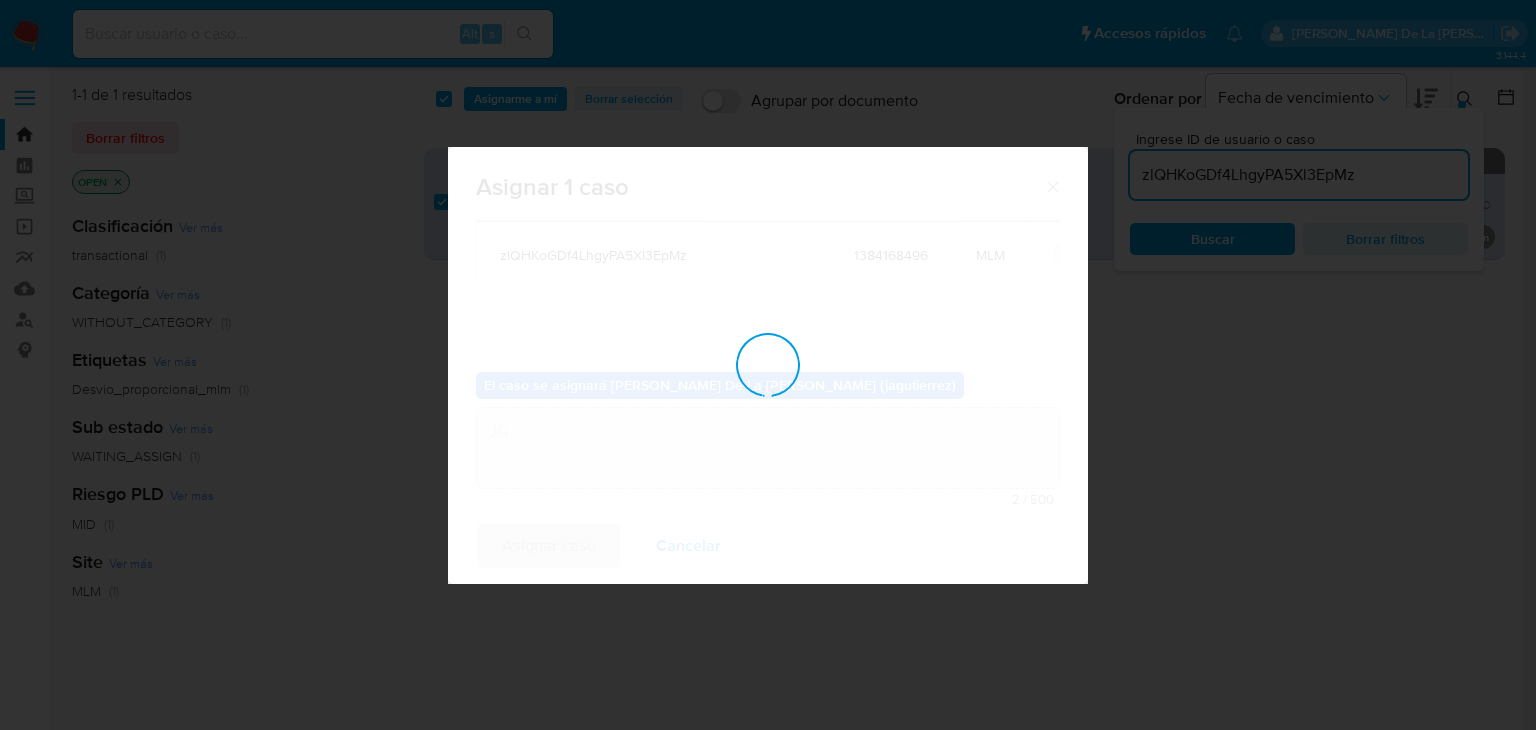 type 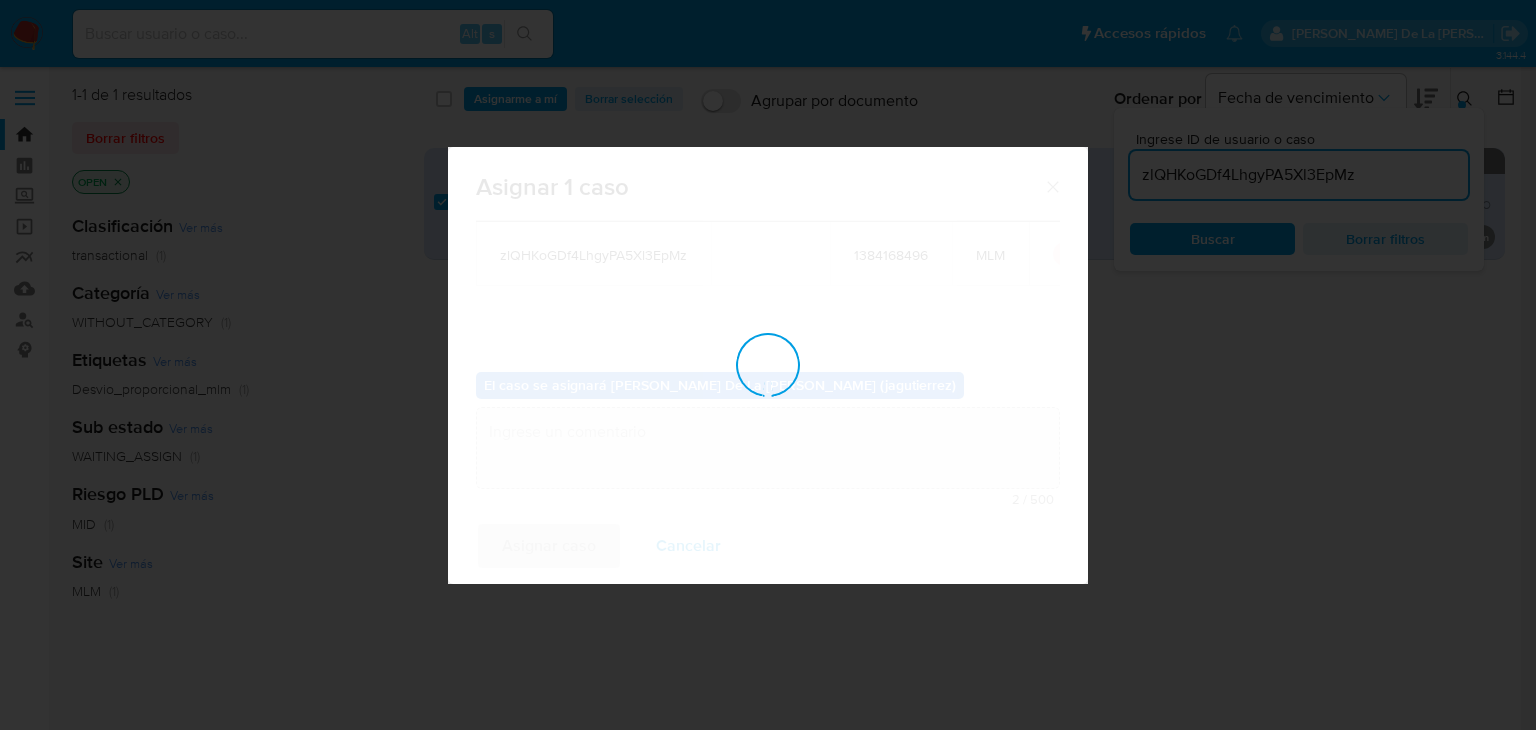 checkbox on "false" 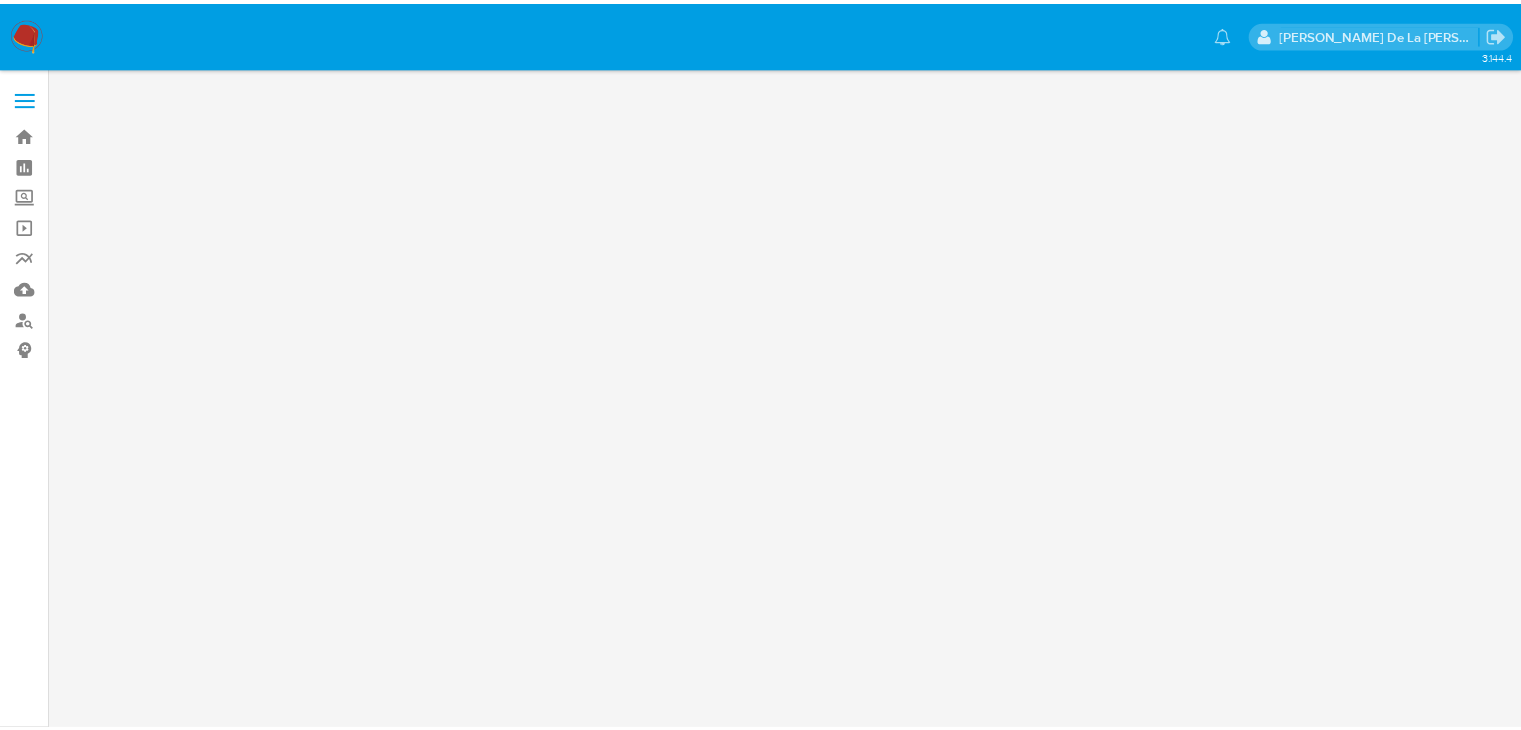 scroll, scrollTop: 0, scrollLeft: 0, axis: both 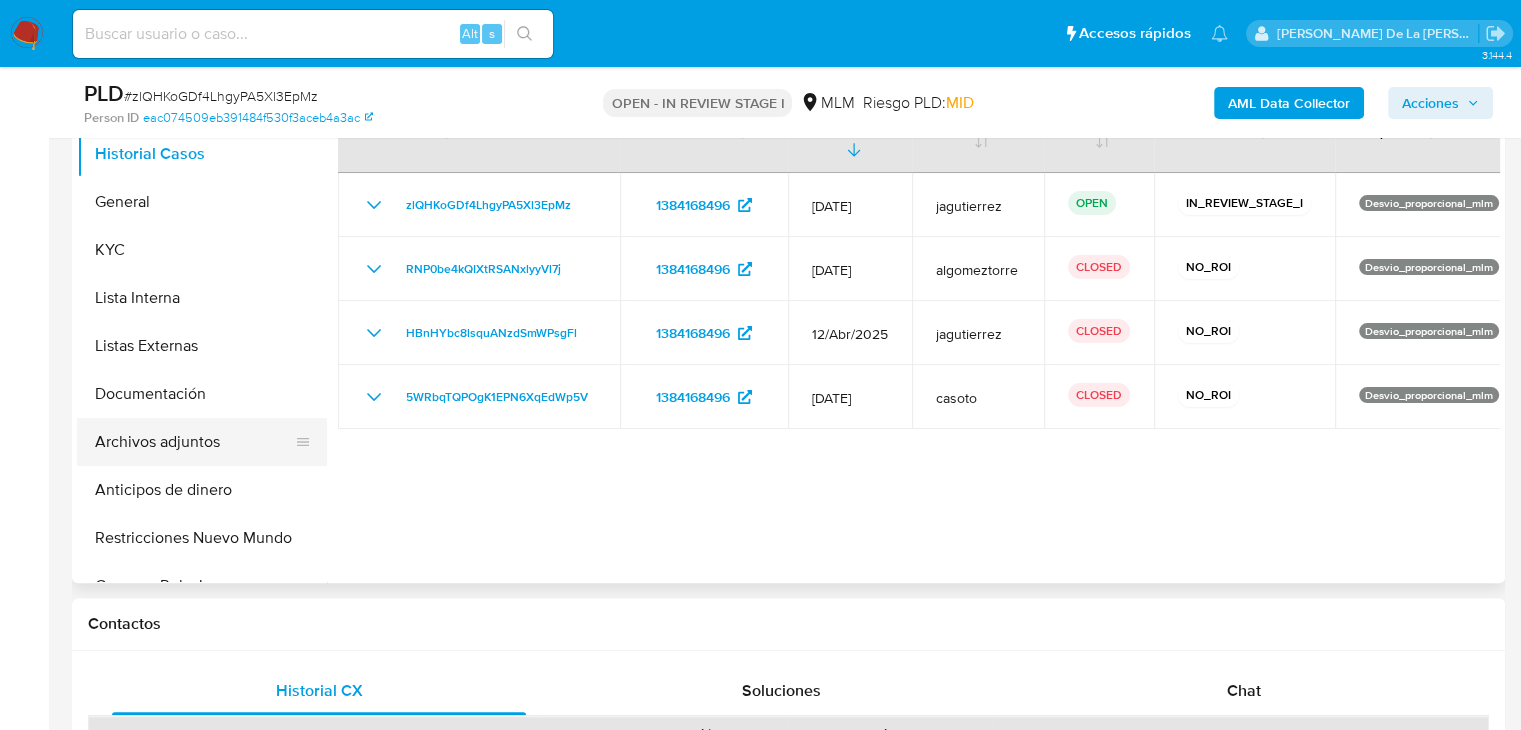 select on "10" 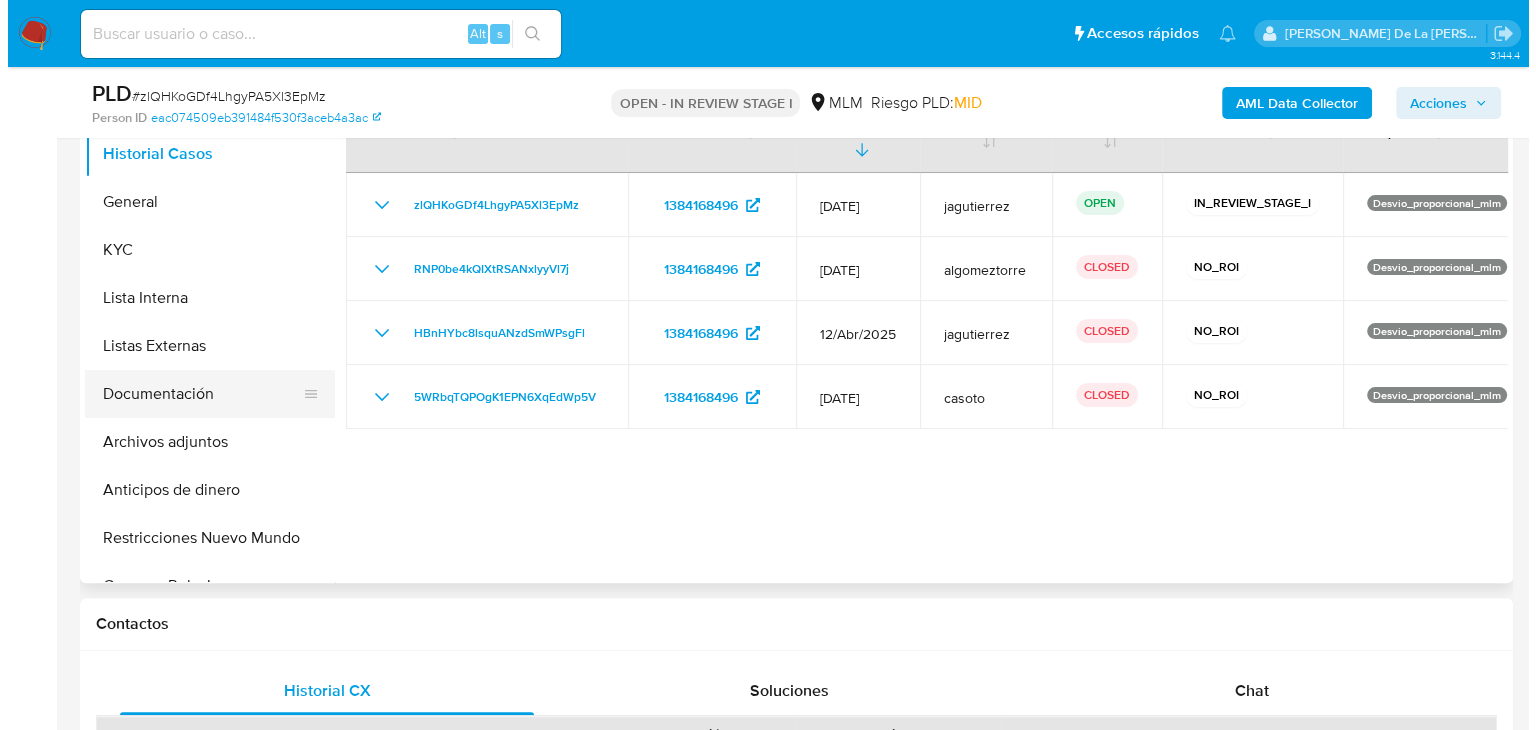 scroll, scrollTop: 400, scrollLeft: 0, axis: vertical 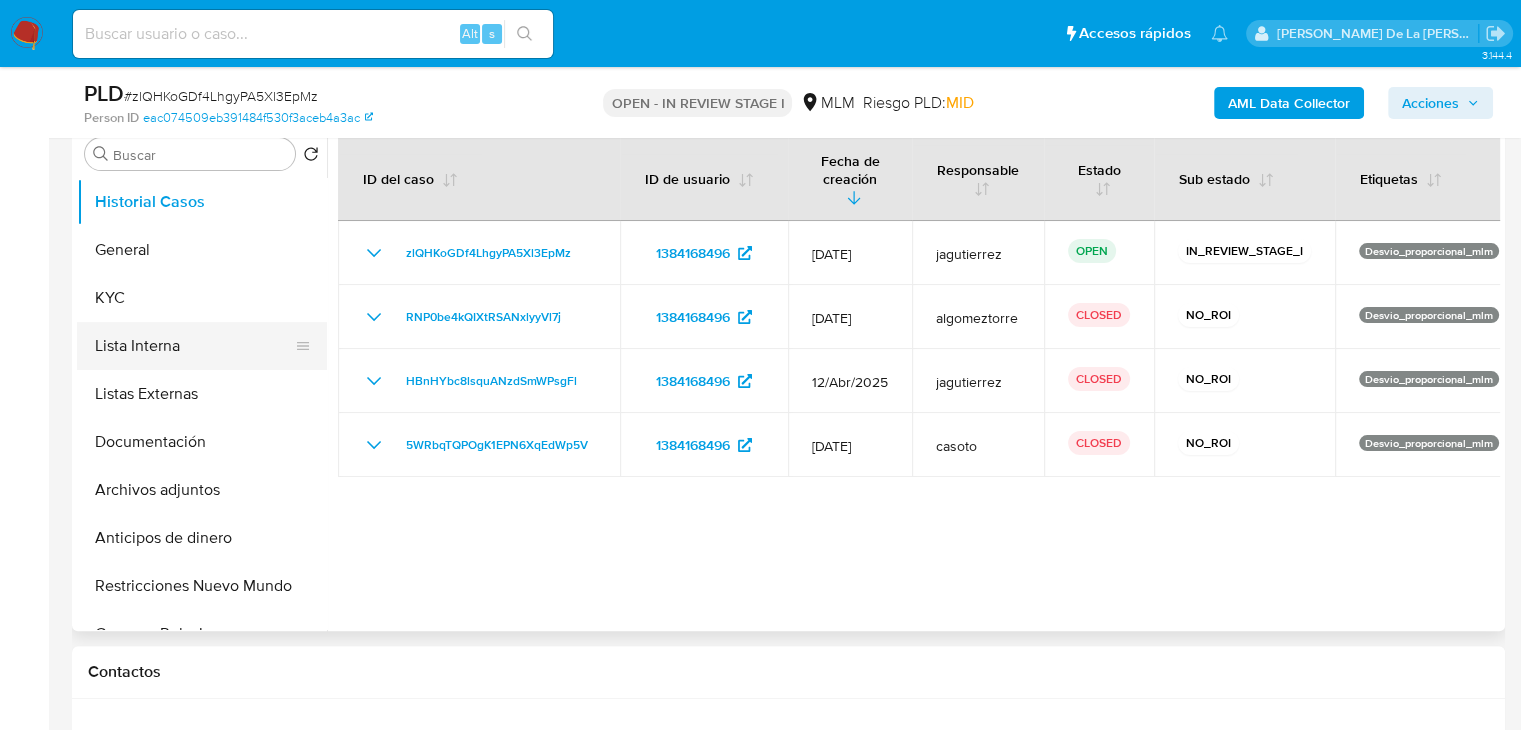 click on "Lista Interna" at bounding box center (194, 346) 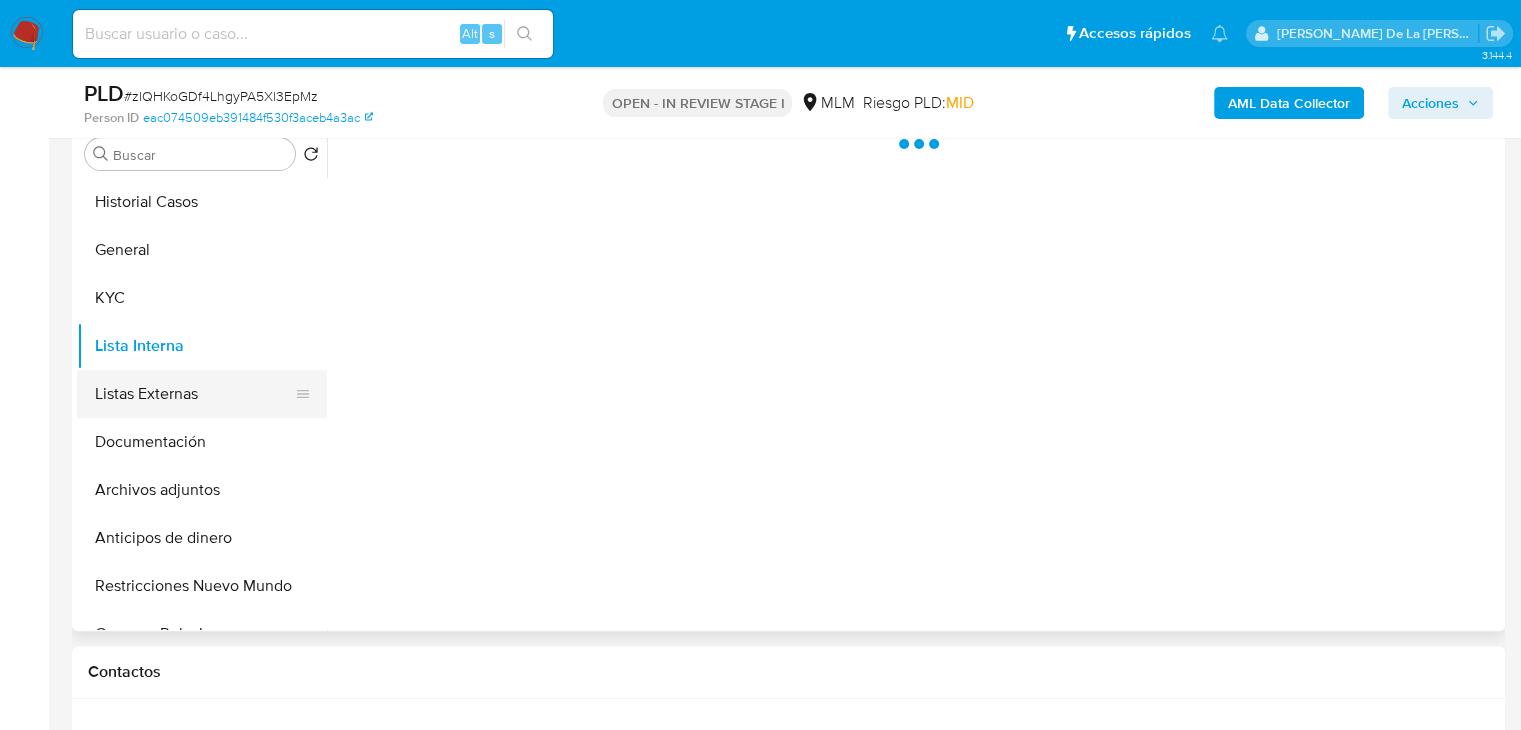 click on "Listas Externas" at bounding box center [194, 394] 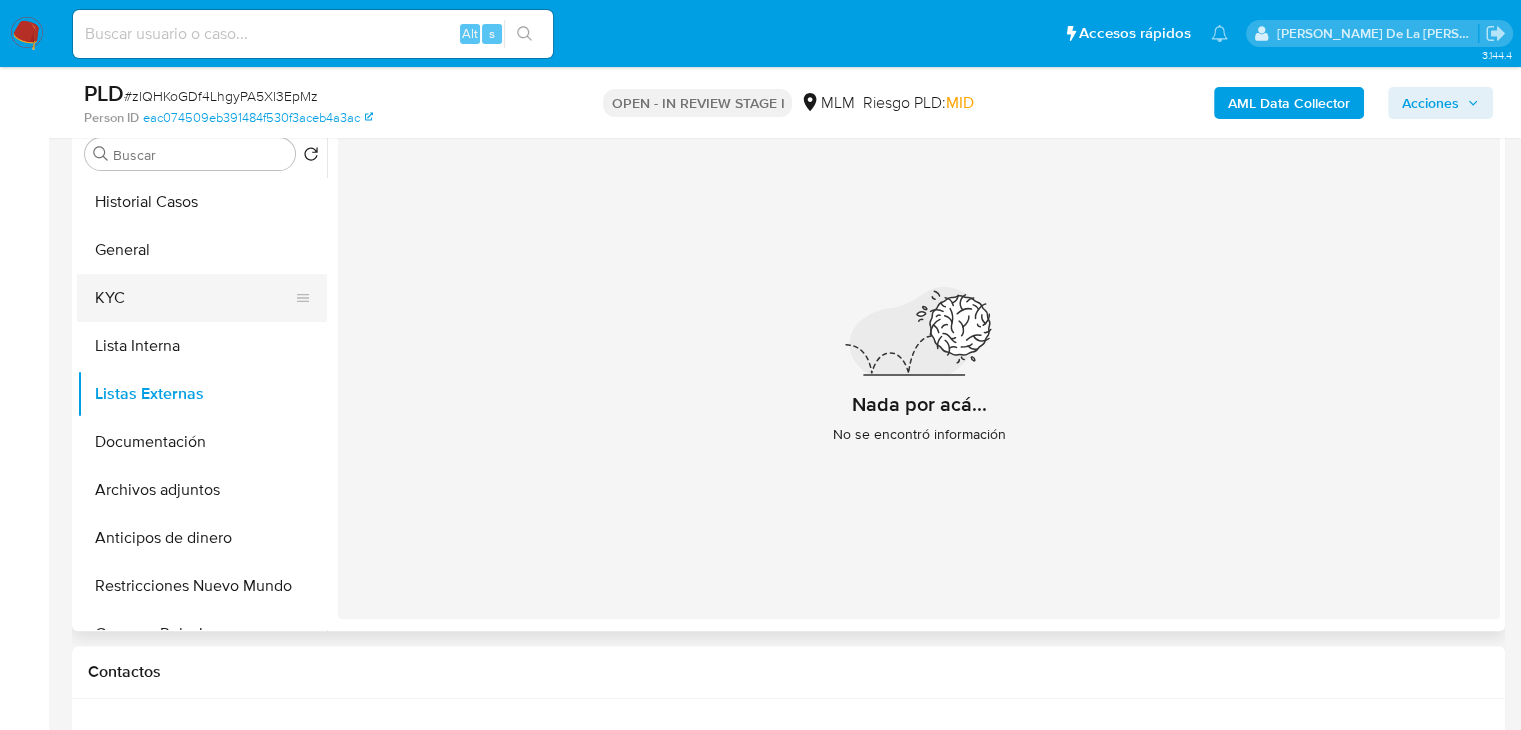click on "KYC" at bounding box center (194, 298) 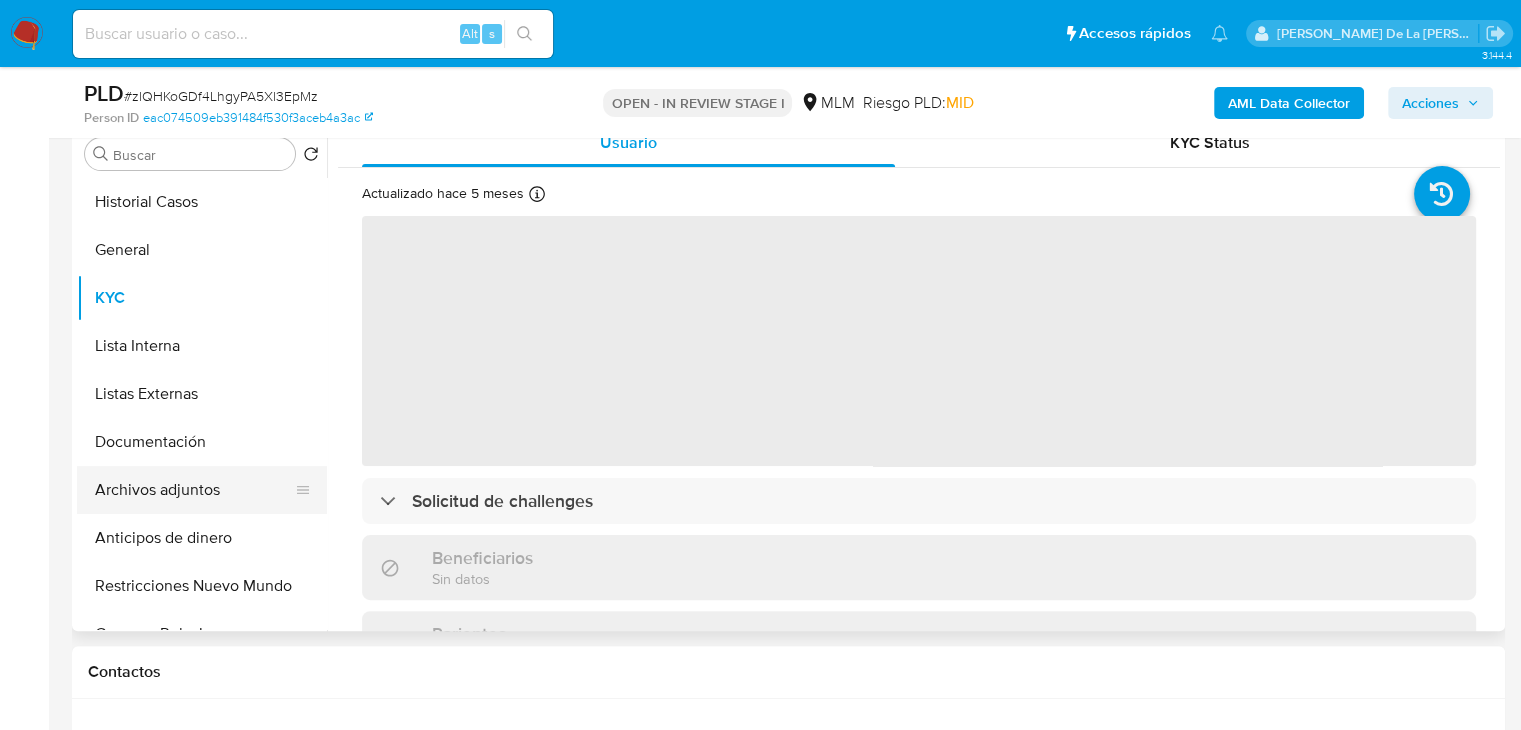 click on "Archivos adjuntos" at bounding box center [194, 490] 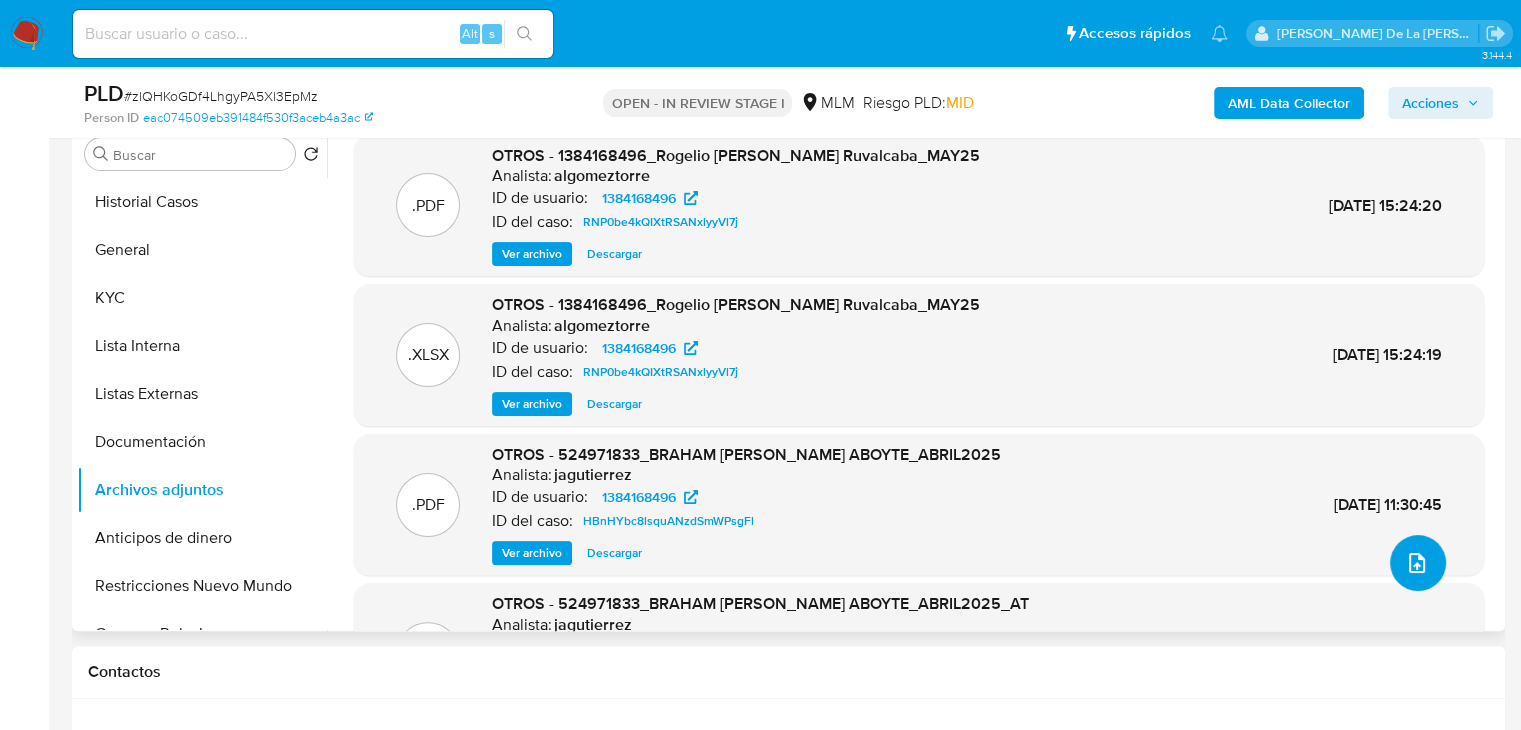click 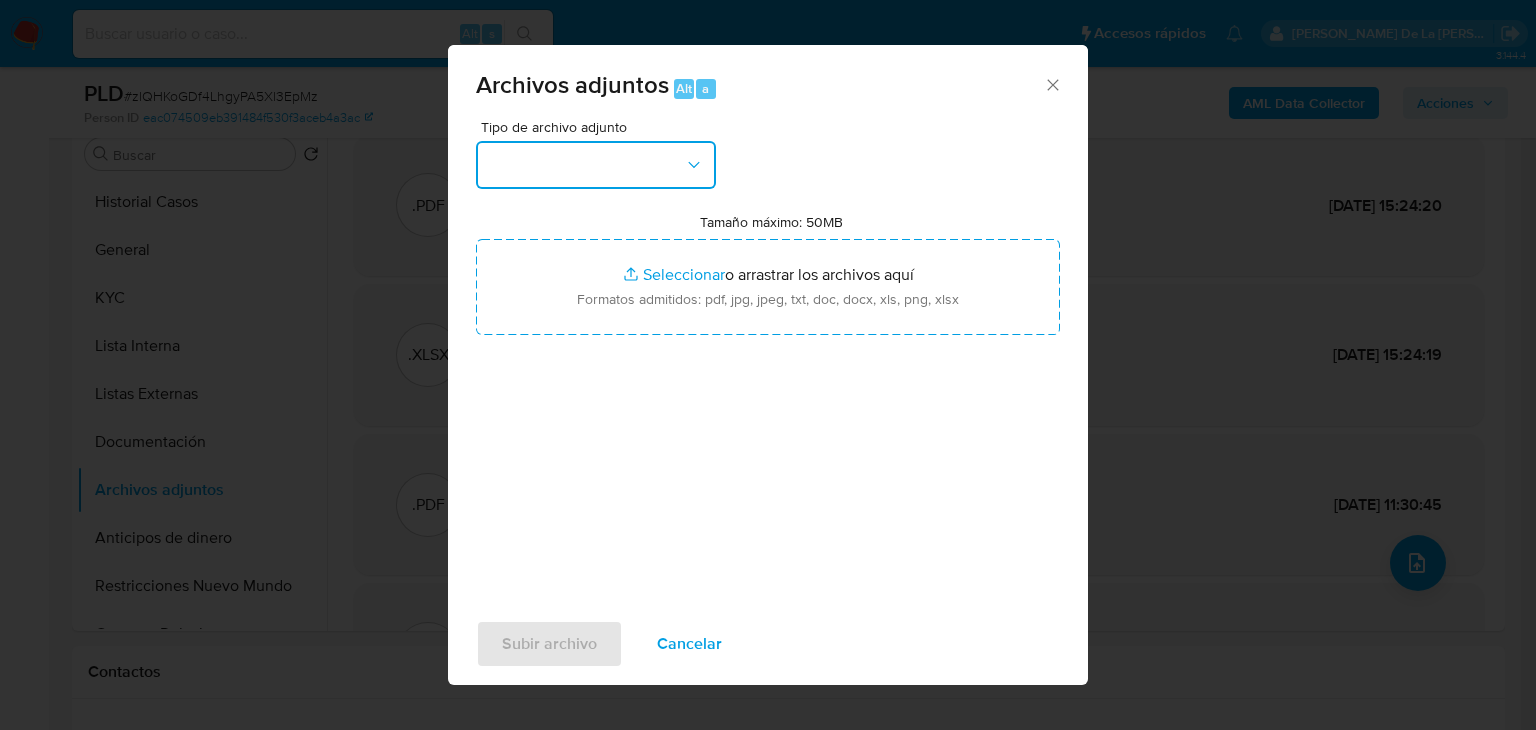 click at bounding box center (596, 165) 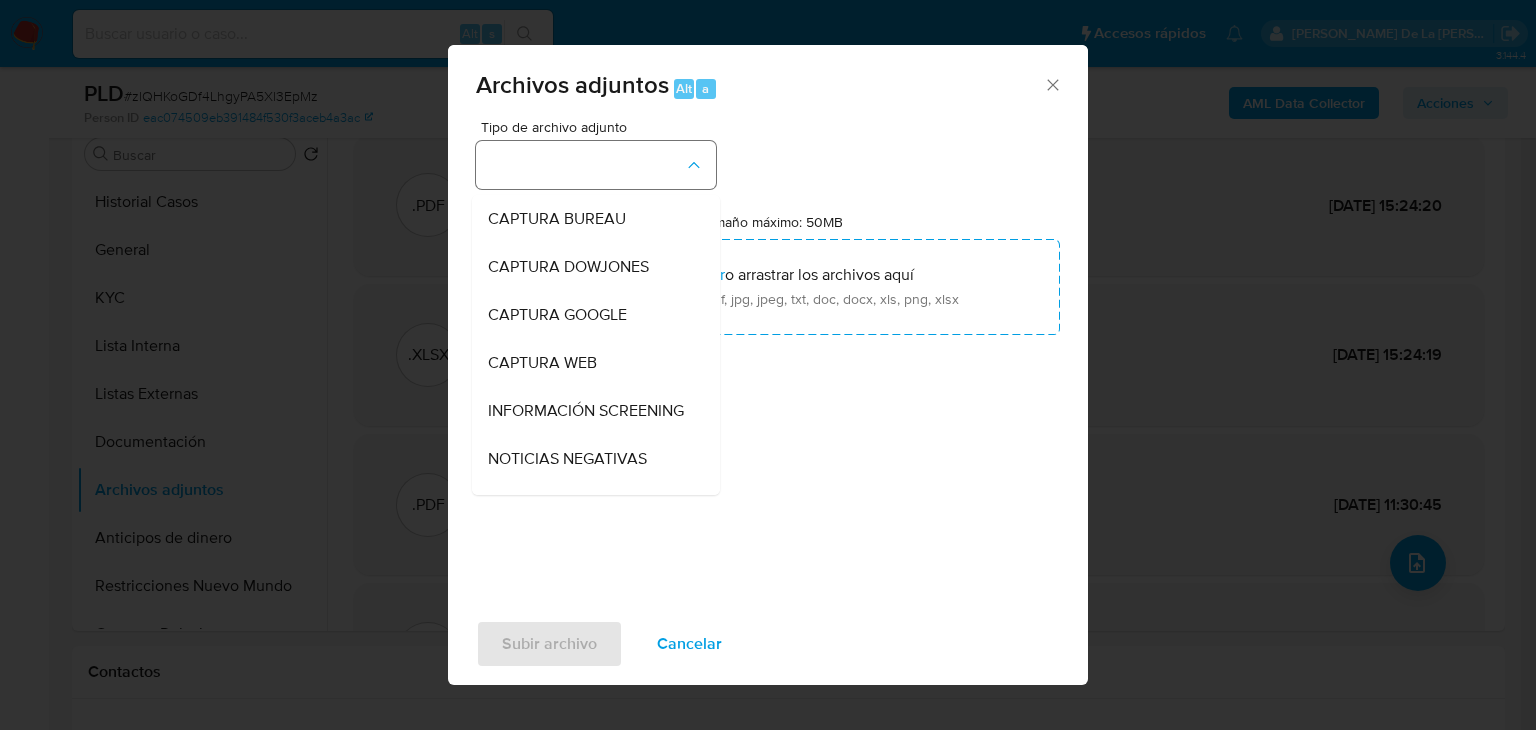 type 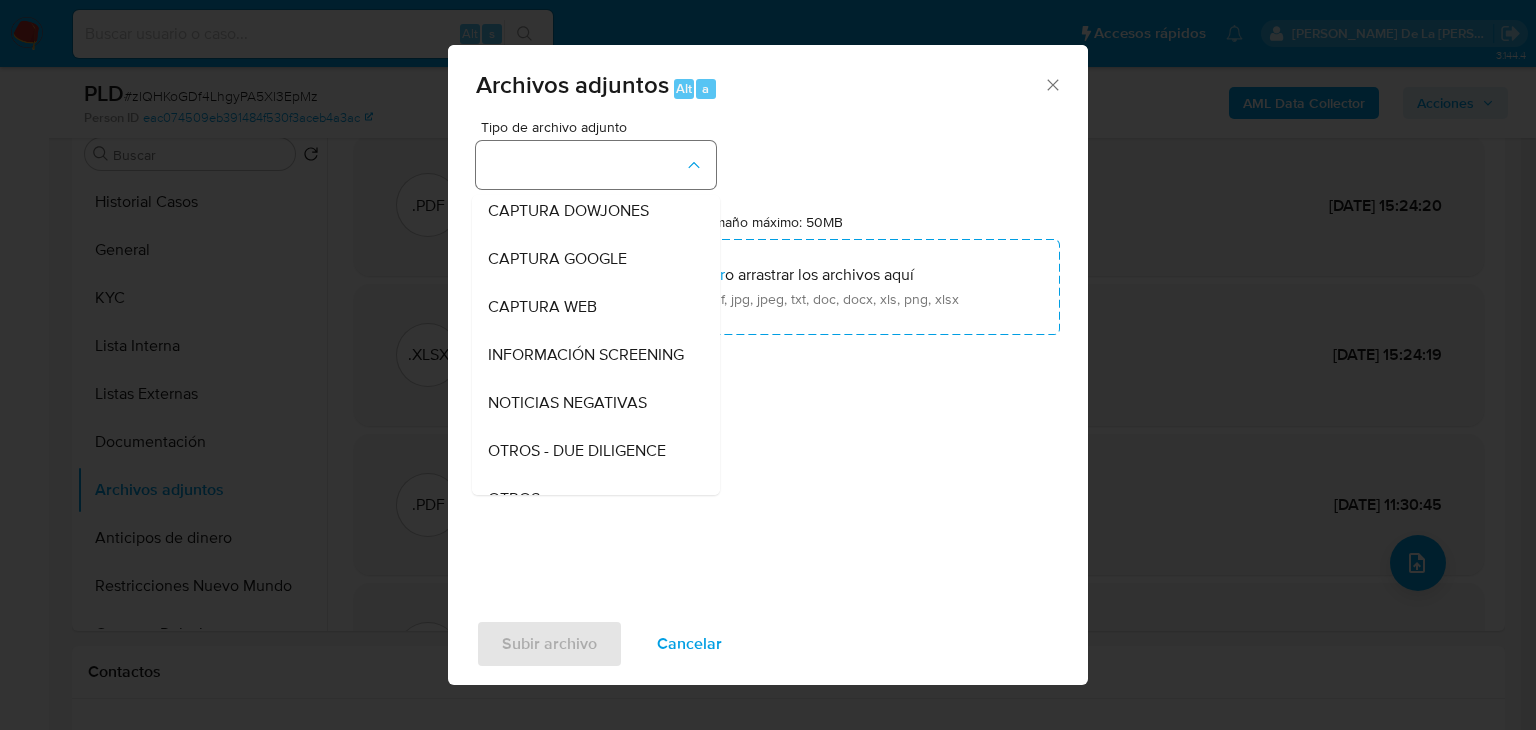 type 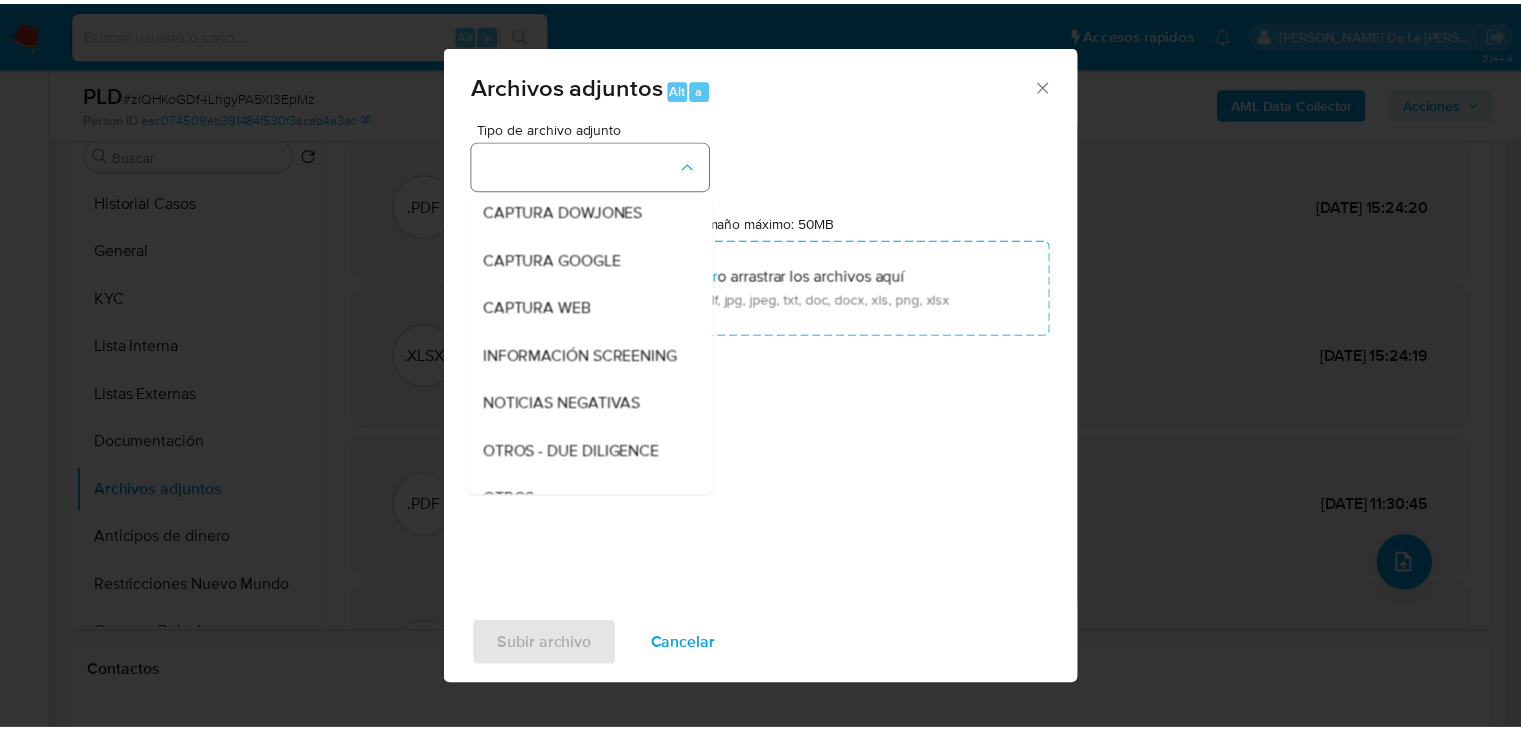 scroll, scrollTop: 104, scrollLeft: 0, axis: vertical 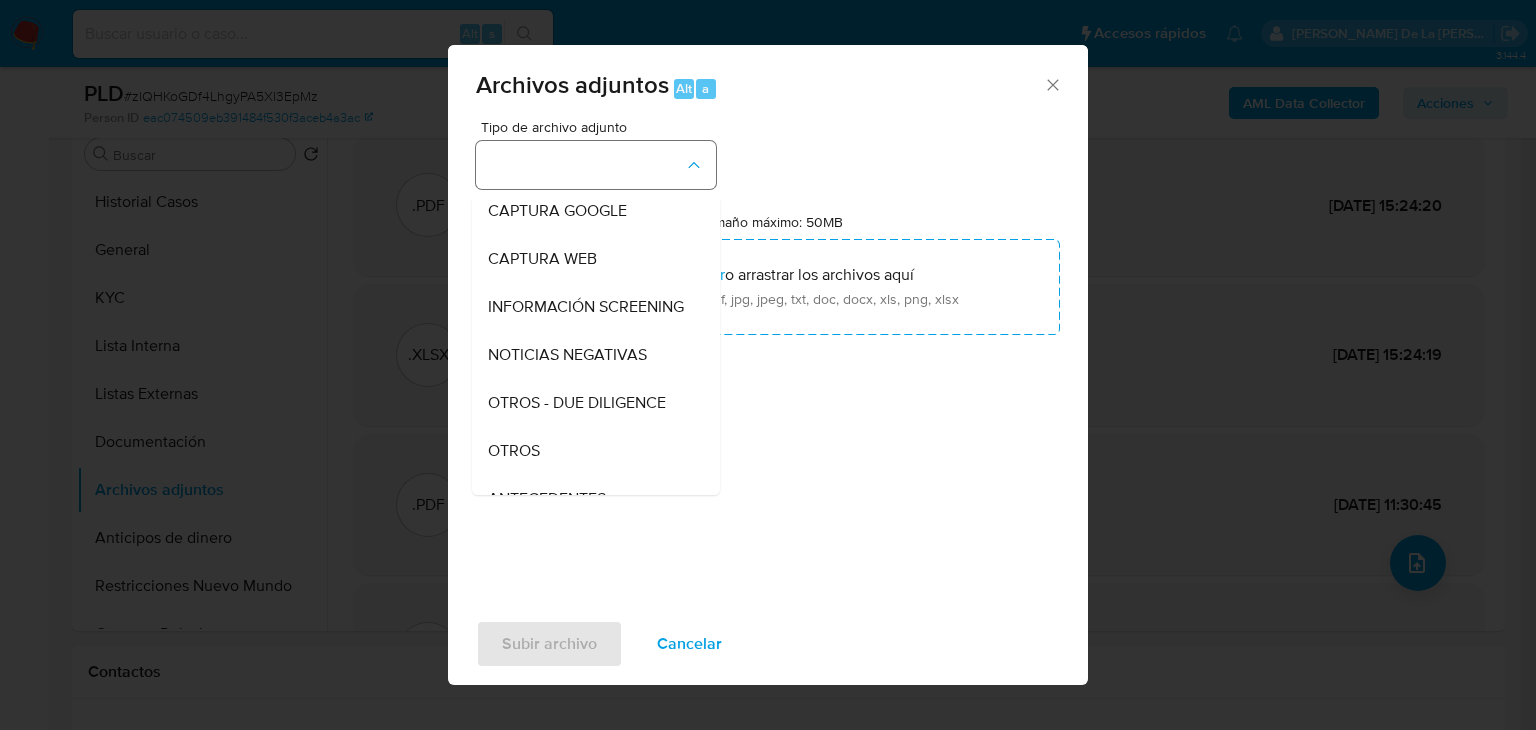 type 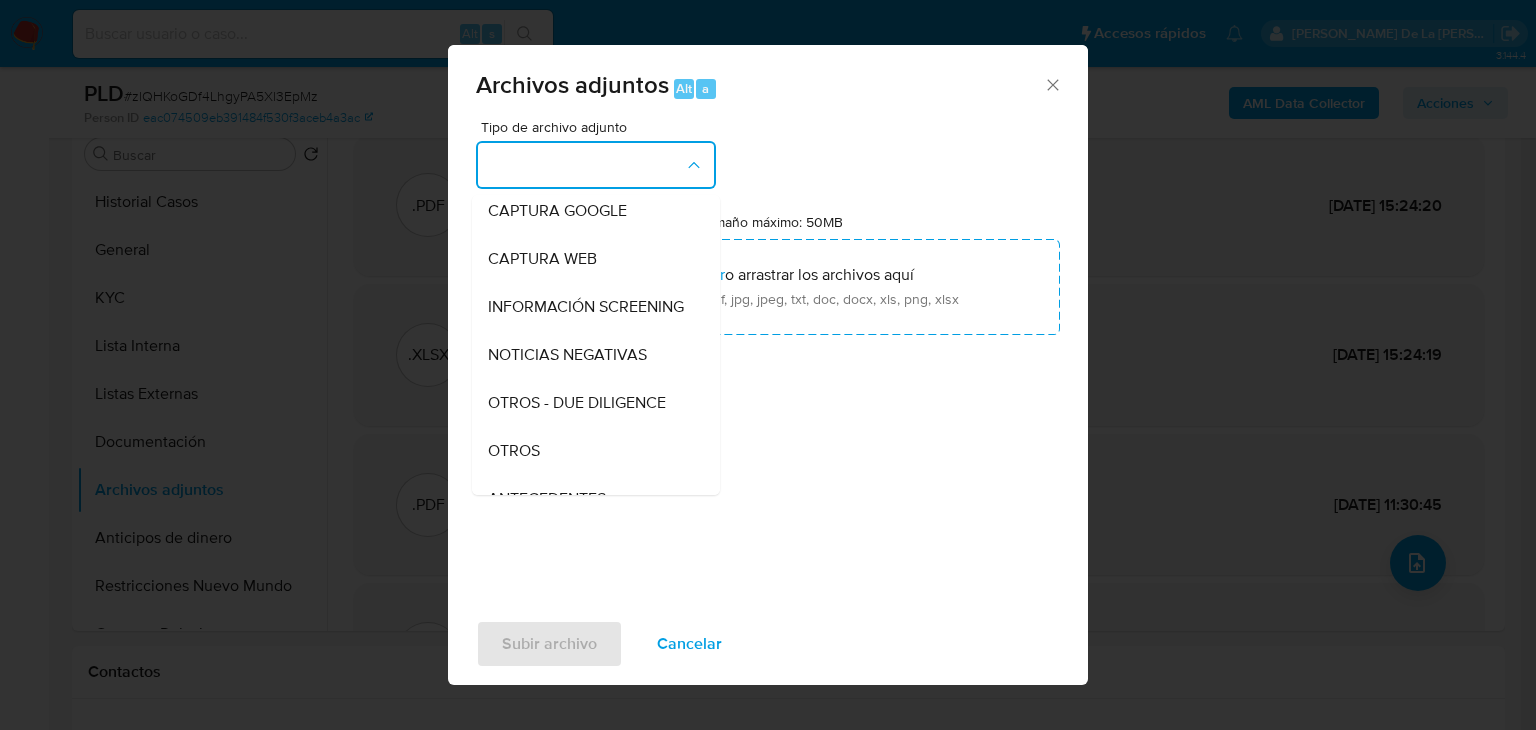 type 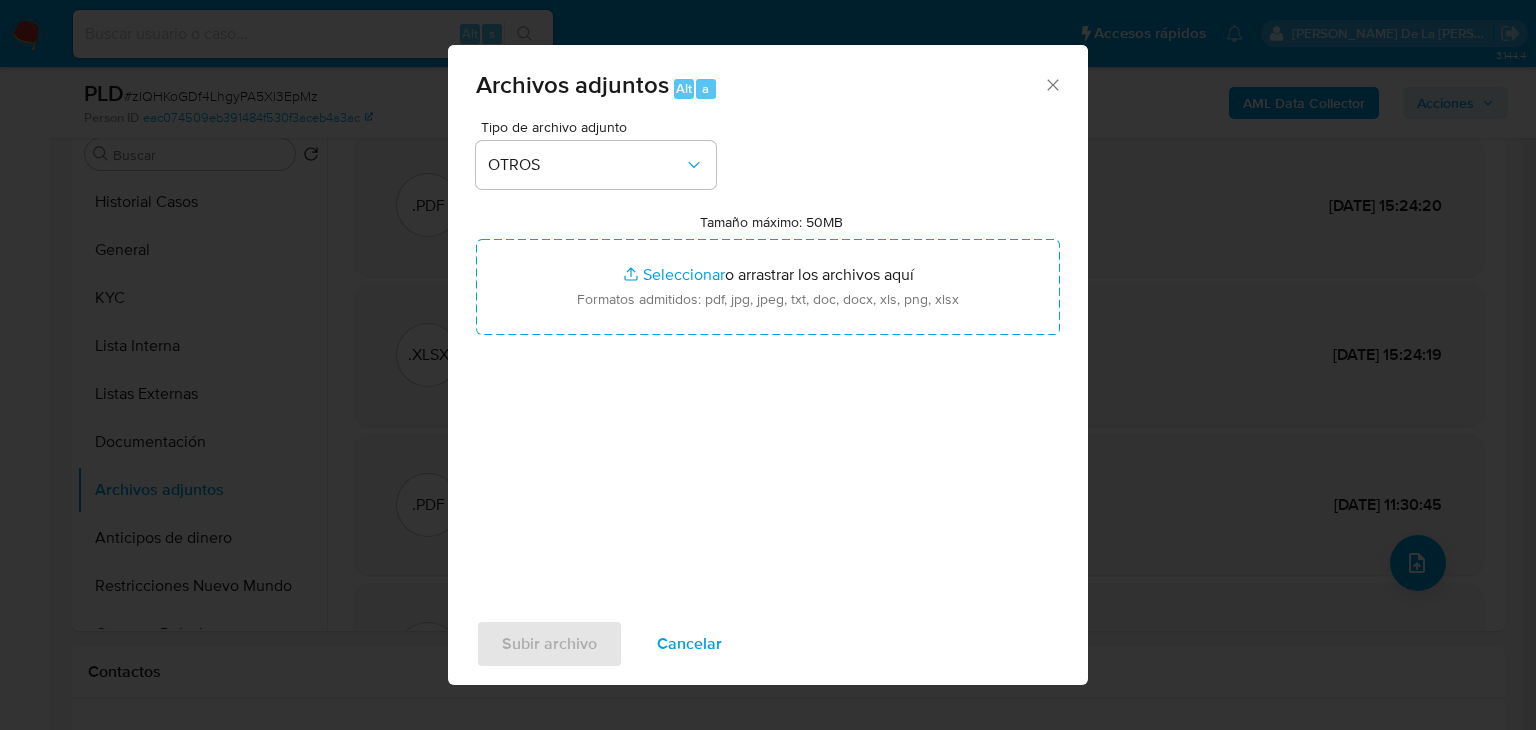 click 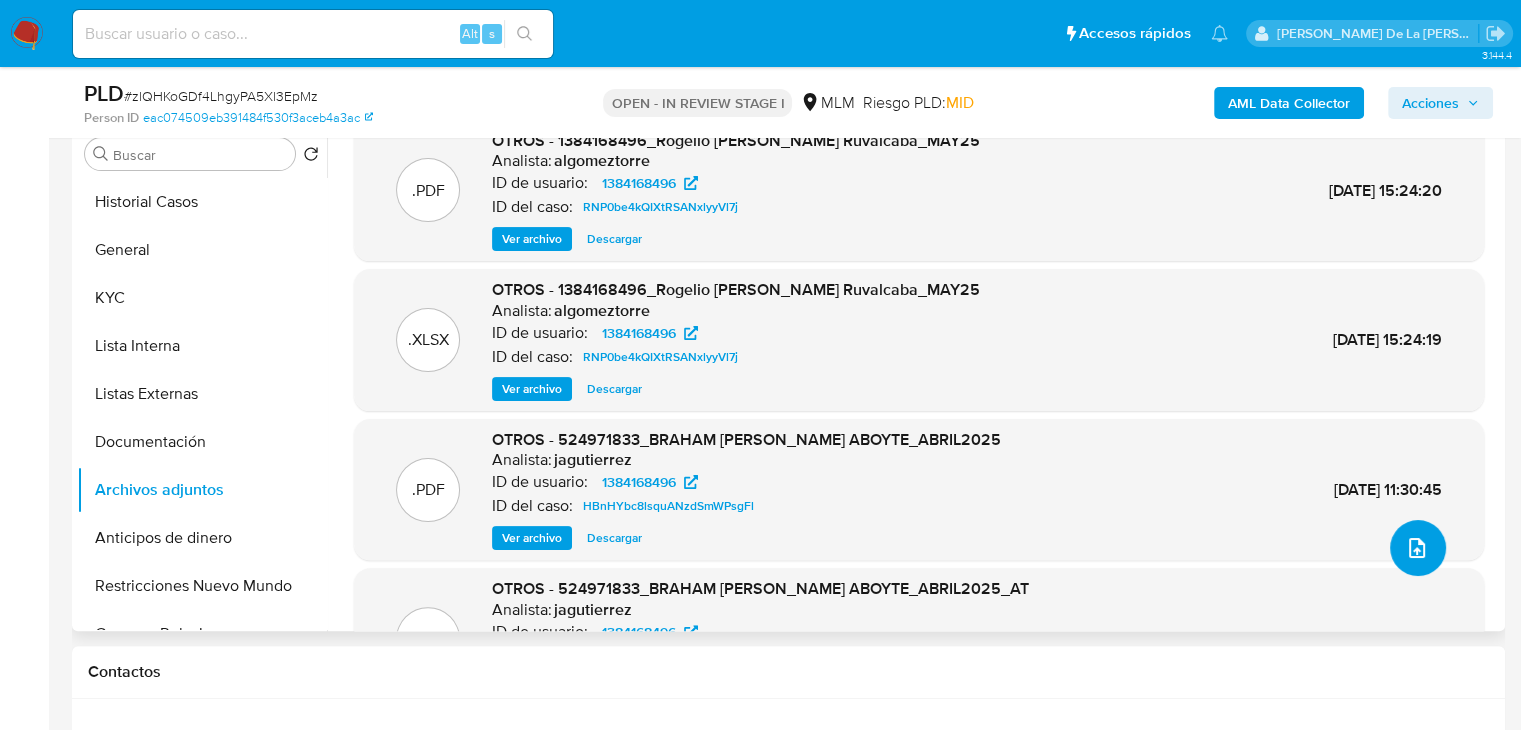 scroll, scrollTop: 0, scrollLeft: 0, axis: both 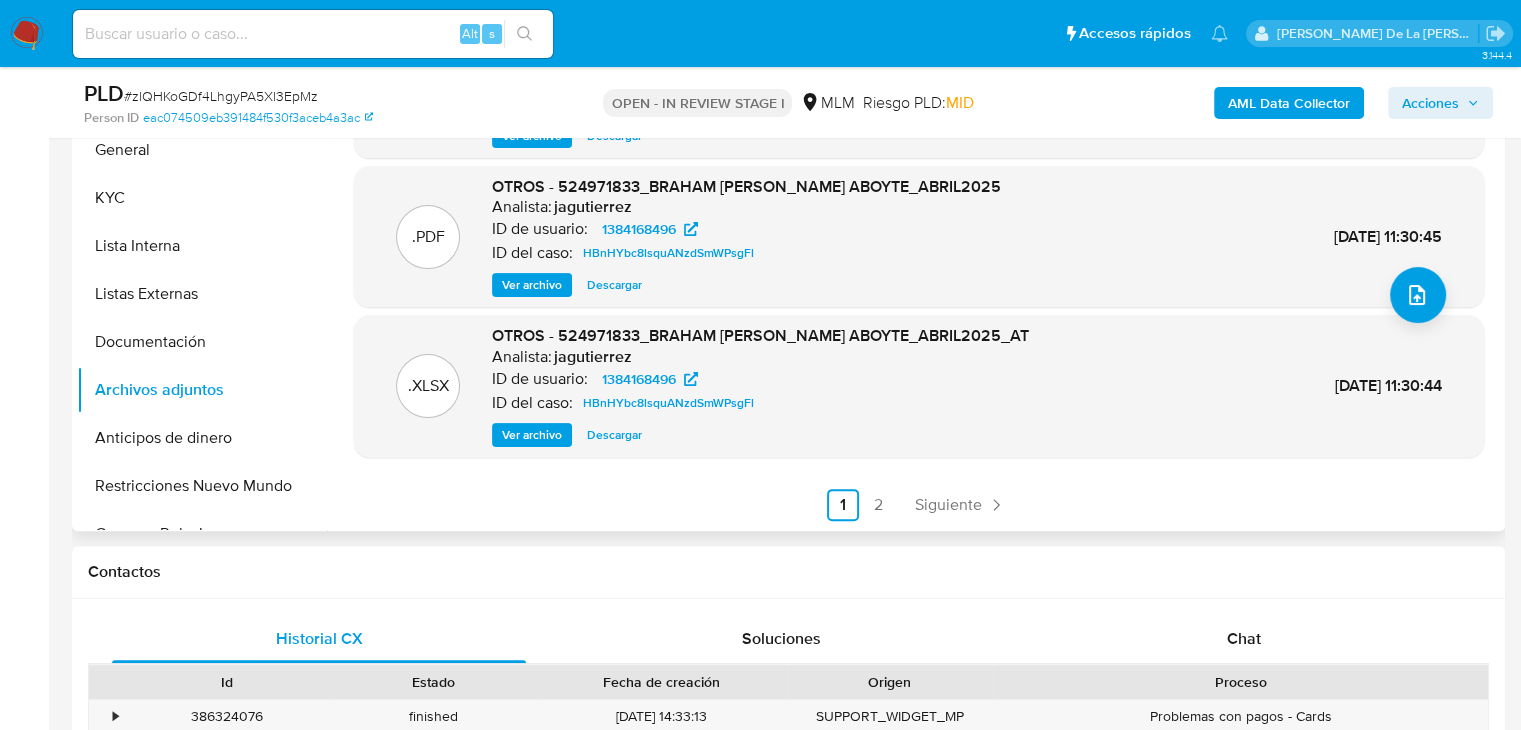 click on "Ver archivo" at bounding box center (532, 285) 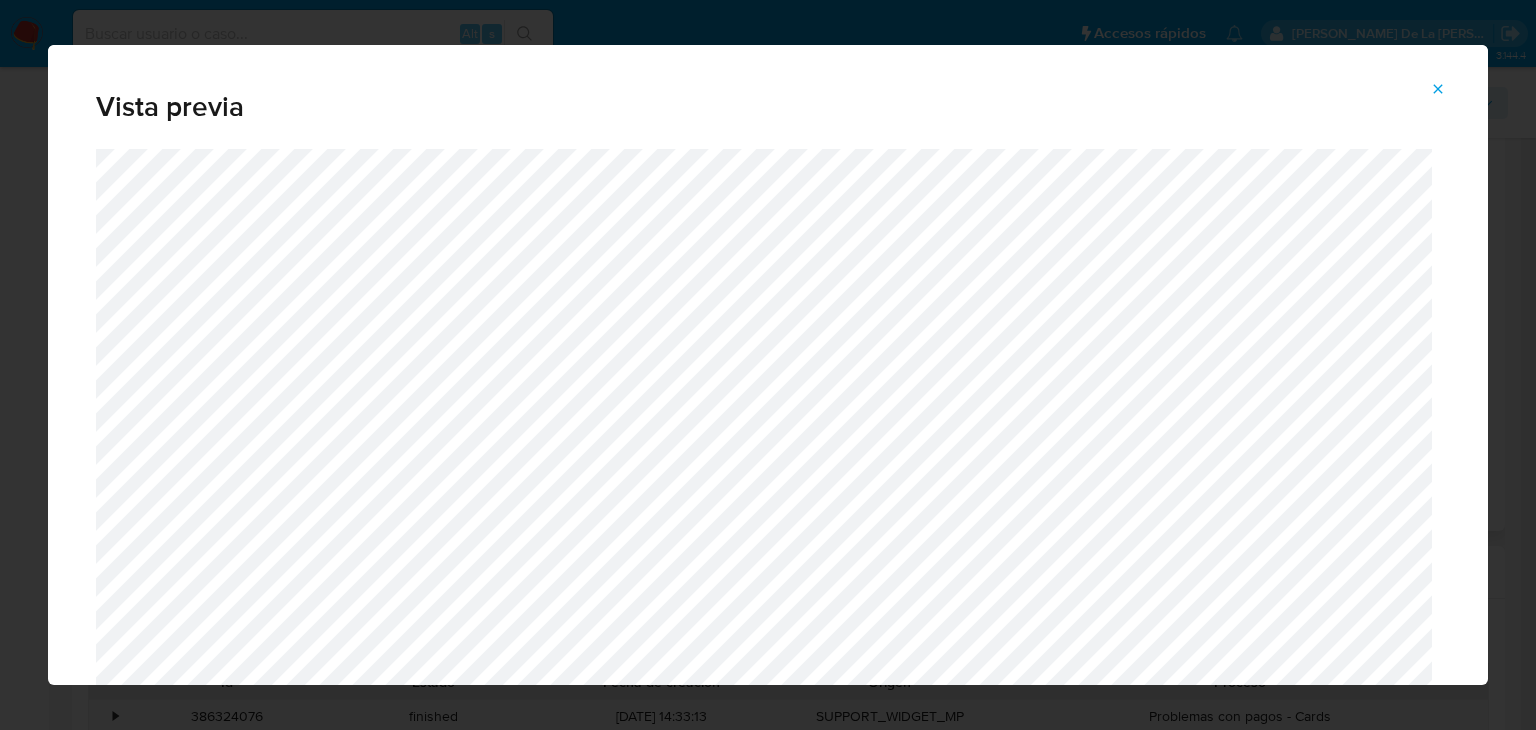 click at bounding box center [1438, 89] 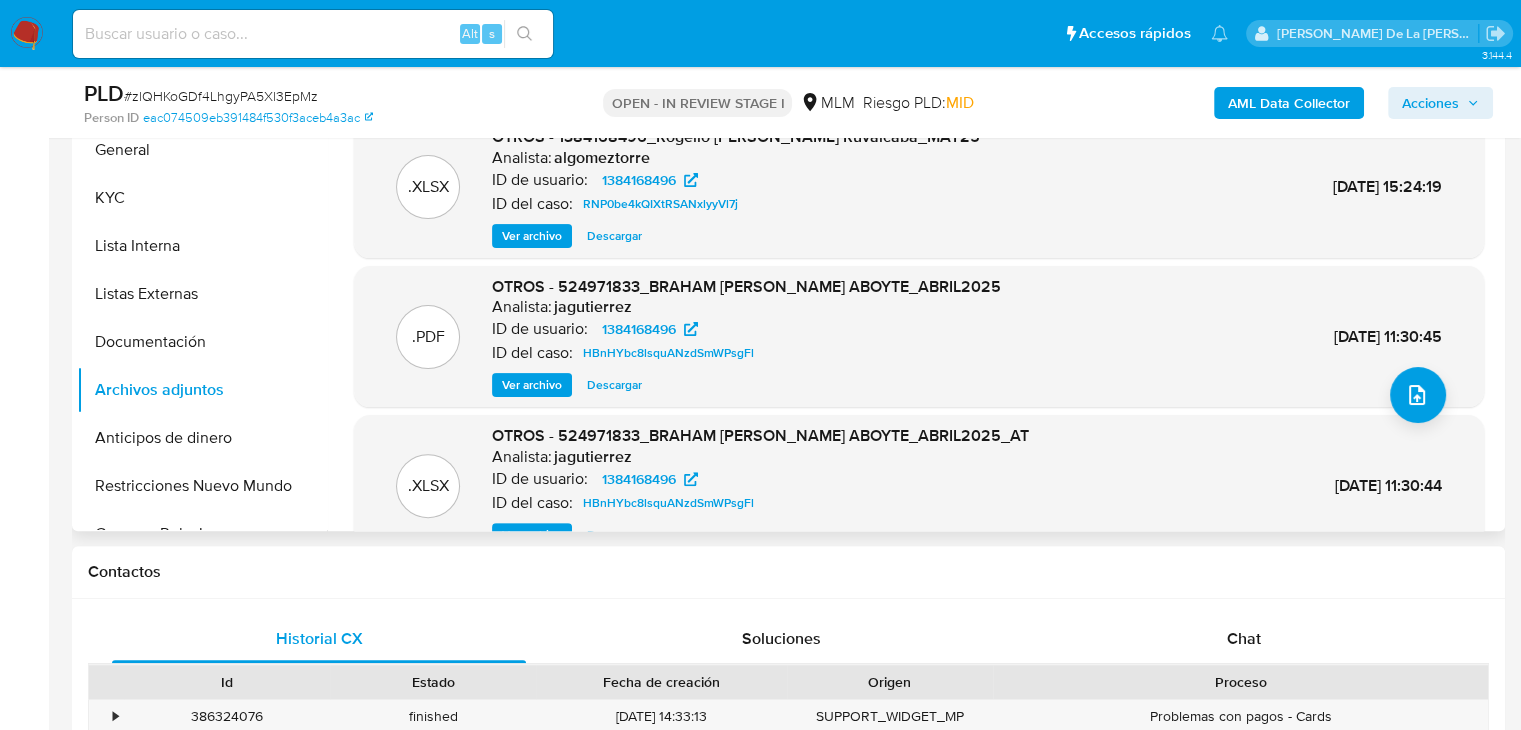 scroll, scrollTop: 0, scrollLeft: 0, axis: both 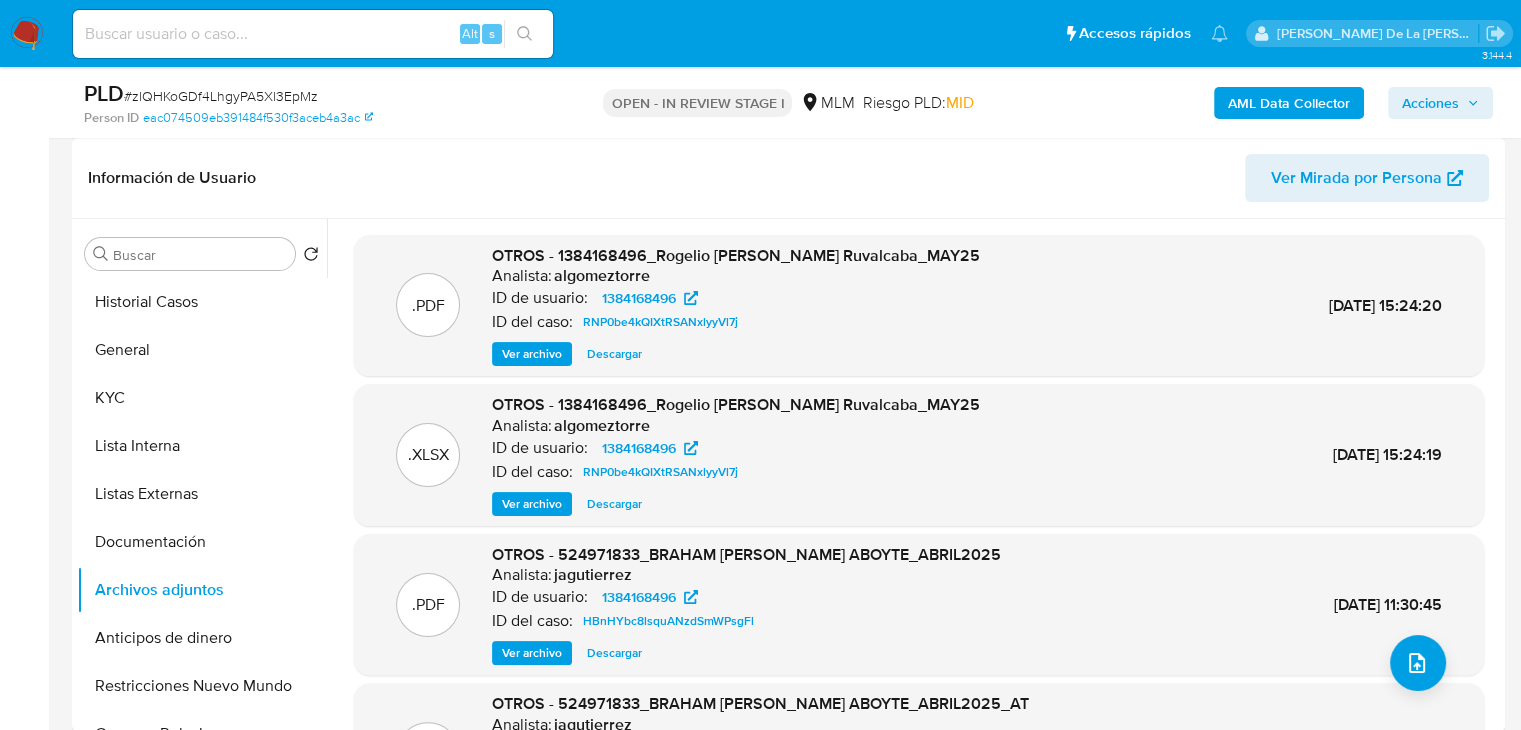 click on "Ver archivo" at bounding box center [532, 354] 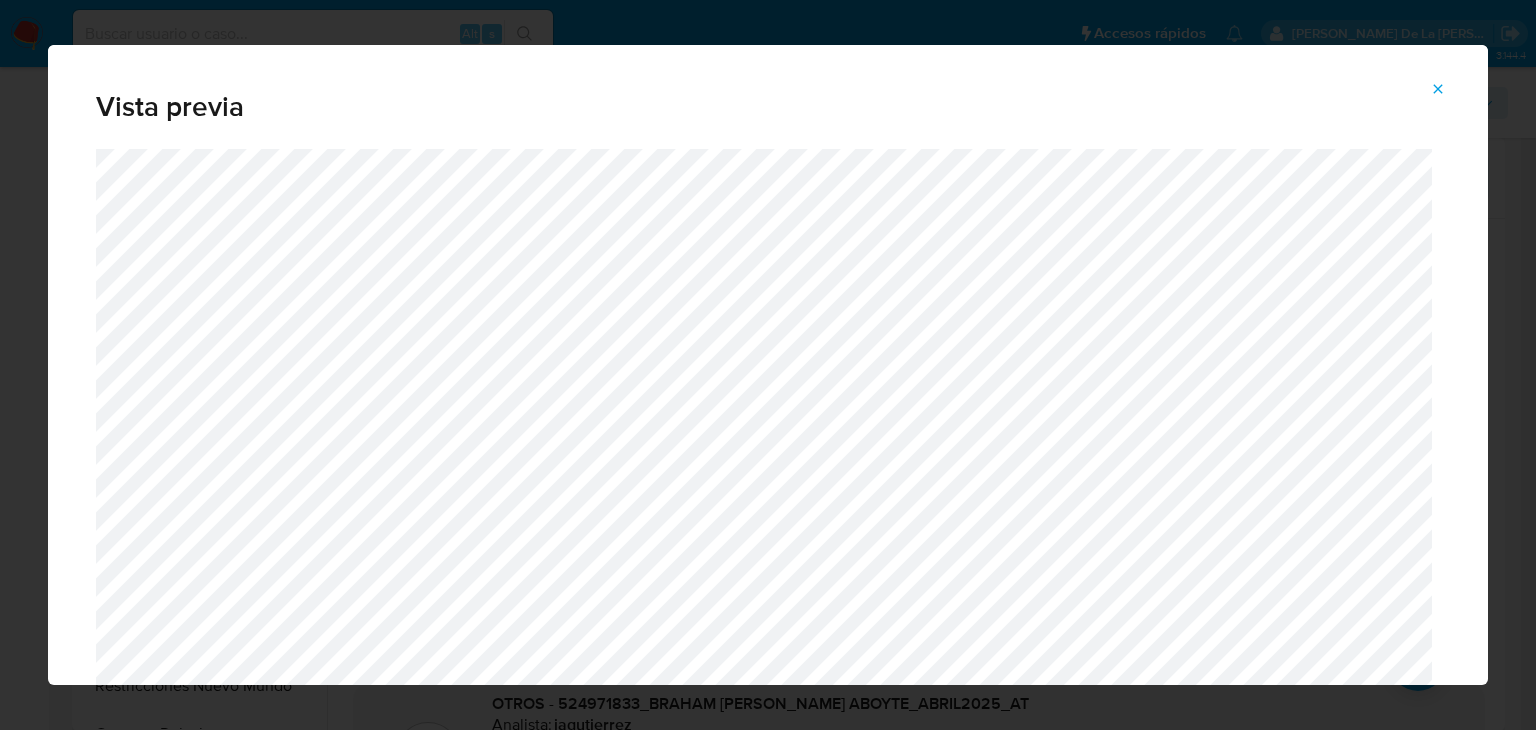 click at bounding box center (1438, 89) 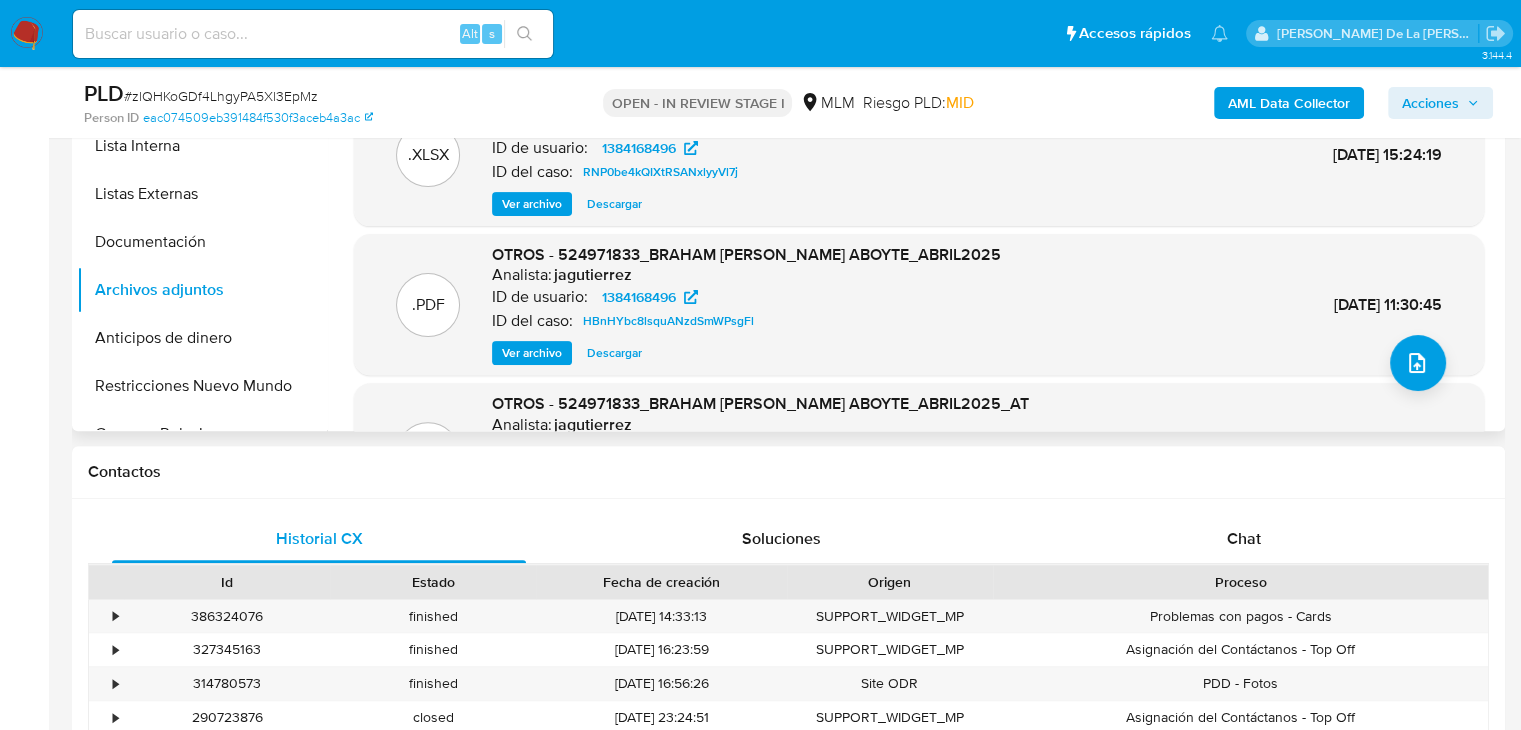 scroll, scrollTop: 100, scrollLeft: 0, axis: vertical 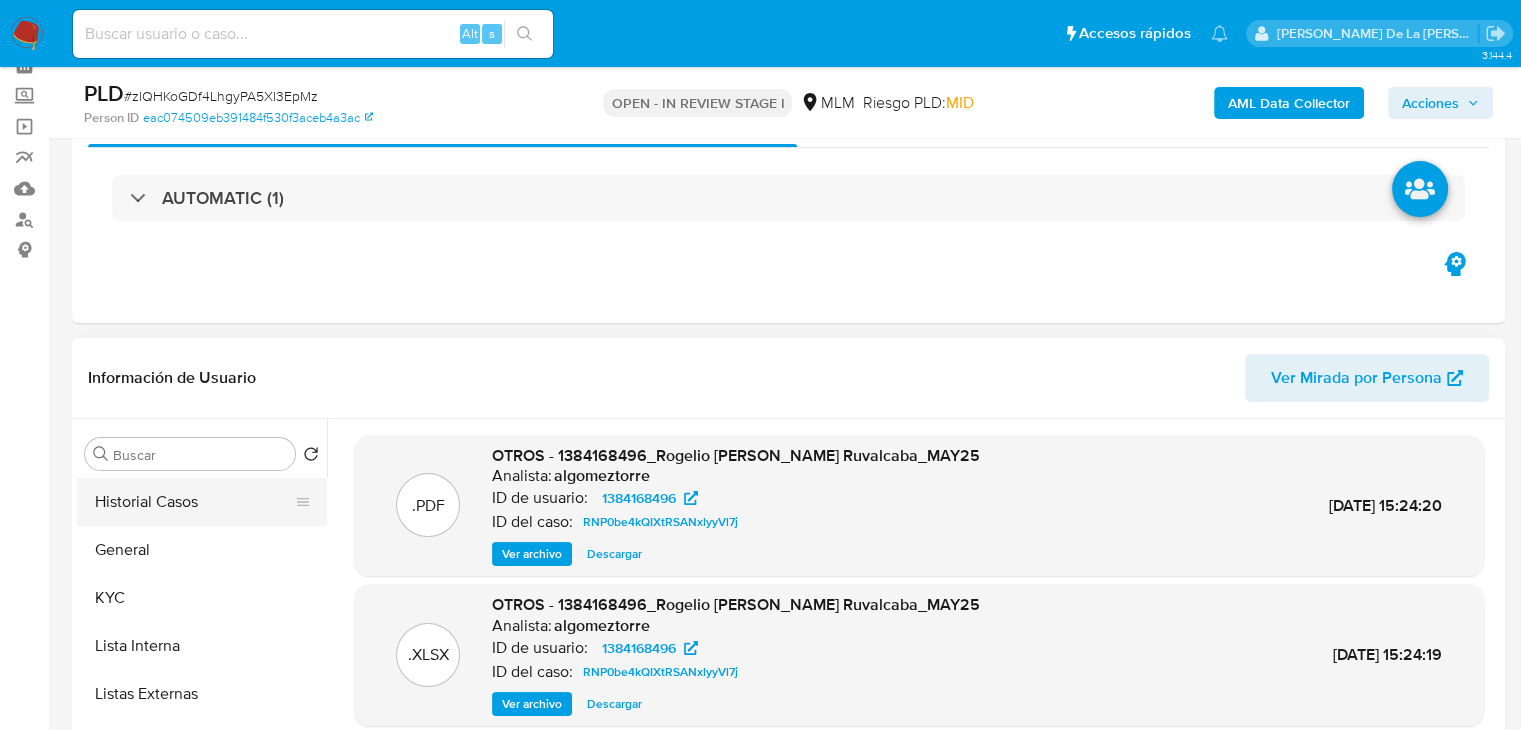 click on "Historial Casos" at bounding box center (194, 502) 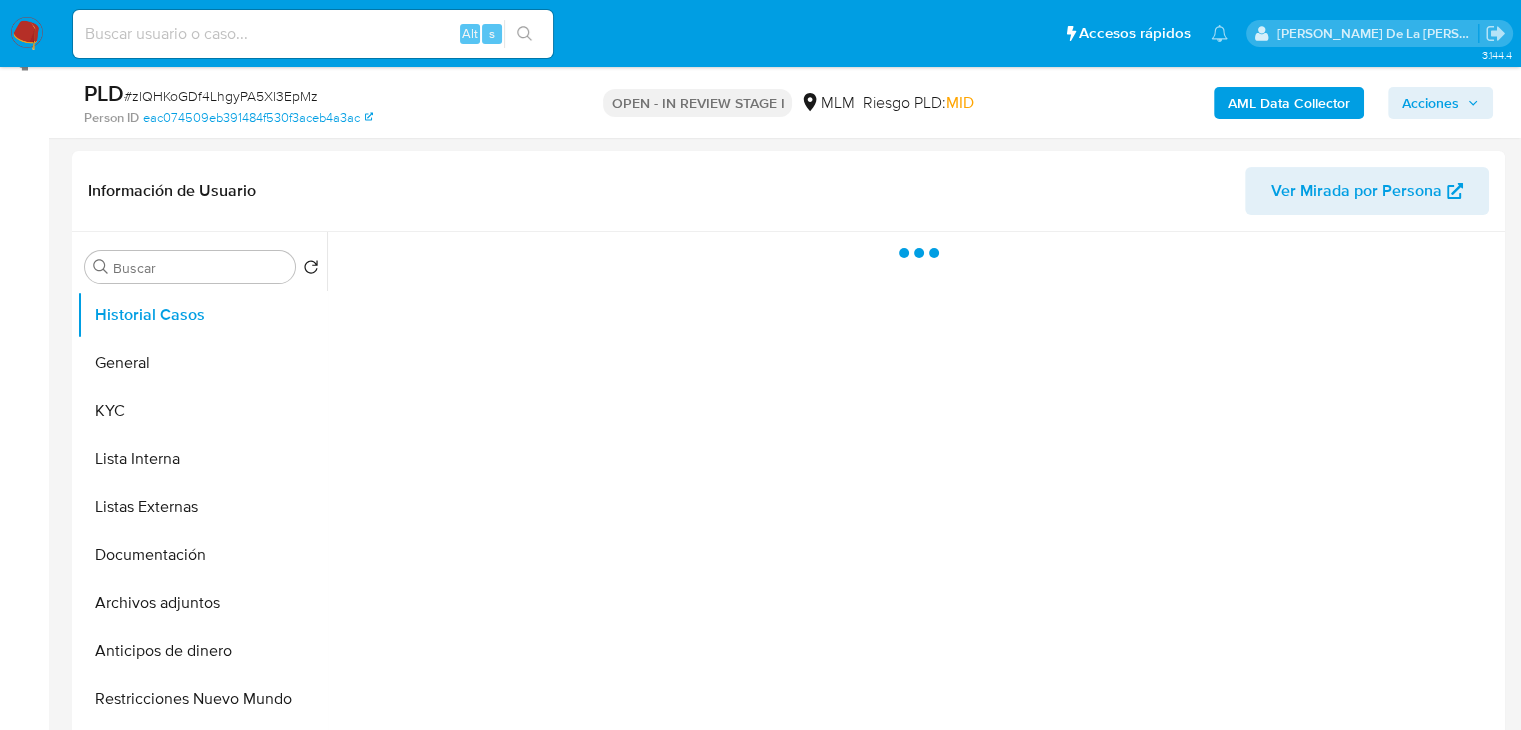 scroll, scrollTop: 300, scrollLeft: 0, axis: vertical 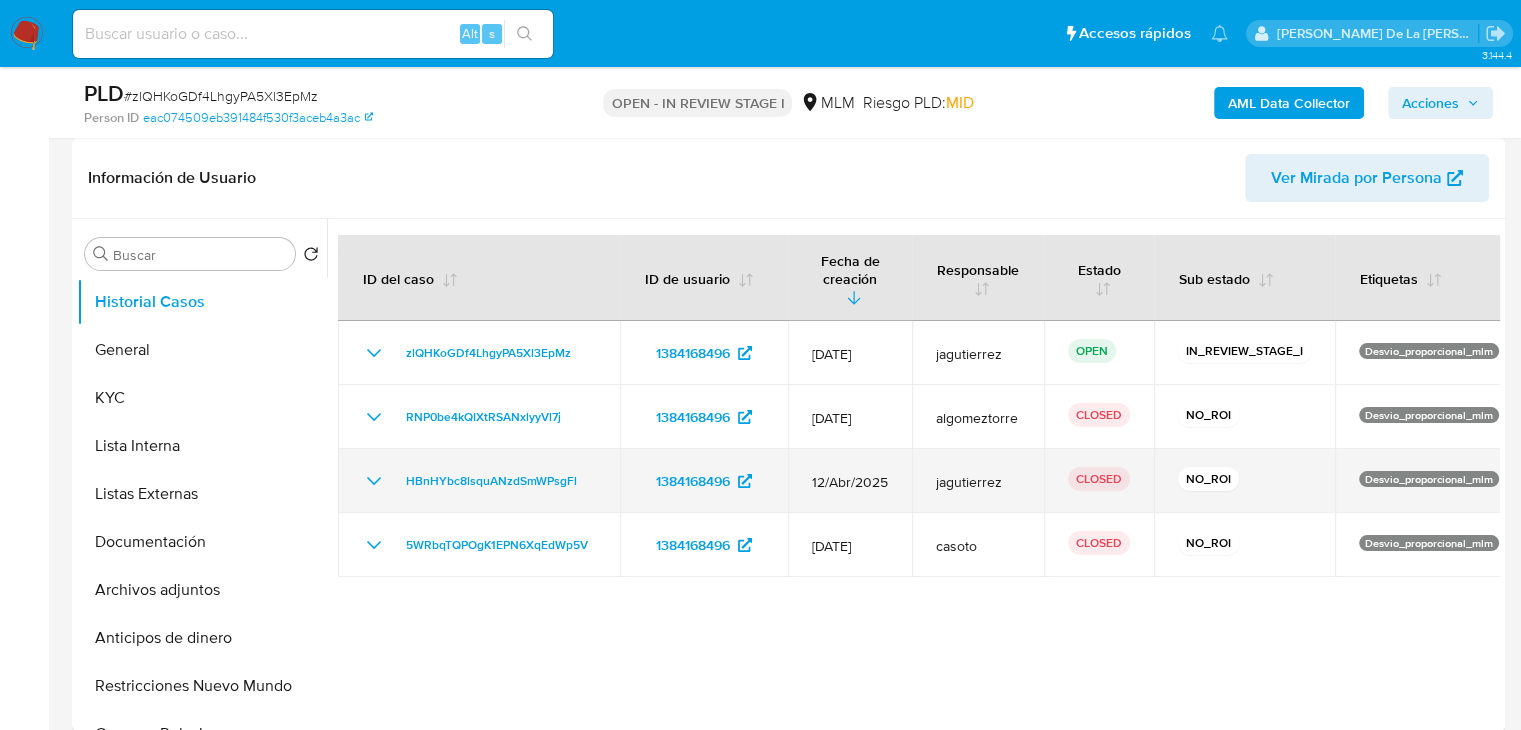 click 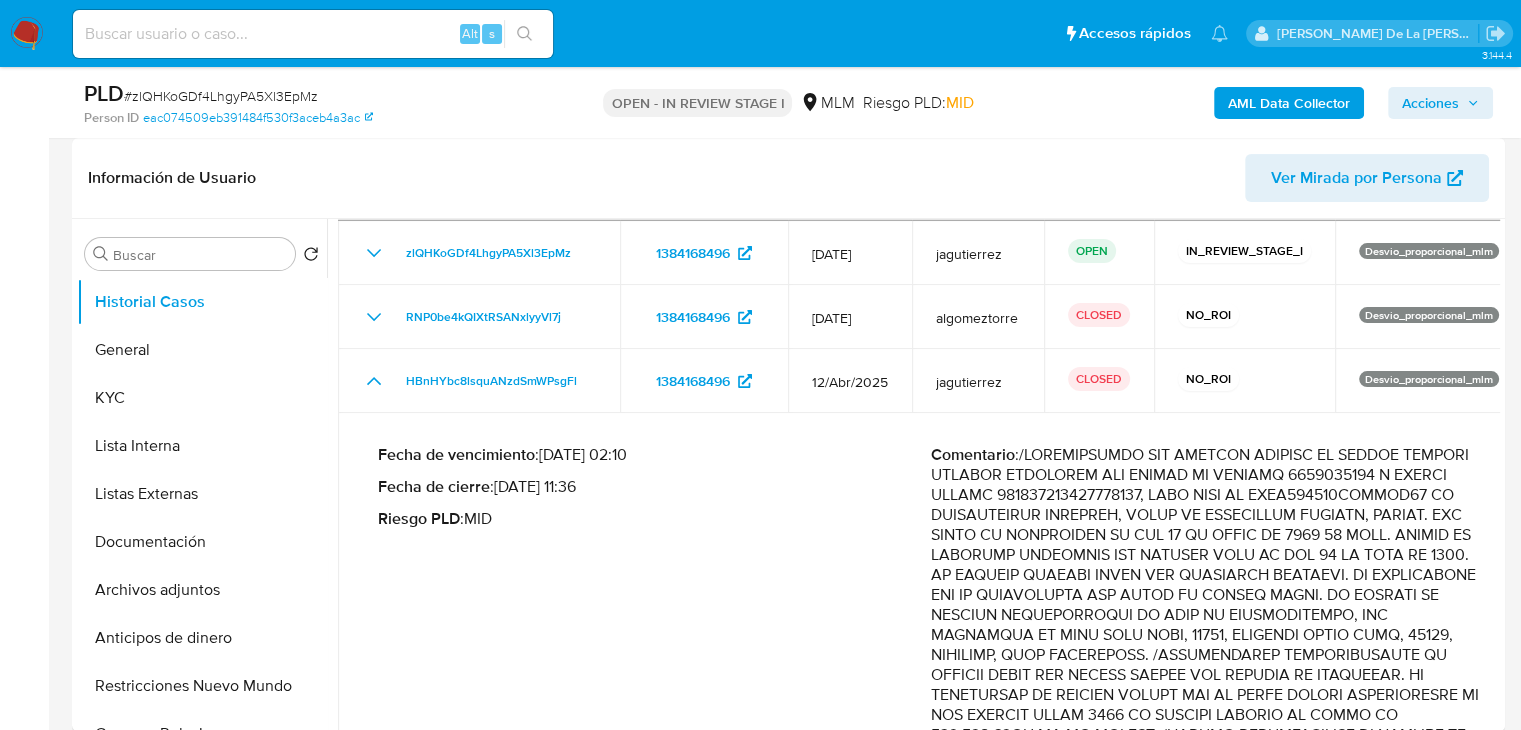 scroll, scrollTop: 0, scrollLeft: 0, axis: both 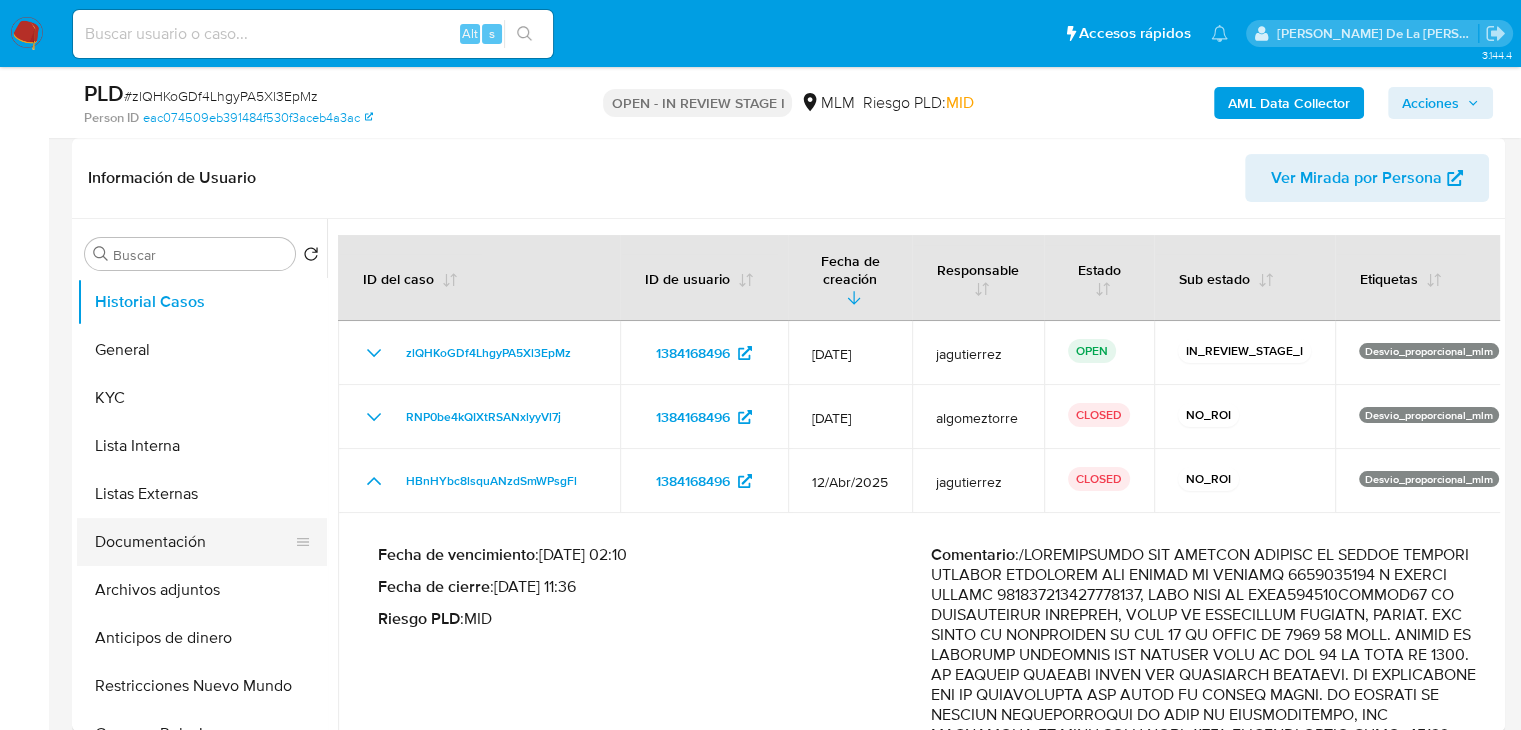 click on "Documentación" at bounding box center [194, 542] 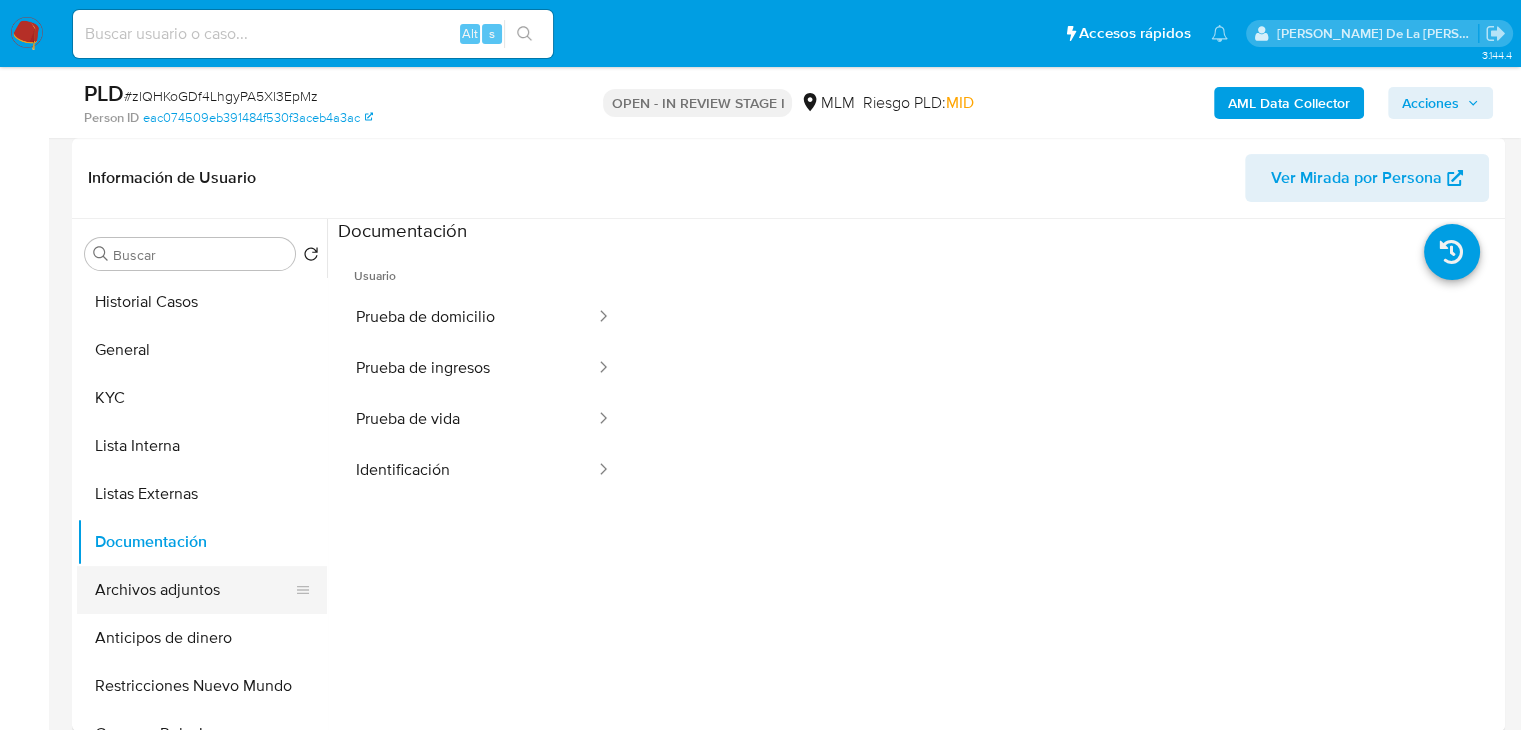 click on "Archivos adjuntos" at bounding box center (194, 590) 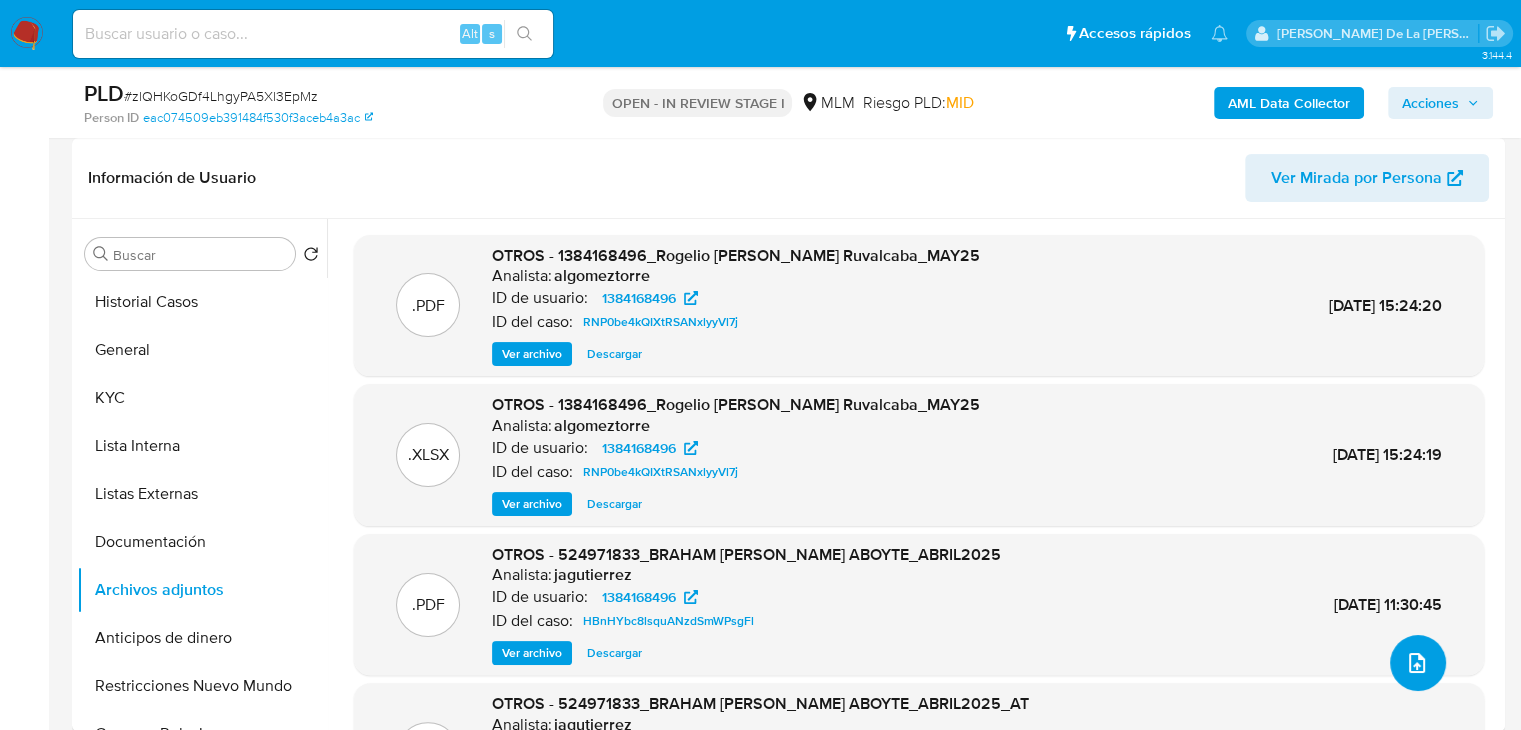 click 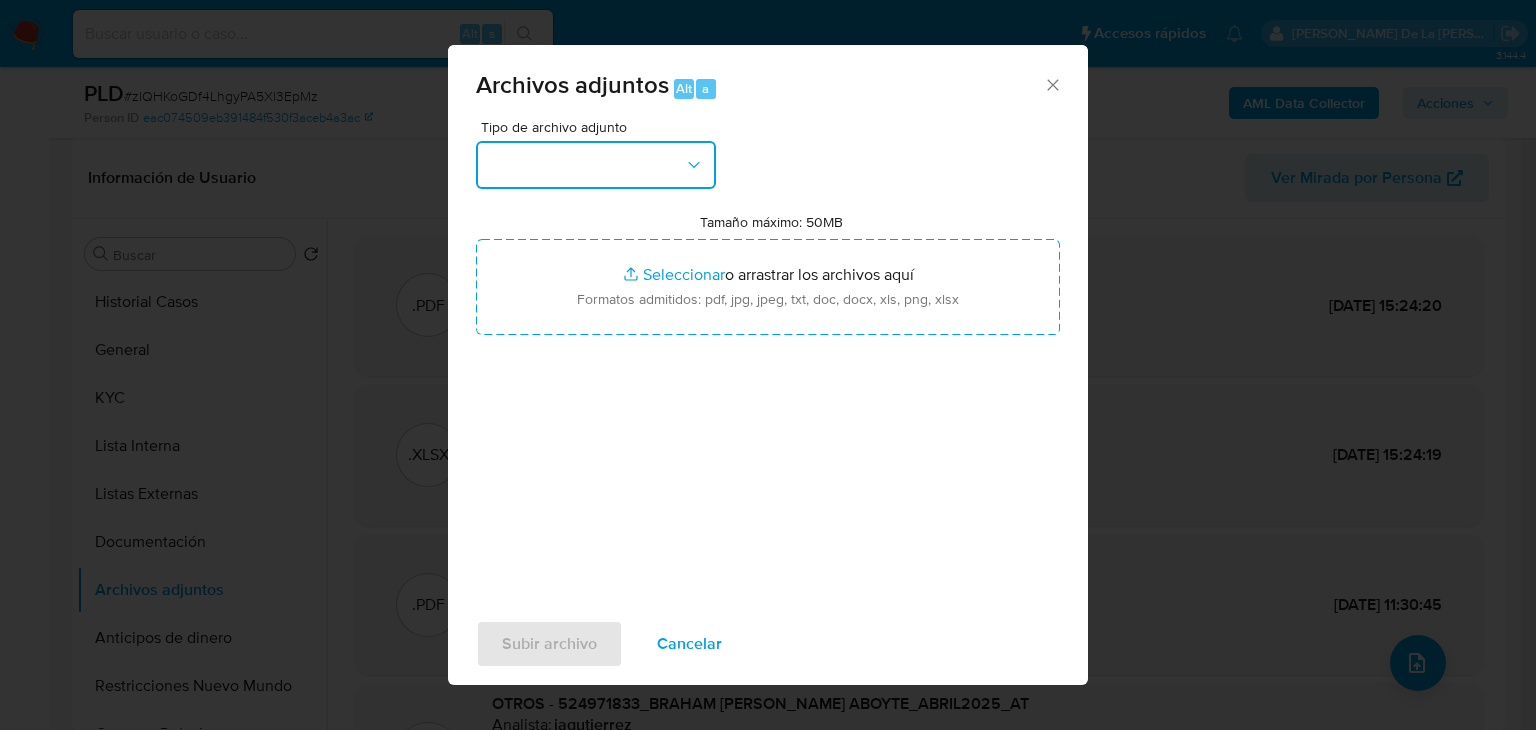 click at bounding box center (596, 165) 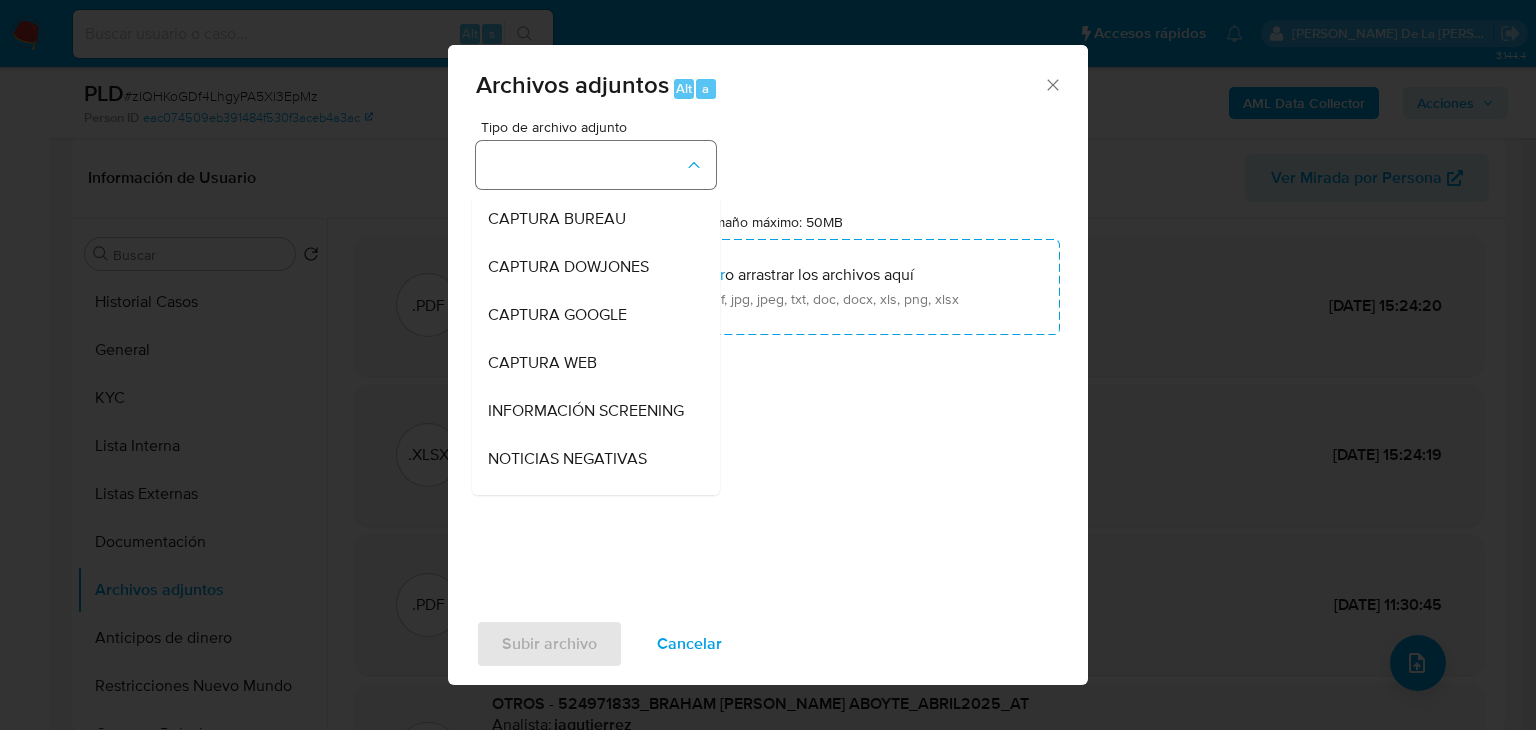 type 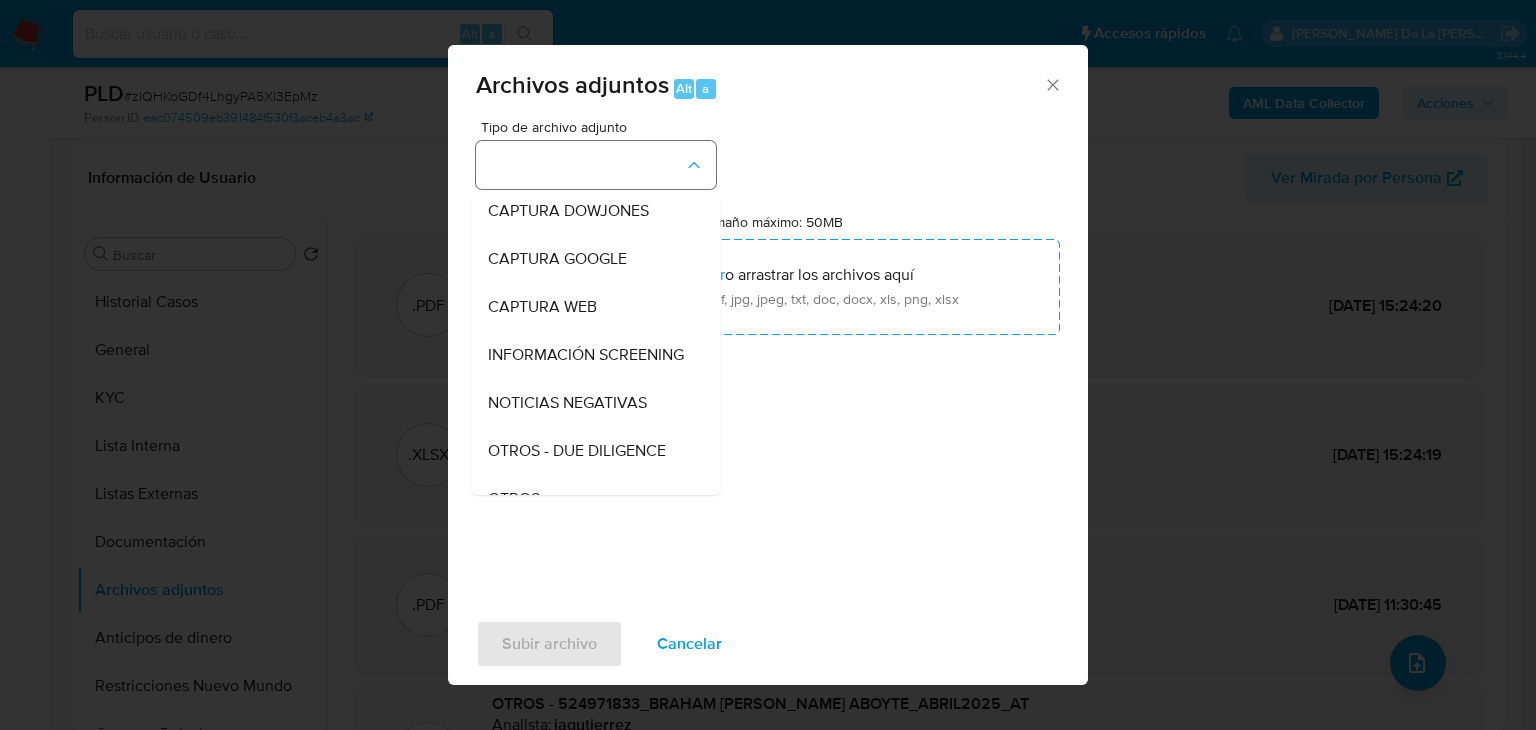 type 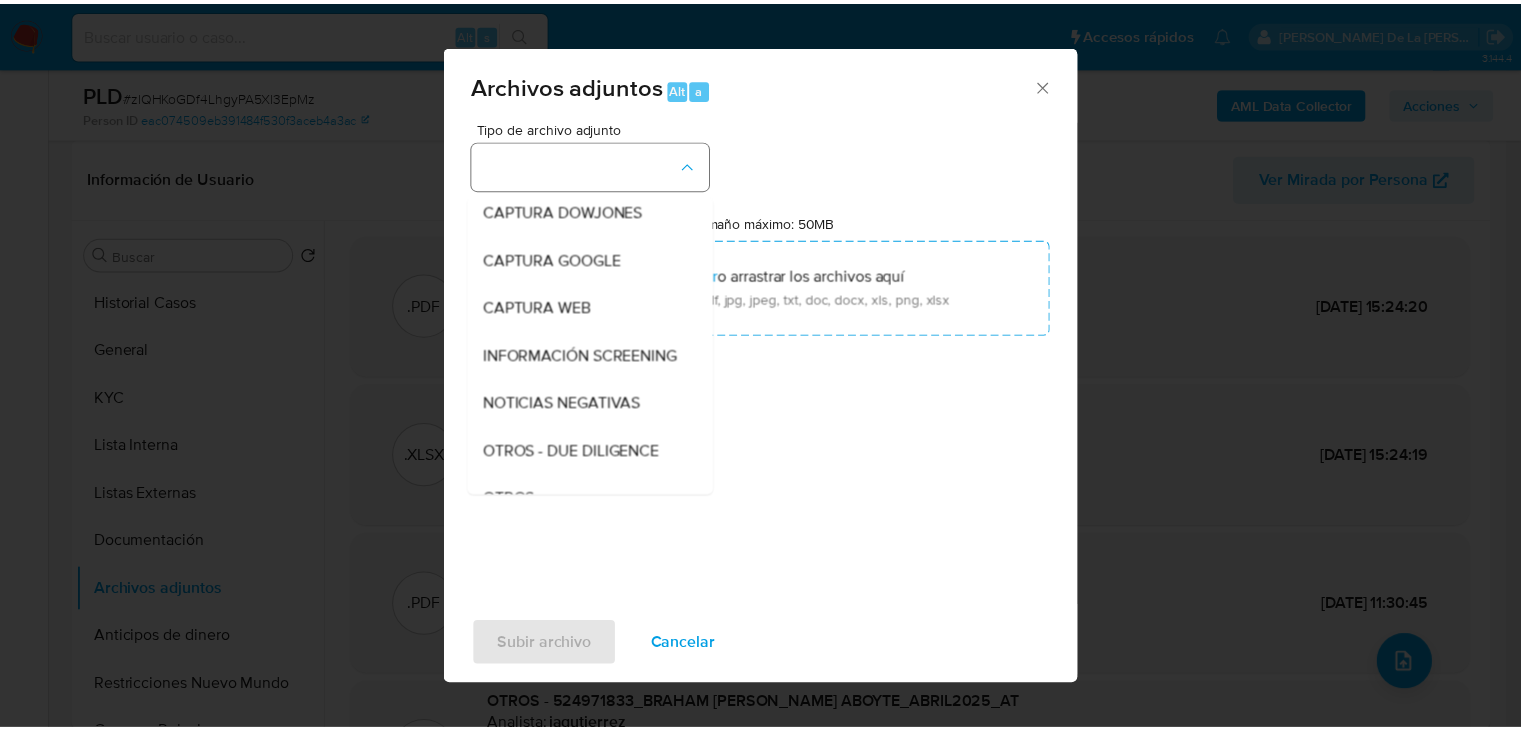 scroll, scrollTop: 104, scrollLeft: 0, axis: vertical 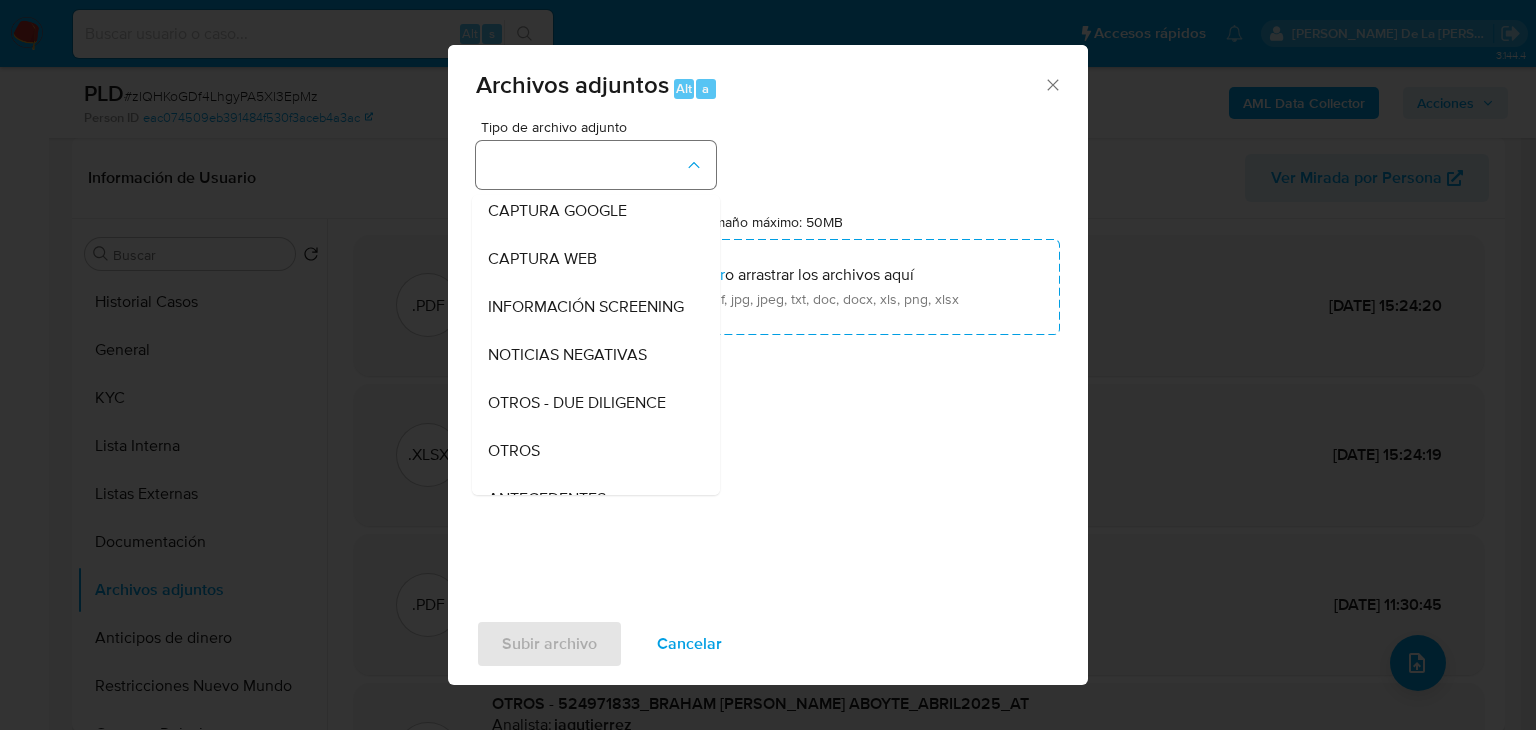 type 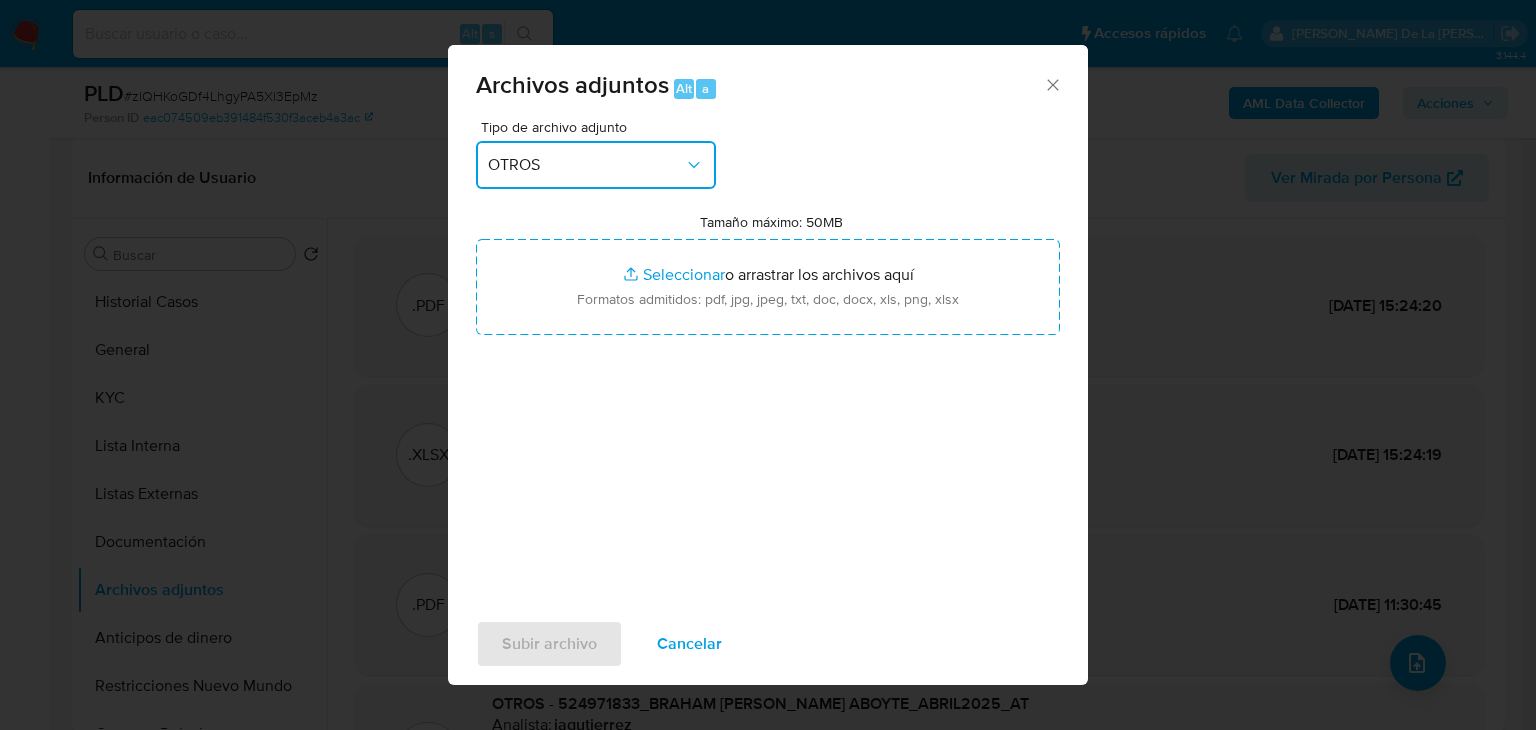 type 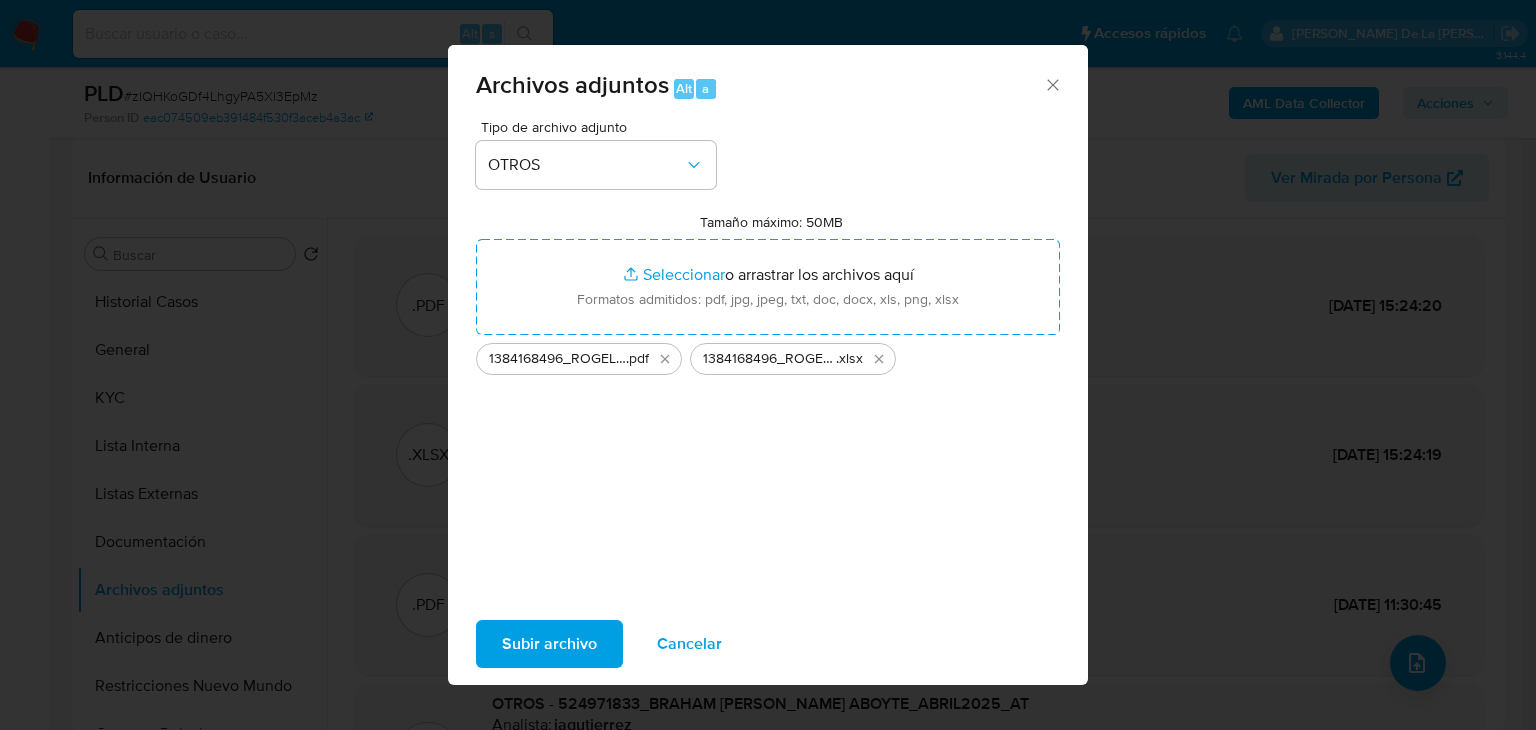 click on "Subir archivo" at bounding box center [549, 644] 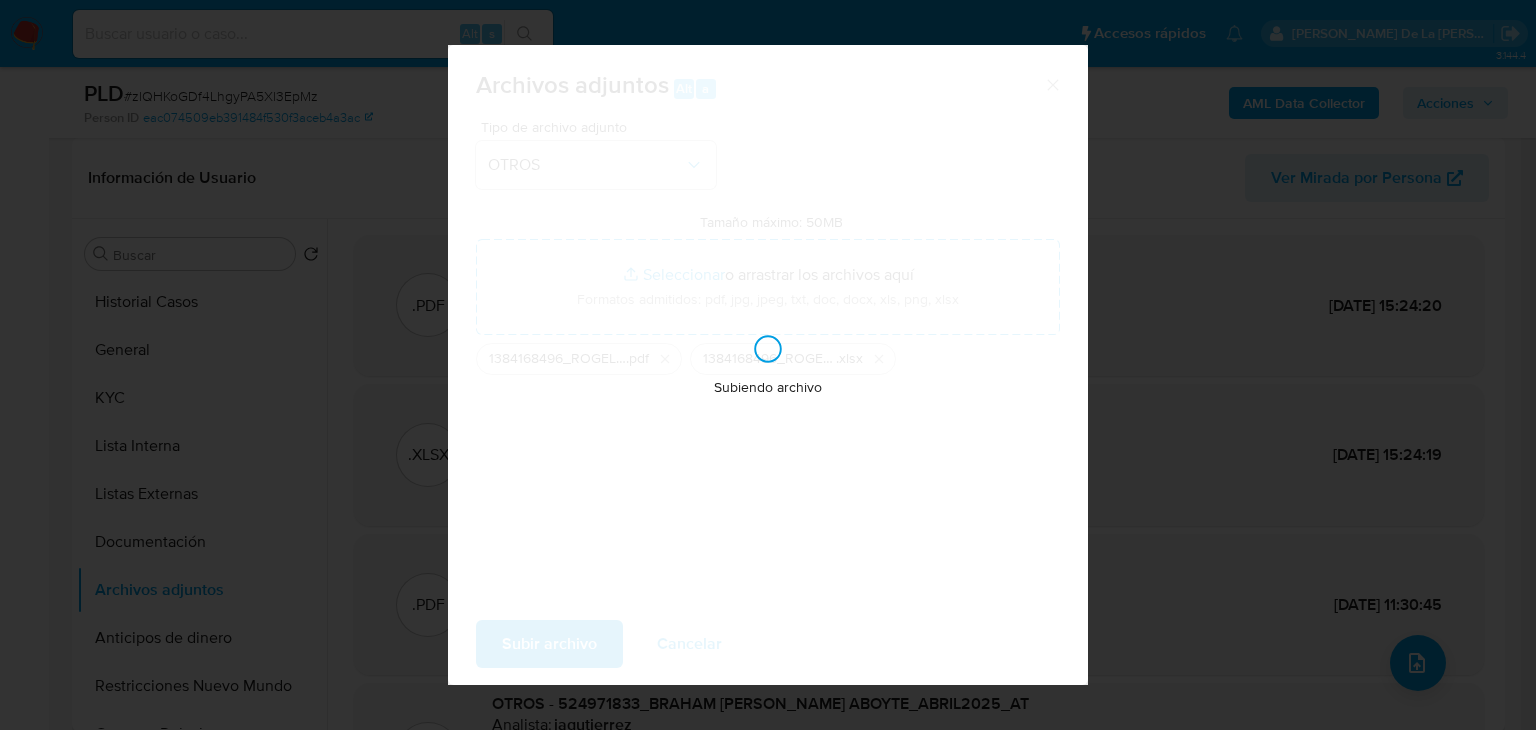 type 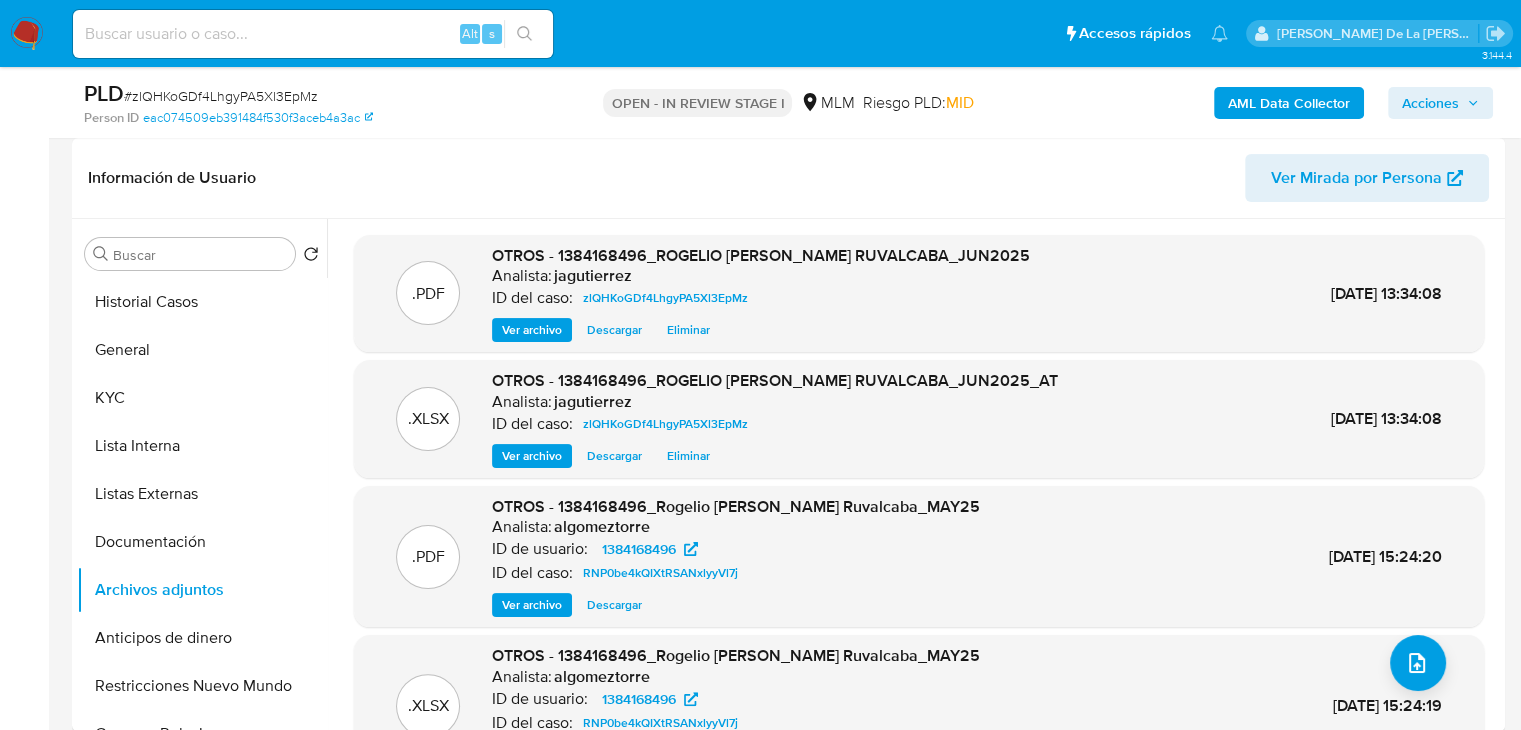click on "Acciones" at bounding box center [1430, 103] 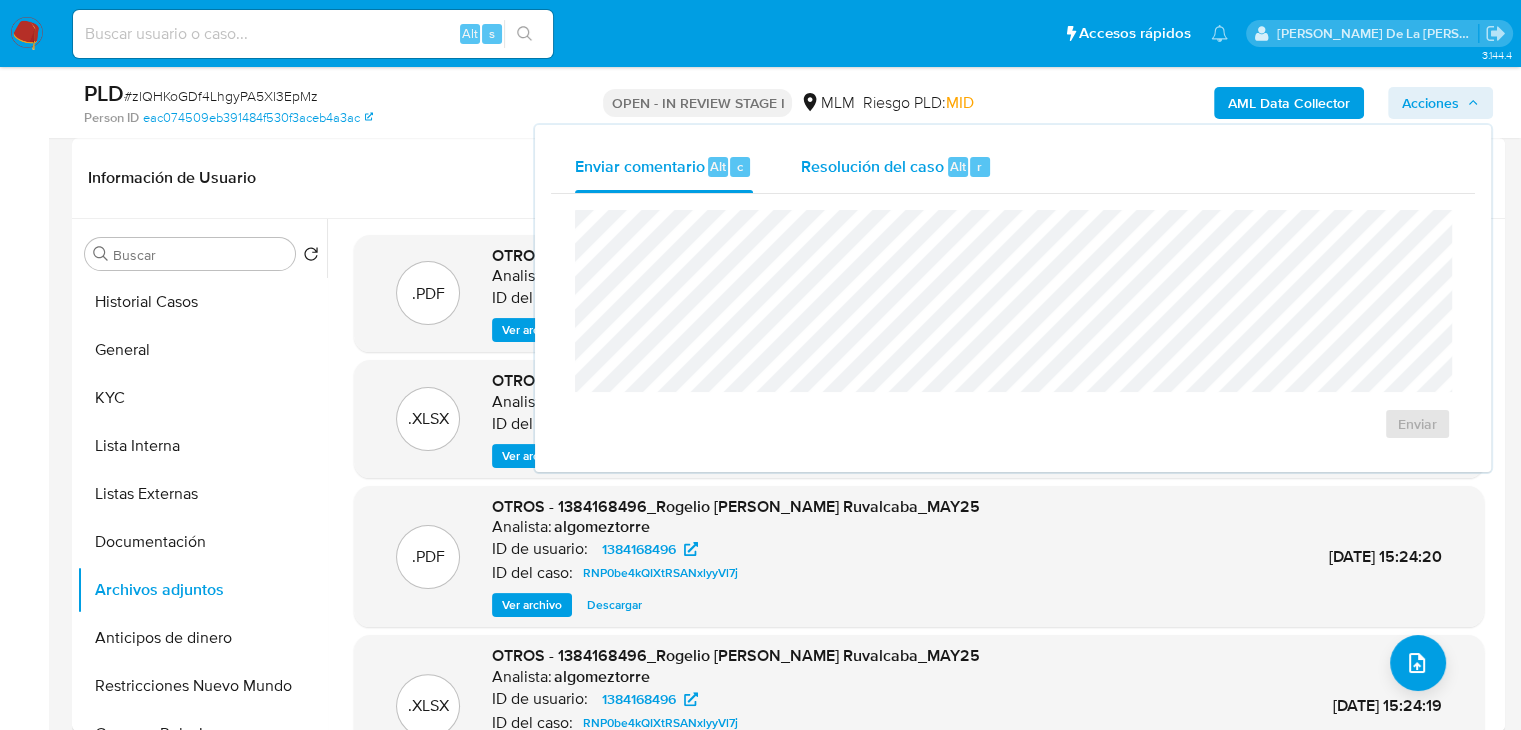 click on "Resolución del caso Alt r" at bounding box center (896, 167) 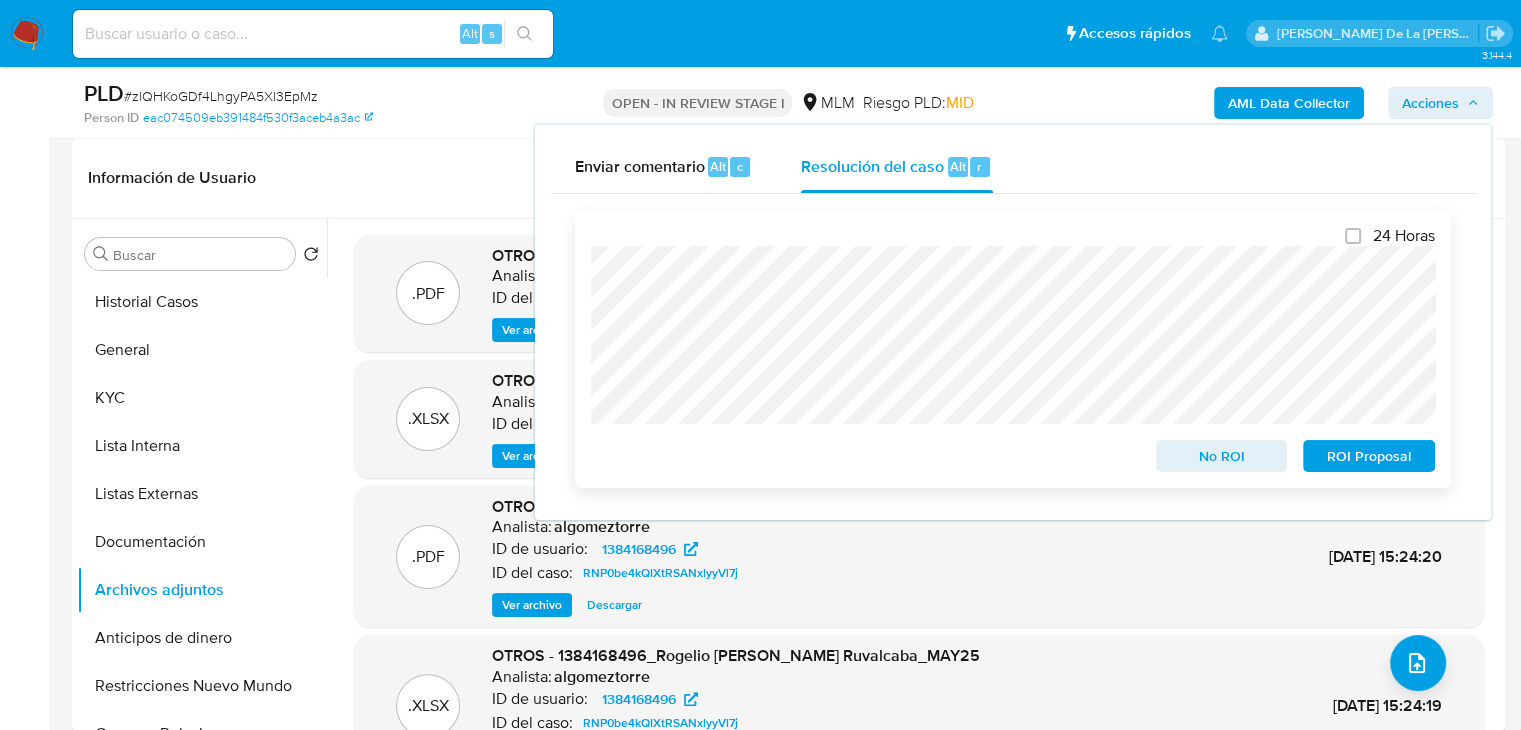 click on "No ROI" at bounding box center [1222, 456] 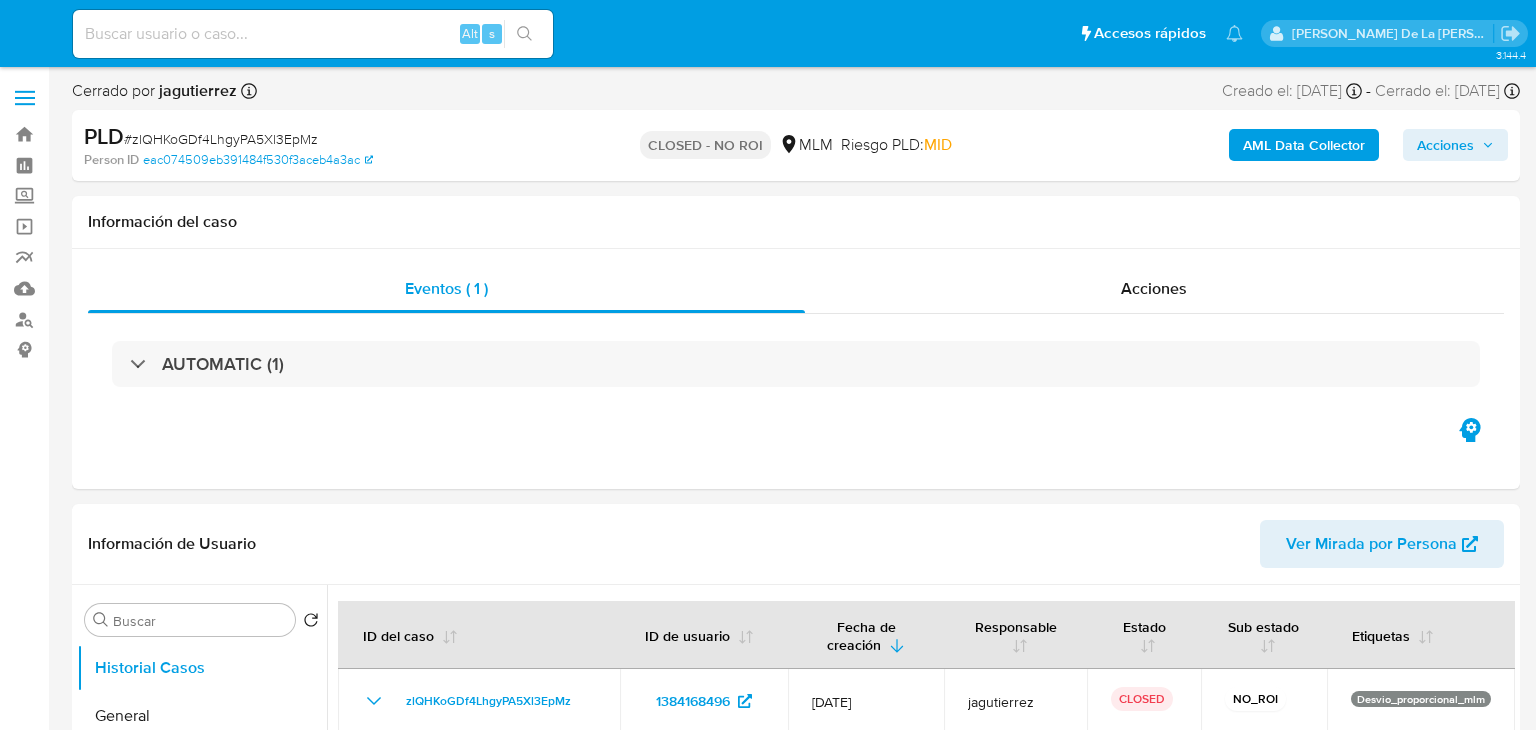 select on "10" 